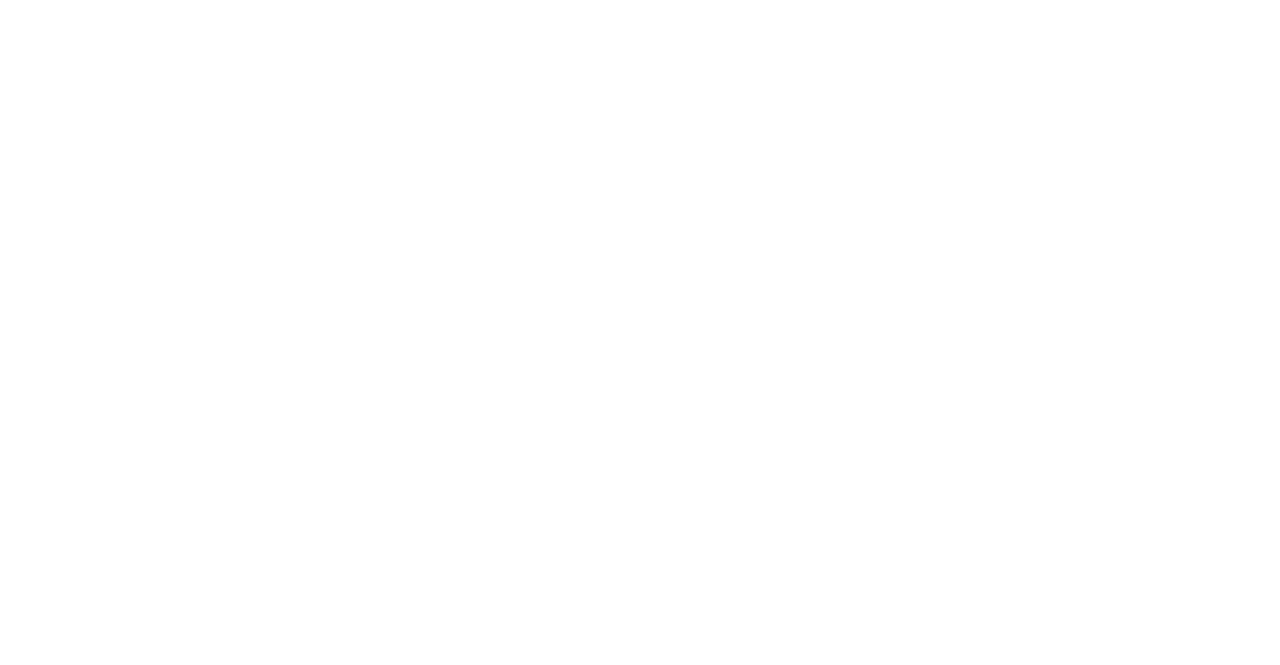 scroll, scrollTop: 0, scrollLeft: 0, axis: both 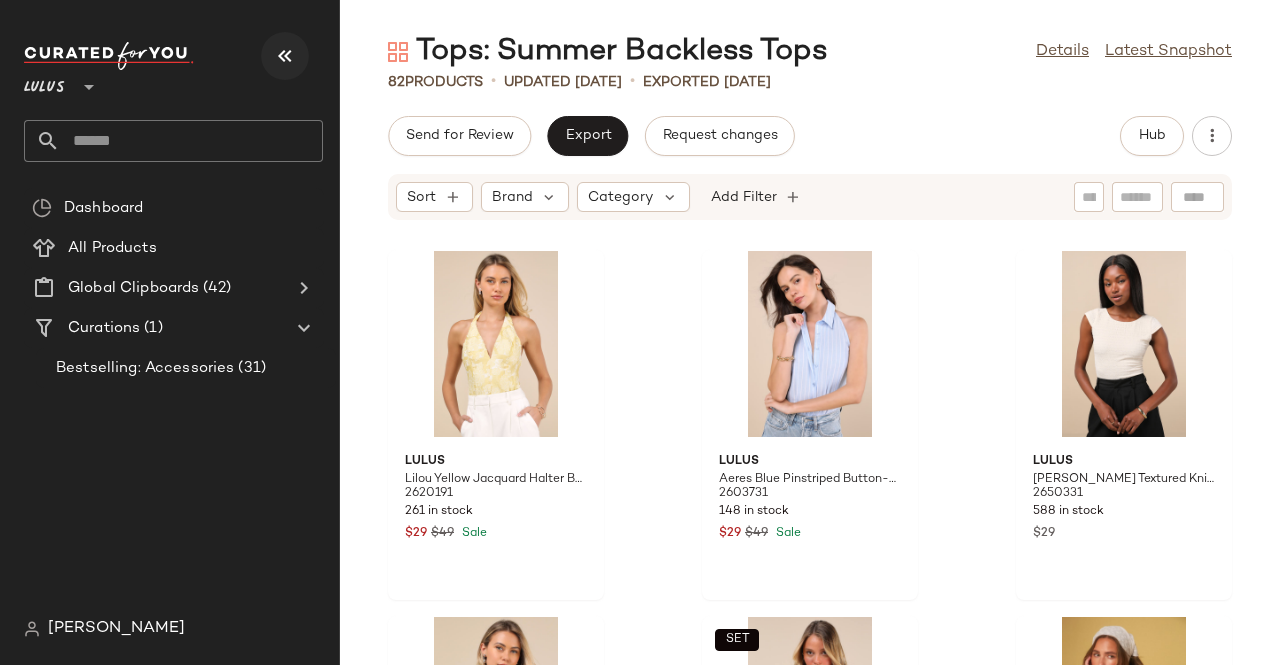 click at bounding box center [285, 56] 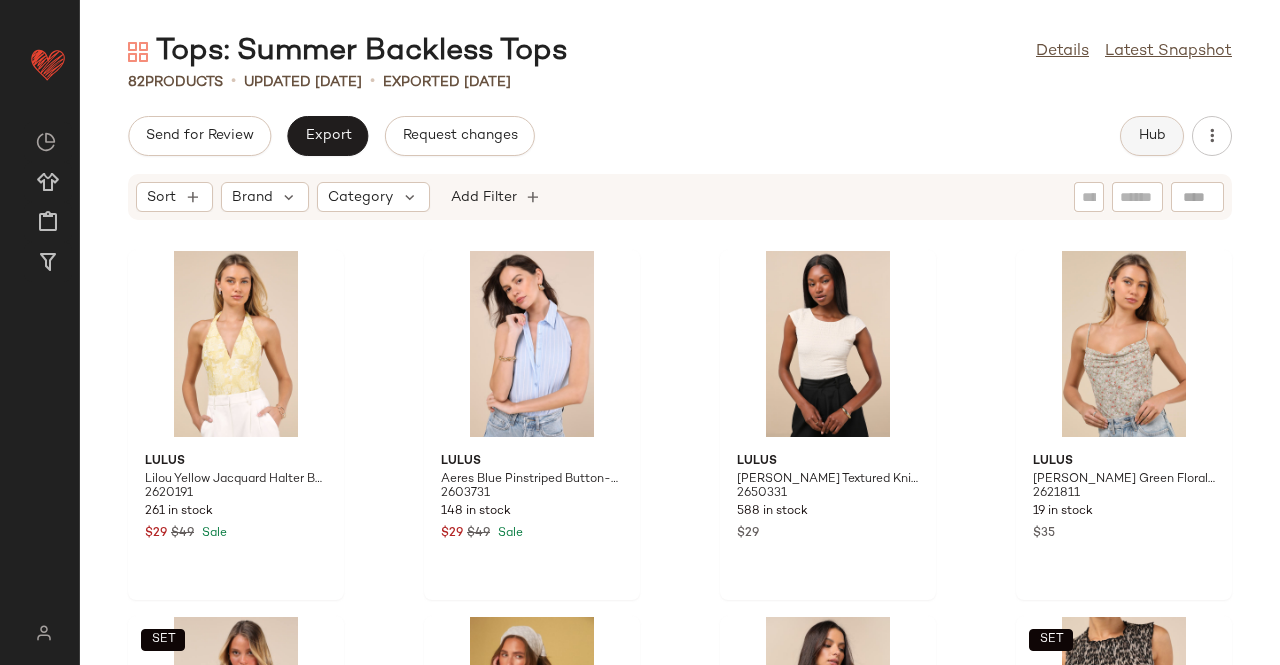 click on "Hub" 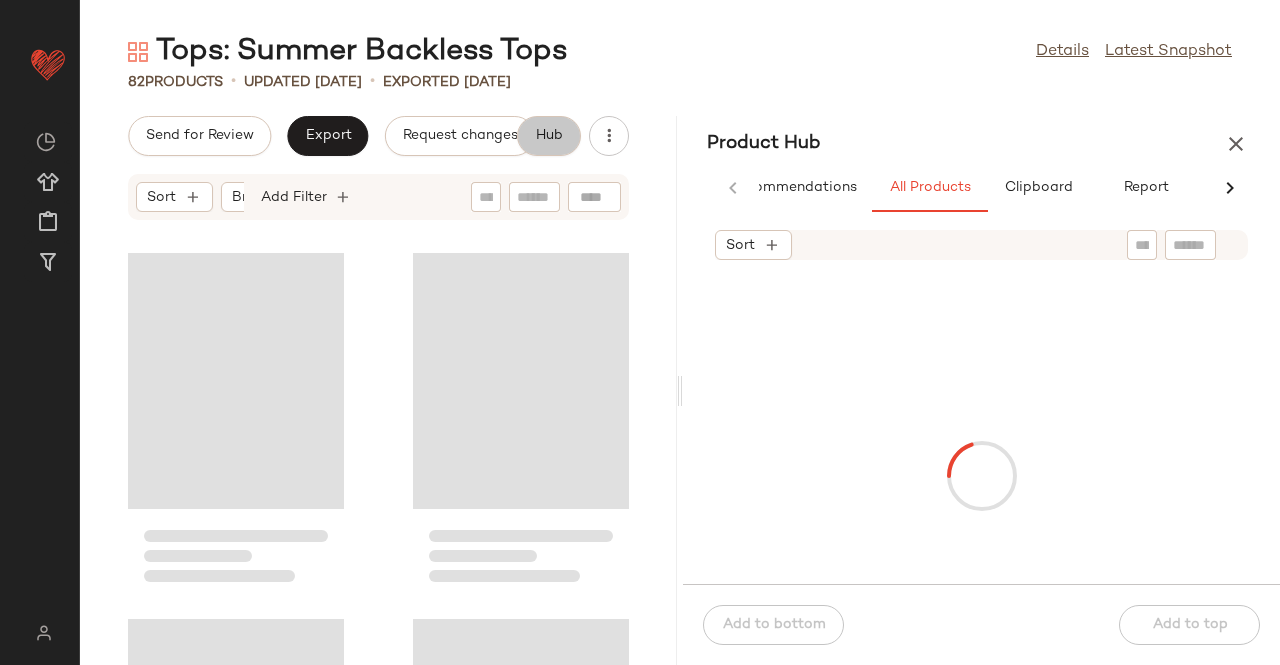 scroll, scrollTop: 0, scrollLeft: 62, axis: horizontal 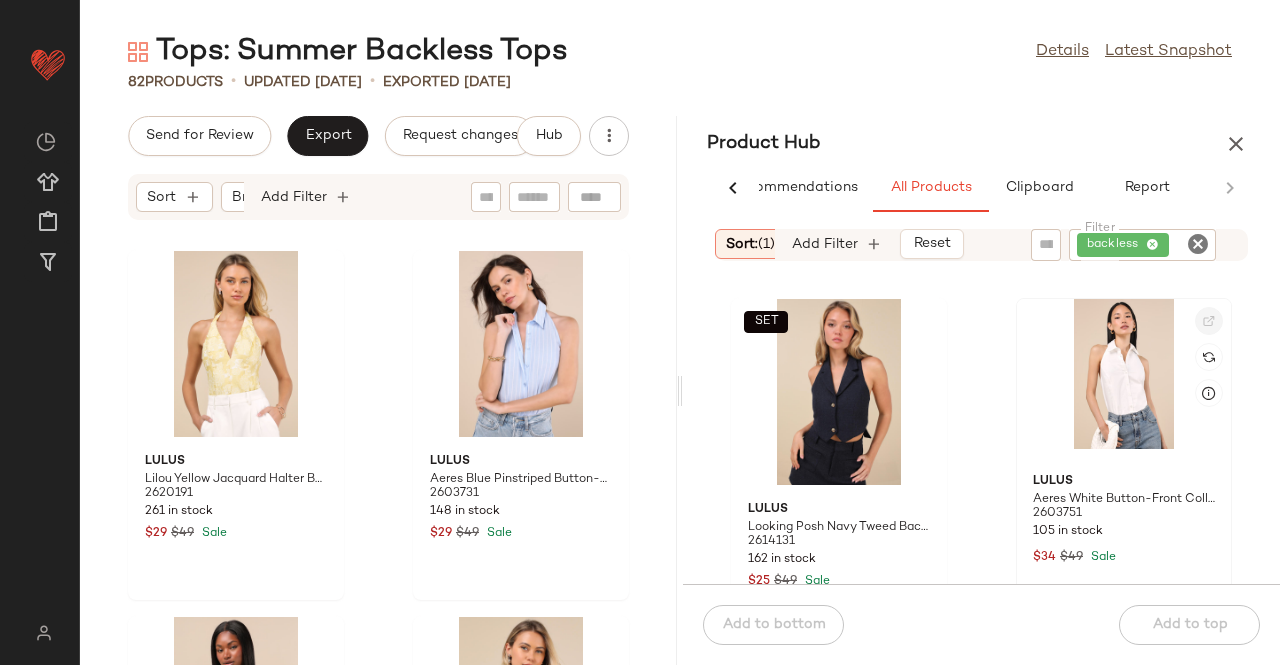 click 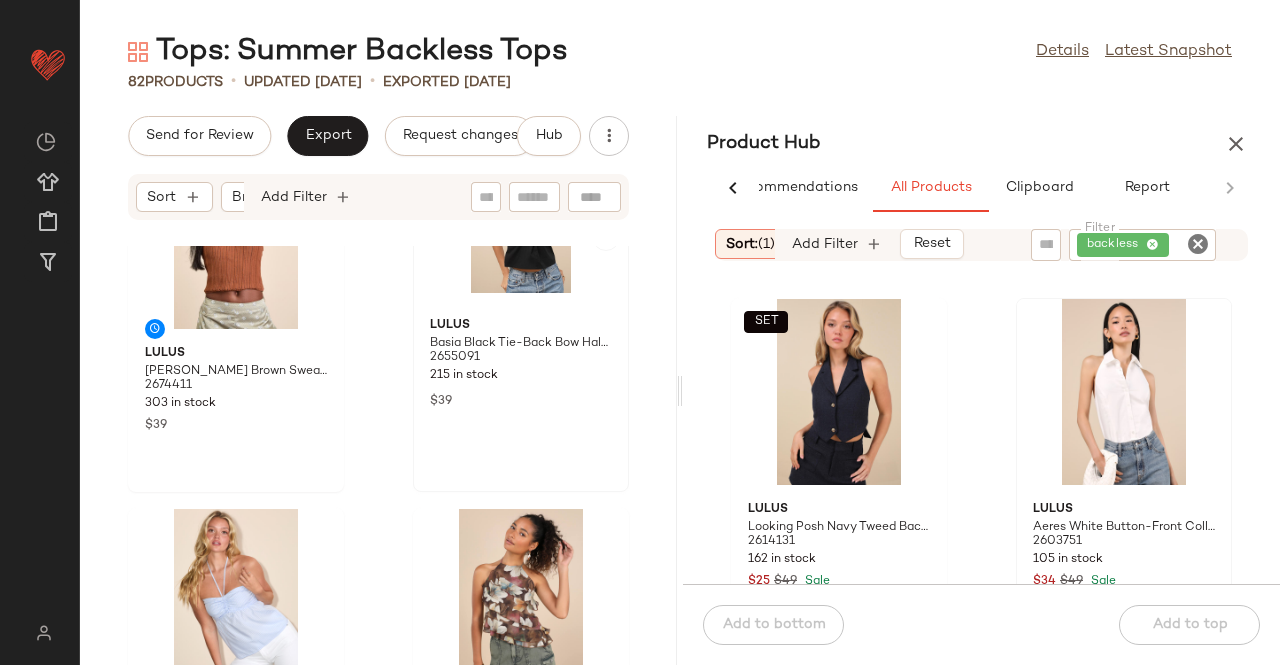 scroll, scrollTop: 1616, scrollLeft: 0, axis: vertical 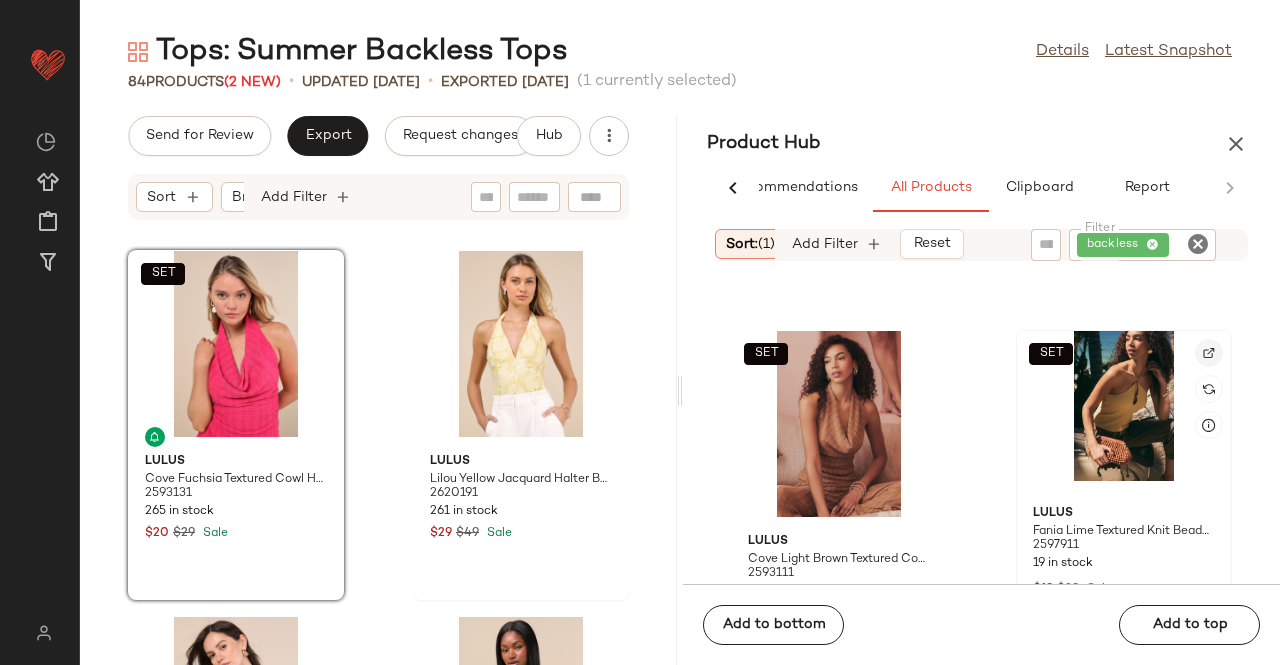 click at bounding box center (1209, 353) 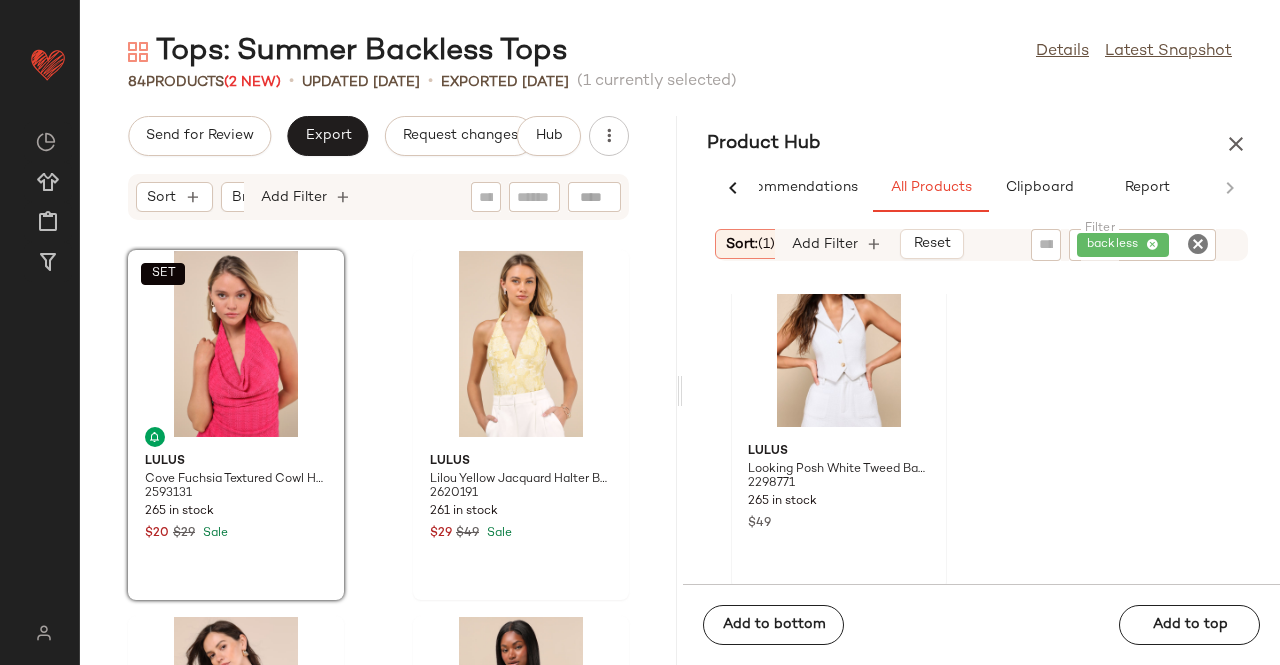 scroll, scrollTop: 3739, scrollLeft: 0, axis: vertical 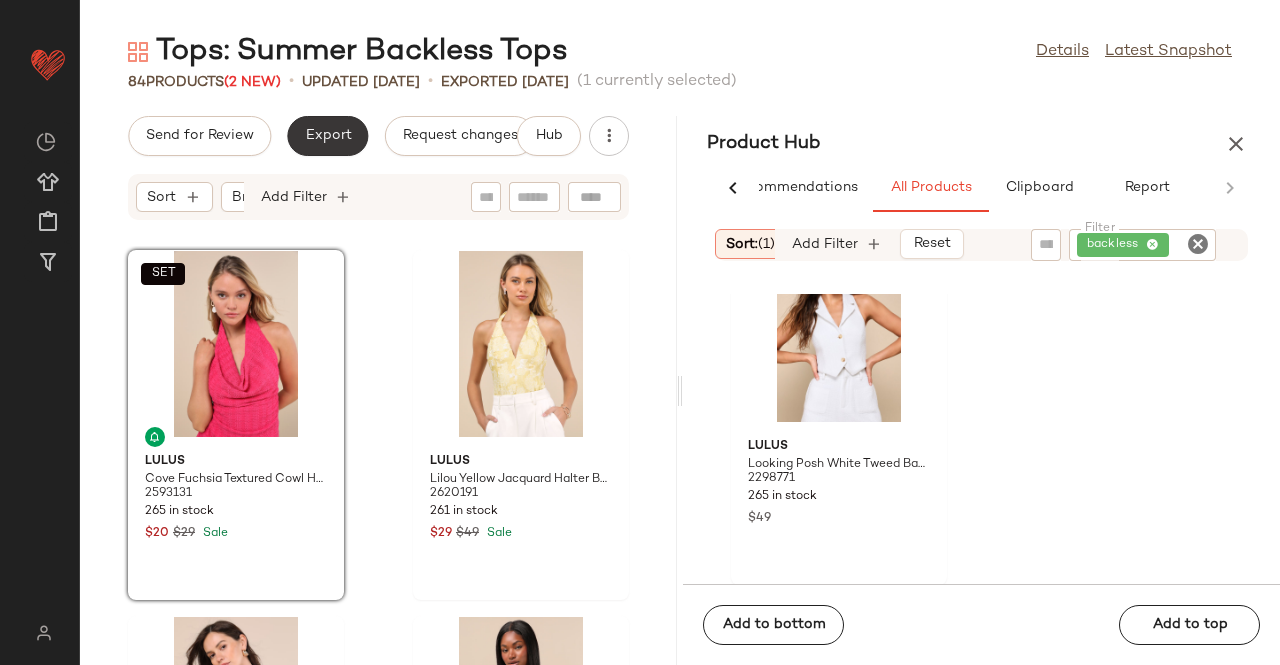 click on "Export" 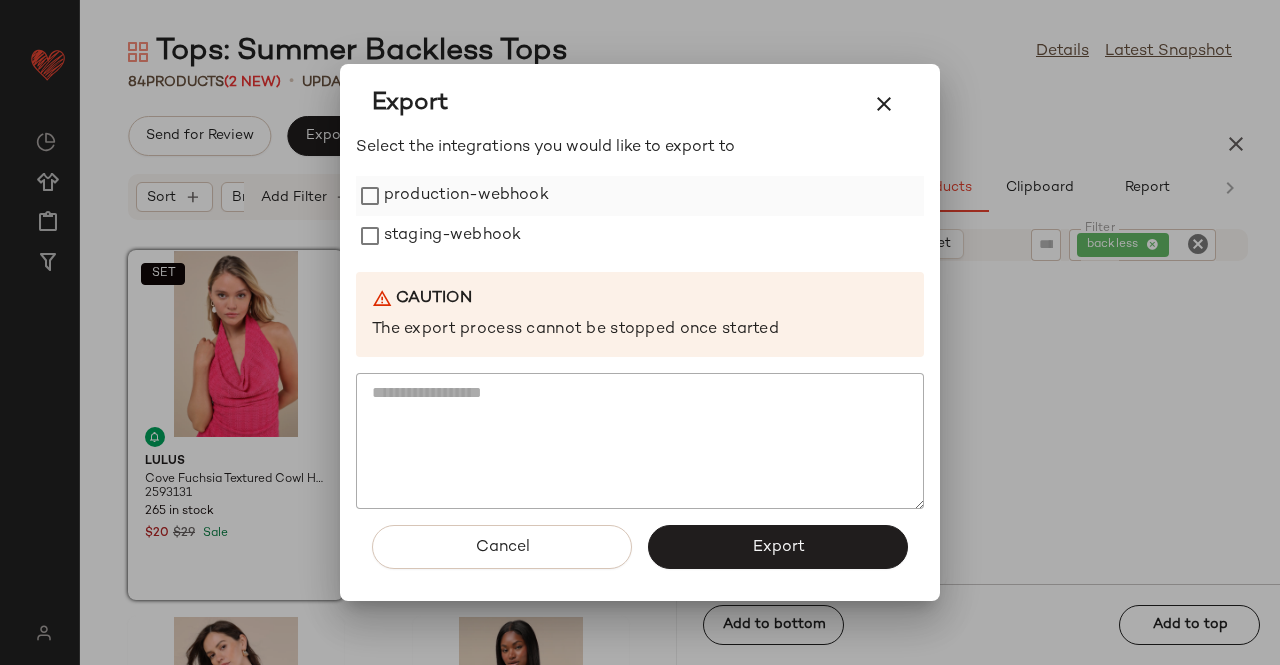 click on "production-webhook" at bounding box center [466, 196] 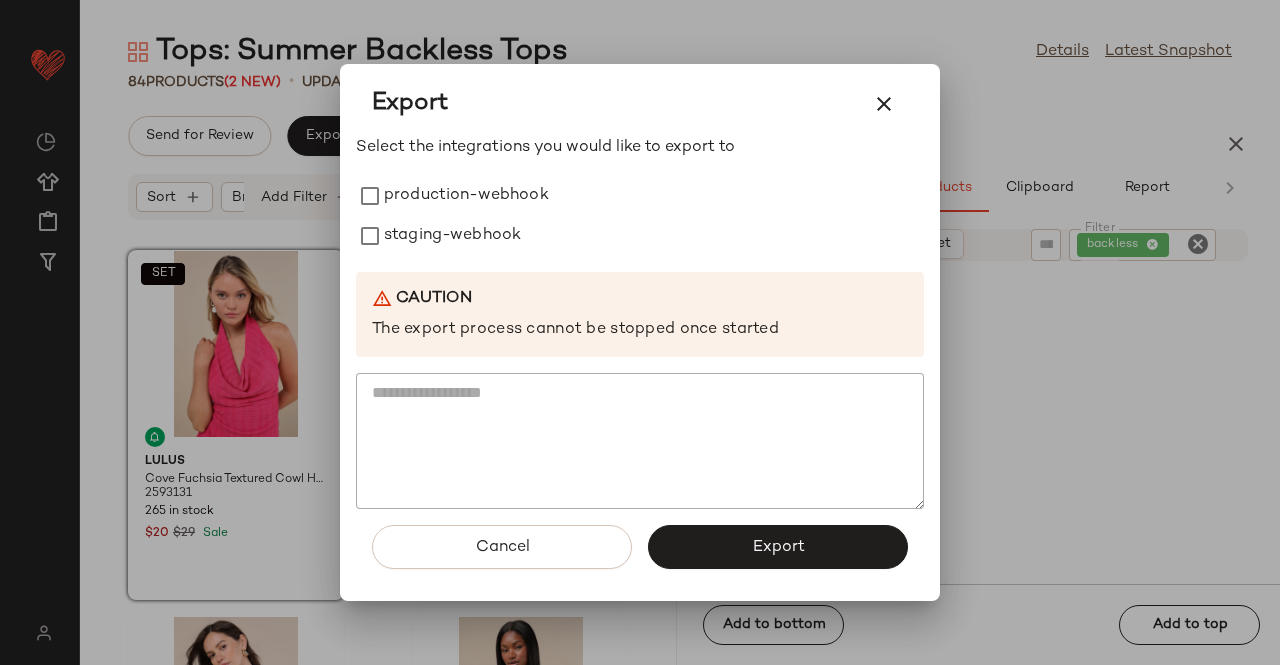 click on "Select the integrations you would like to export to production-webhook staging-webhook Caution The export process cannot be stopped once started" at bounding box center [640, 323] 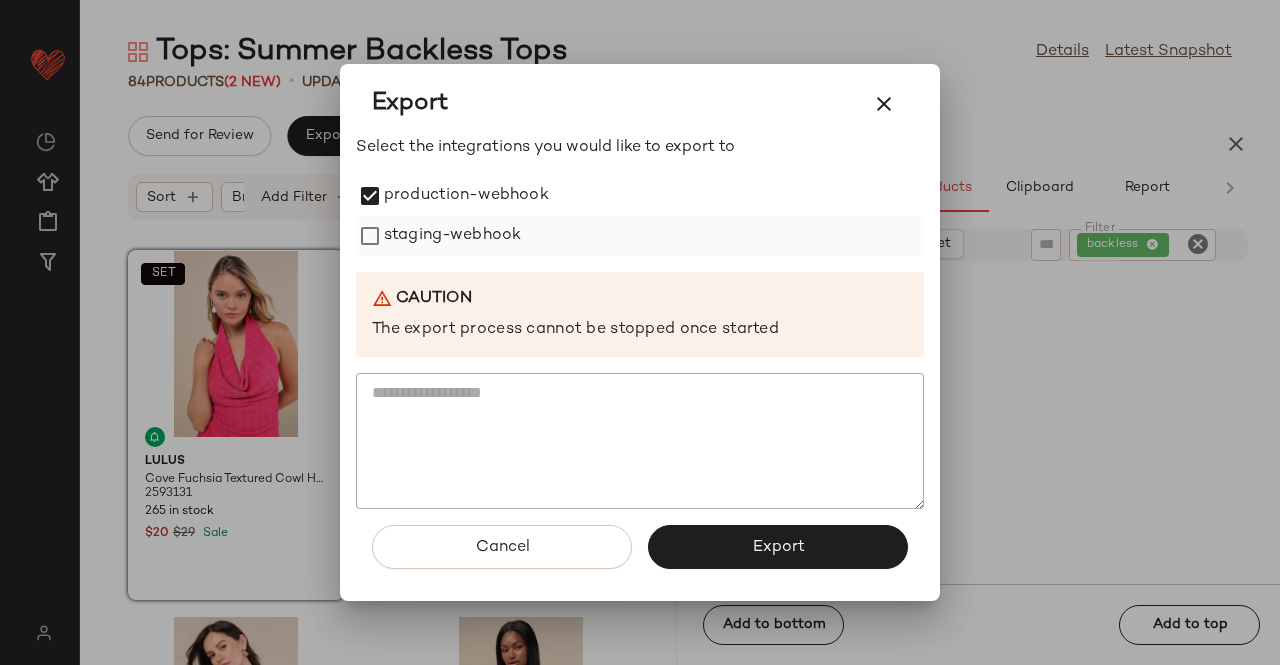 click on "staging-webhook" at bounding box center (452, 236) 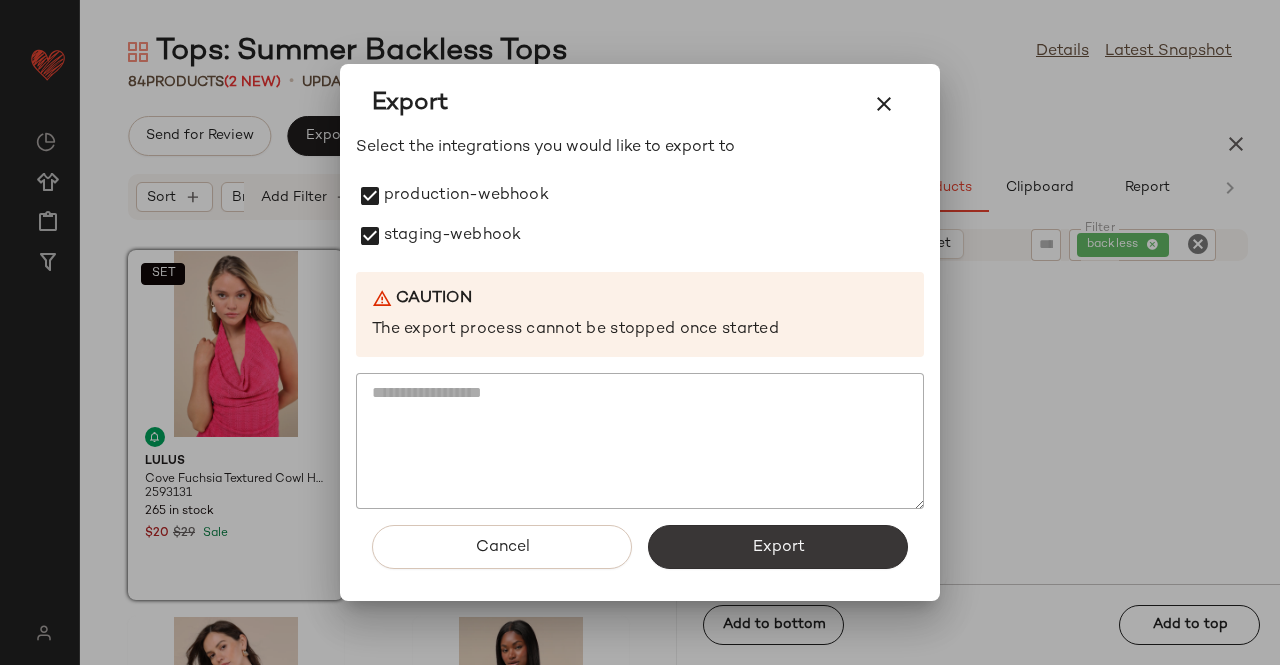 click on "Export" at bounding box center (778, 547) 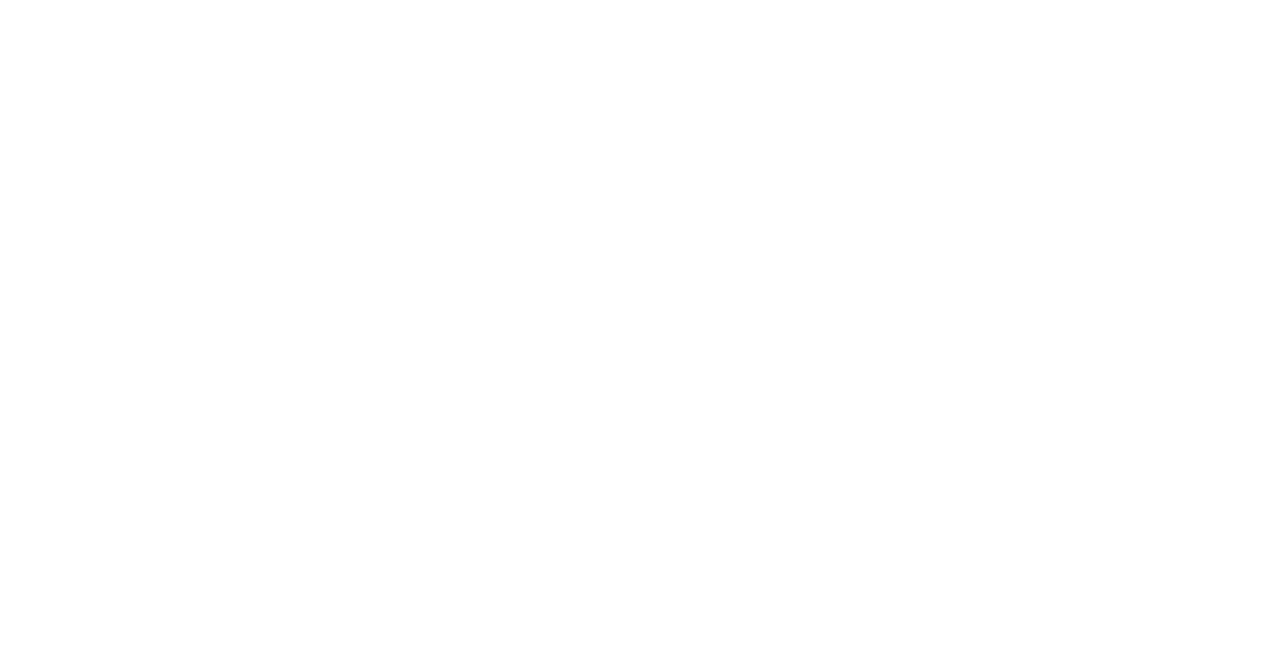 scroll, scrollTop: 0, scrollLeft: 0, axis: both 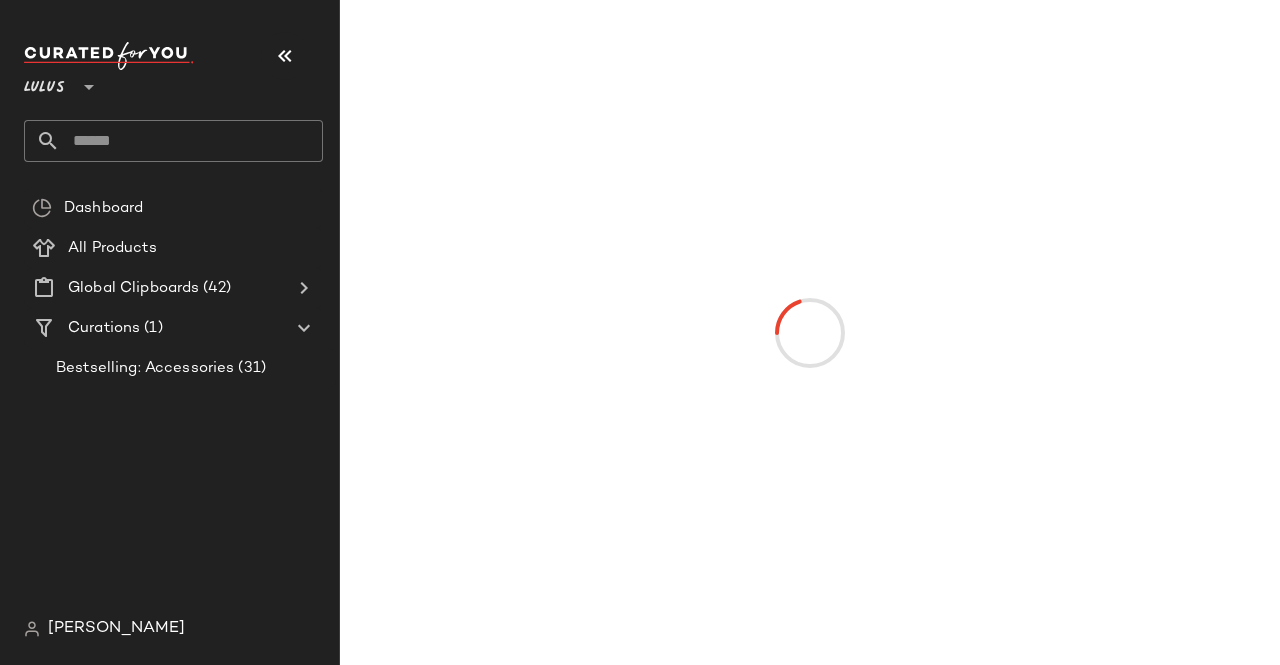 click at bounding box center (285, 56) 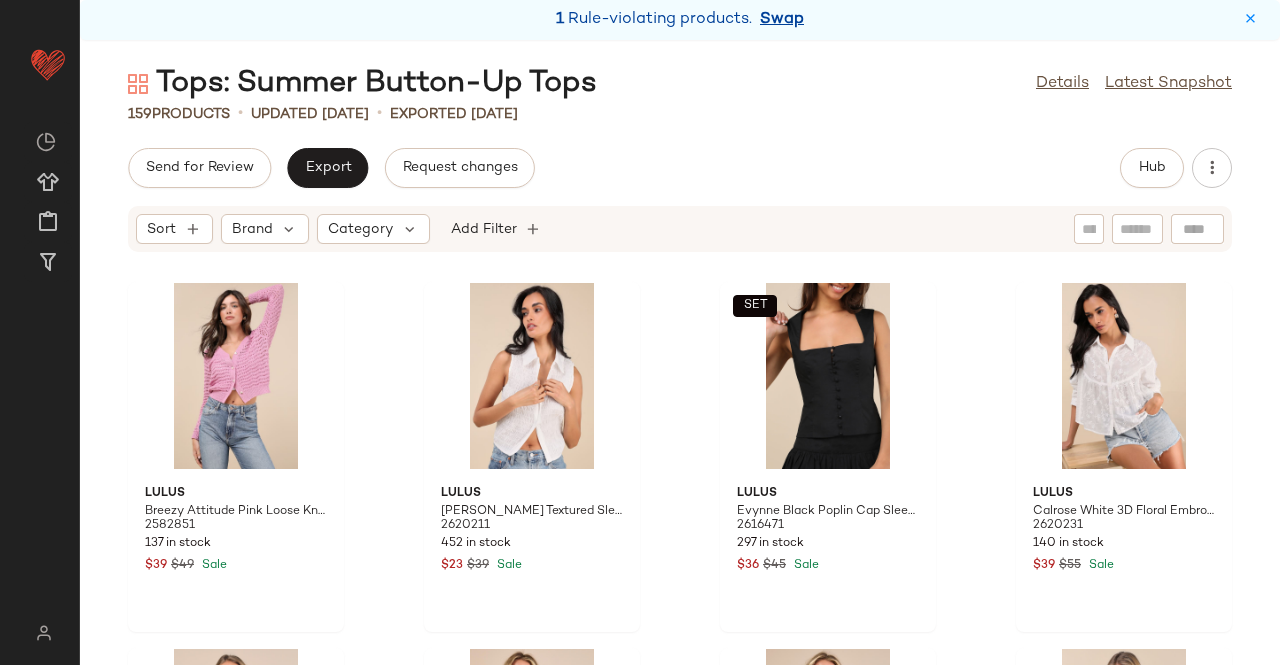 click on "Swap" at bounding box center [782, 20] 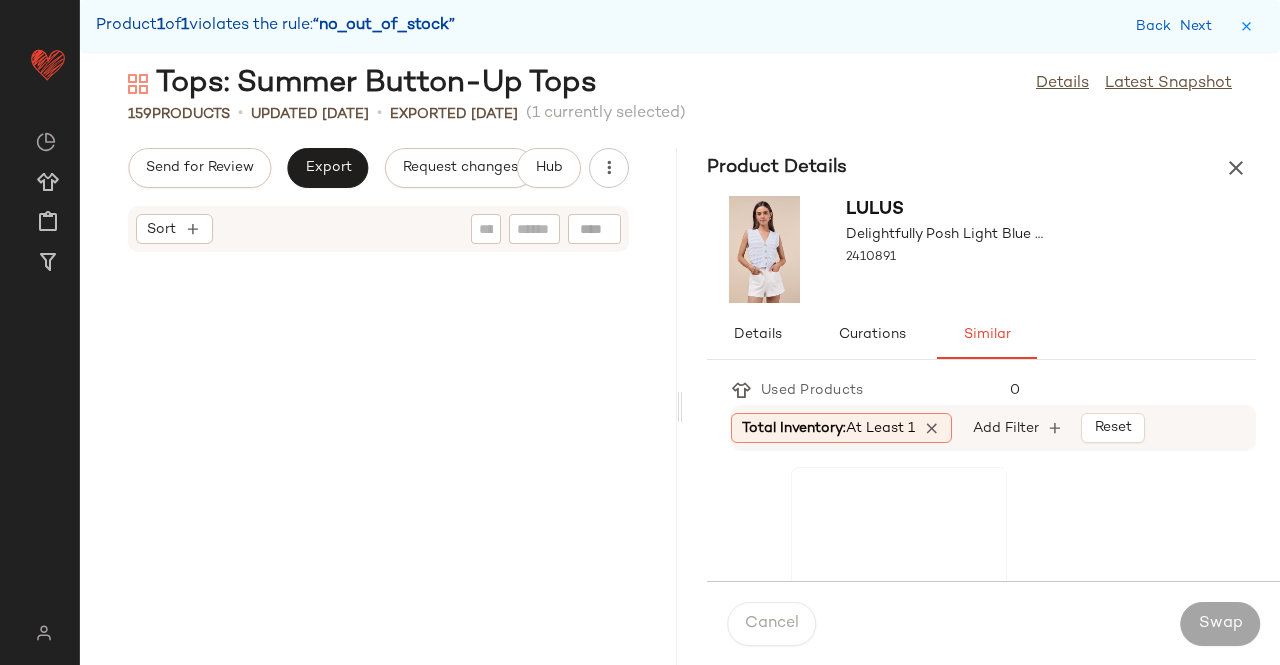 scroll, scrollTop: 24888, scrollLeft: 0, axis: vertical 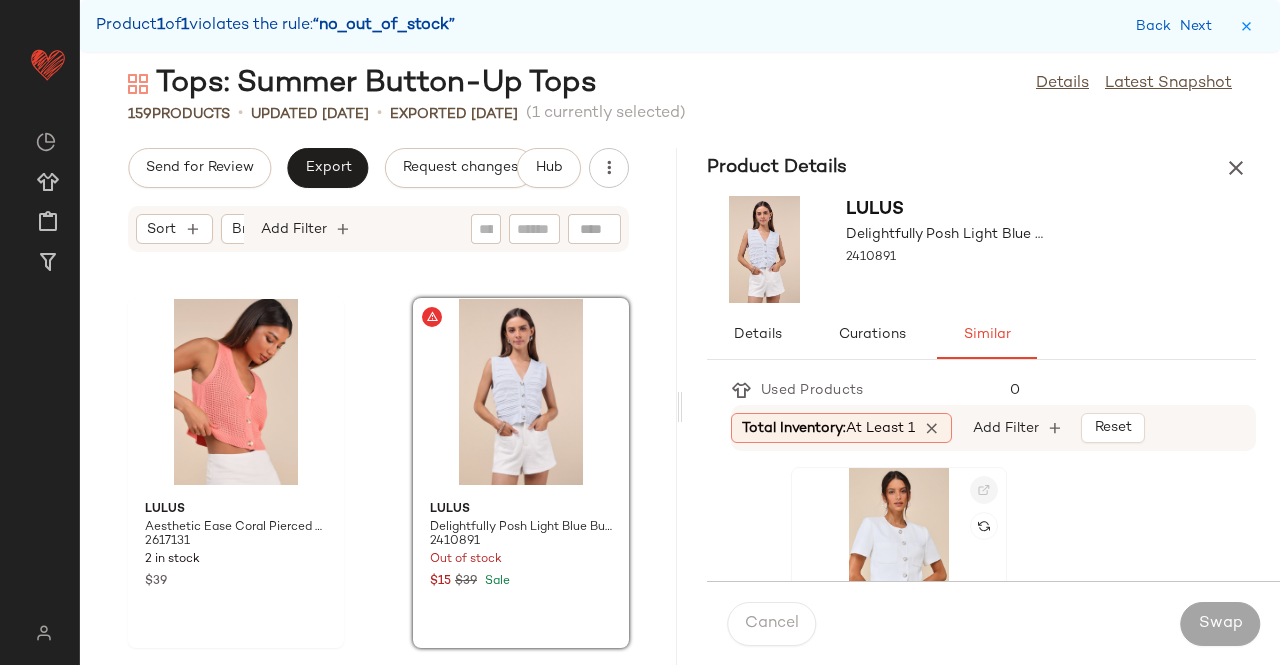 click at bounding box center [984, 490] 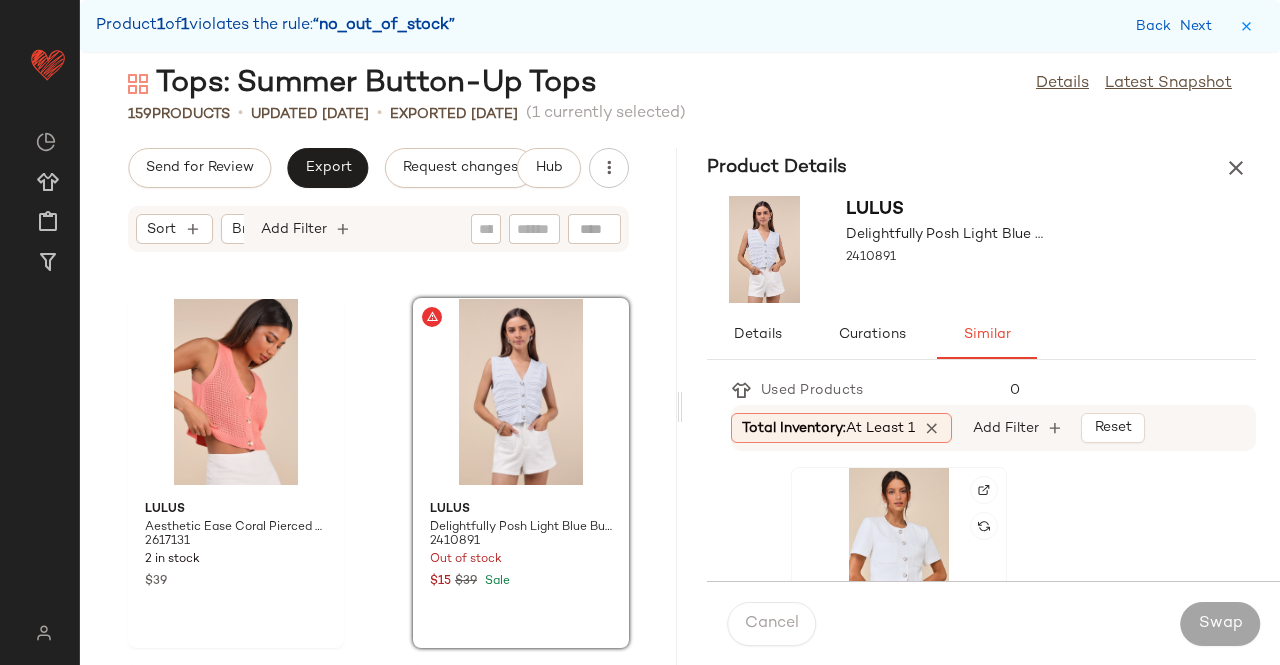 click 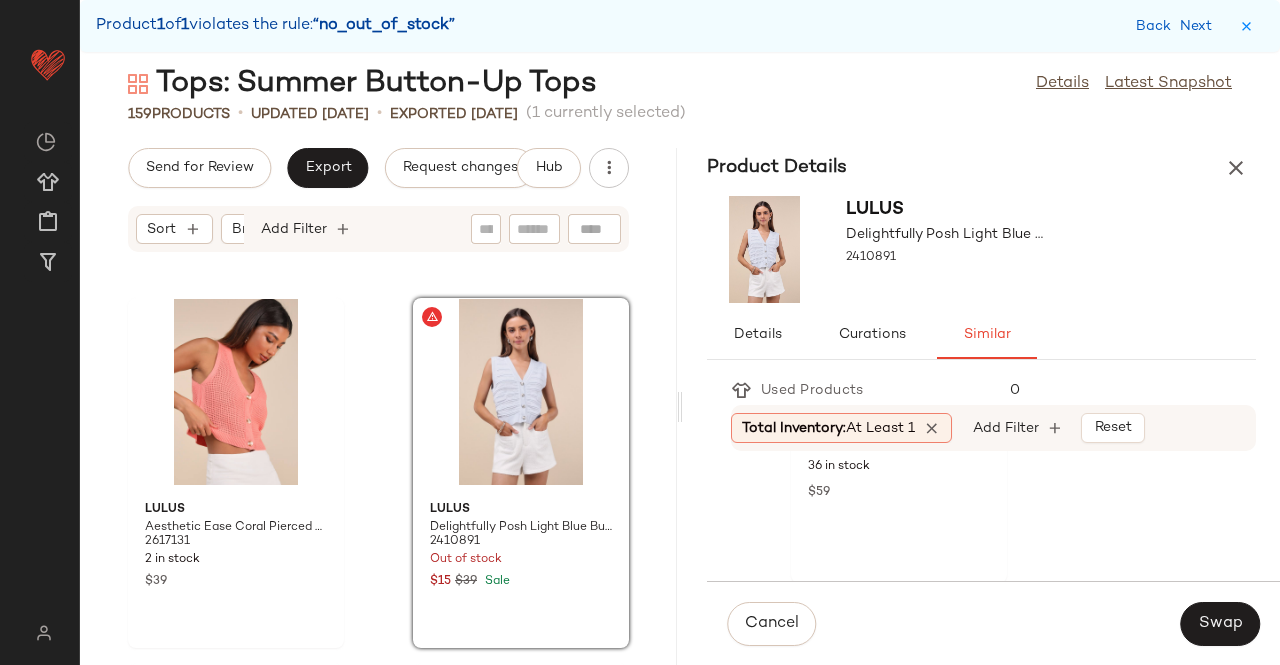 scroll, scrollTop: 641, scrollLeft: 0, axis: vertical 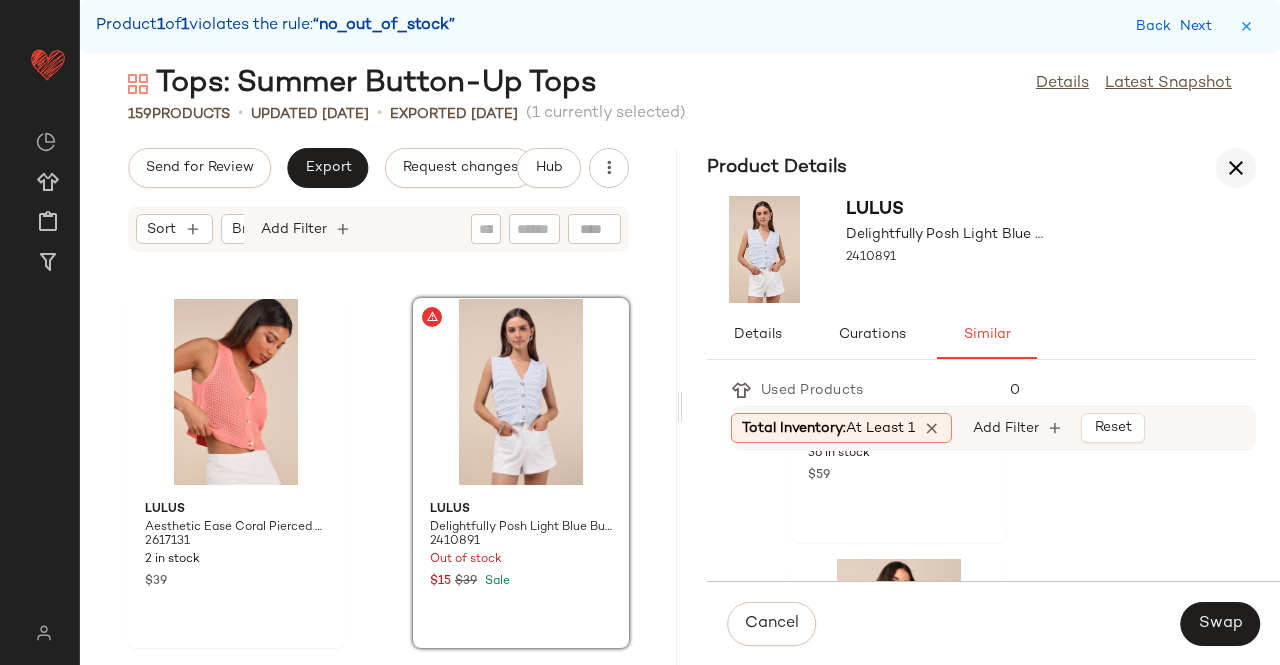 click at bounding box center (1236, 168) 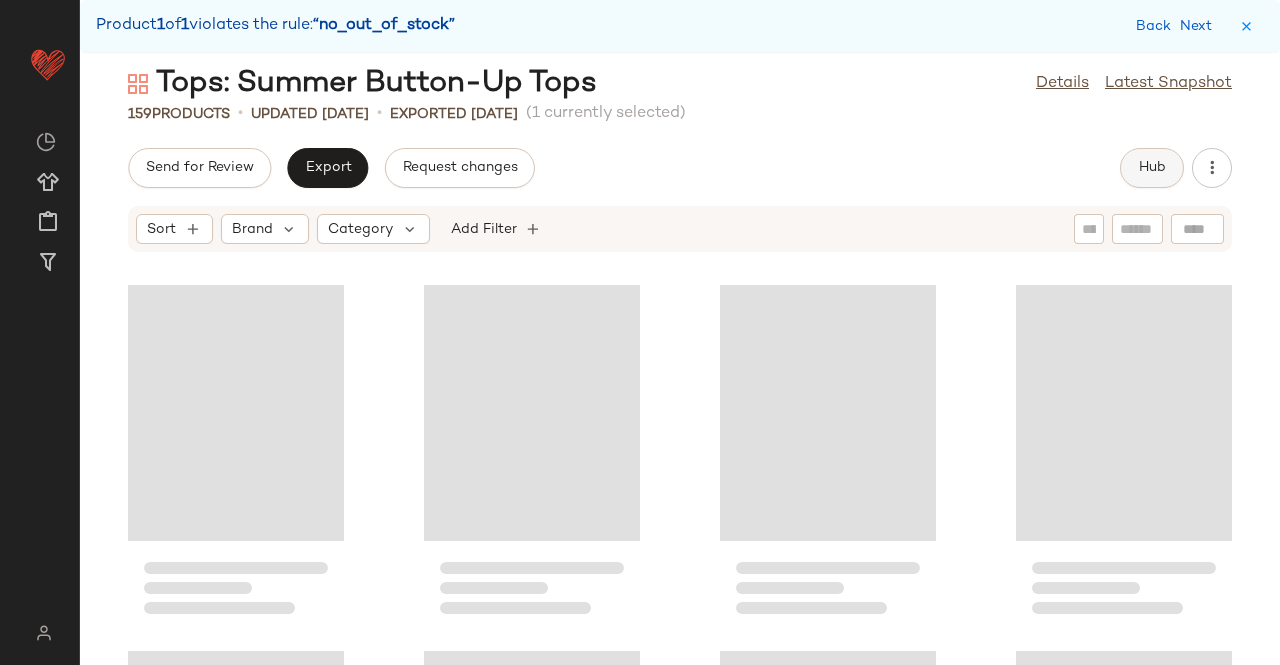 click on "Hub" 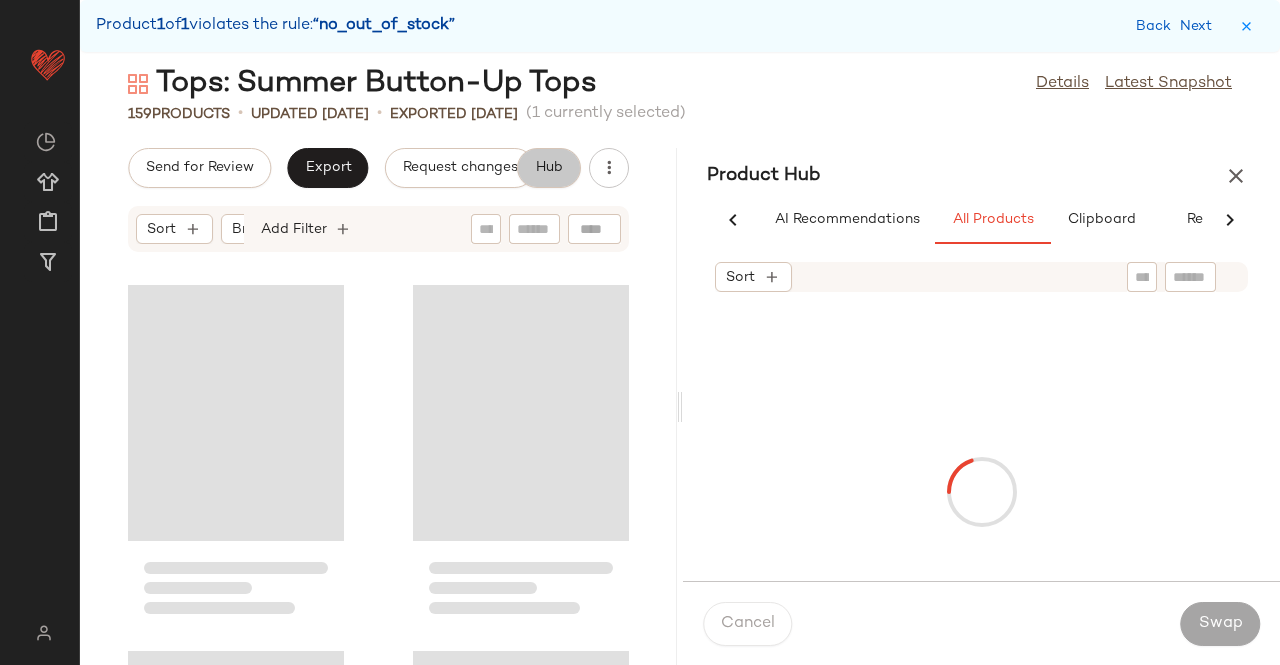 scroll, scrollTop: 0, scrollLeft: 54, axis: horizontal 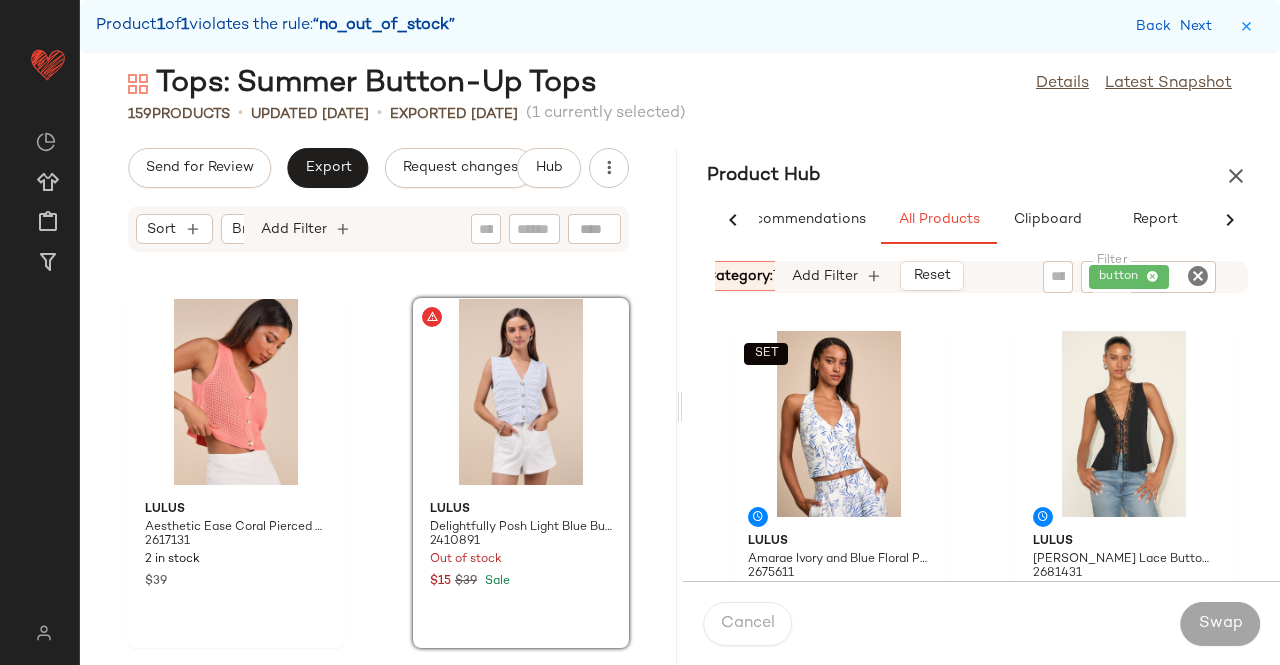 click on "Category:   top" at bounding box center (751, 276) 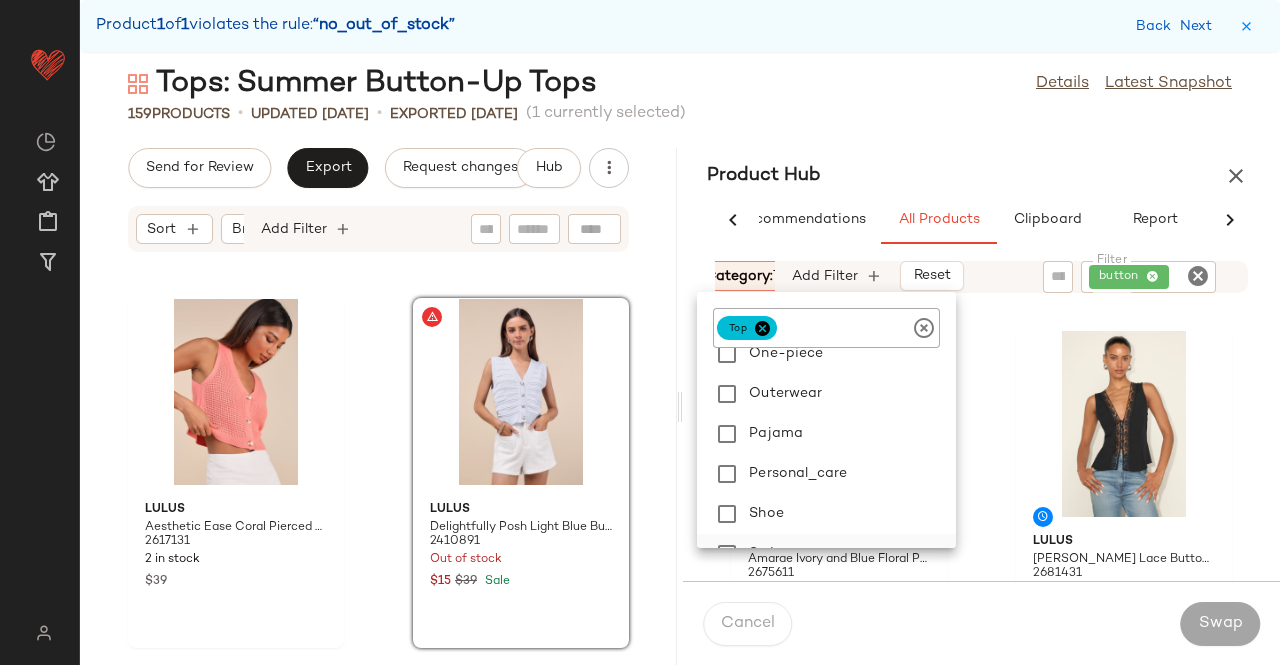 scroll, scrollTop: 388, scrollLeft: 0, axis: vertical 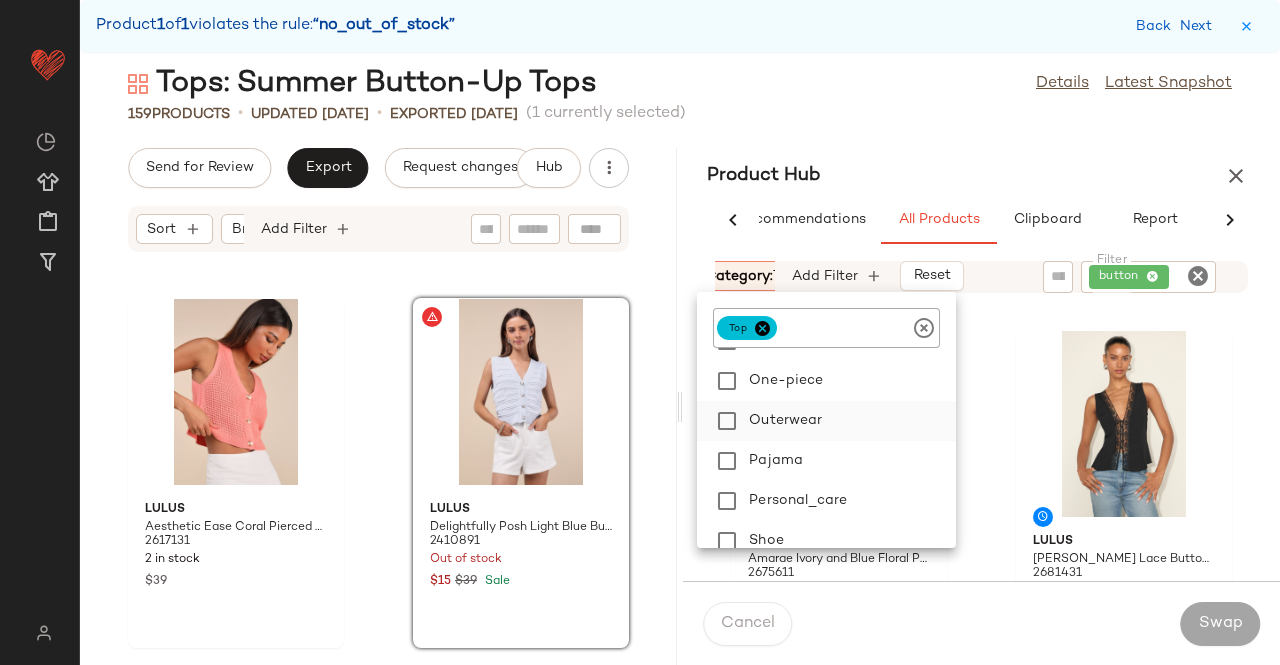 click on "Outerwear" 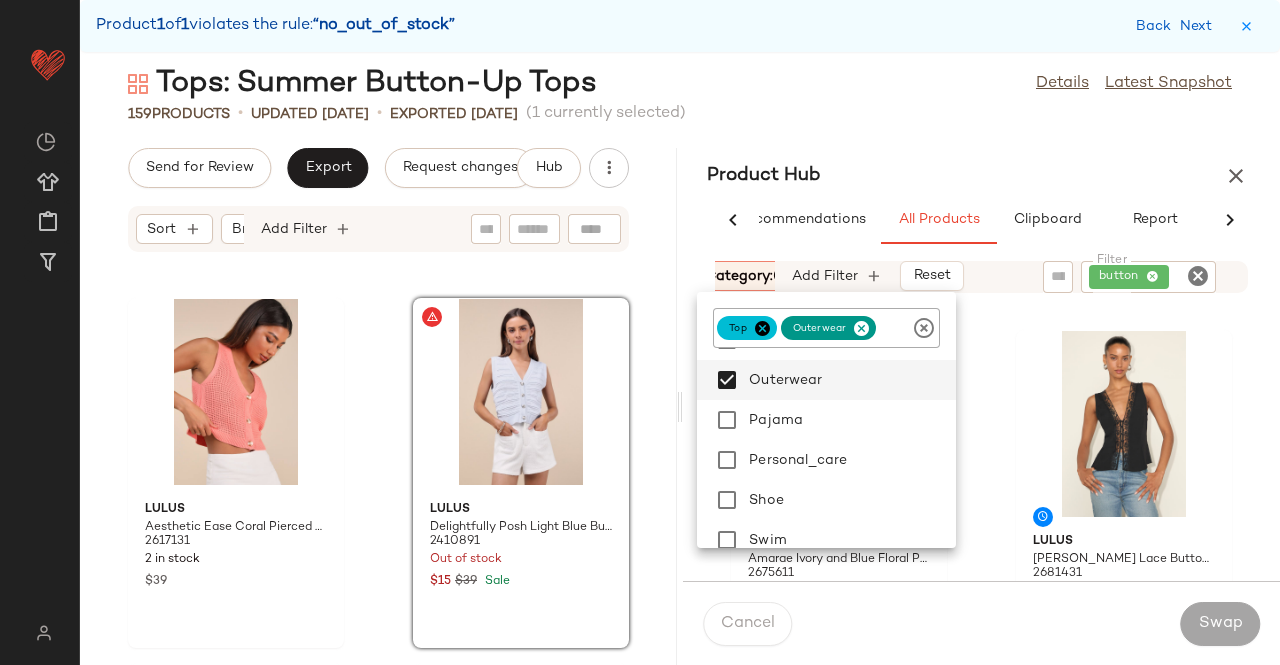 click on "159   Products   •   updated Jun 30th  •  Exported Jun 30th   (1 currently selected)" 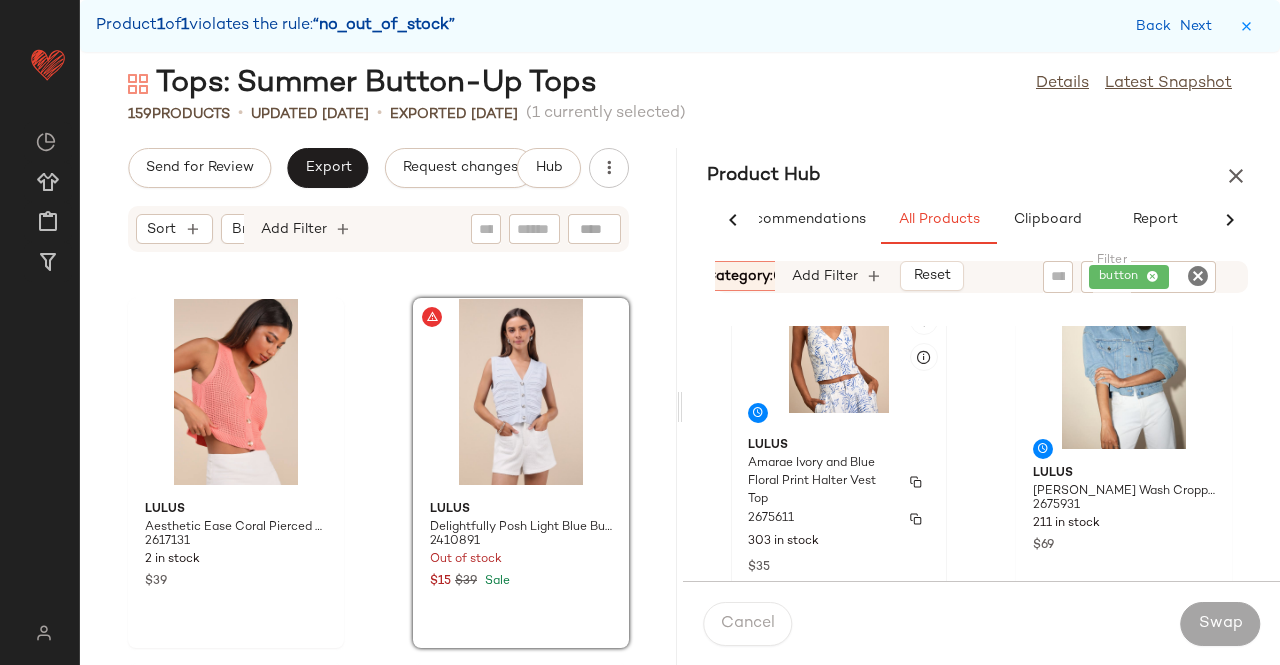 scroll, scrollTop: 100, scrollLeft: 0, axis: vertical 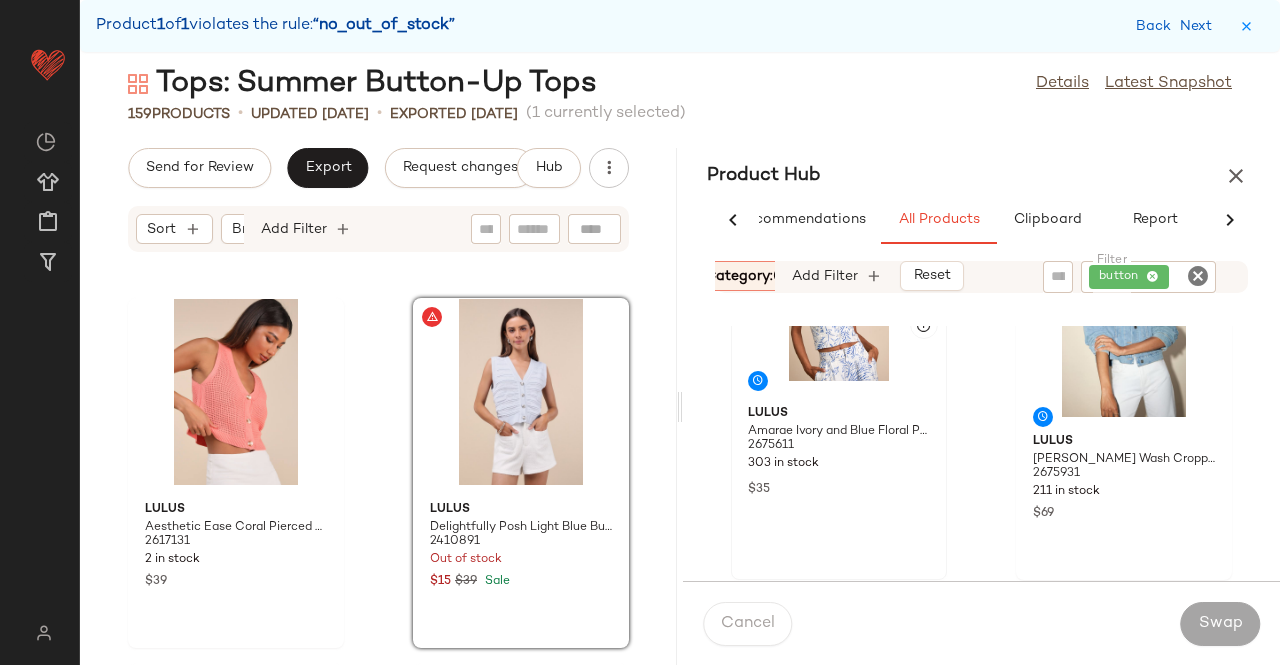 click on "SET" 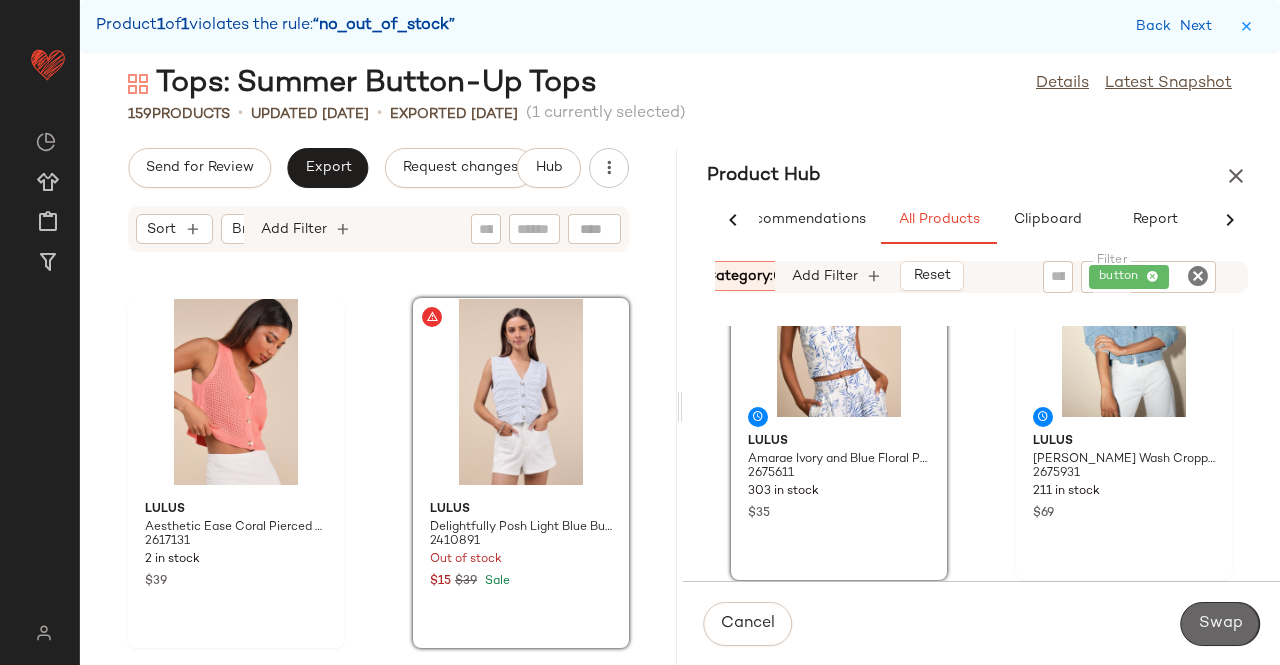 click on "Swap" 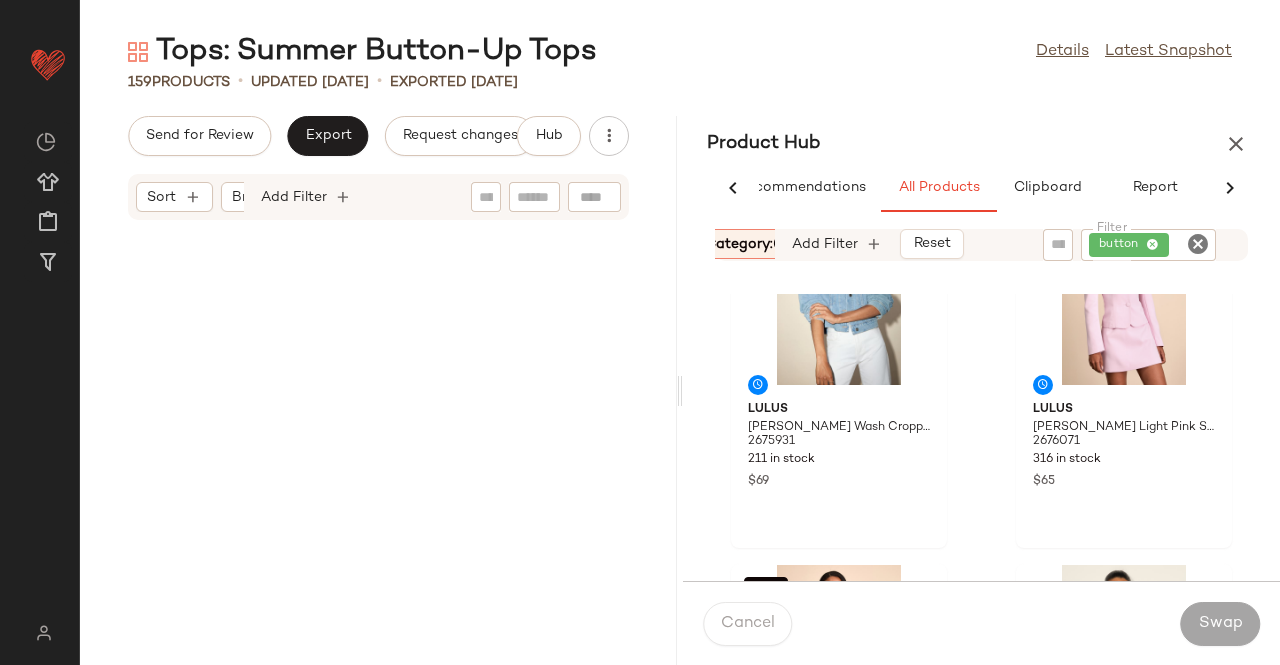 scroll, scrollTop: 0, scrollLeft: 0, axis: both 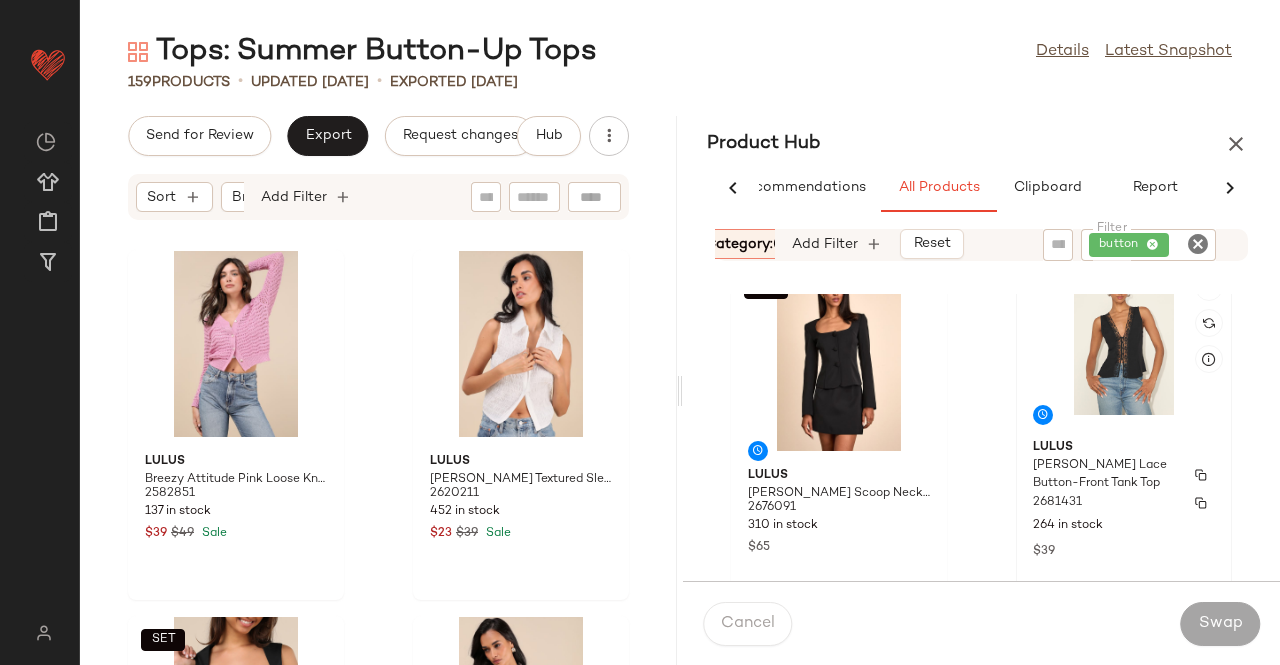click on "[PERSON_NAME] Lace Button-Front Tank Top" at bounding box center [1106, 475] 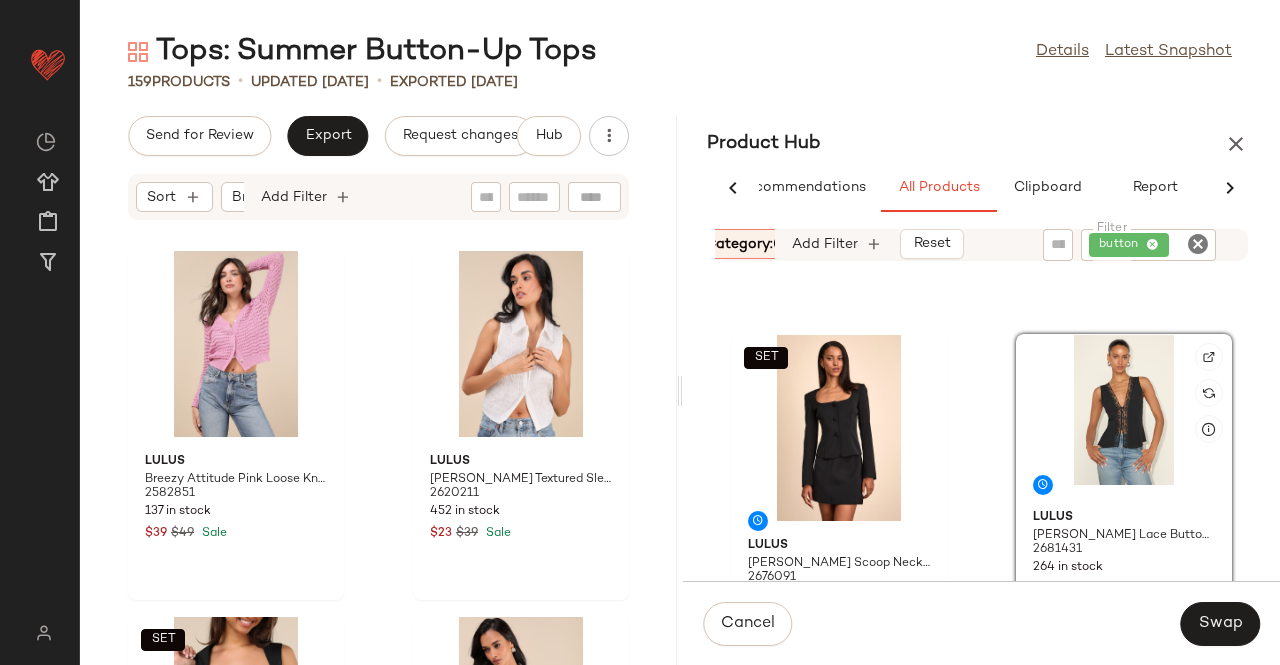 scroll, scrollTop: 316, scrollLeft: 0, axis: vertical 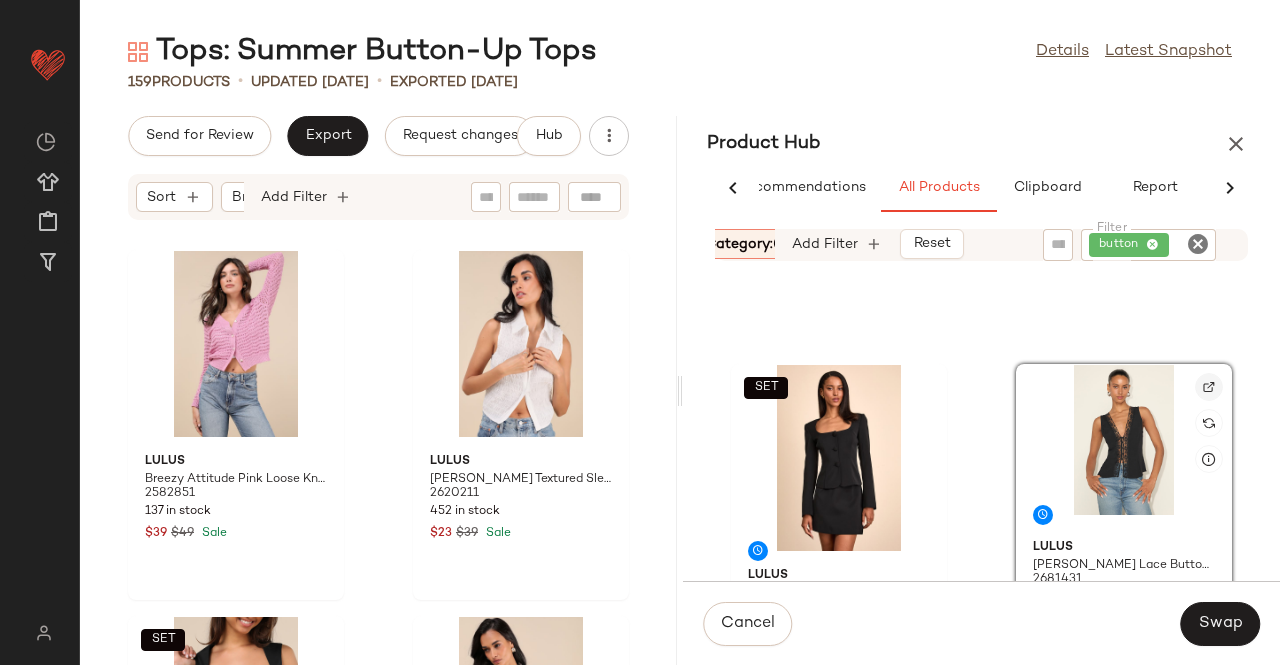 click 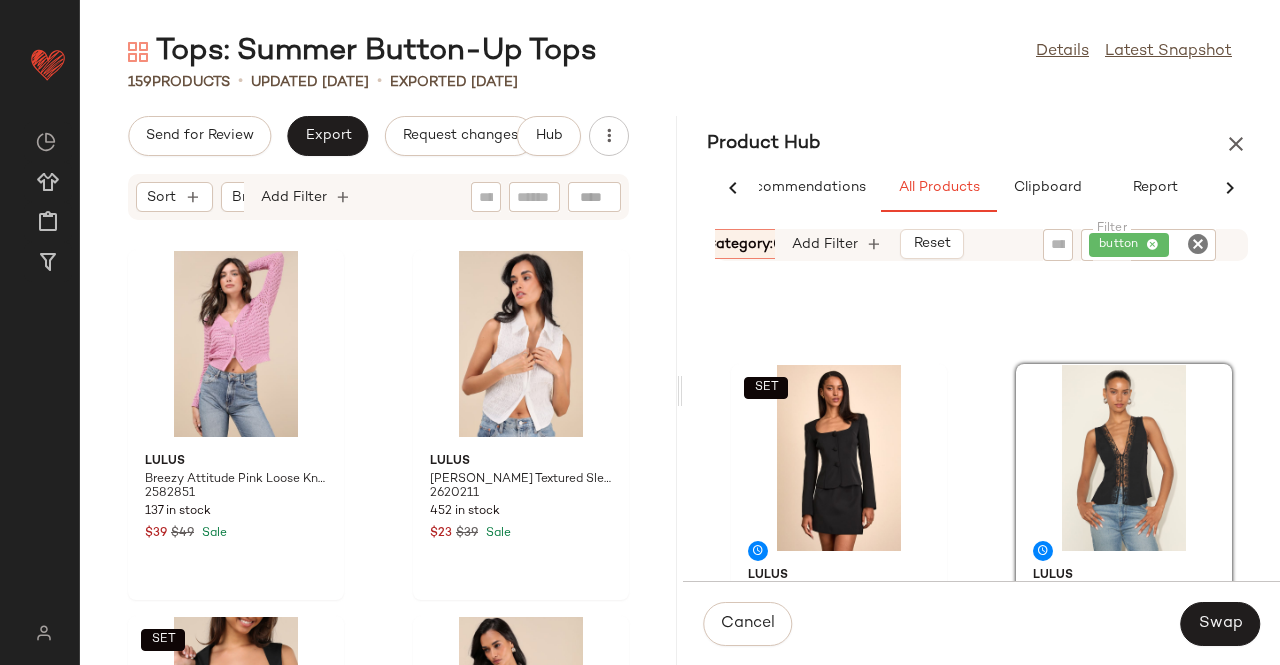 scroll, scrollTop: 616, scrollLeft: 0, axis: vertical 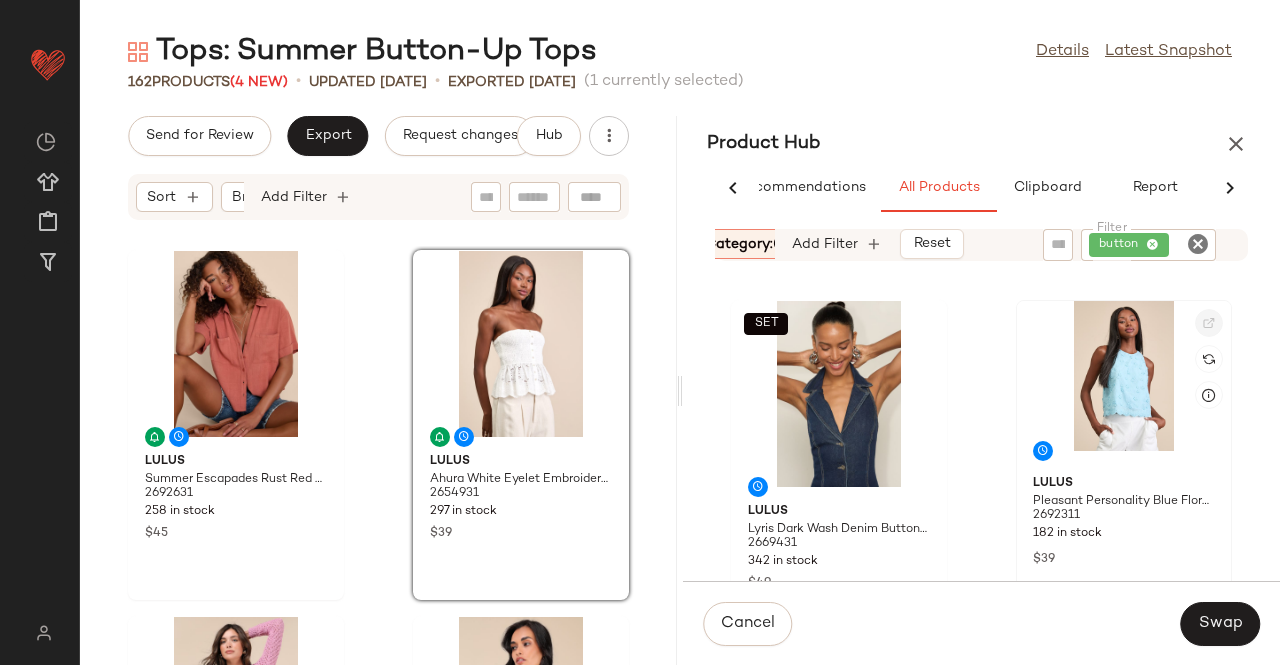 click at bounding box center (1209, 323) 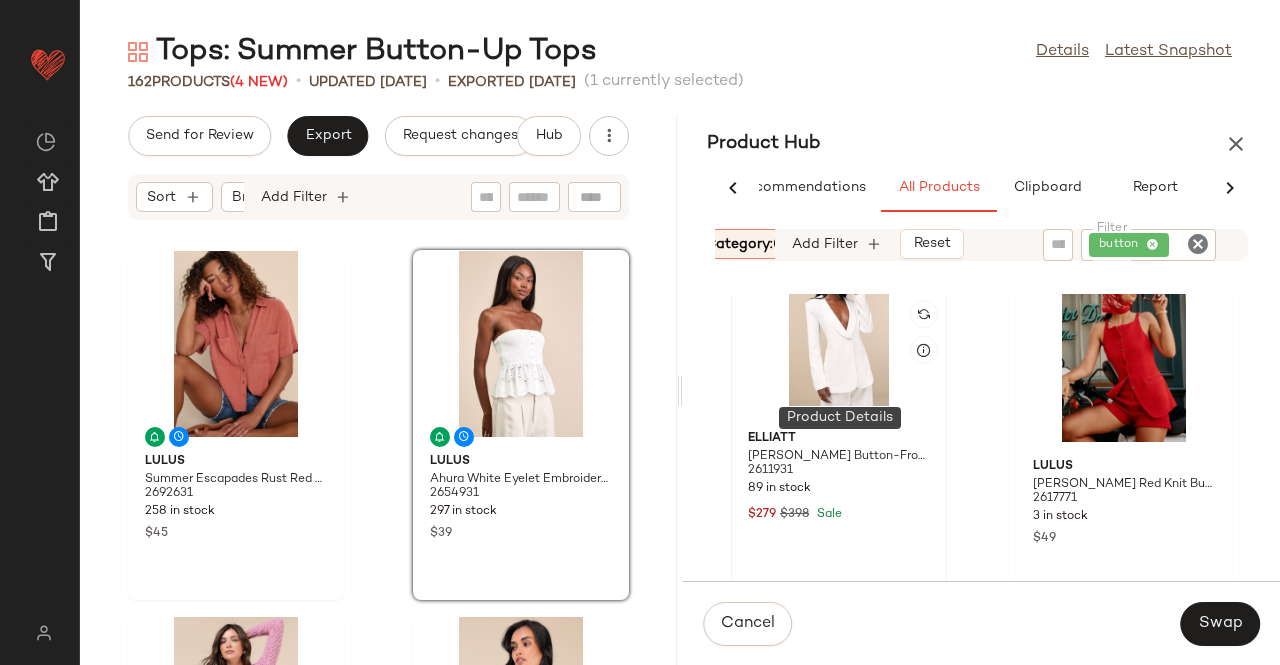 scroll, scrollTop: 6312, scrollLeft: 0, axis: vertical 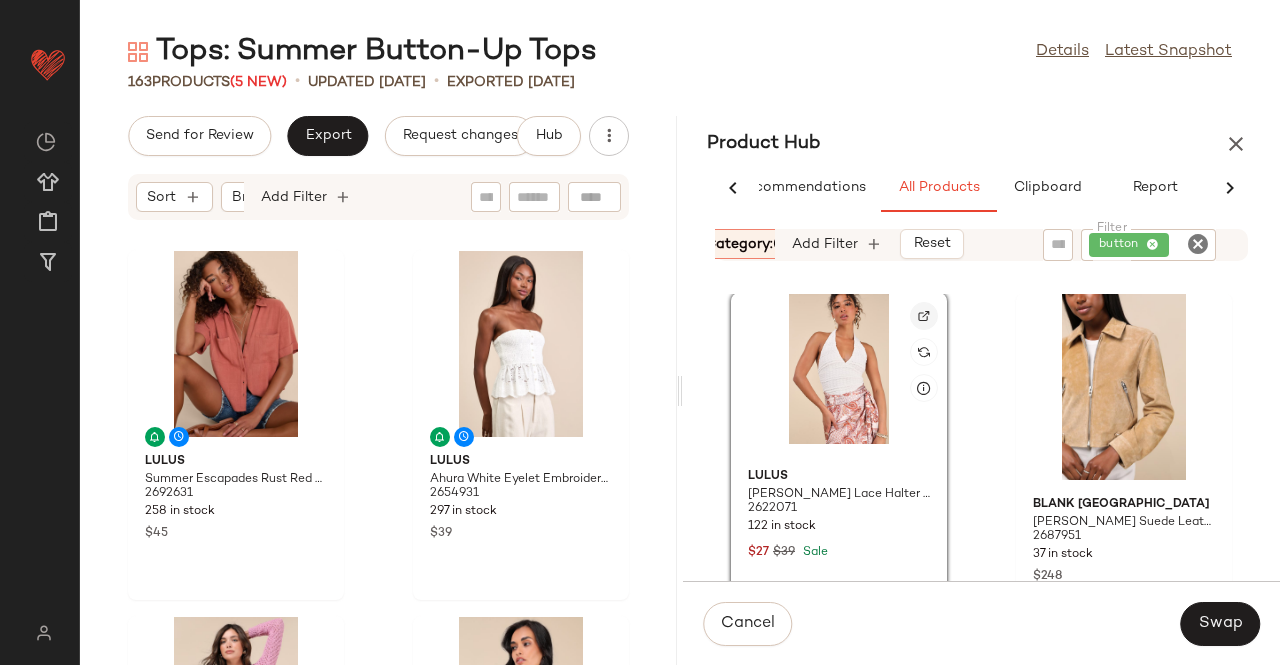 click 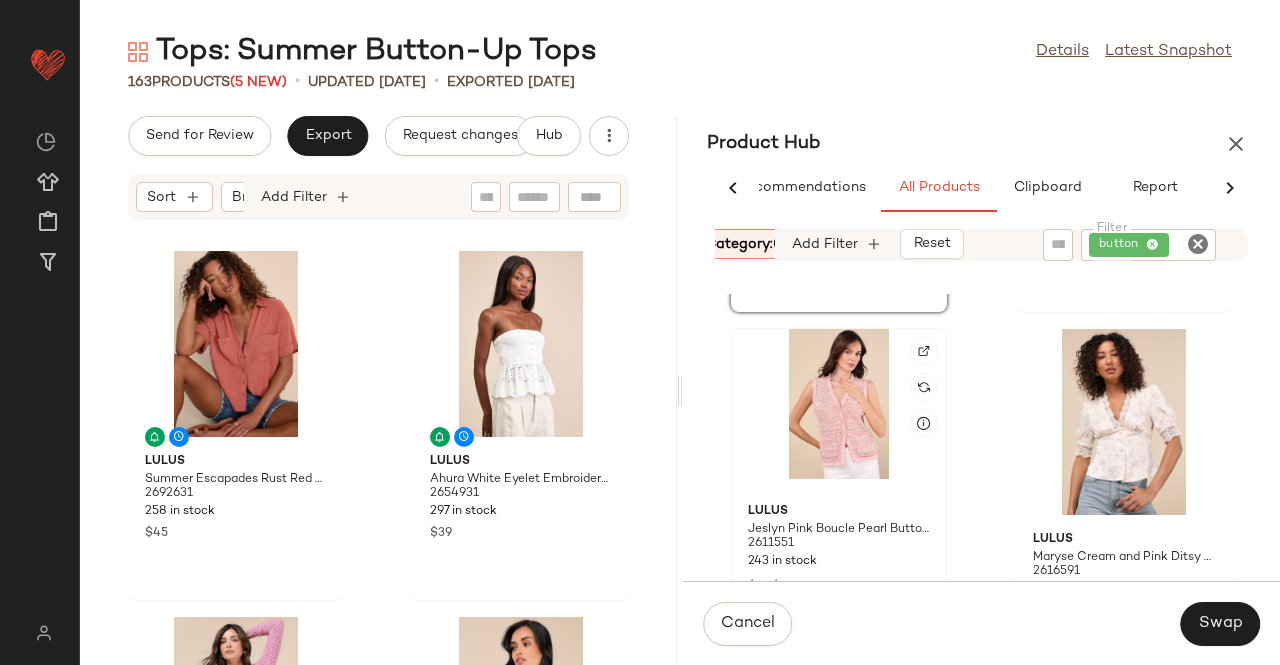 scroll, scrollTop: 6909, scrollLeft: 0, axis: vertical 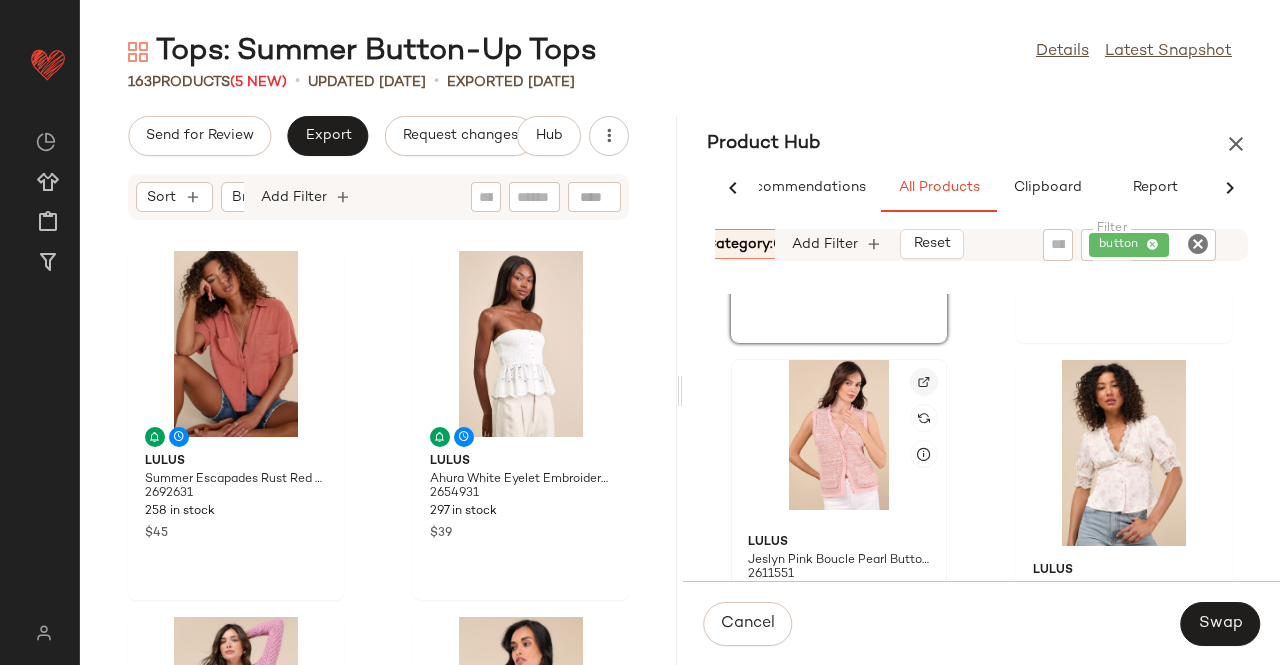 click 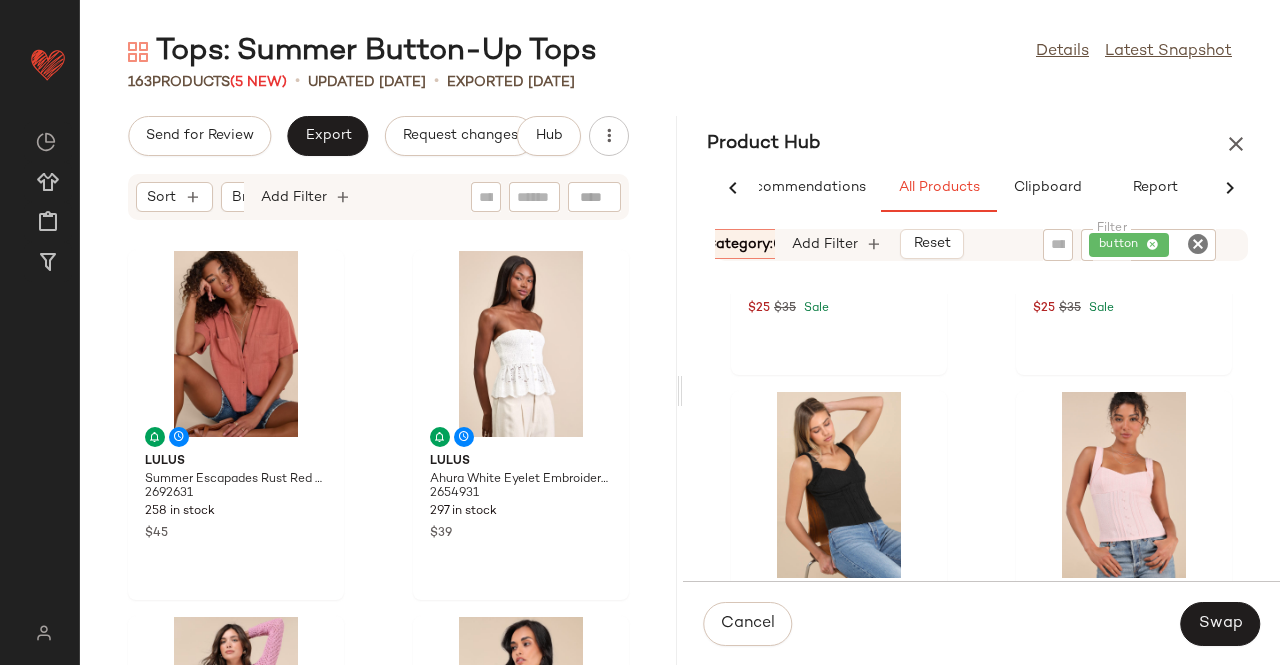 scroll, scrollTop: 7709, scrollLeft: 0, axis: vertical 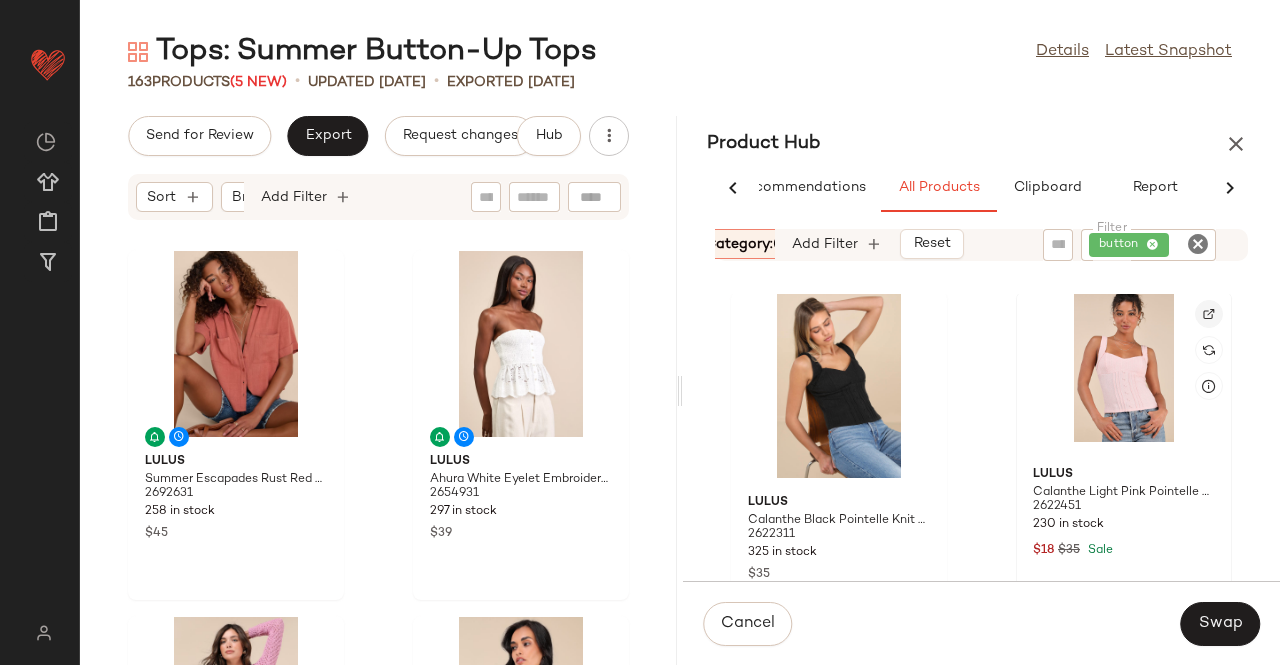 click 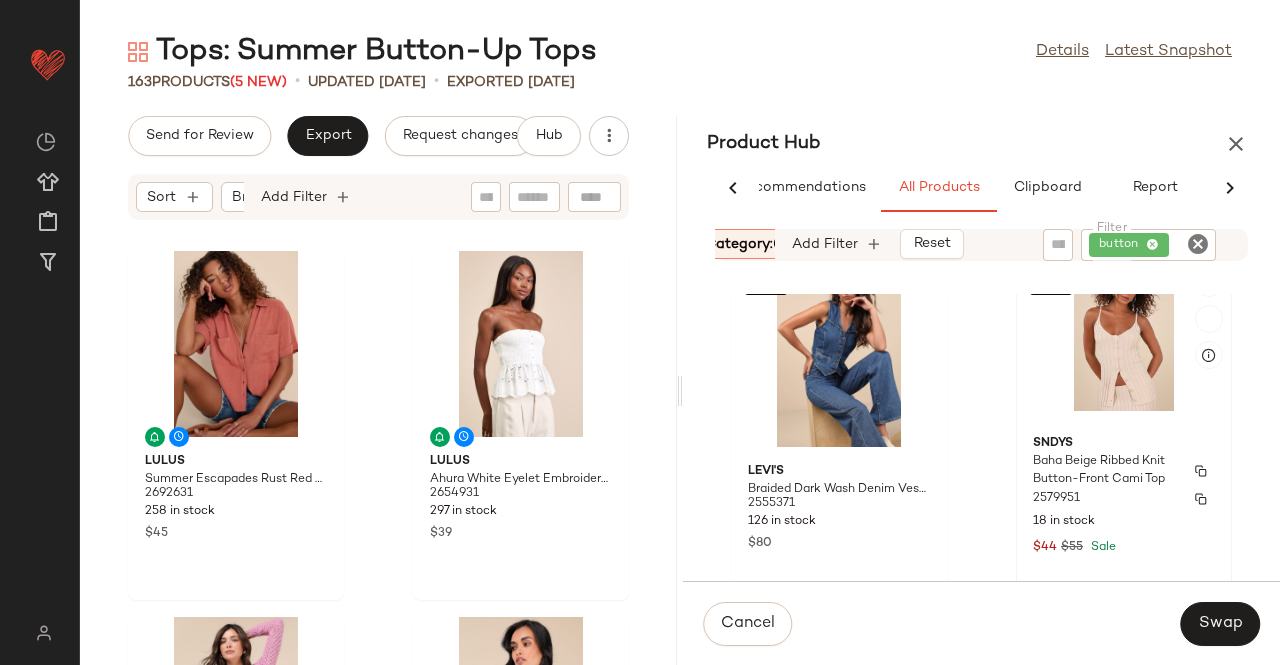 scroll, scrollTop: 9509, scrollLeft: 0, axis: vertical 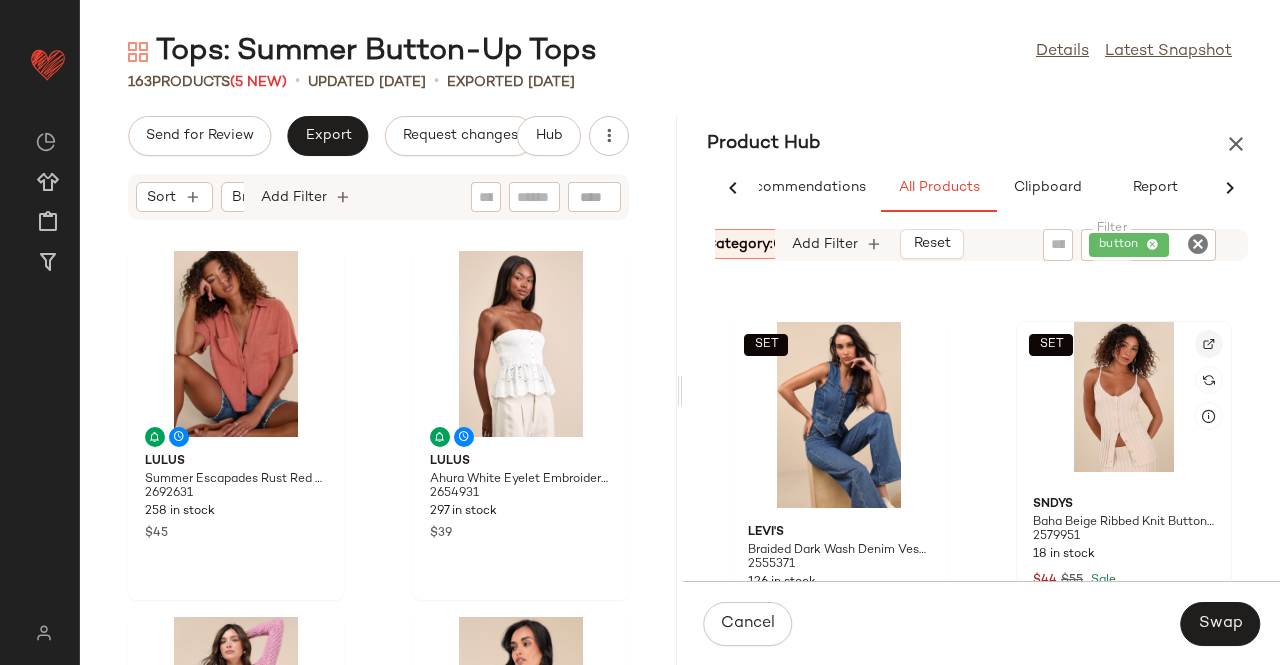 click at bounding box center (1209, 344) 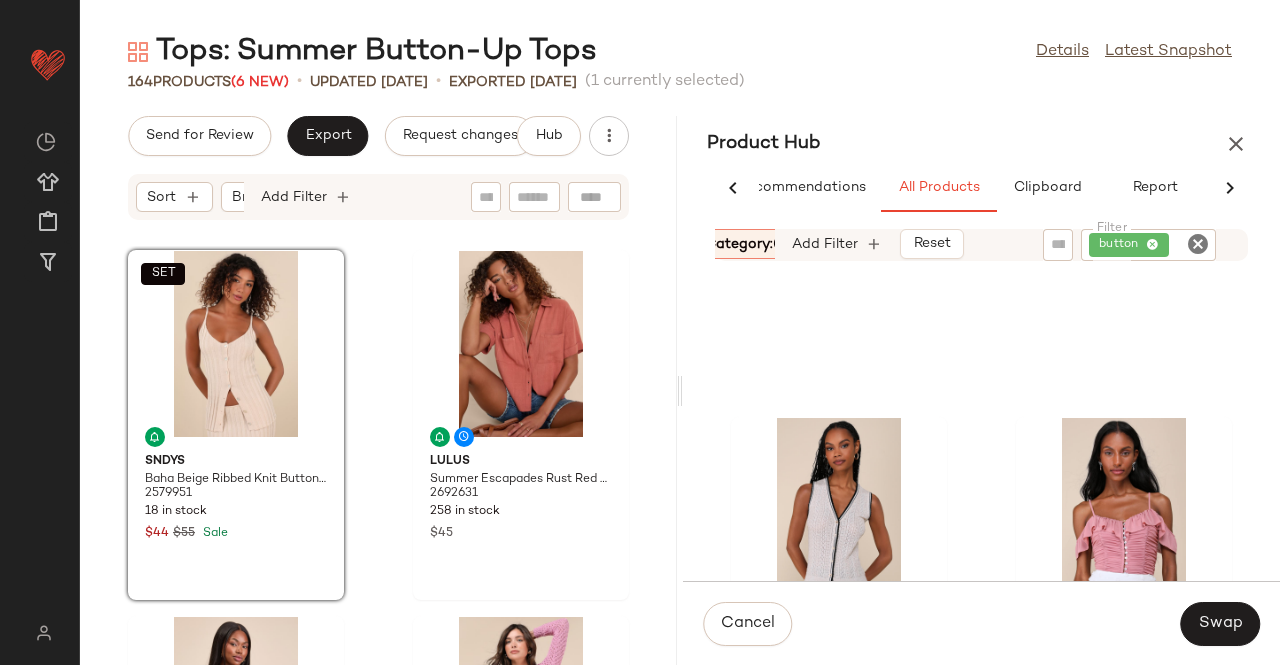scroll, scrollTop: 48709, scrollLeft: 0, axis: vertical 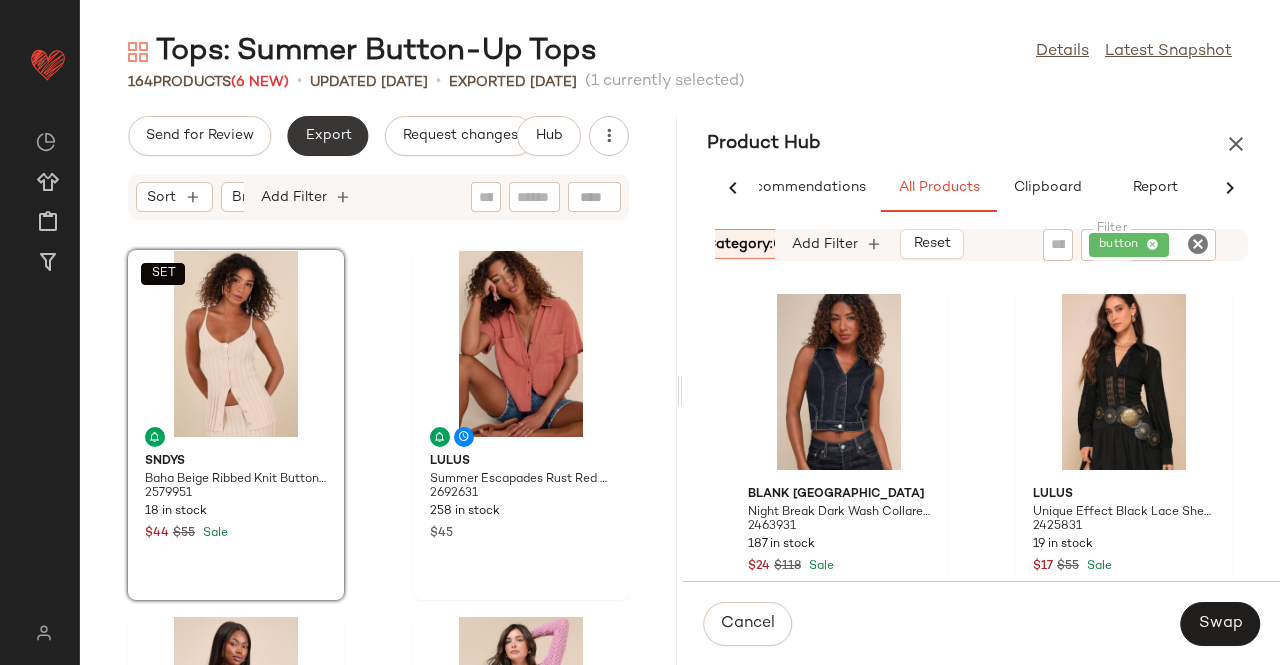 click on "Export" at bounding box center [327, 136] 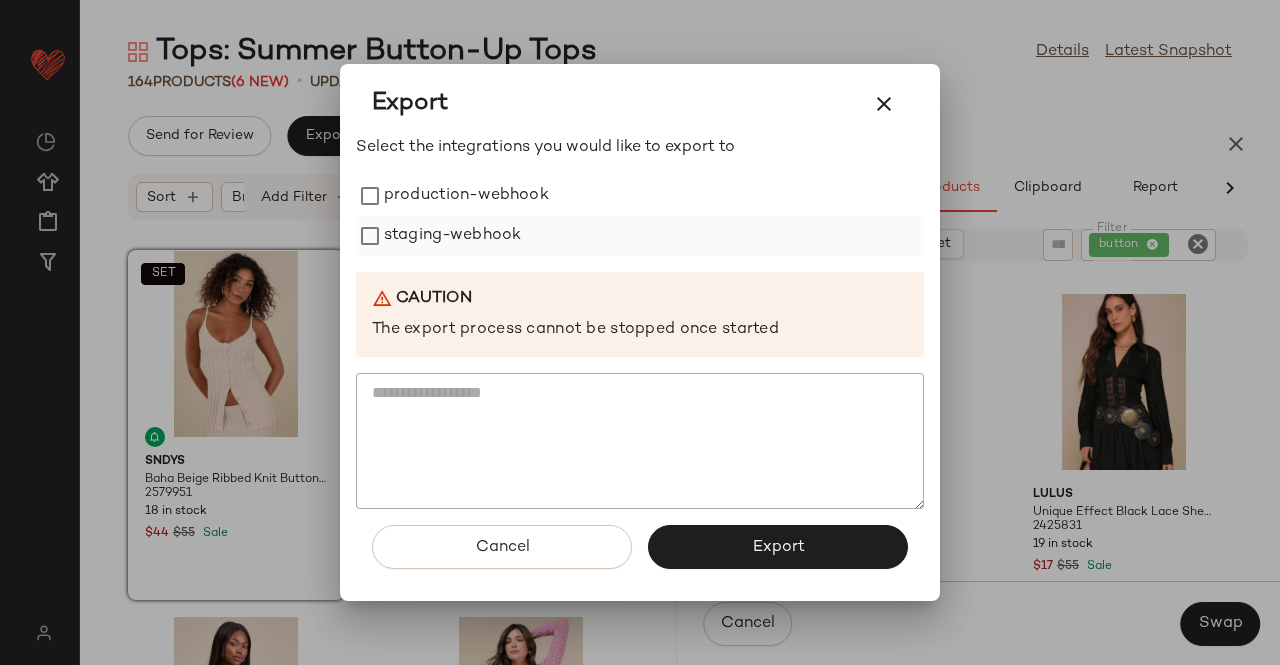 click on "staging-webhook" at bounding box center (452, 236) 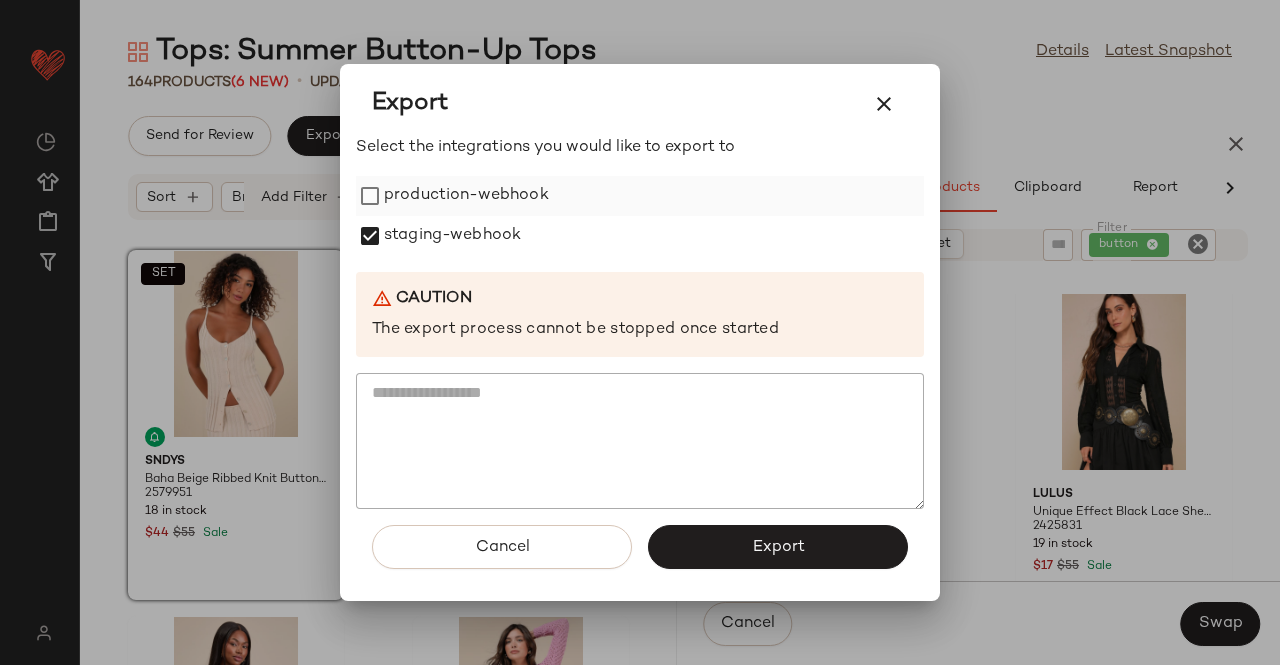 click on "production-webhook" at bounding box center [466, 196] 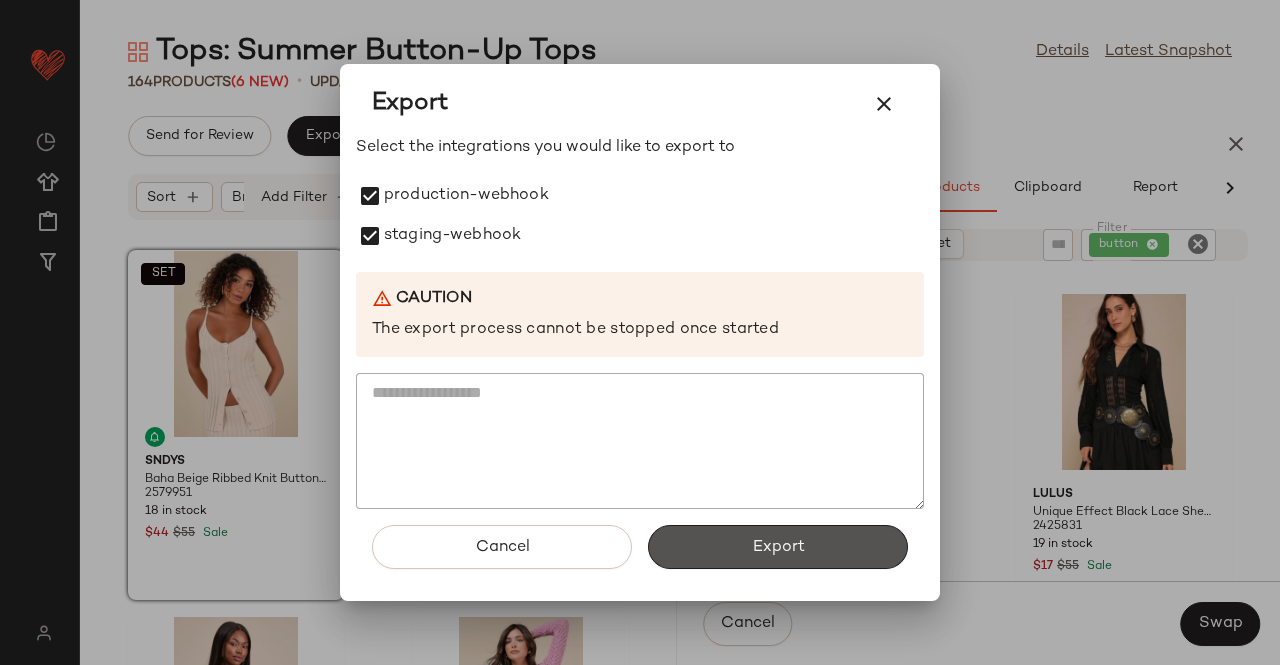 drag, startPoint x: 740, startPoint y: 529, endPoint x: 739, endPoint y: 509, distance: 20.024984 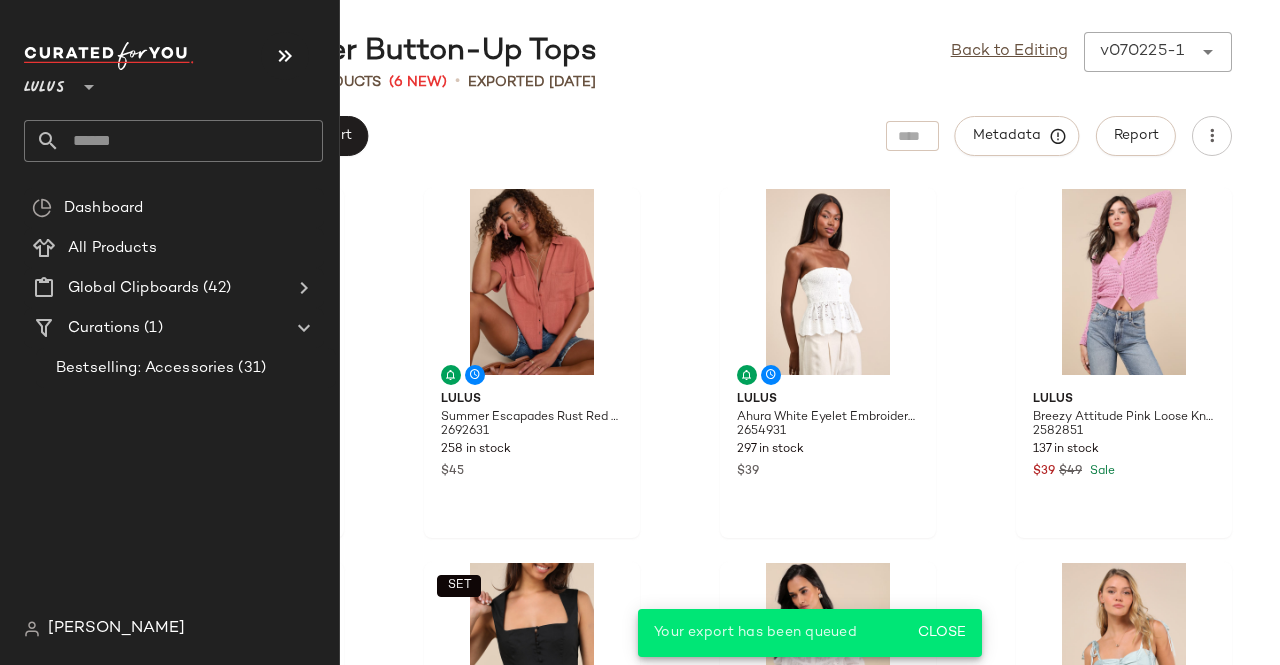 click 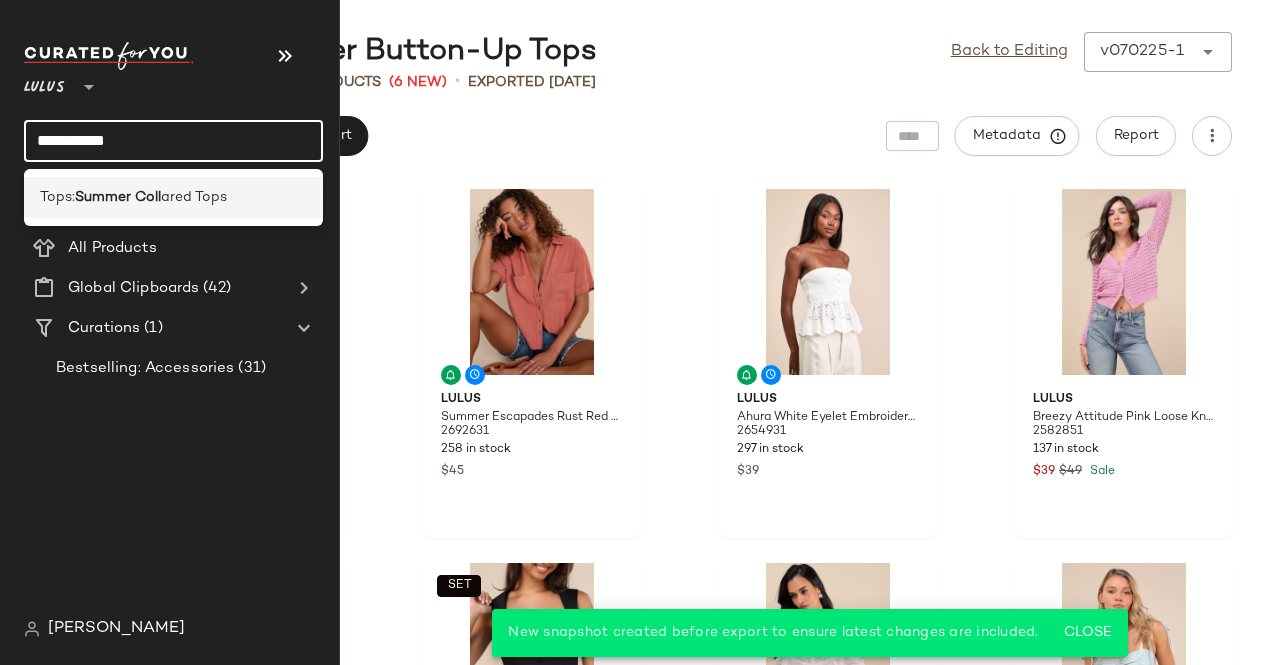 type on "**********" 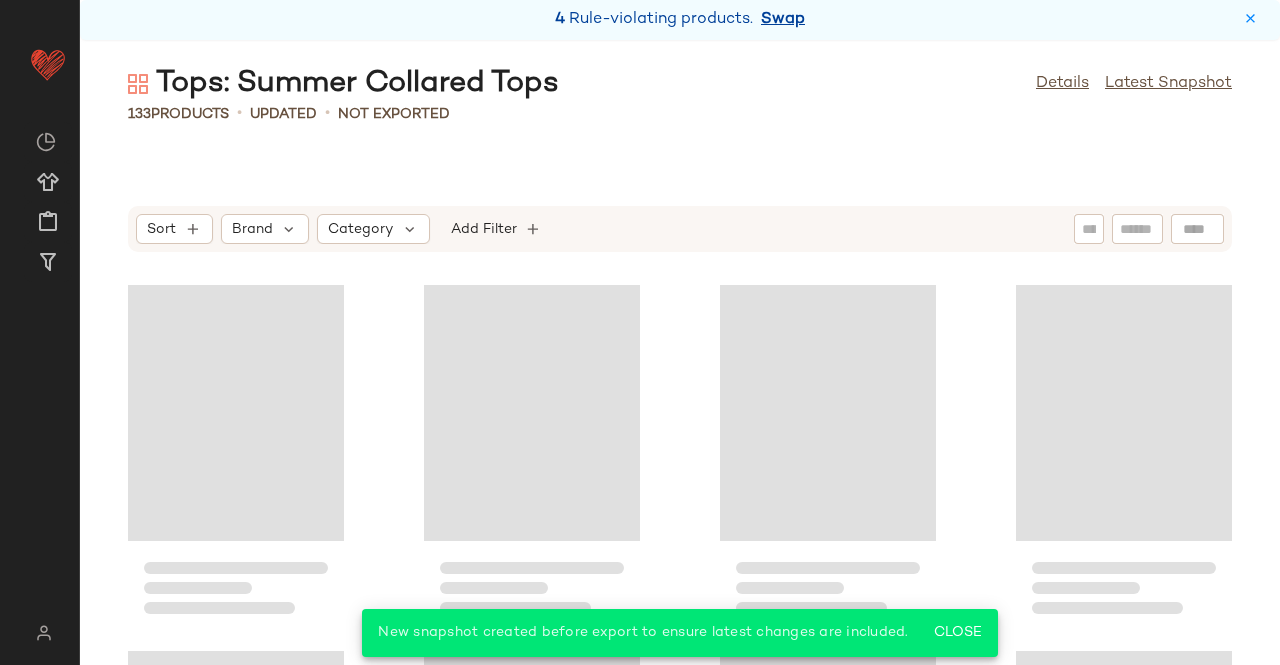 click on "Swap" at bounding box center [783, 20] 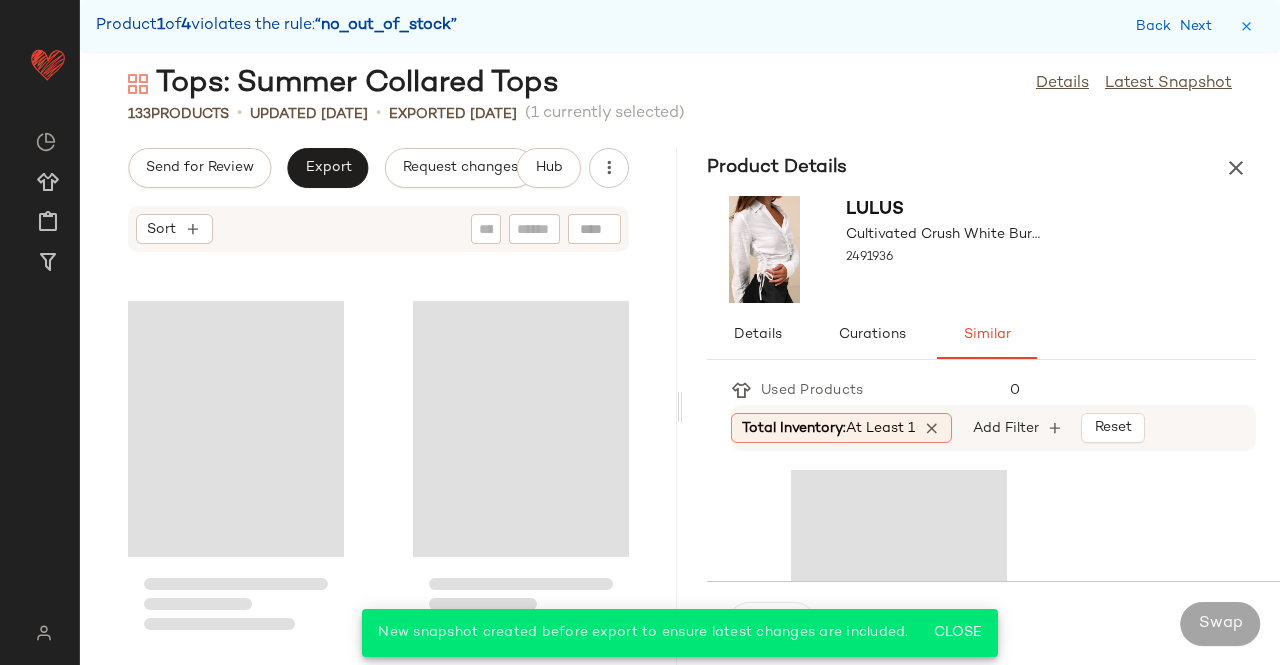 scroll, scrollTop: 20496, scrollLeft: 0, axis: vertical 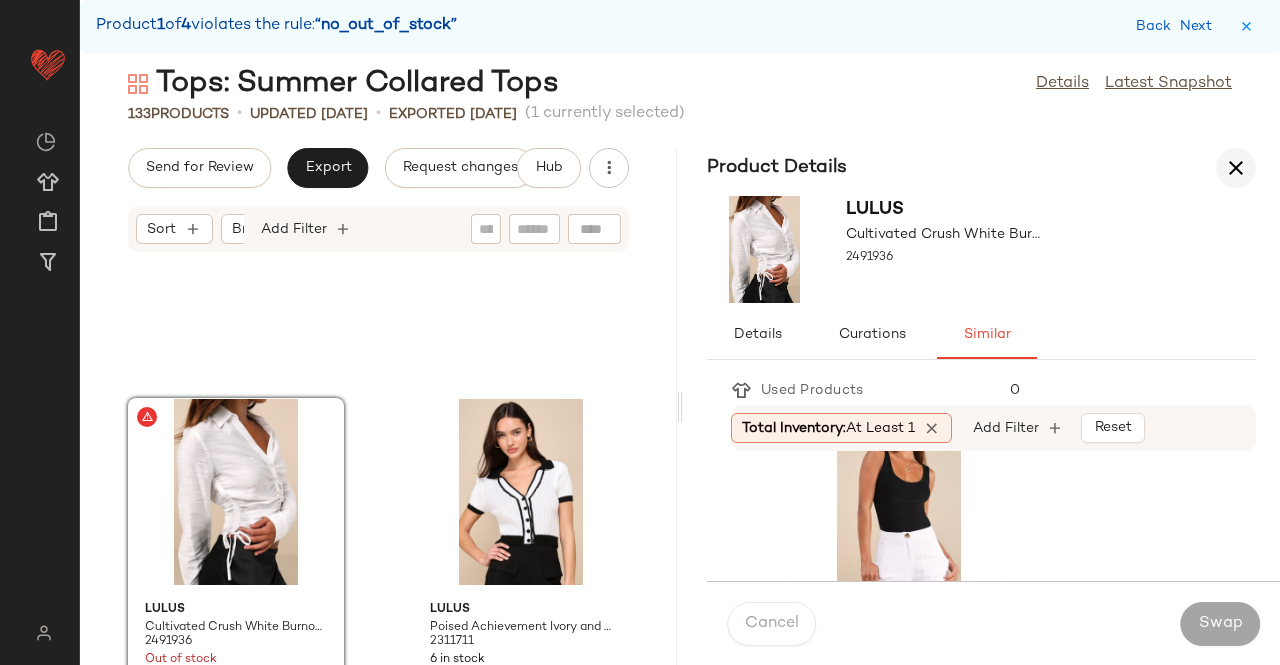 click at bounding box center [1236, 168] 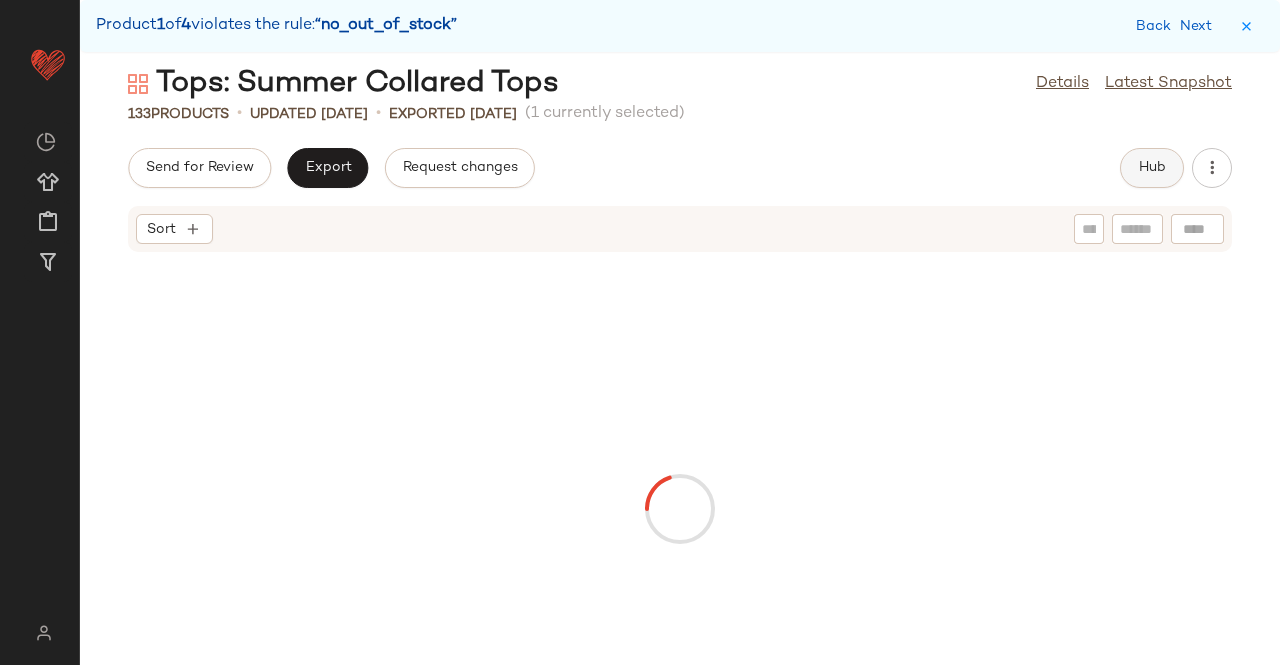 click on "Hub" 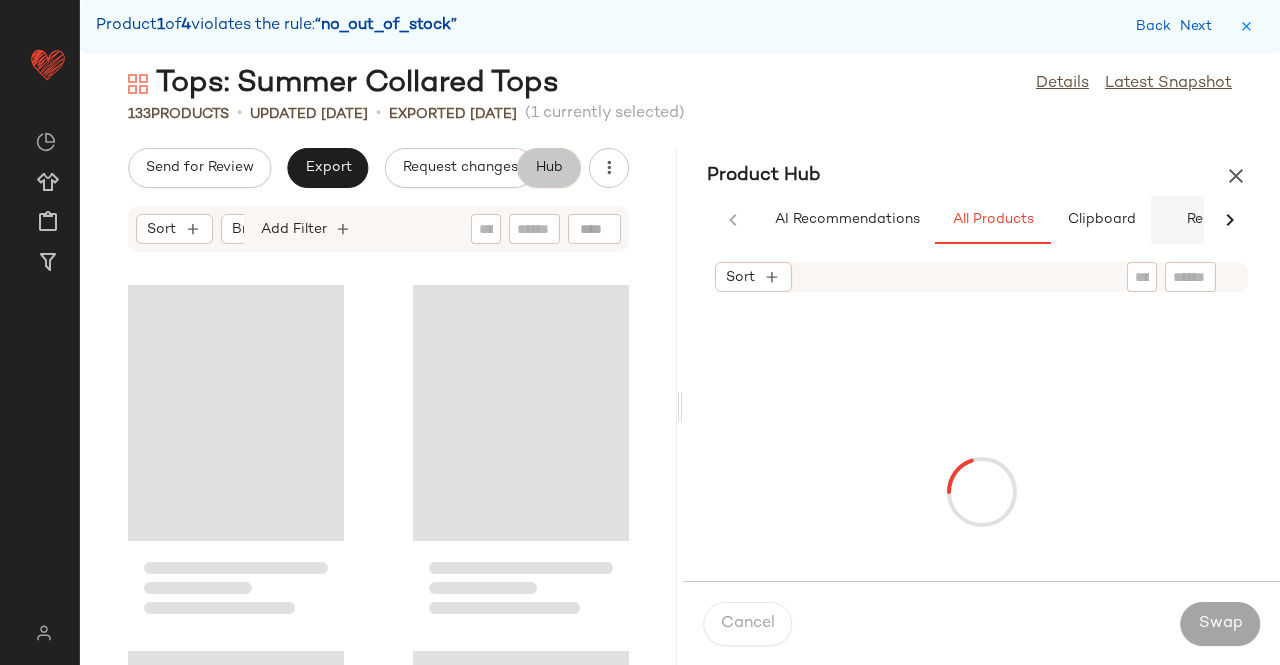 scroll, scrollTop: 0, scrollLeft: 62, axis: horizontal 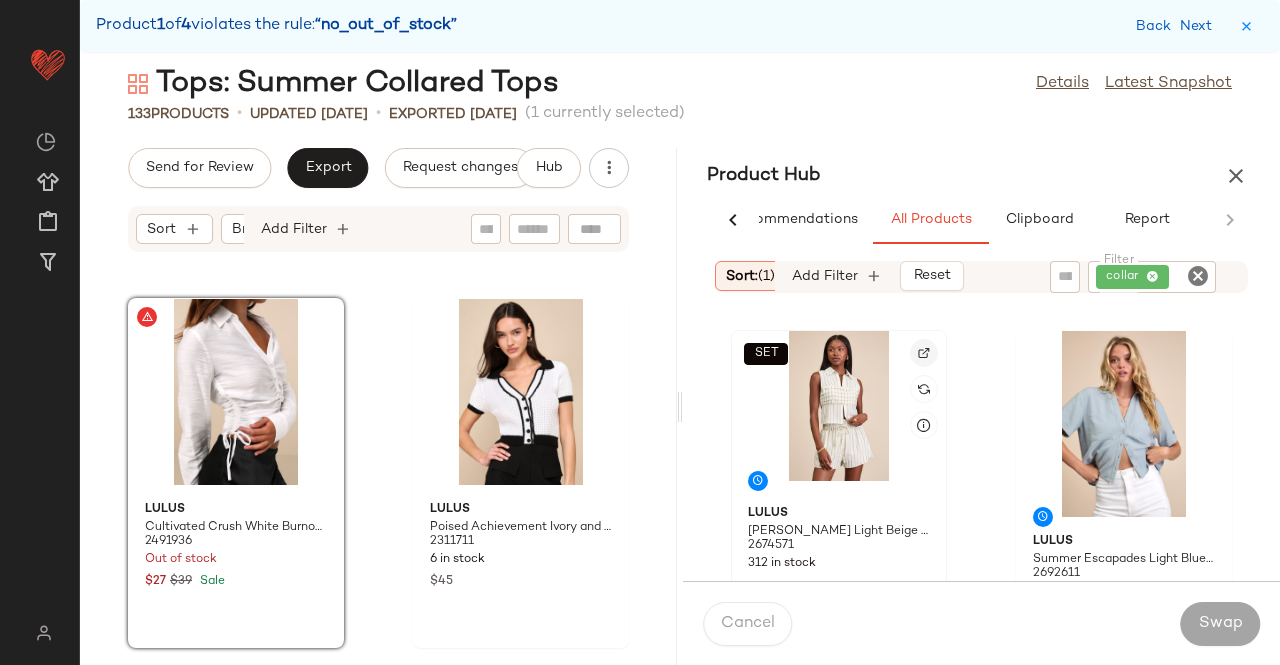 click 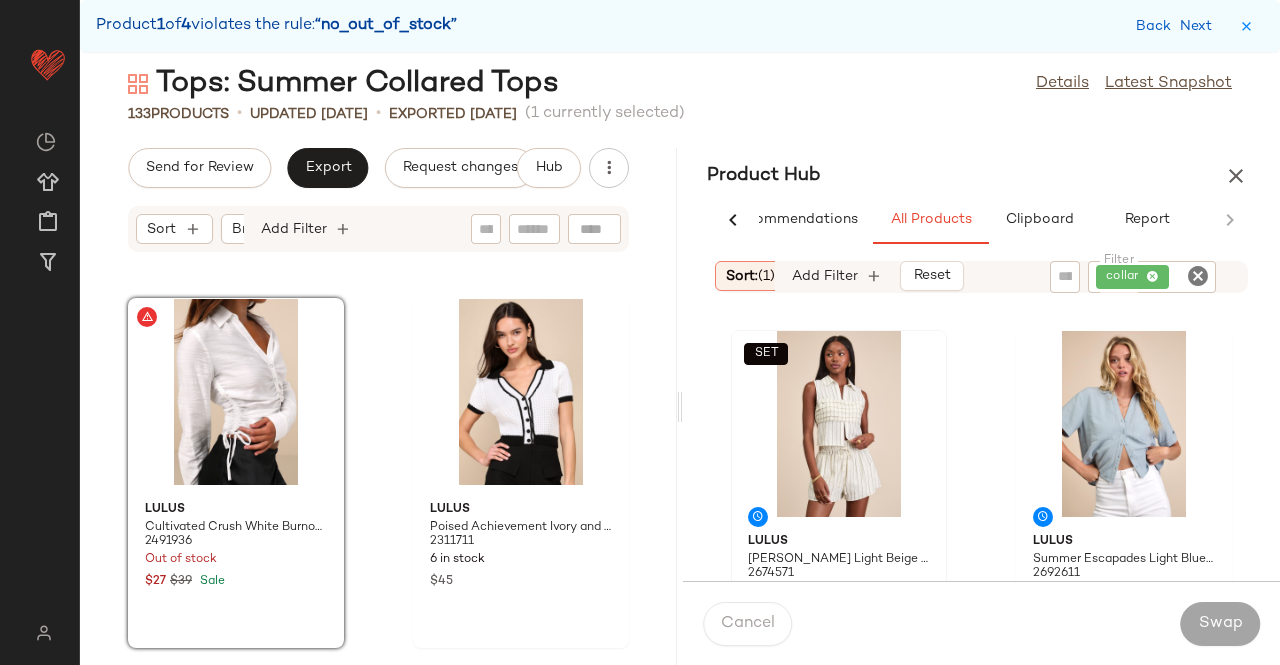 click on "Swap" at bounding box center (1220, 624) 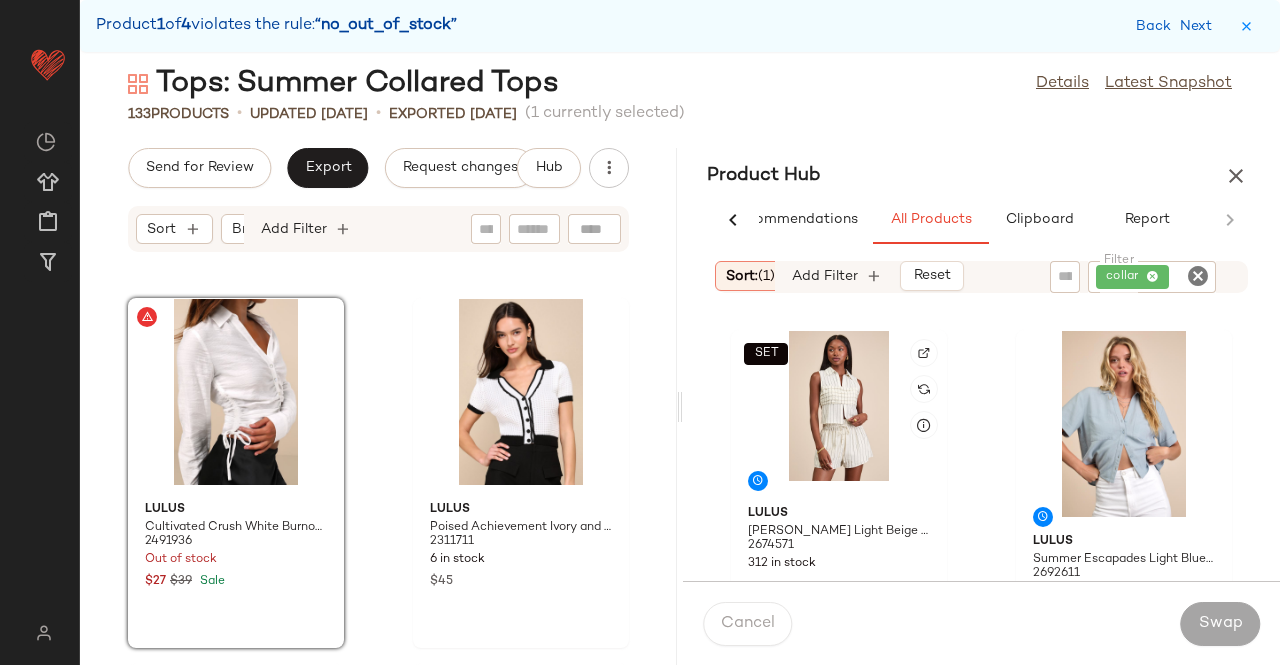 drag, startPoint x: 800, startPoint y: 405, endPoint x: 1138, endPoint y: 631, distance: 406.5956 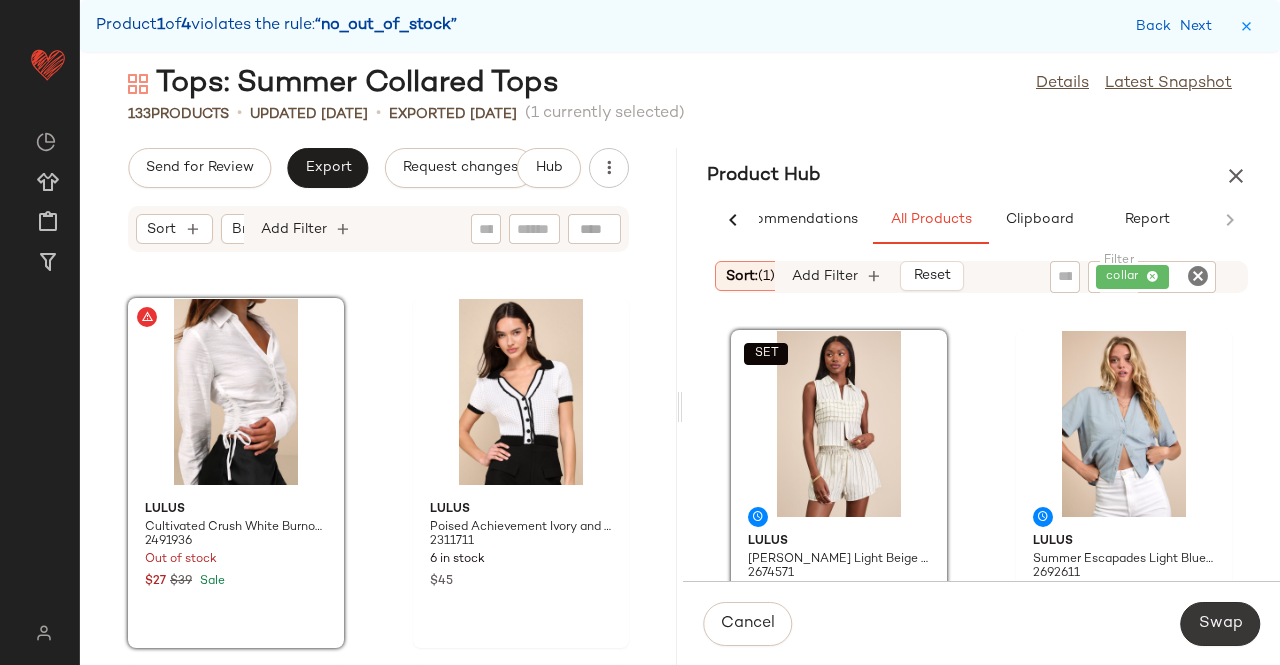 click on "Swap" 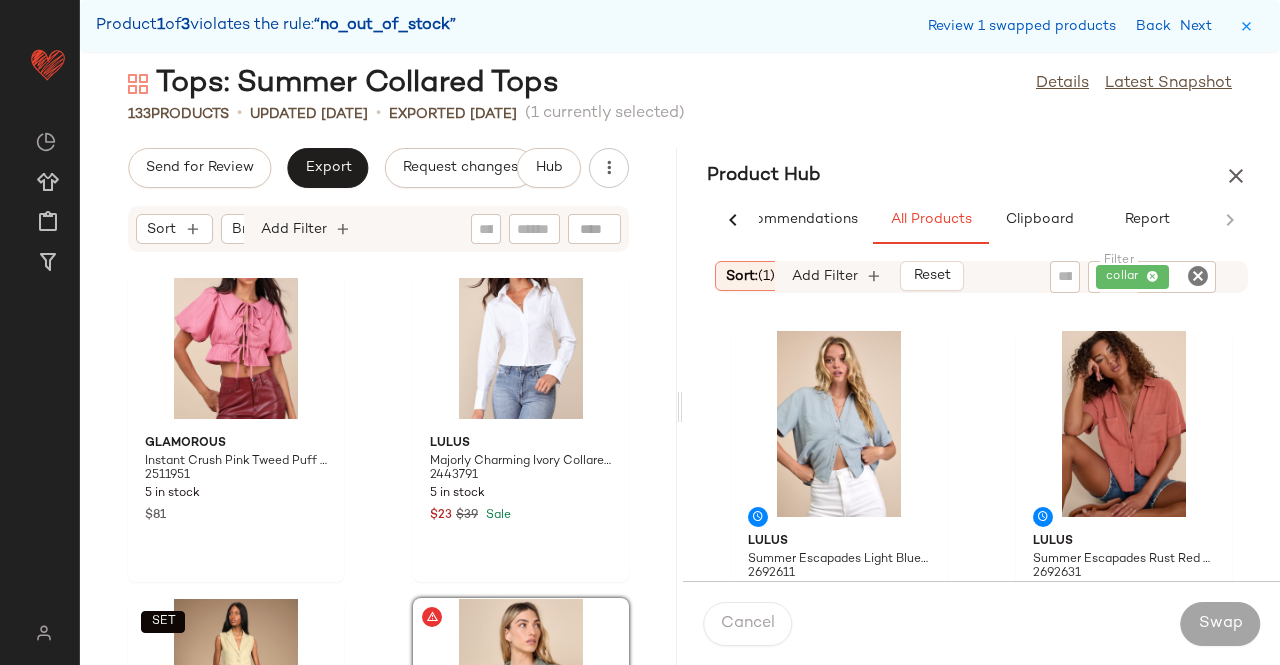 scroll, scrollTop: 22592, scrollLeft: 0, axis: vertical 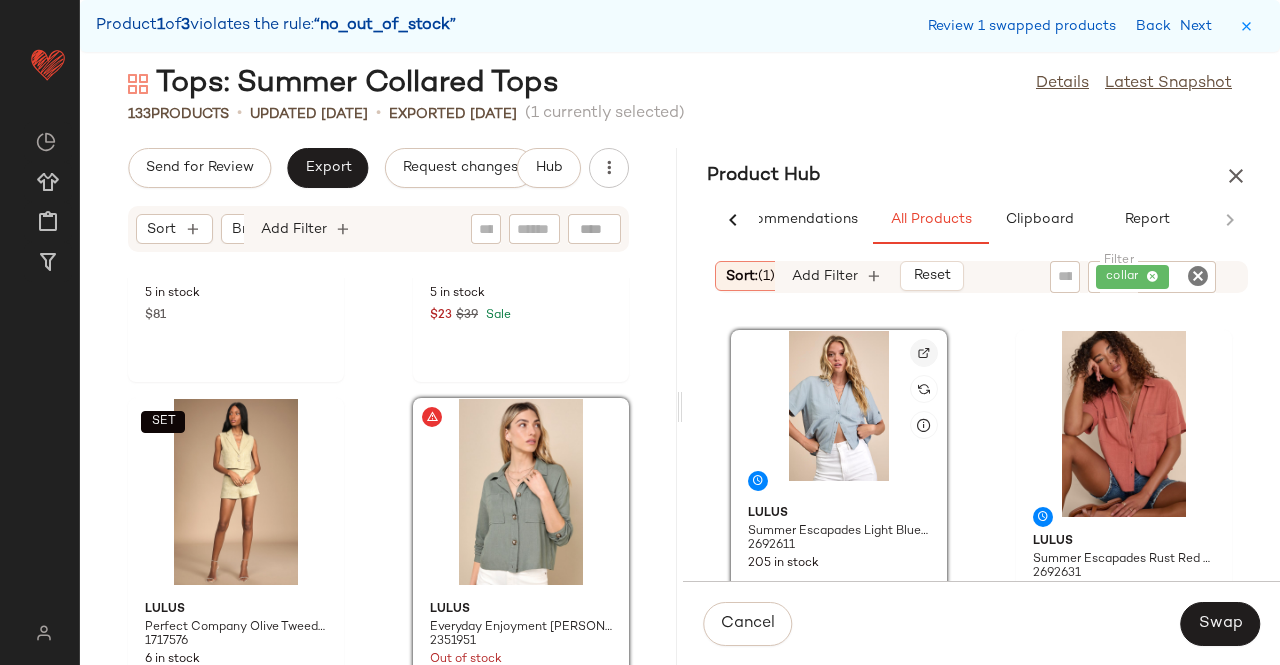 click at bounding box center (924, 353) 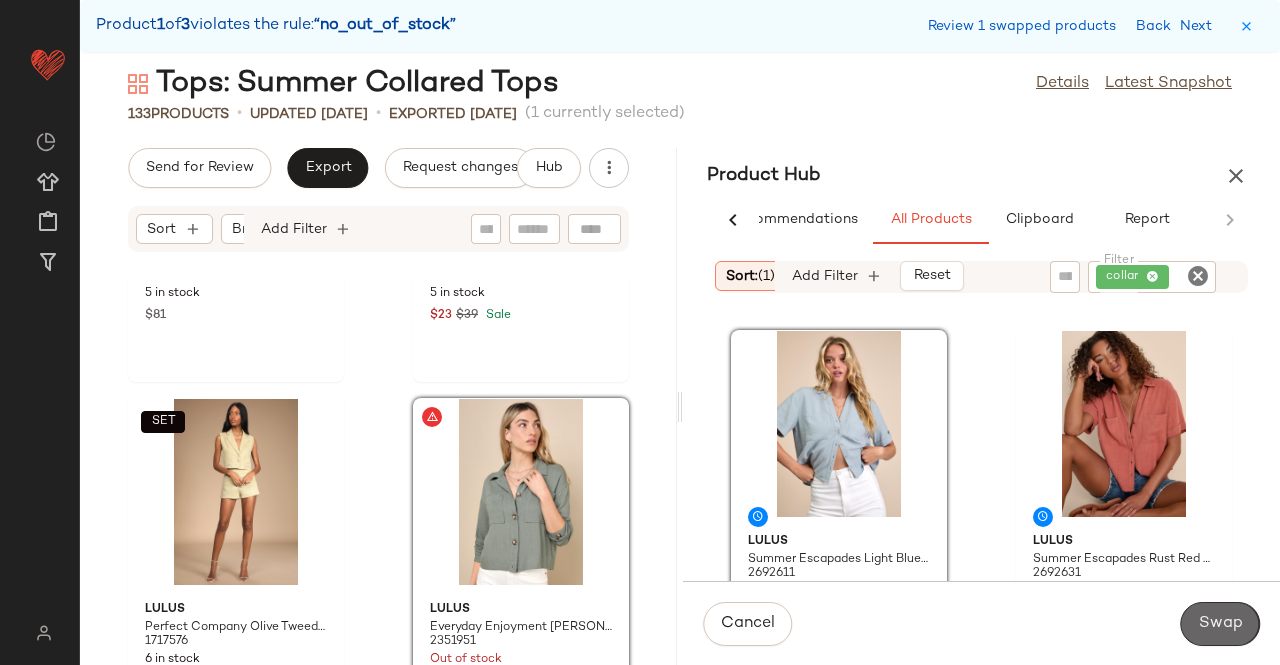 click on "Swap" 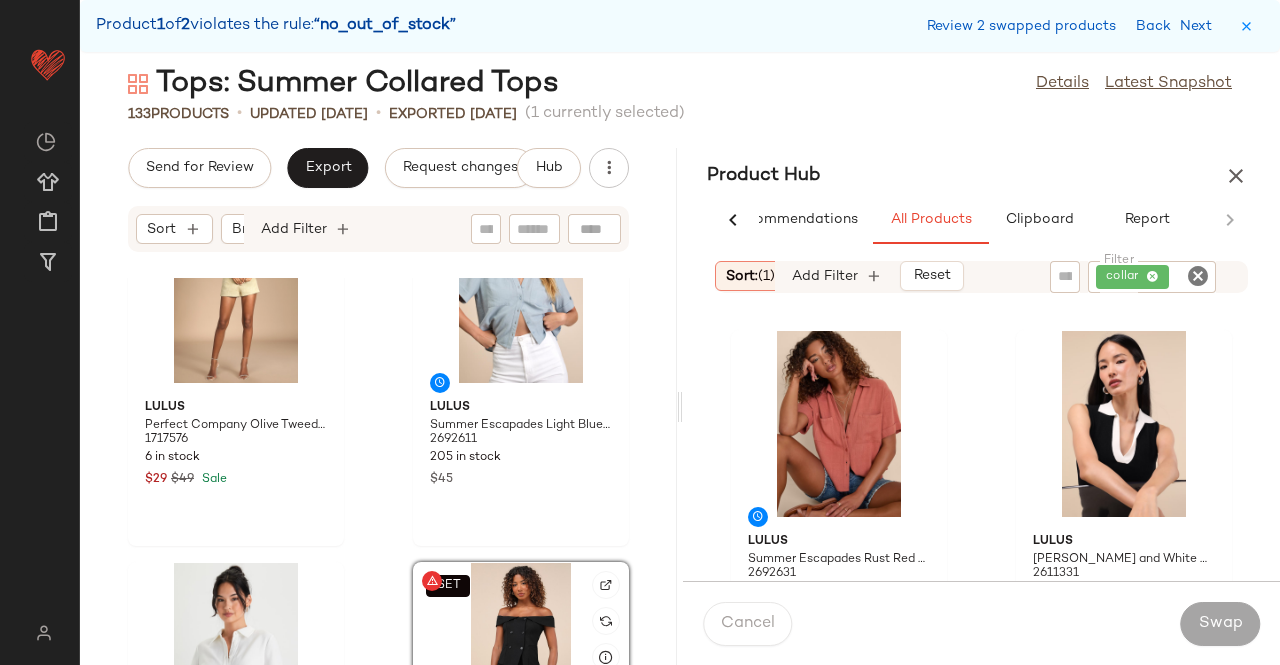 scroll, scrollTop: 22858, scrollLeft: 0, axis: vertical 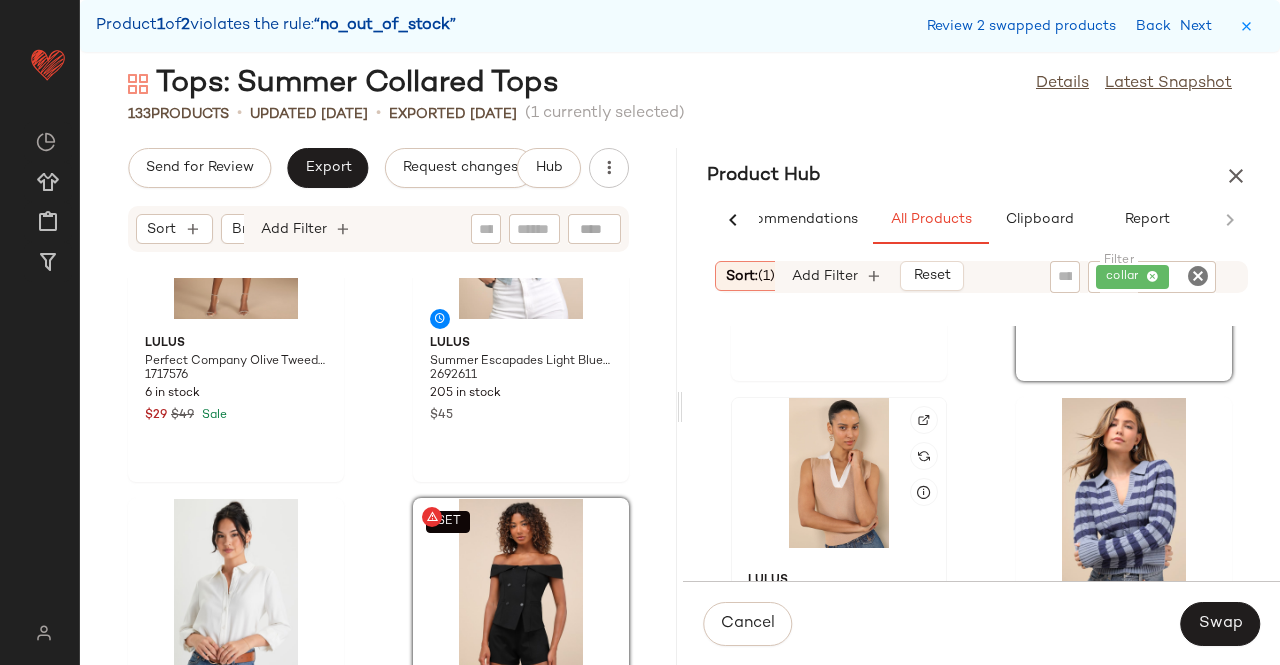 click 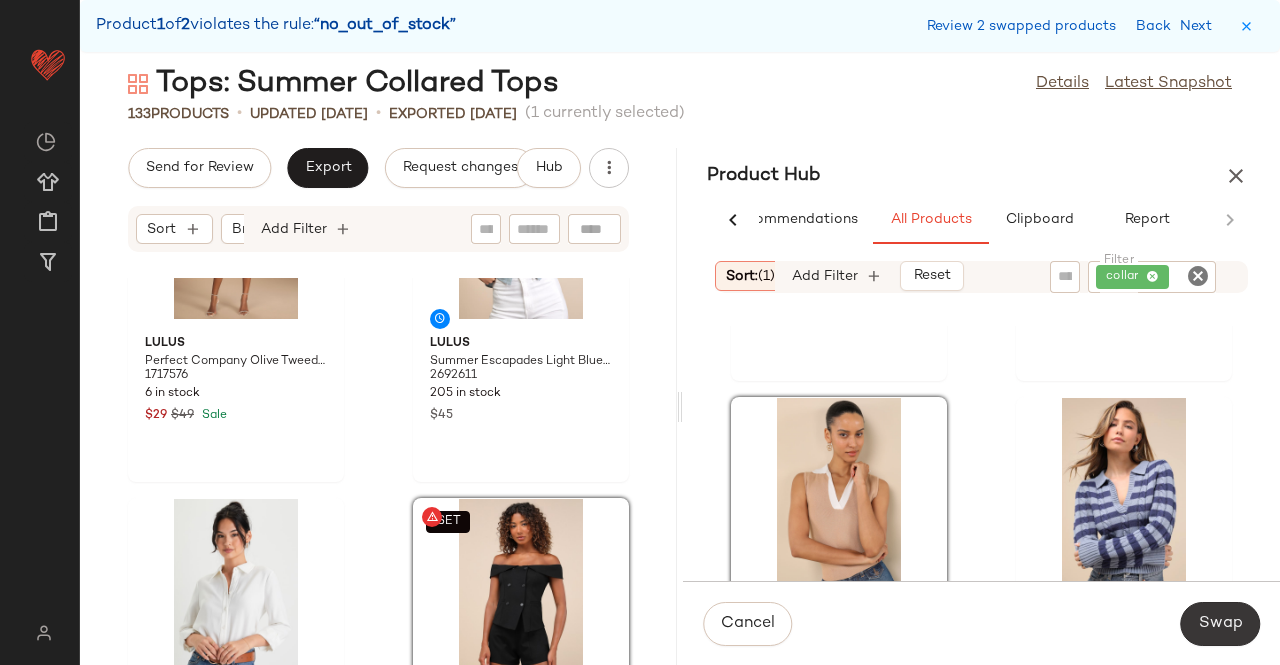 click on "Swap" at bounding box center (1220, 624) 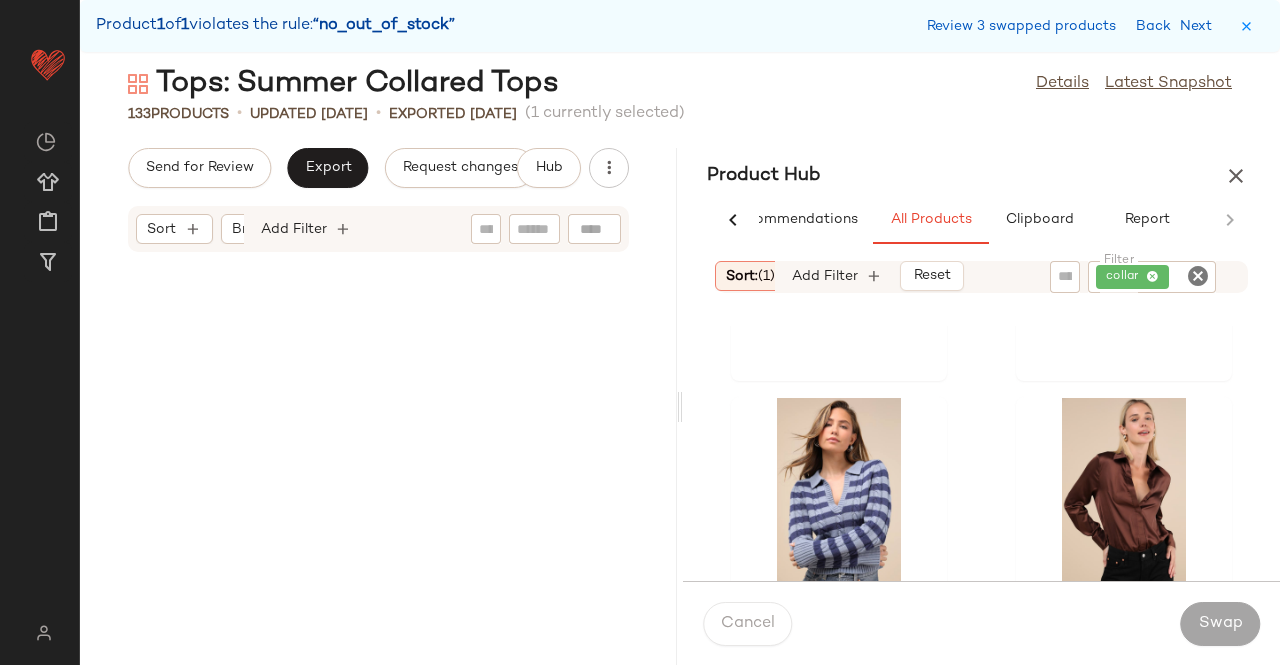 scroll, scrollTop: 24138, scrollLeft: 0, axis: vertical 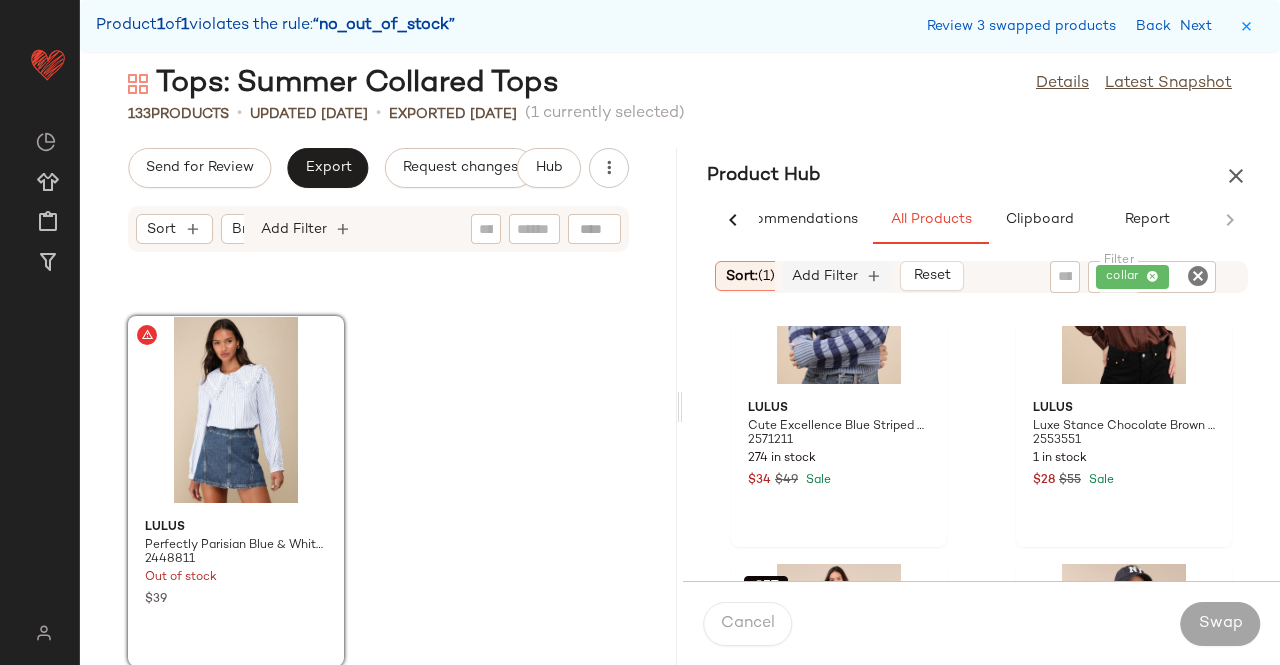 click on "Add Filter" at bounding box center [825, 276] 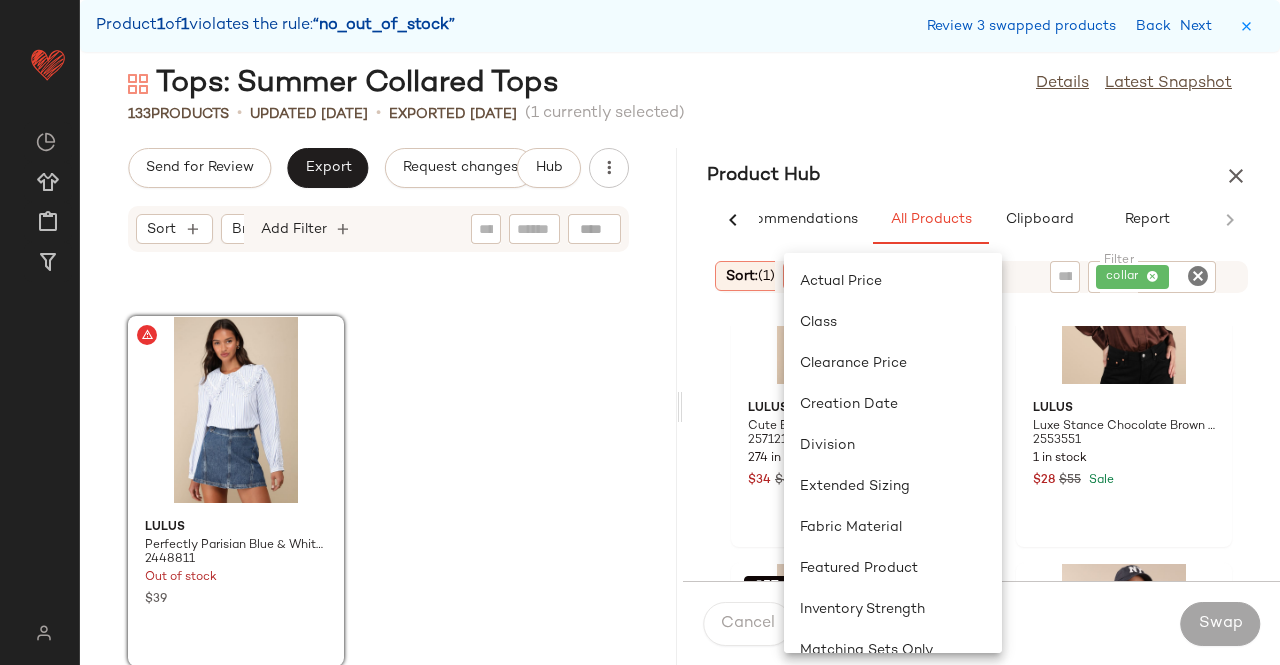click on "Product Hub" at bounding box center [981, 176] 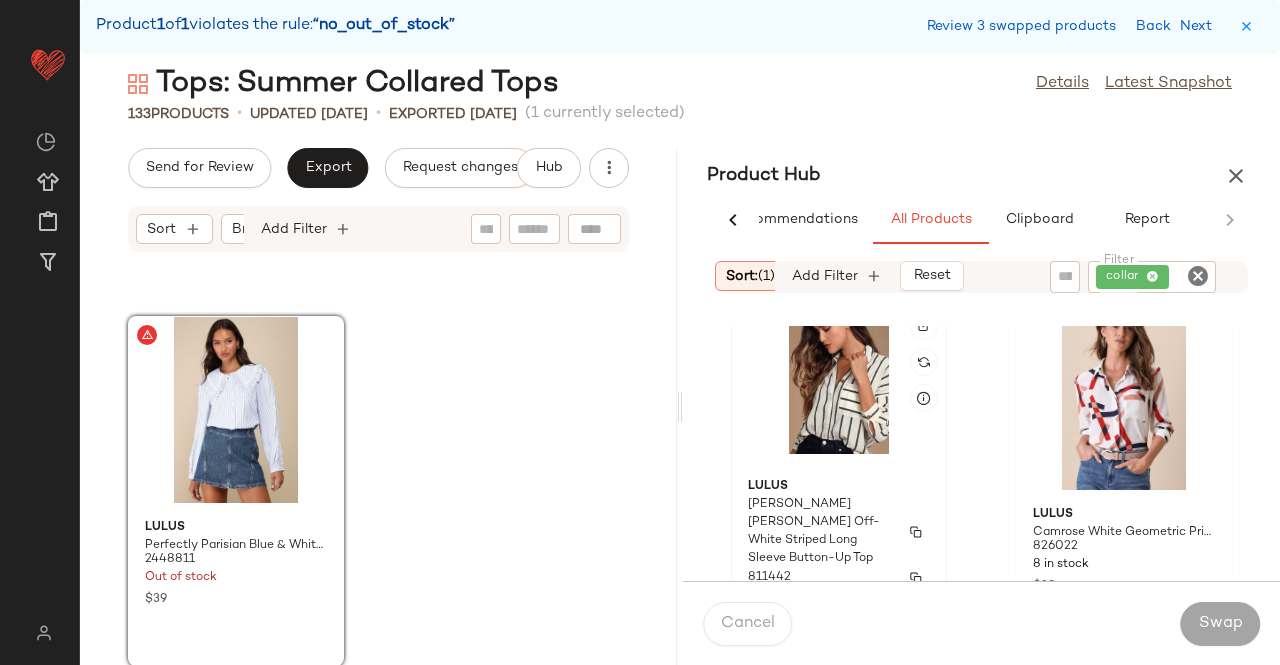 scroll, scrollTop: 6602, scrollLeft: 0, axis: vertical 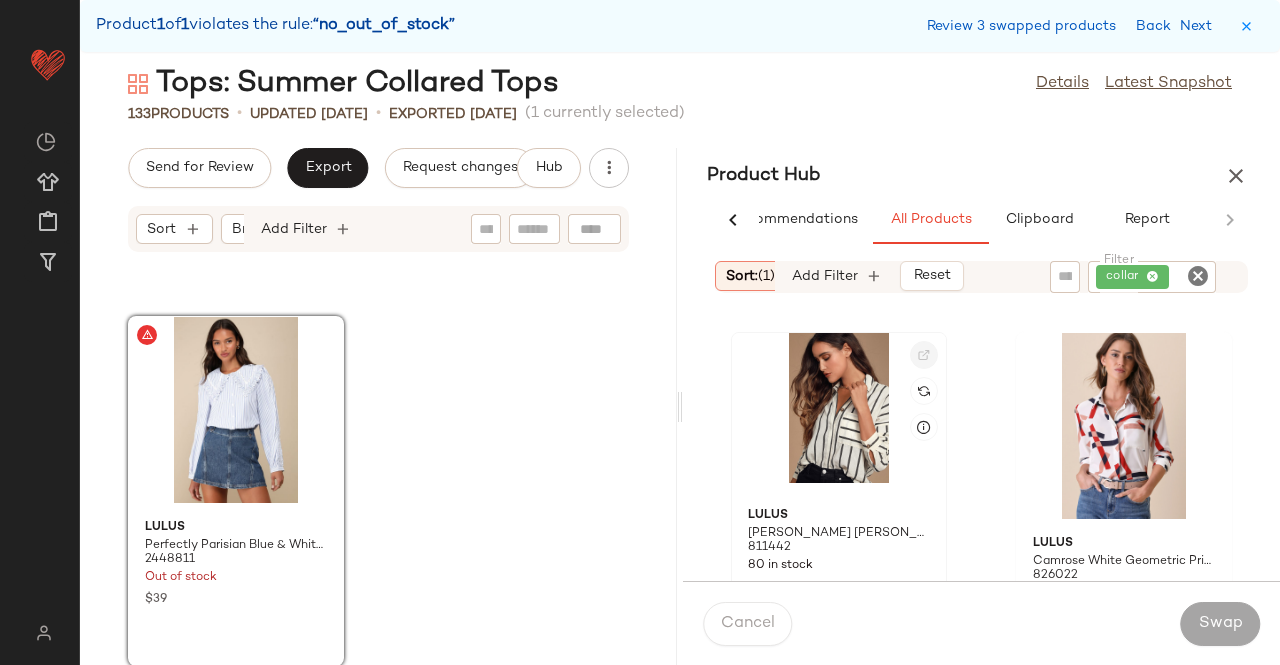 click 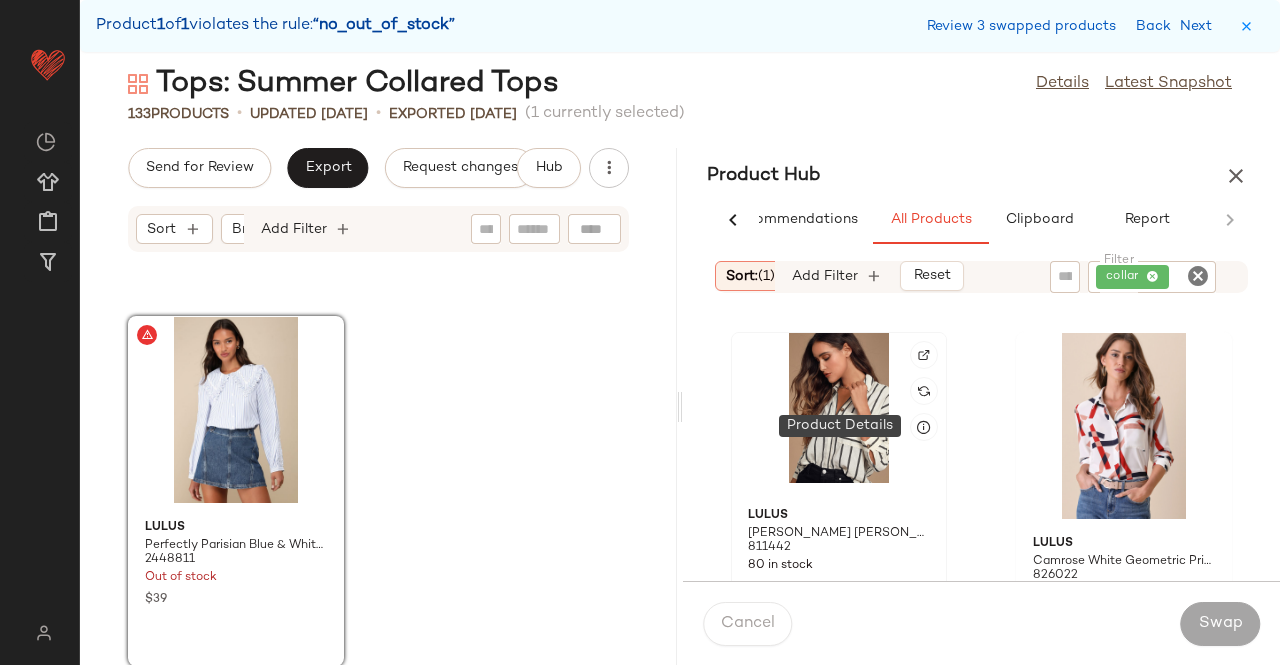 click 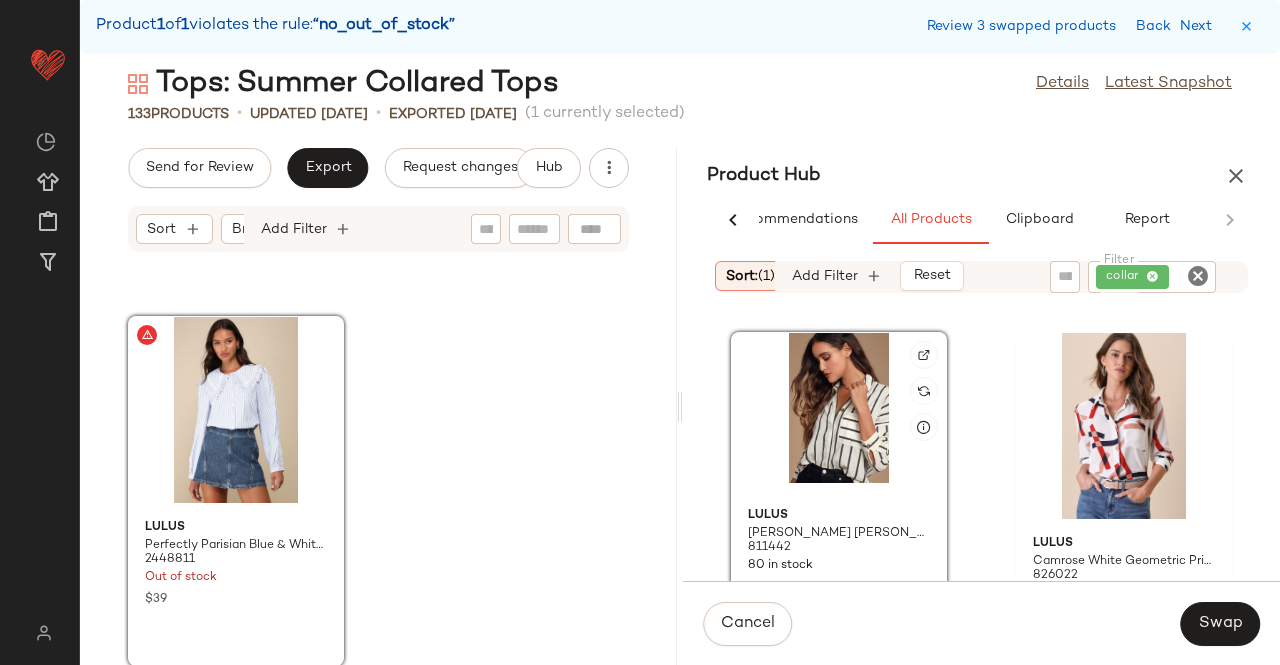 scroll, scrollTop: 6702, scrollLeft: 0, axis: vertical 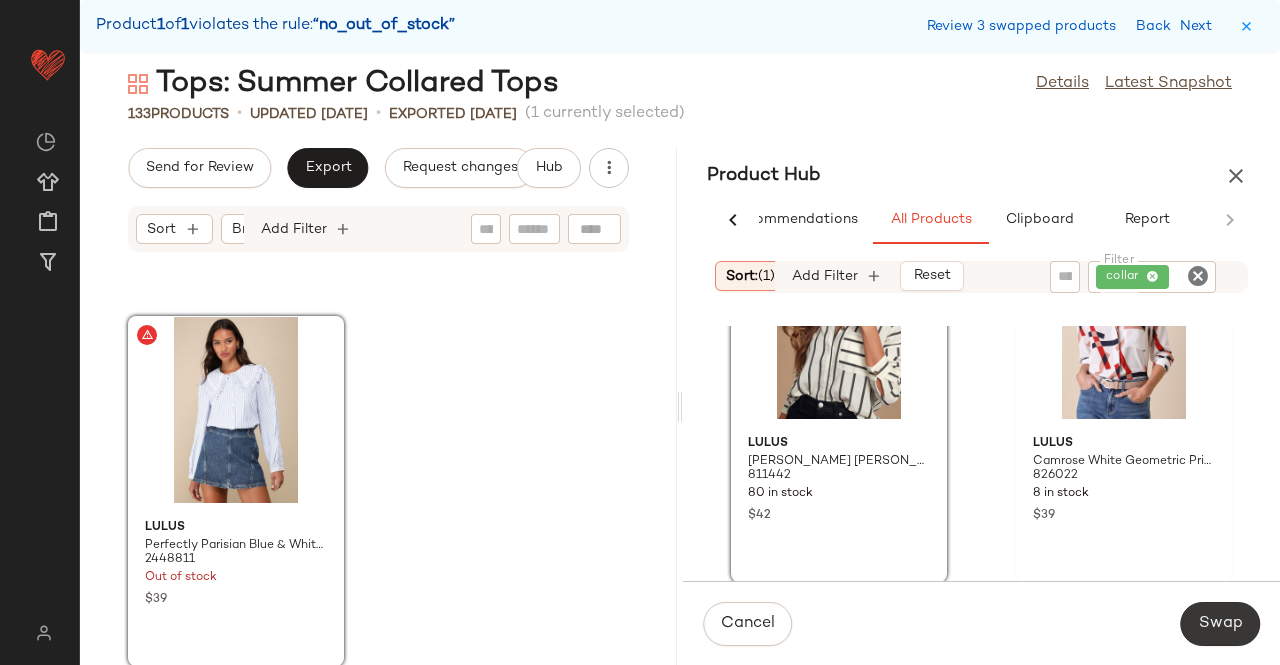 click on "Swap" 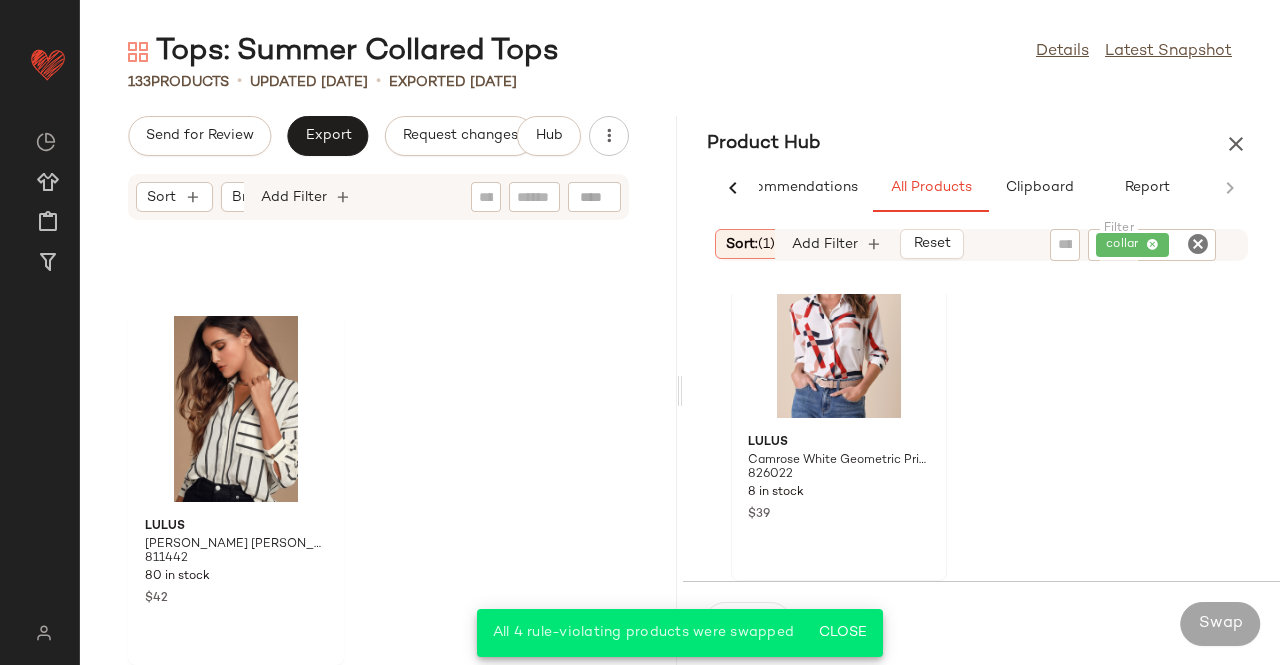 scroll, scrollTop: 24106, scrollLeft: 0, axis: vertical 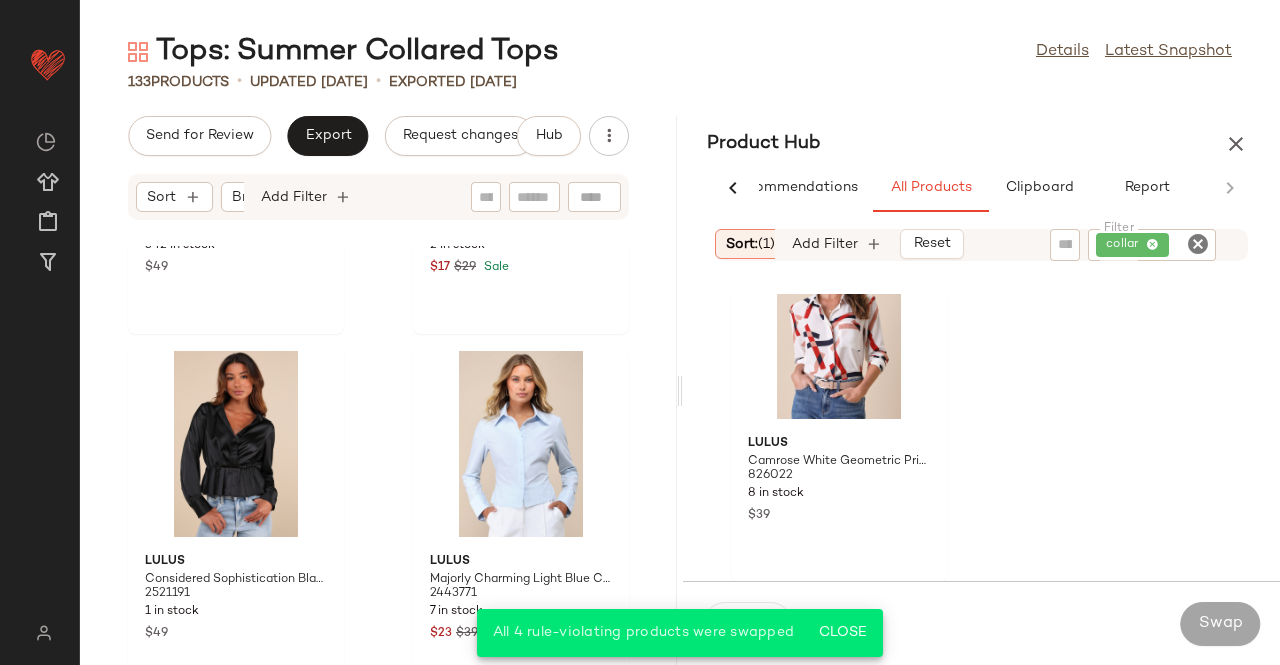 click on "Close" 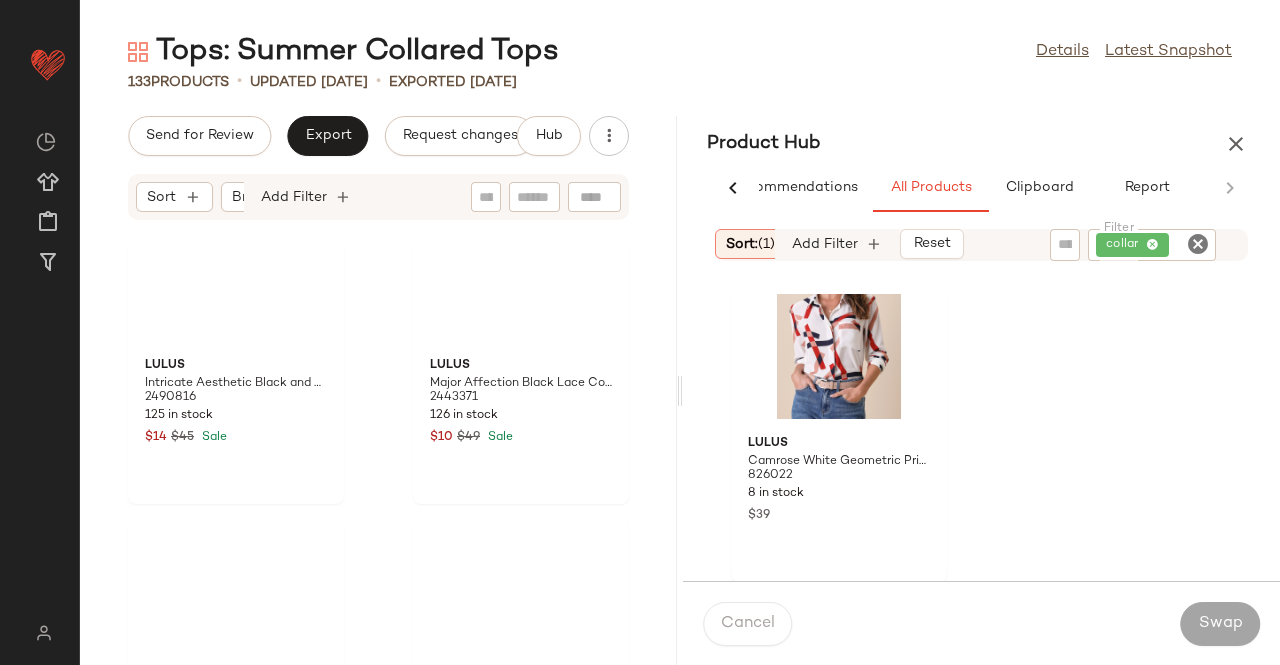 scroll, scrollTop: 0, scrollLeft: 0, axis: both 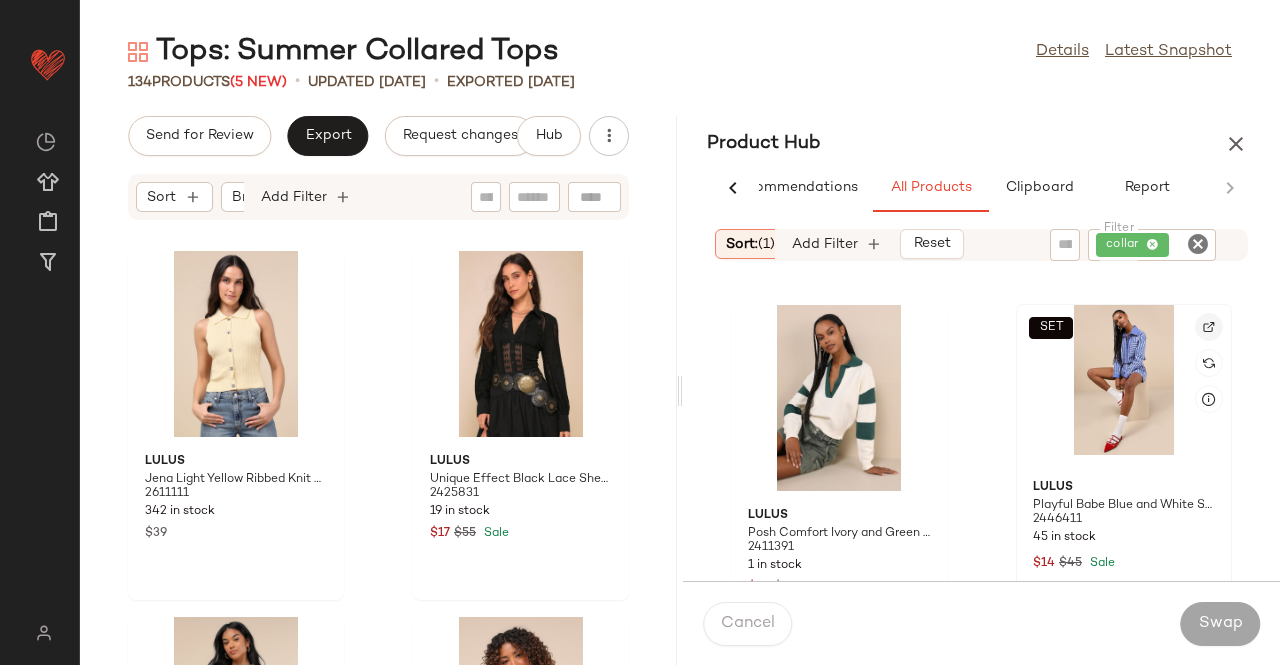 click 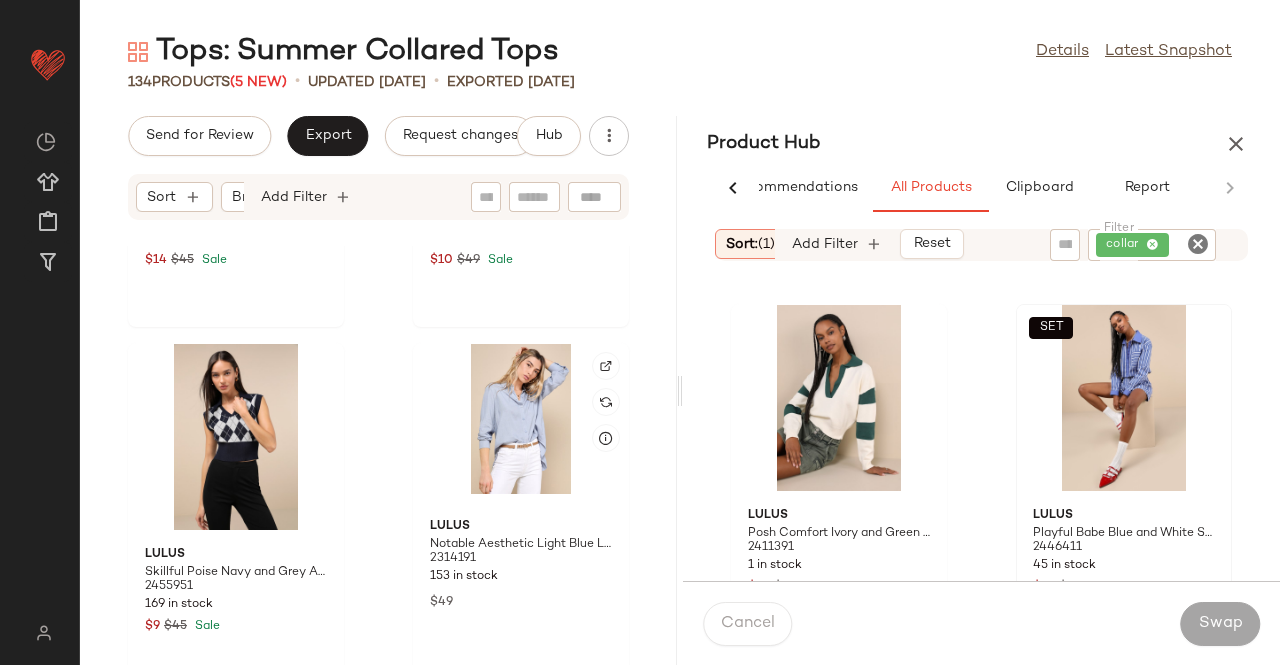 scroll, scrollTop: 816, scrollLeft: 0, axis: vertical 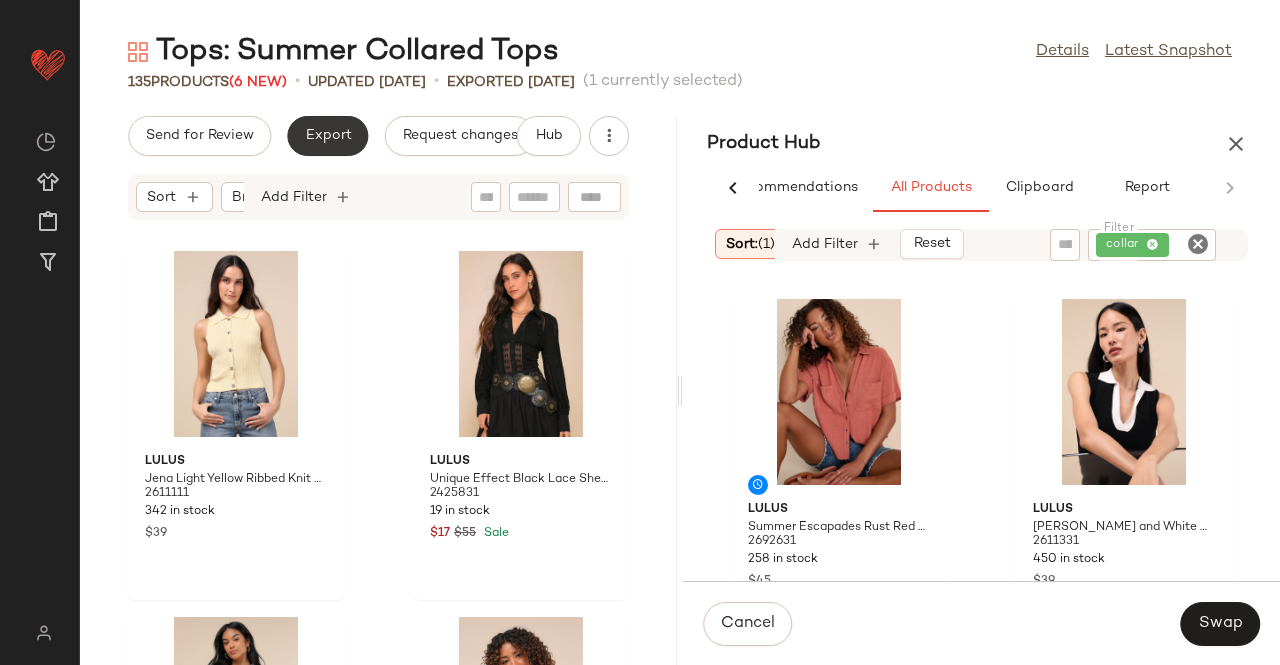 click on "Export" at bounding box center (327, 136) 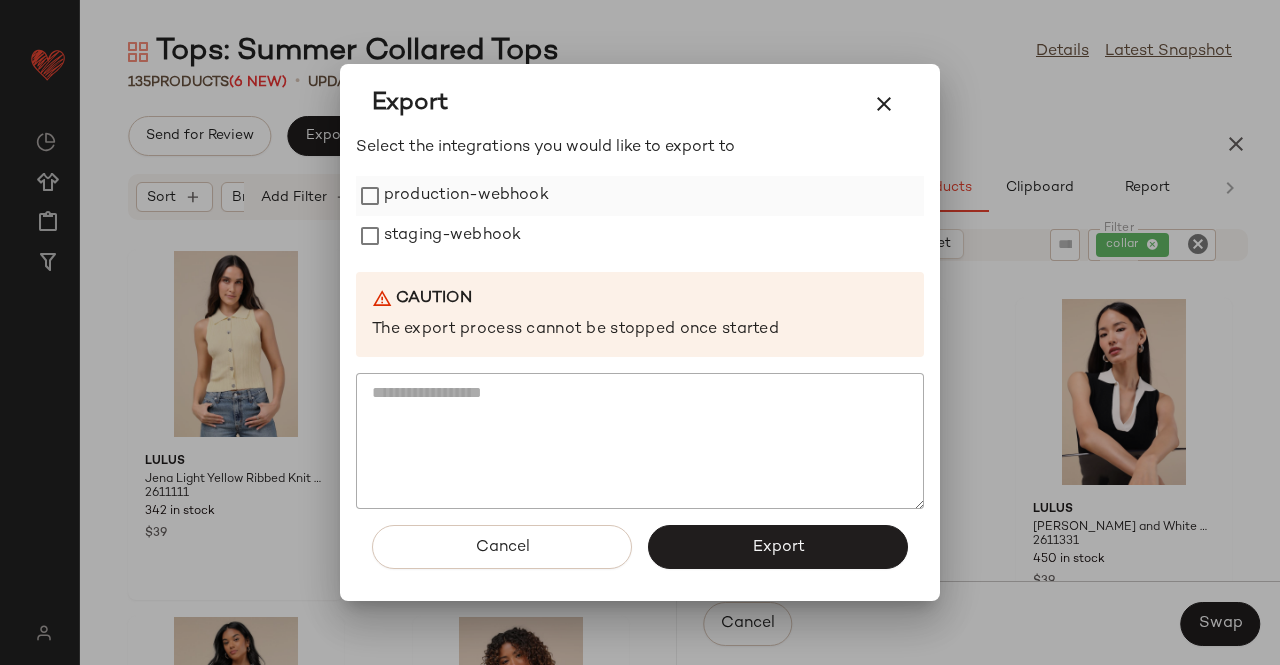 click on "production-webhook" at bounding box center [466, 196] 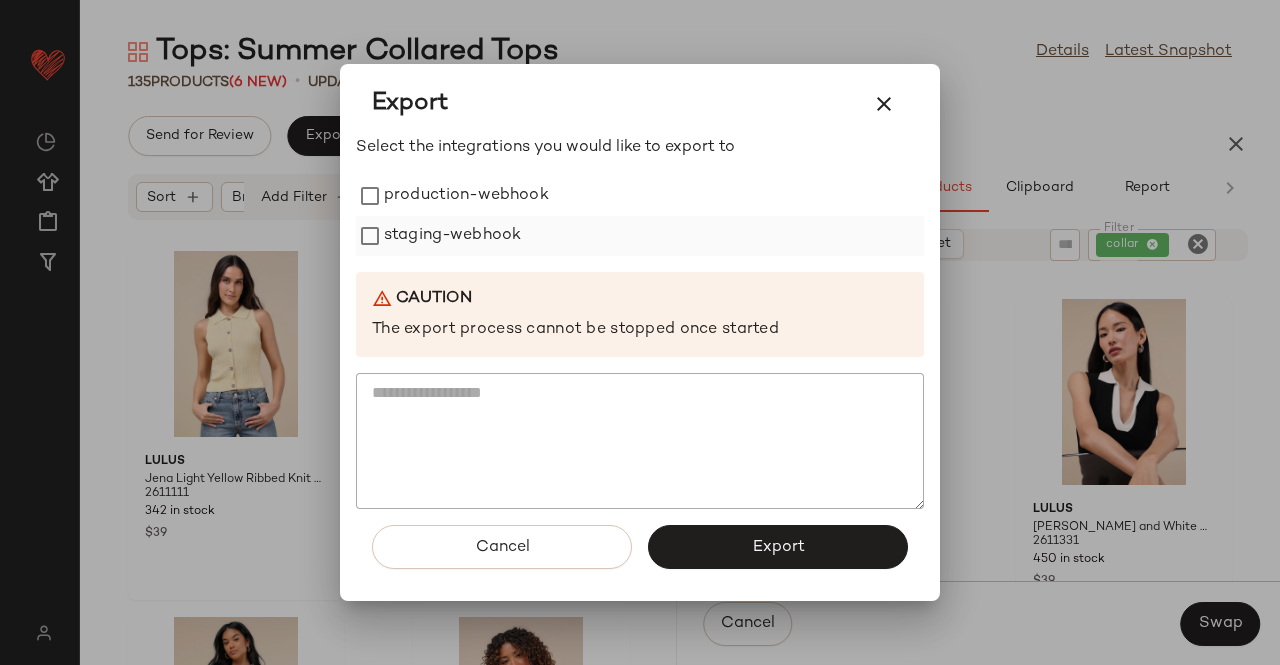 click on "Select the integrations you would like to export to production-webhook staging-webhook Caution The export process cannot be stopped once started" at bounding box center [640, 323] 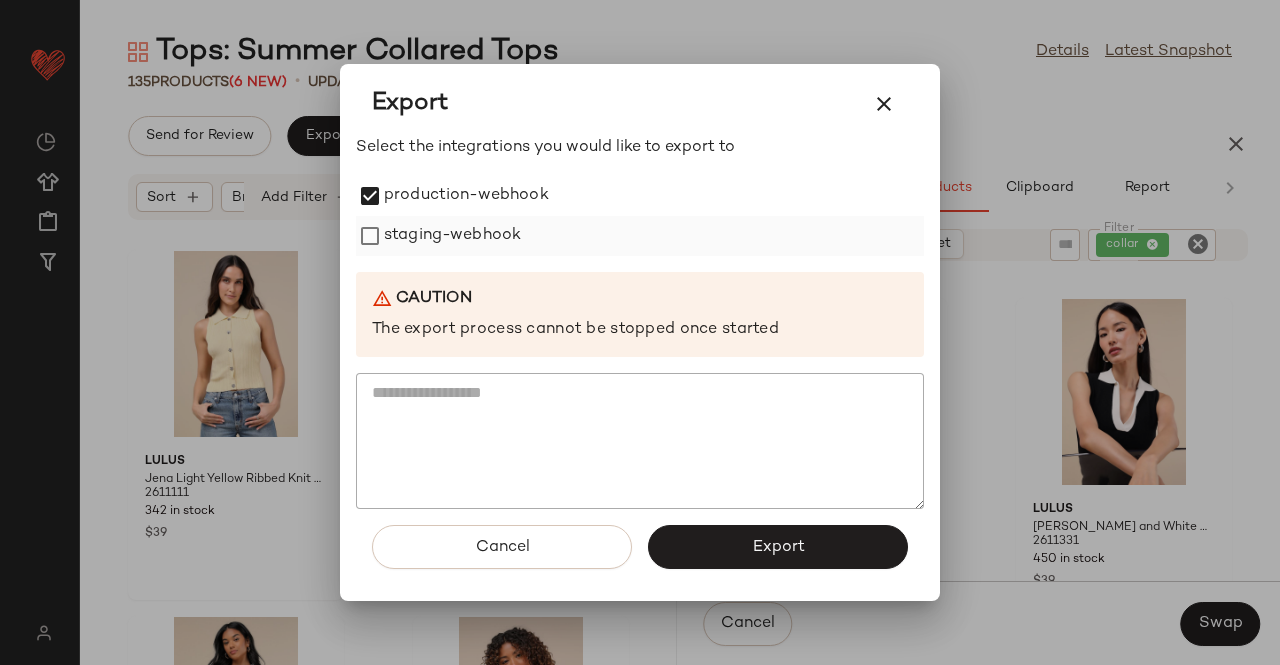 click on "staging-webhook" at bounding box center (452, 236) 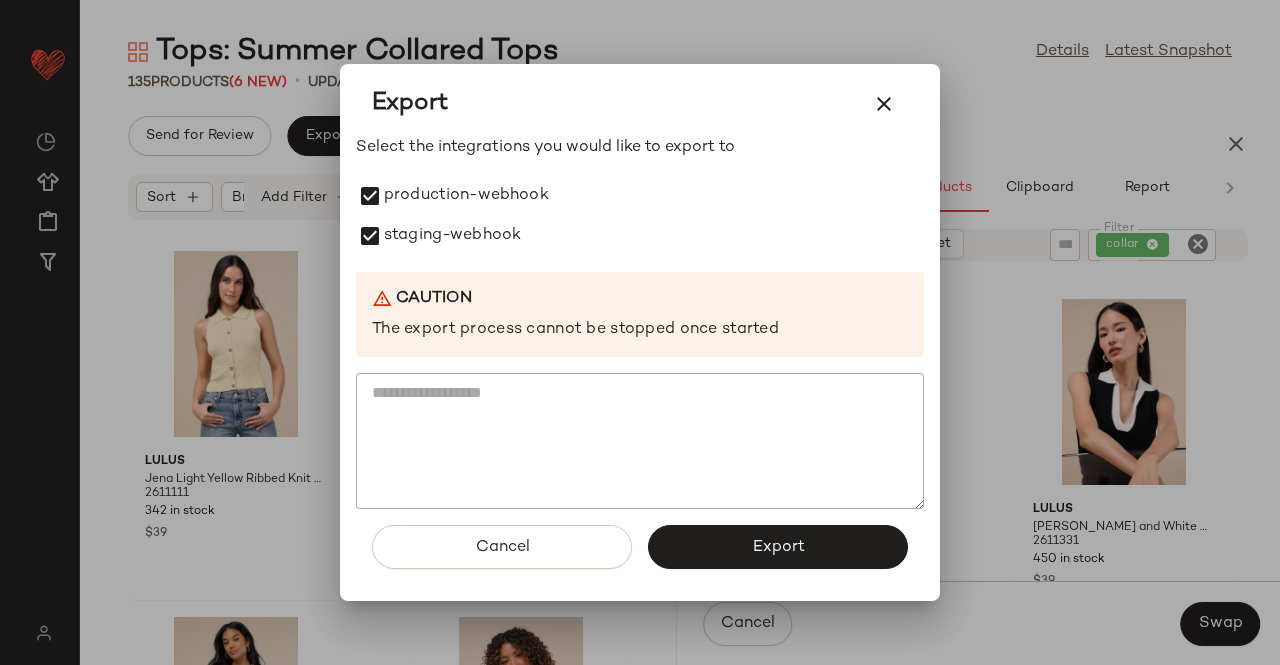 click on "Export" at bounding box center (778, 547) 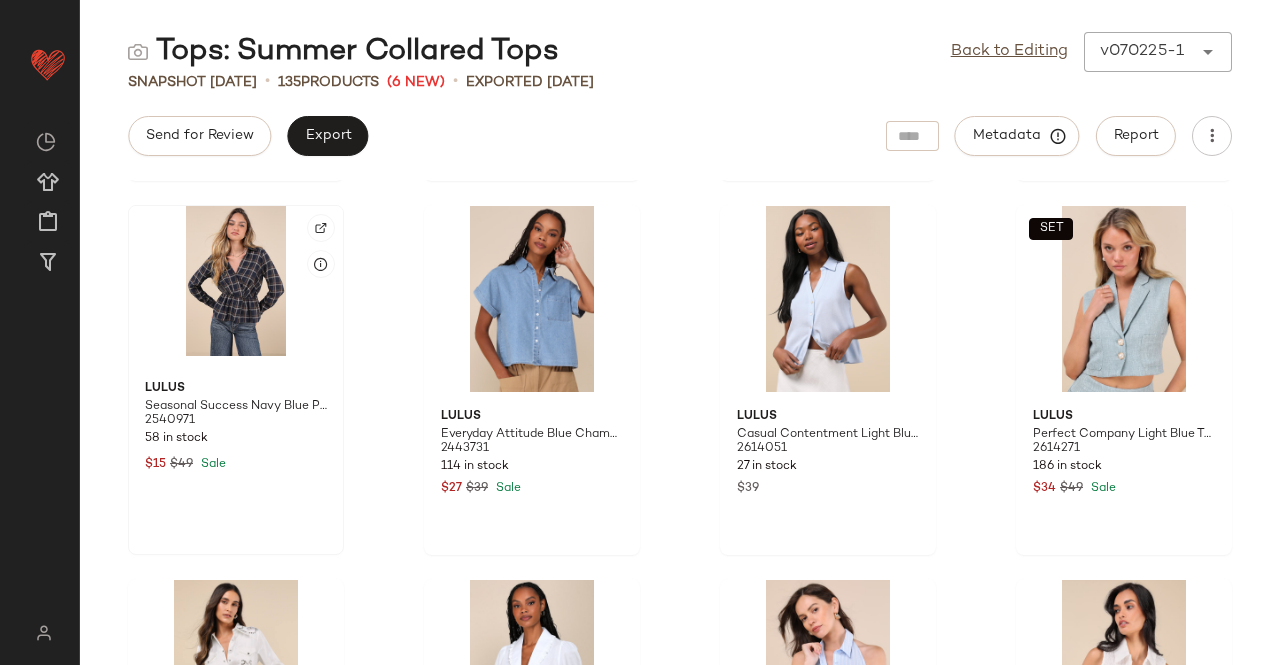 scroll, scrollTop: 724, scrollLeft: 0, axis: vertical 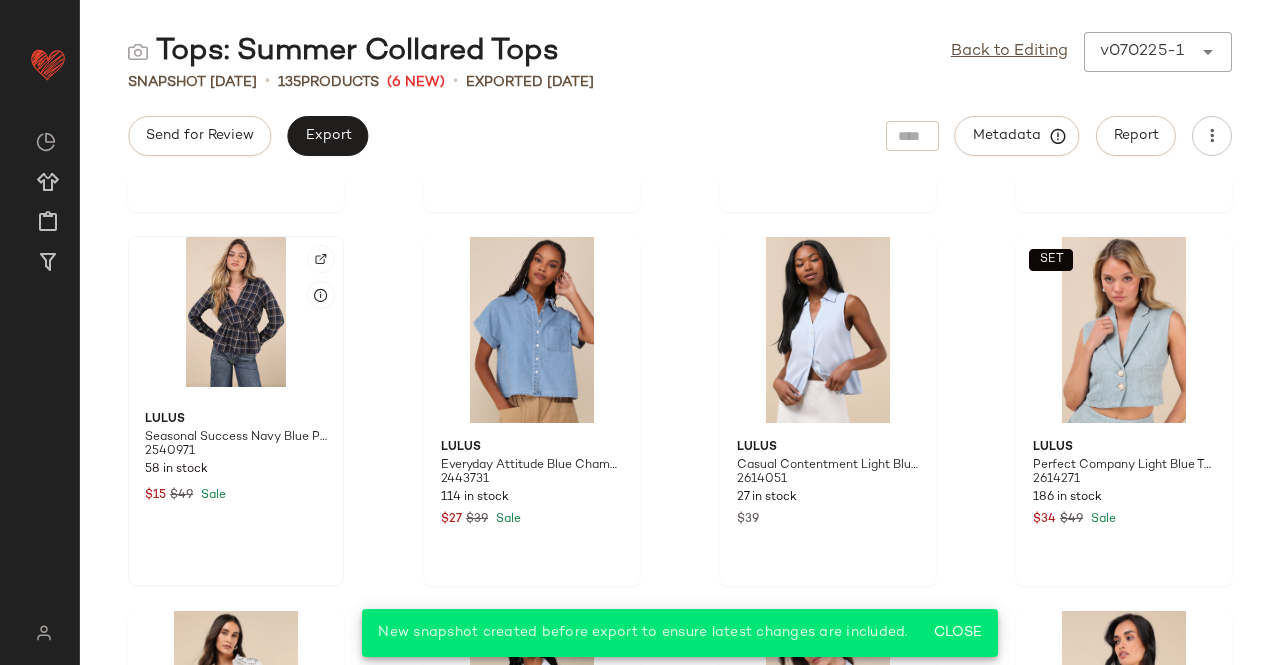 click 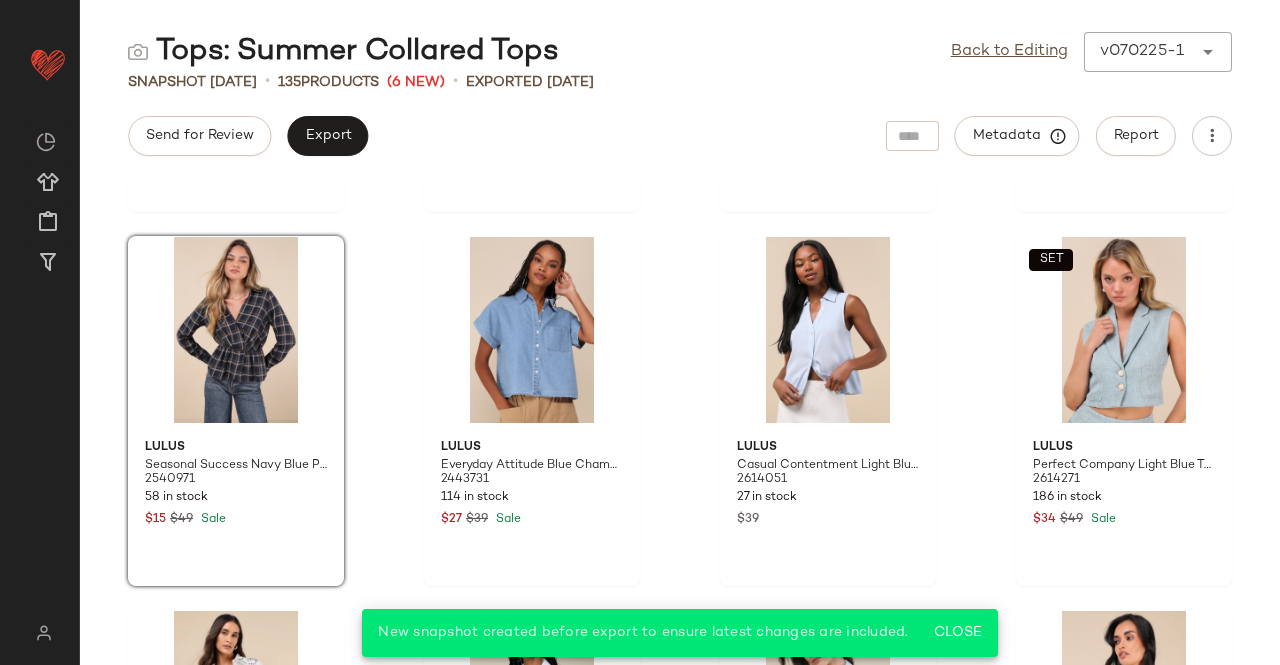 click on "Back to Editing  v070225-1 ******" at bounding box center (1091, 52) 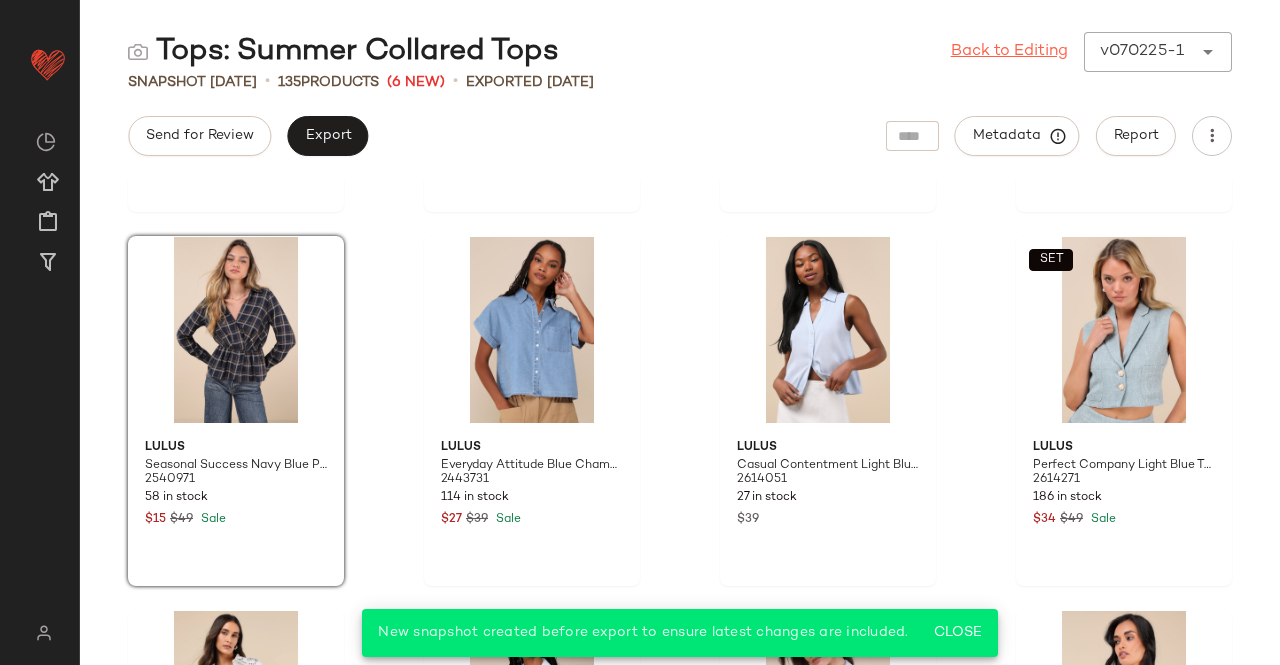 click on "Back to Editing" at bounding box center (1009, 52) 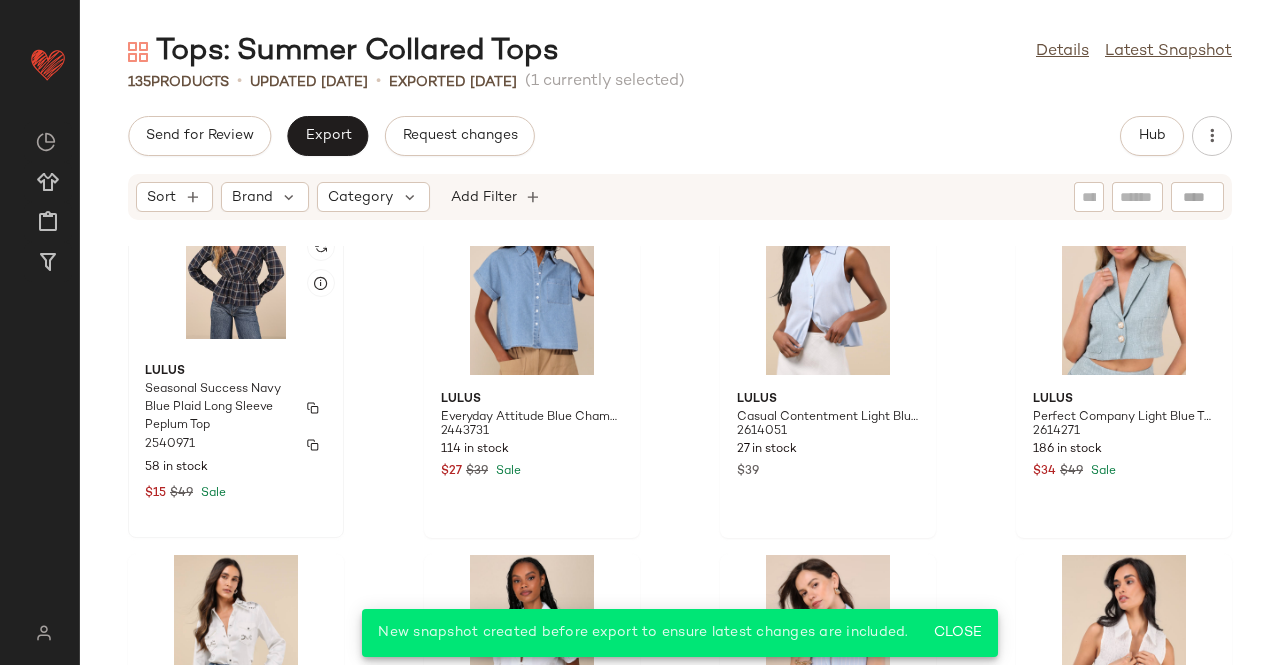 scroll, scrollTop: 816, scrollLeft: 0, axis: vertical 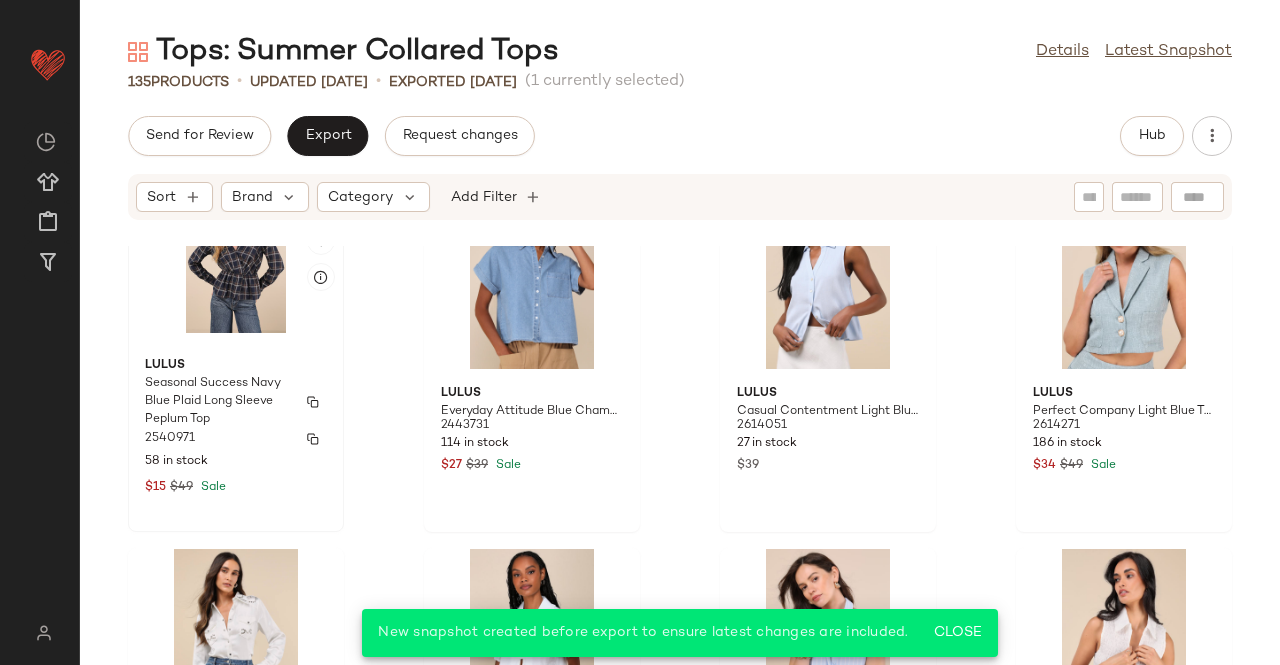 click on "Lulus Seasonal Success Navy Blue Plaid Long Sleeve Peplum Top 2540971 58 in stock $15 $49 Sale" 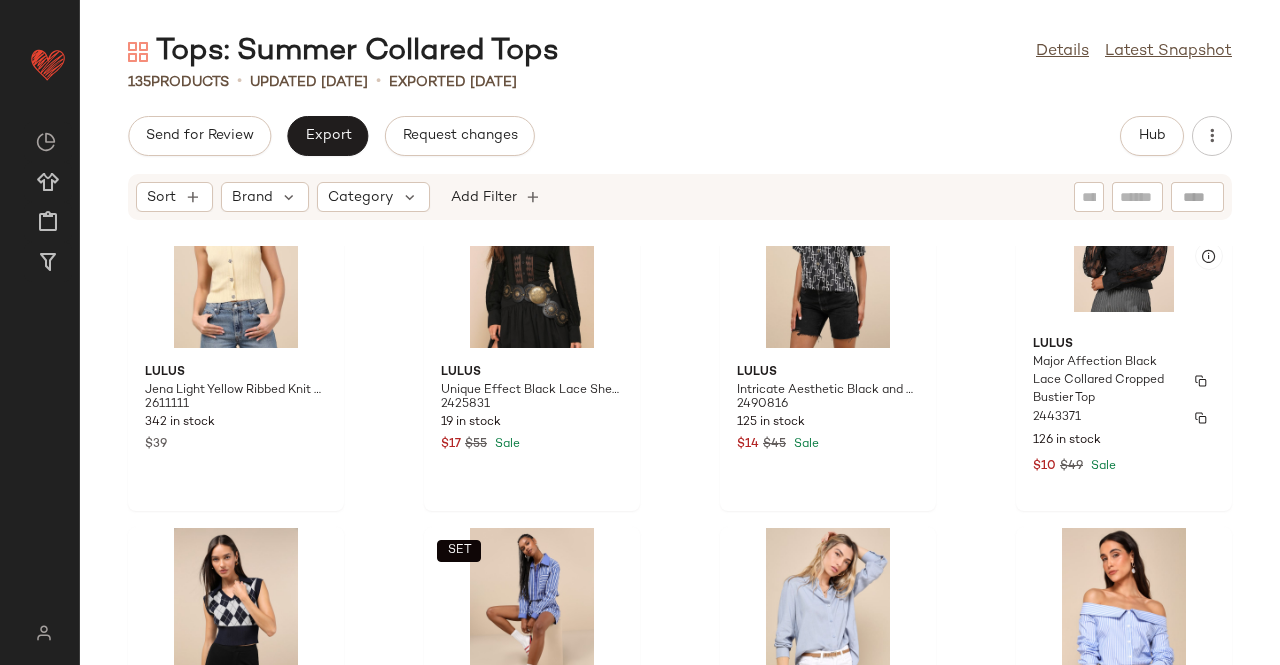 scroll, scrollTop: 0, scrollLeft: 0, axis: both 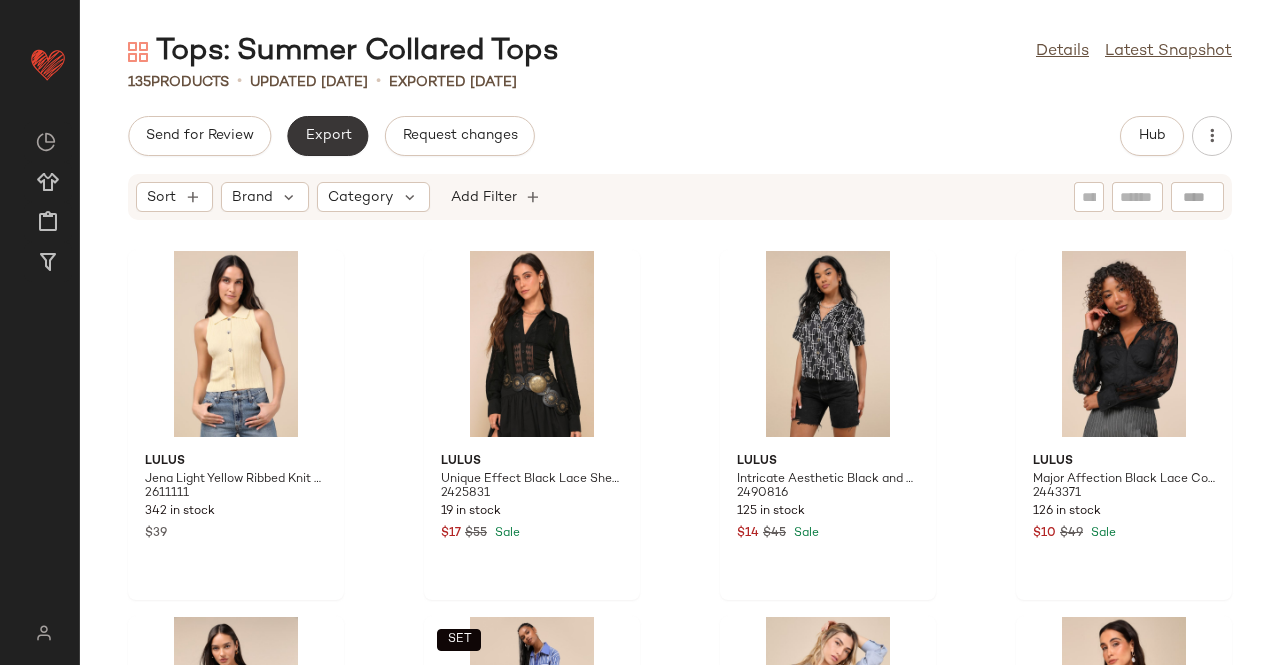 click on "Export" at bounding box center [327, 136] 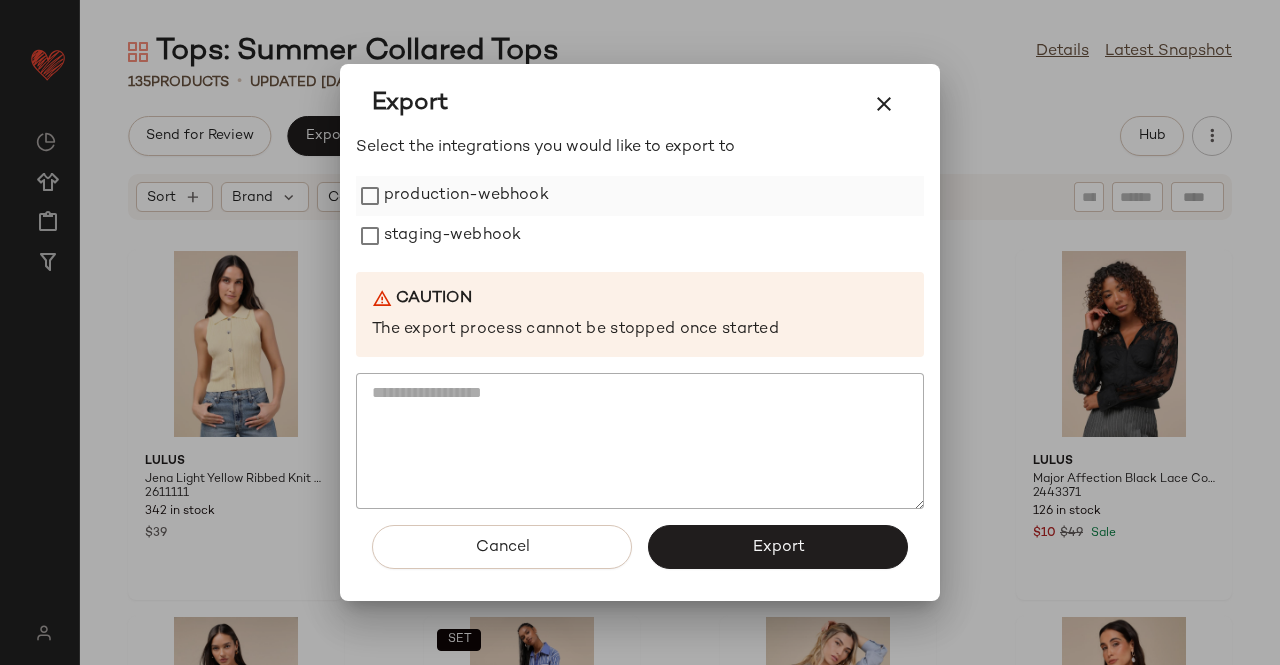 drag, startPoint x: 466, startPoint y: 223, endPoint x: 471, endPoint y: 195, distance: 28.442924 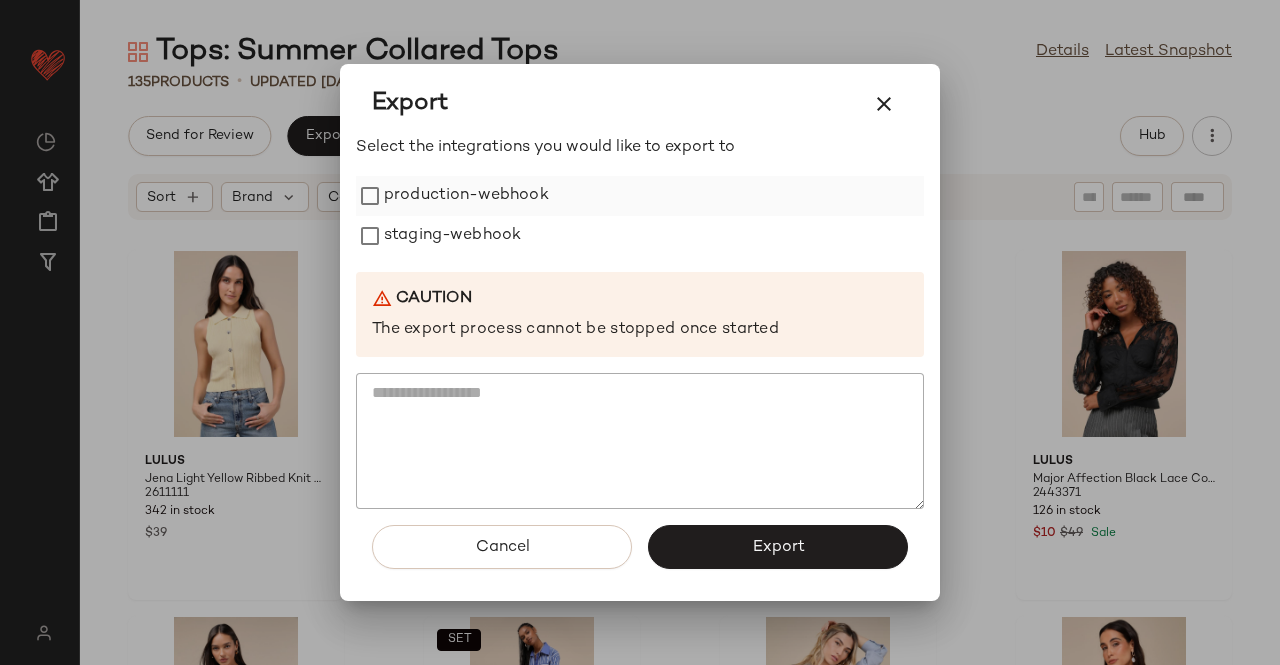 click on "staging-webhook" at bounding box center (452, 236) 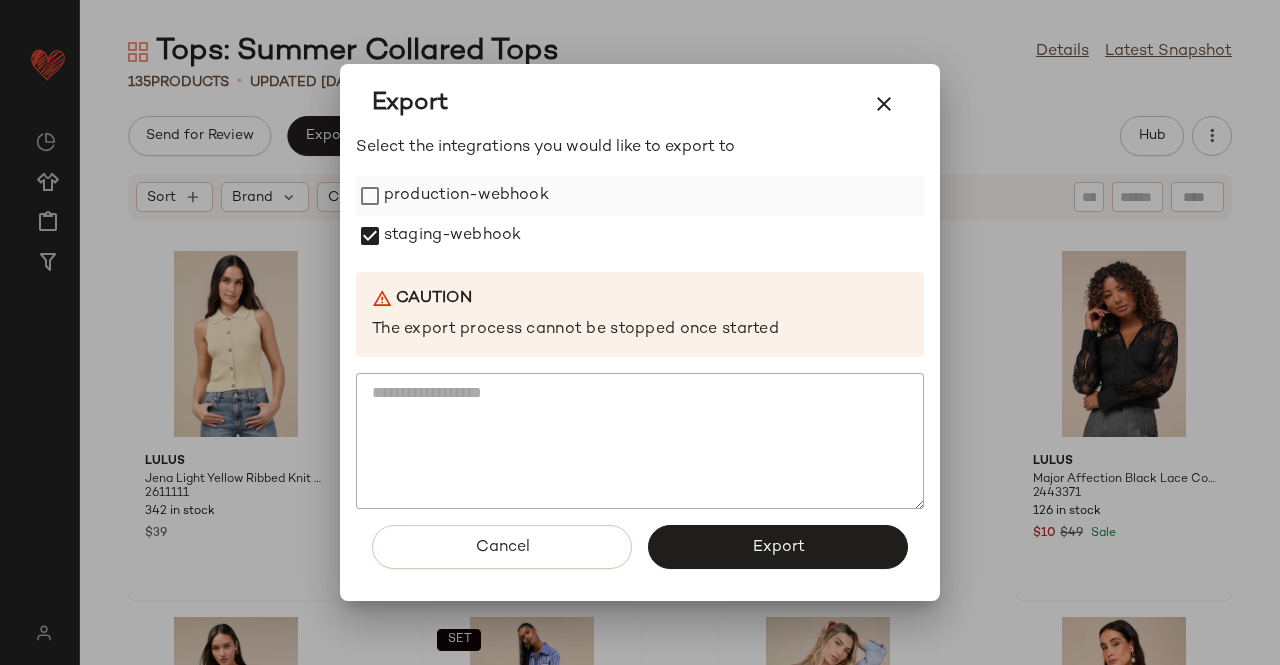 click on "production-webhook" at bounding box center [466, 196] 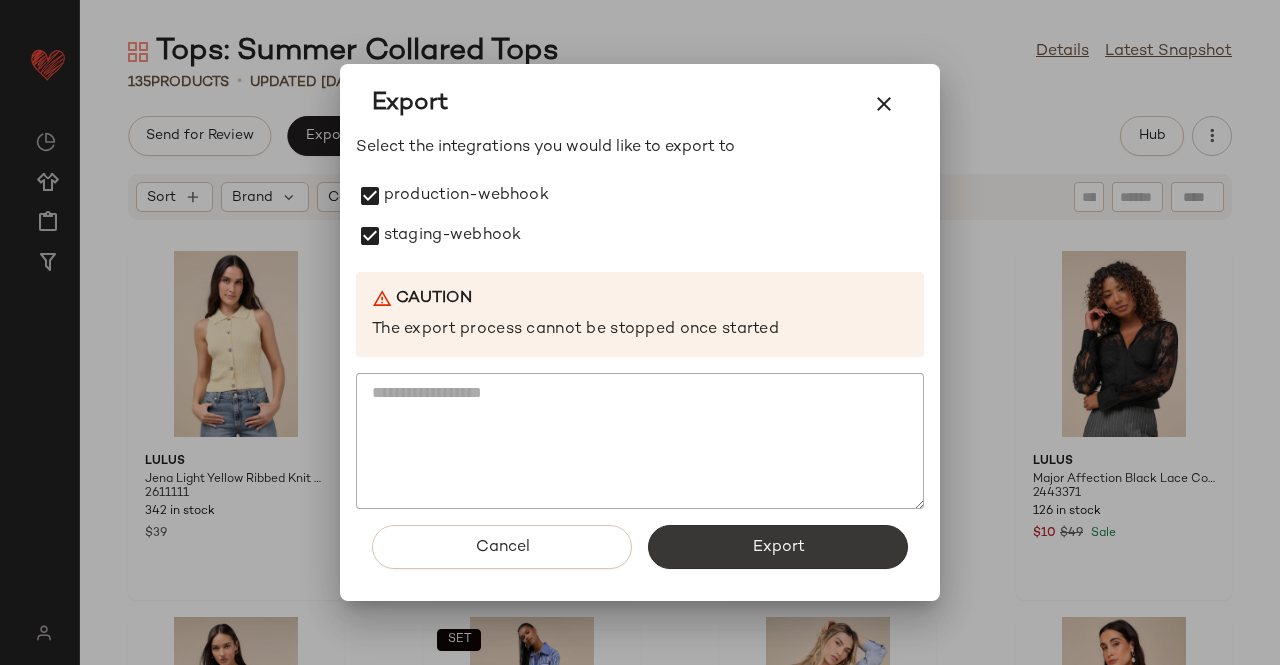 click on "Export" at bounding box center [778, 547] 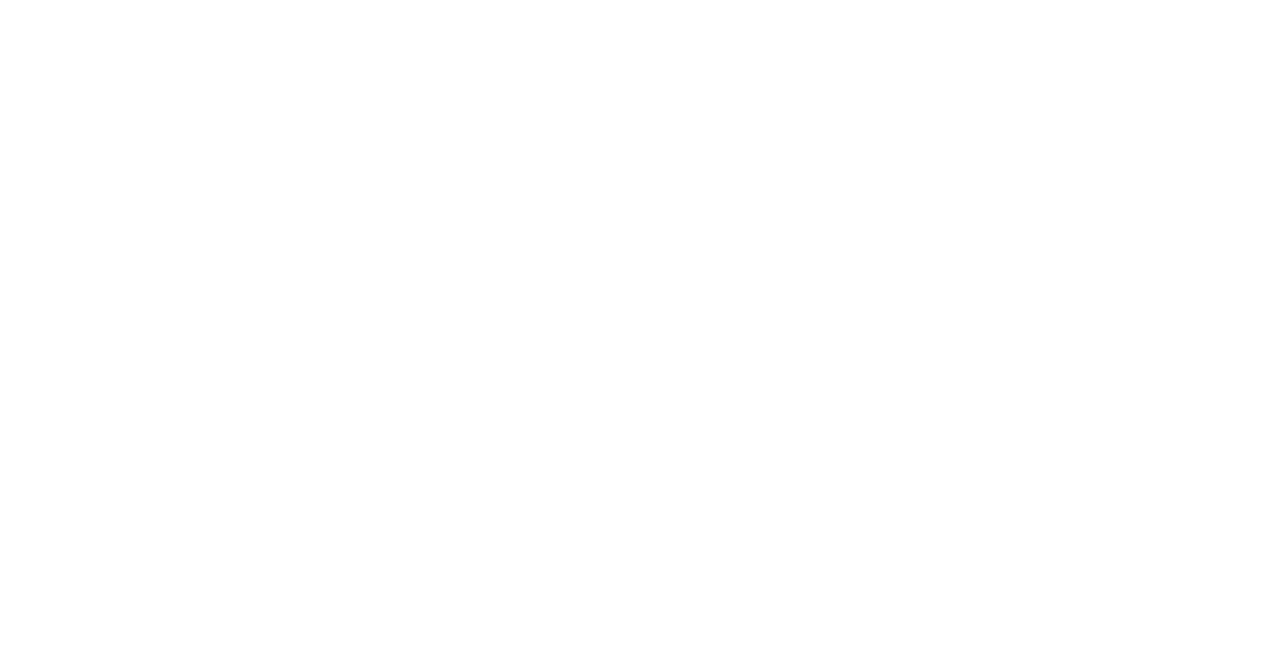 scroll, scrollTop: 0, scrollLeft: 0, axis: both 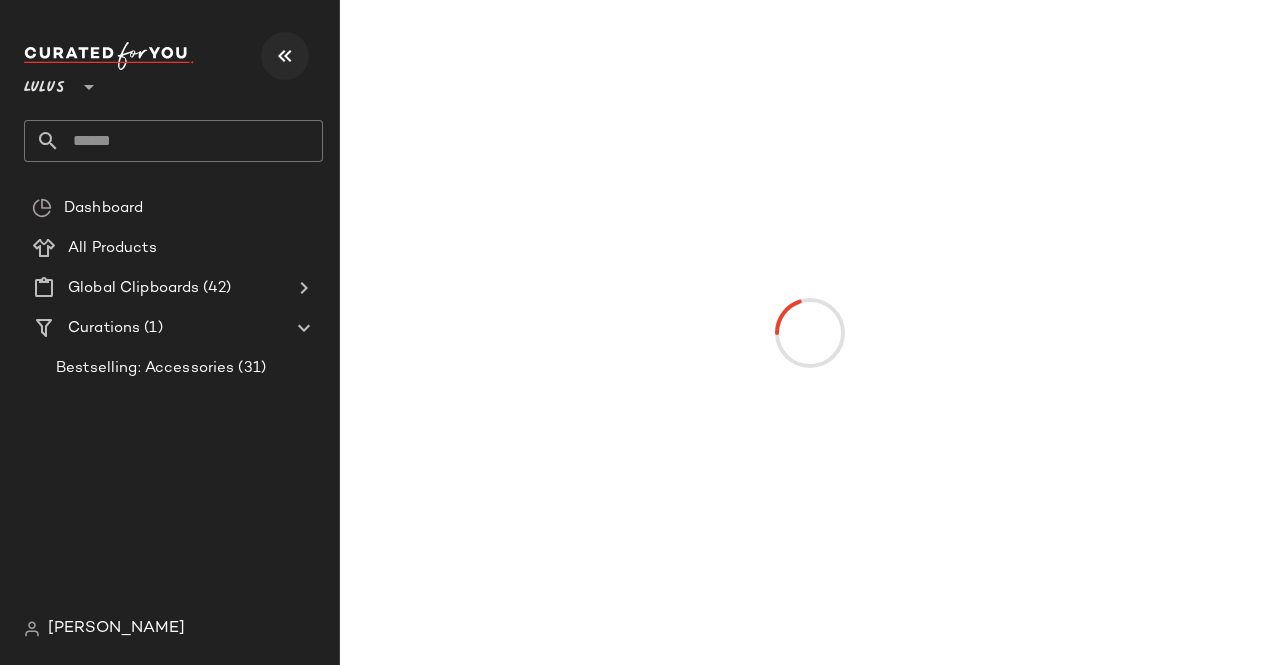 click at bounding box center [285, 56] 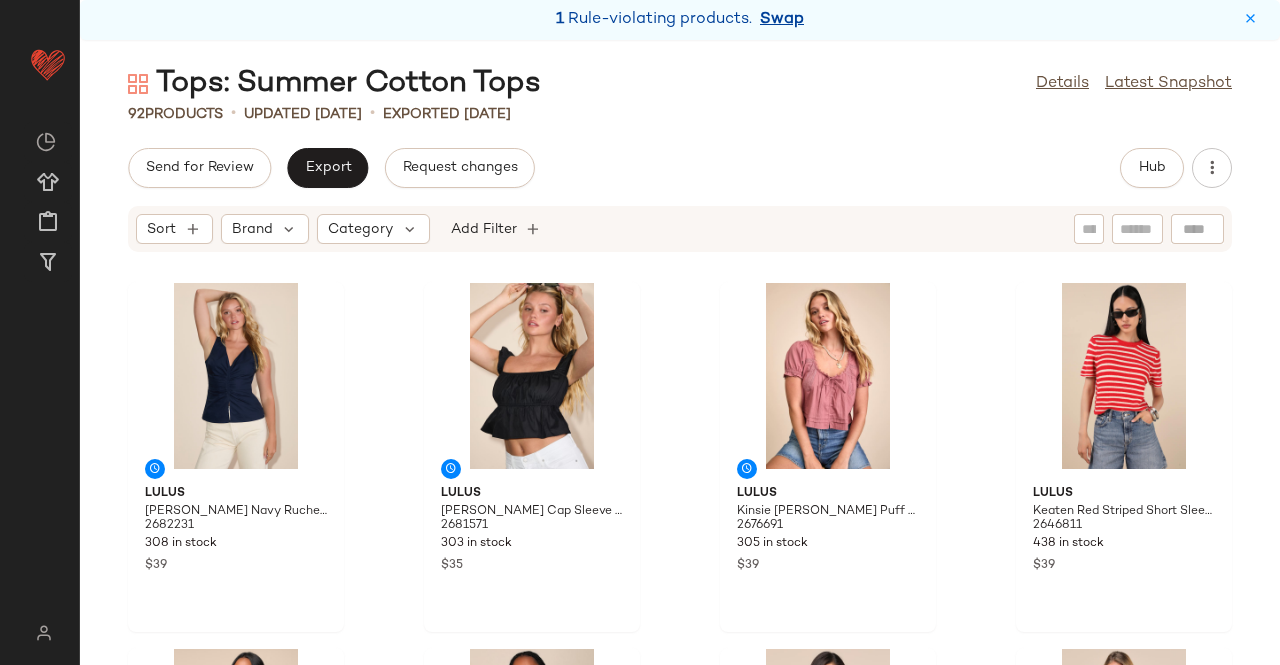 drag, startPoint x: 777, startPoint y: 7, endPoint x: 780, endPoint y: 29, distance: 22.203604 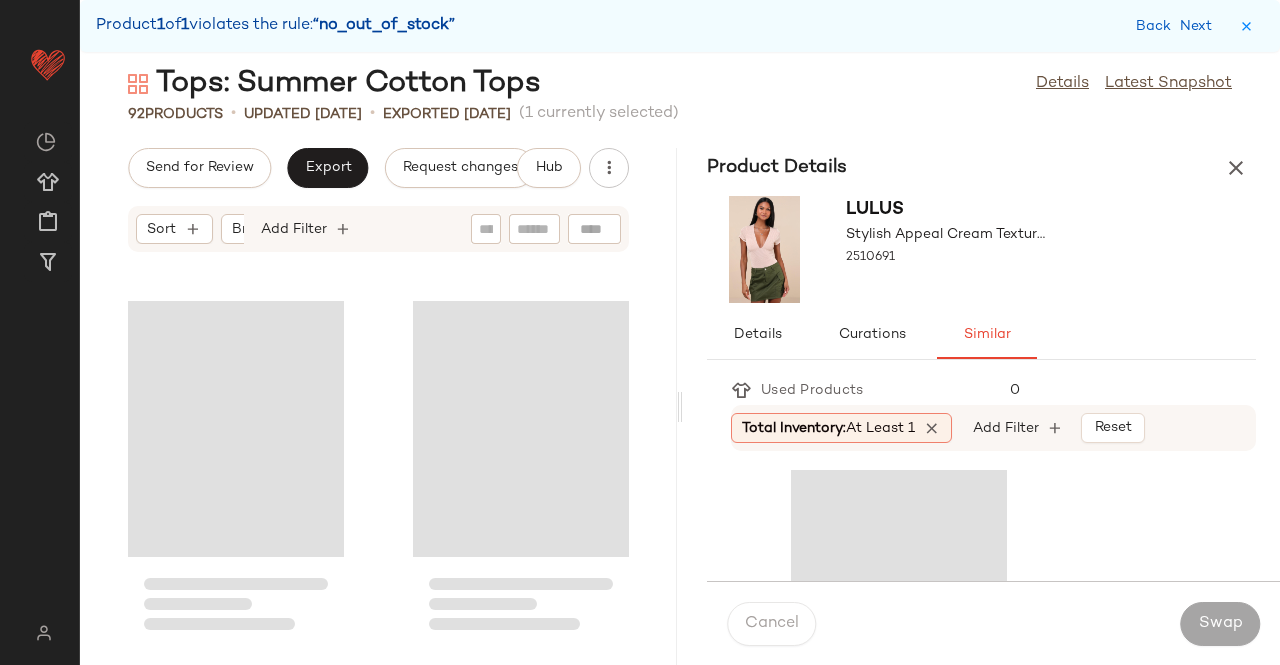 scroll, scrollTop: 15738, scrollLeft: 0, axis: vertical 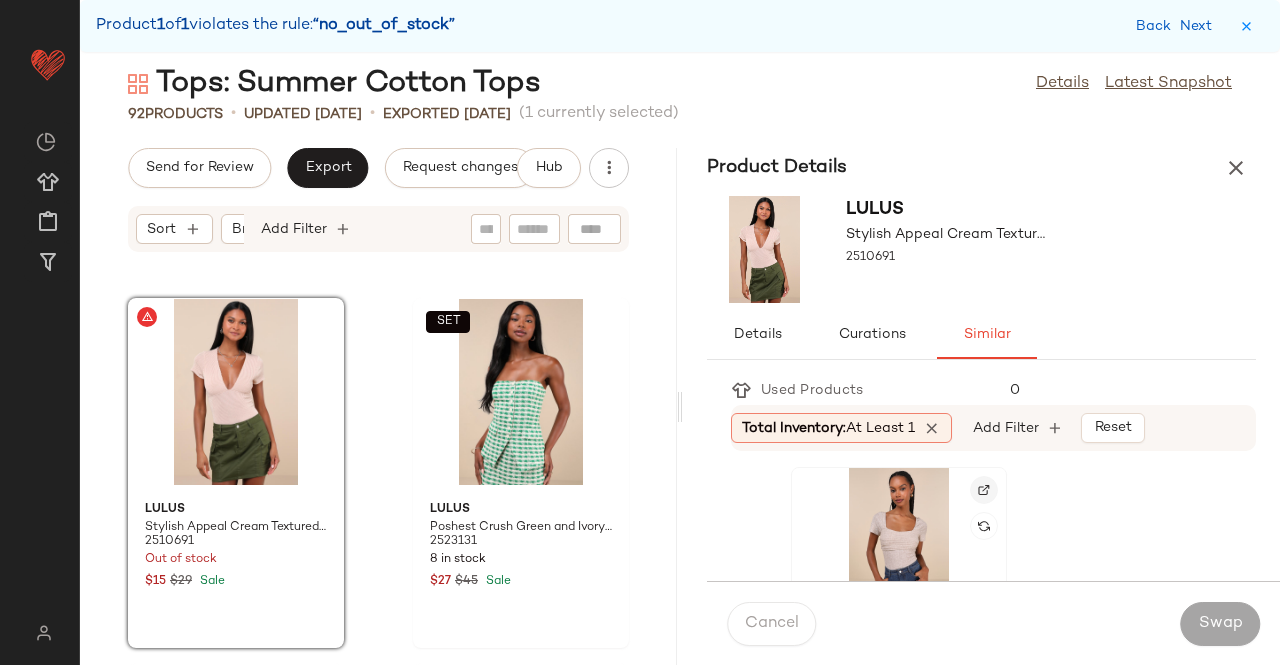 click at bounding box center [984, 490] 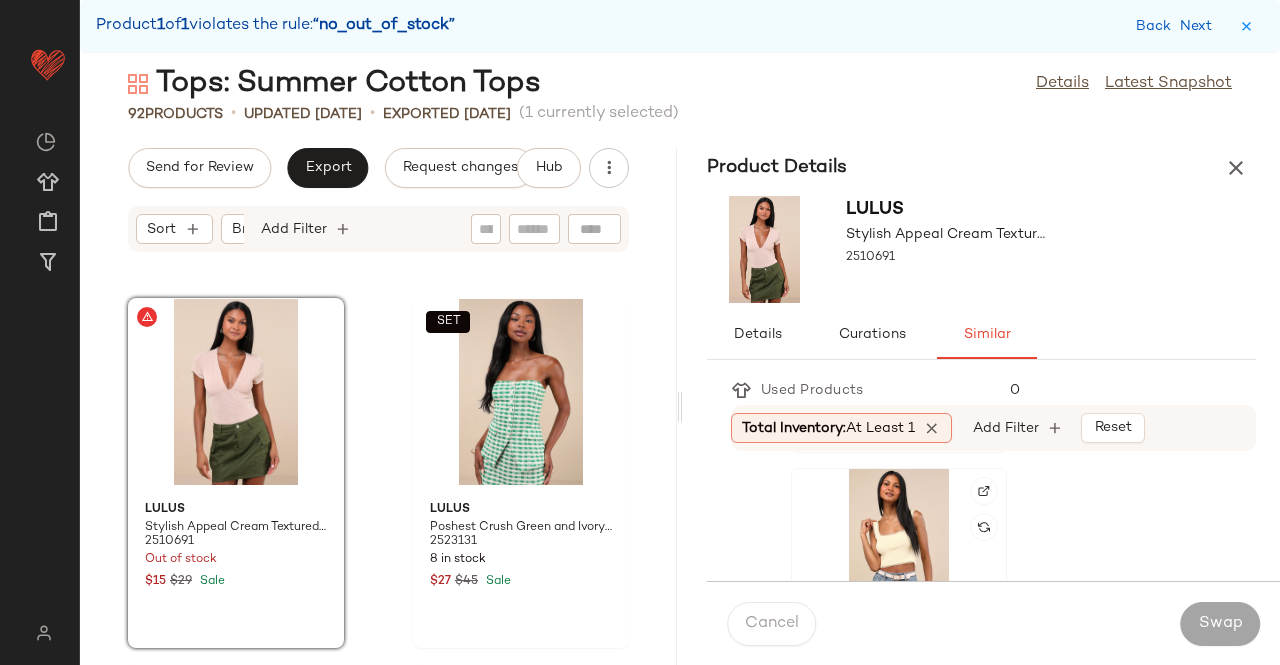 scroll, scrollTop: 700, scrollLeft: 0, axis: vertical 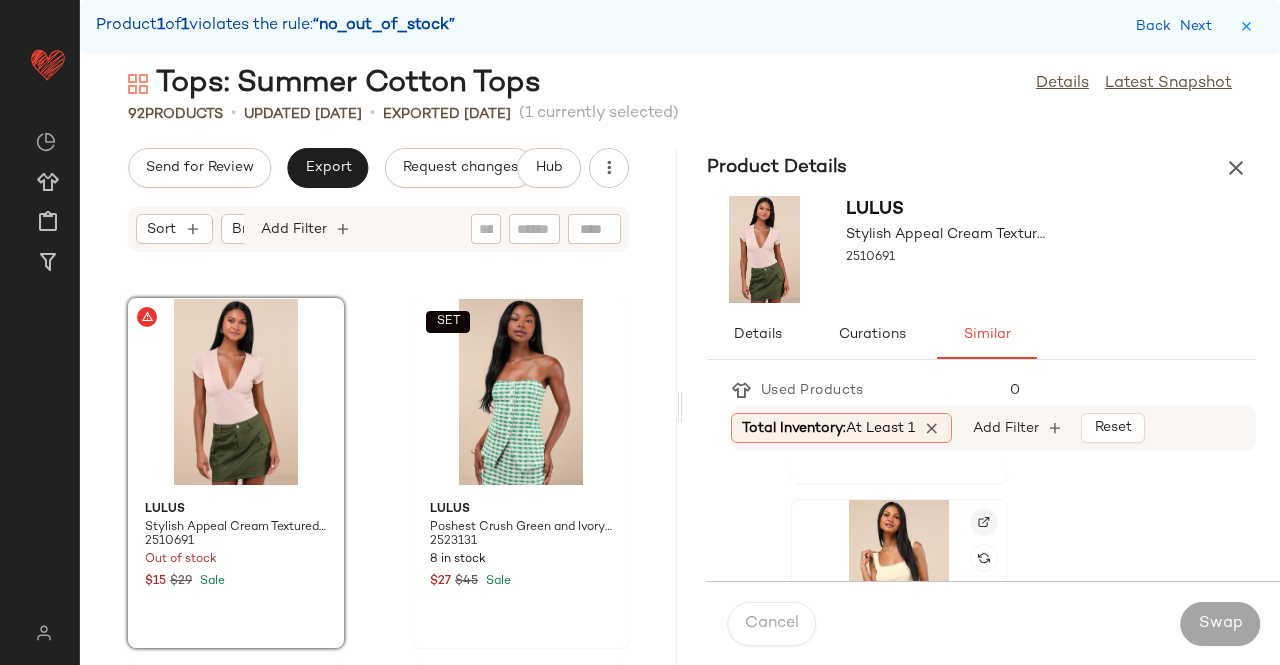 click 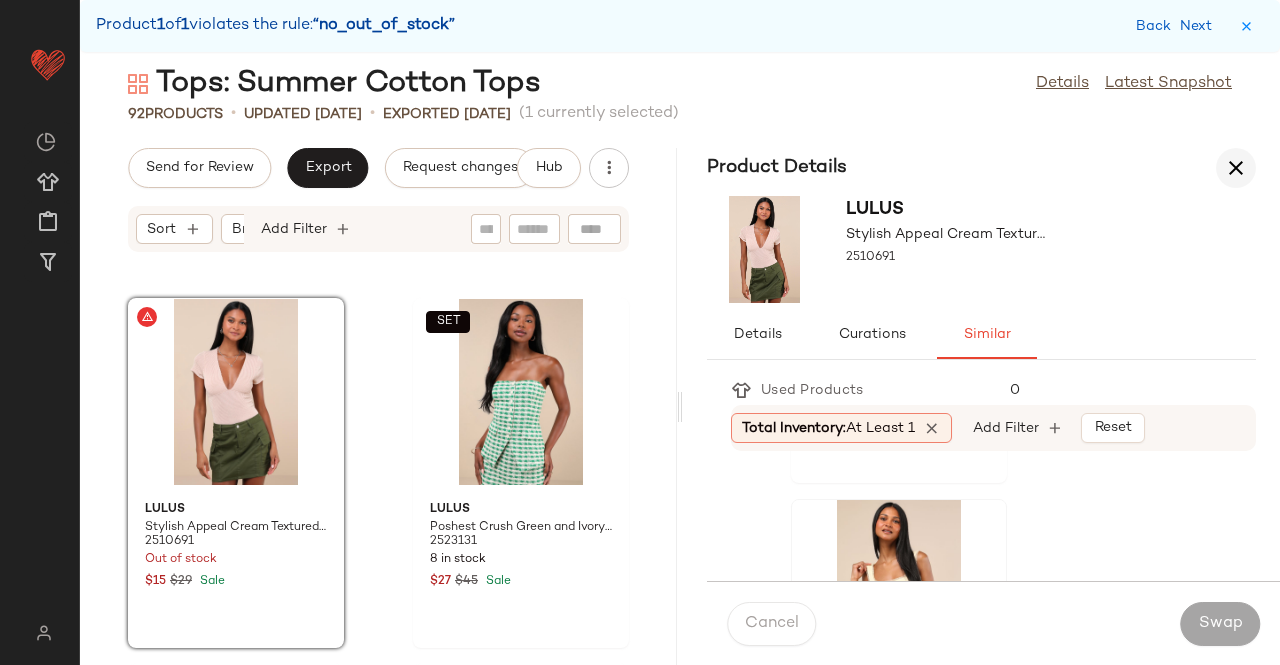 click at bounding box center [1236, 168] 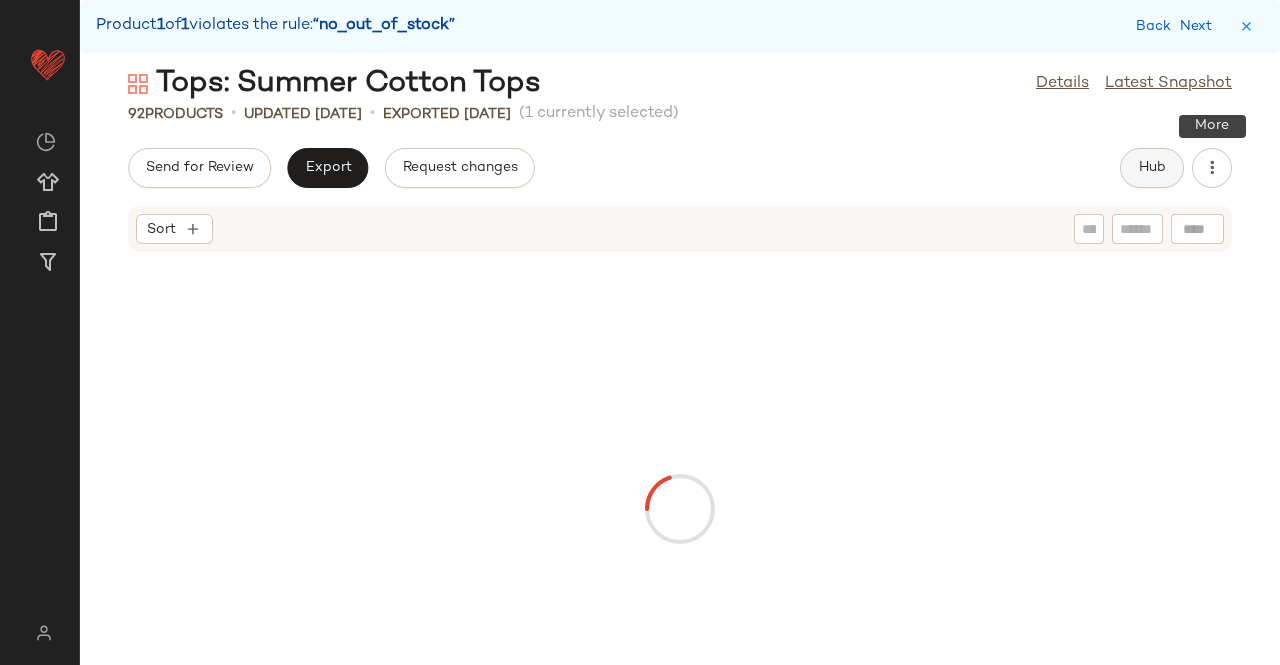 click on "Hub" 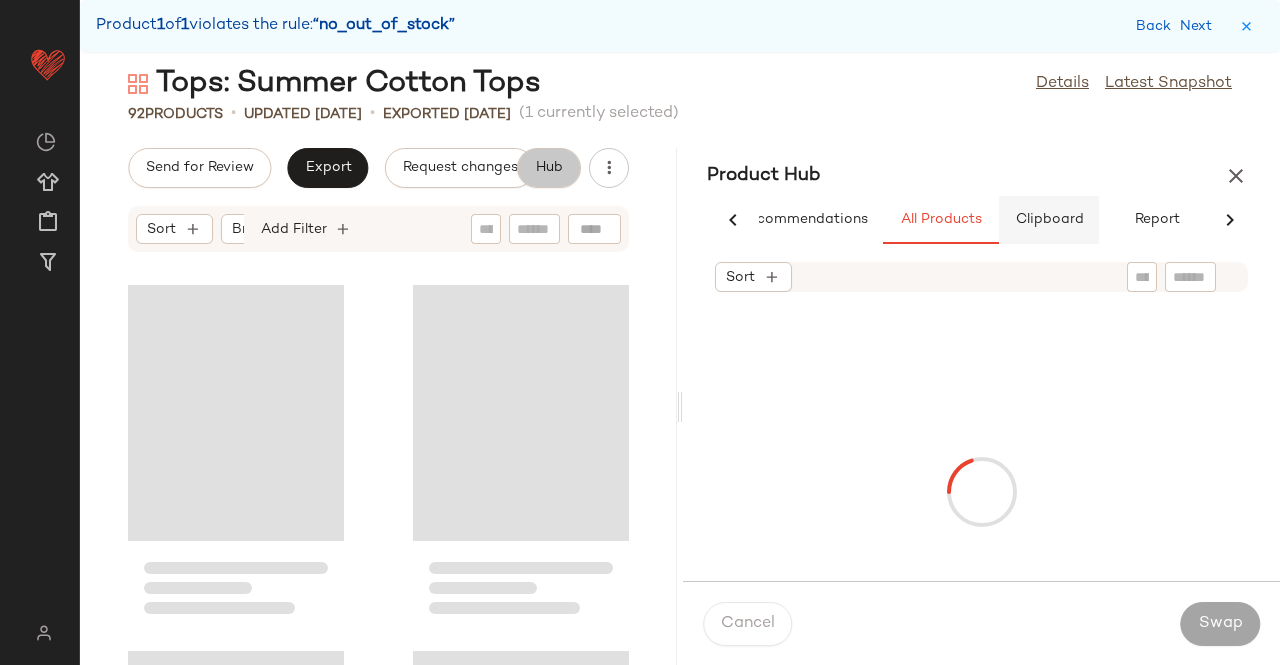 scroll, scrollTop: 0, scrollLeft: 54, axis: horizontal 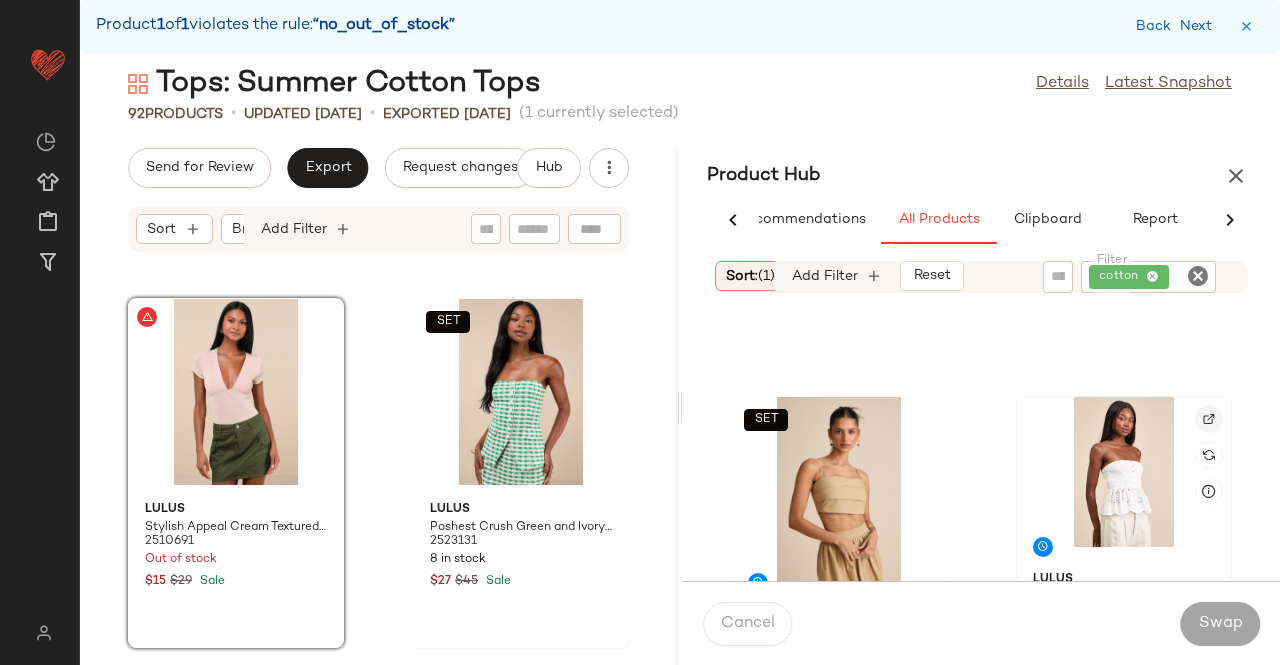 click at bounding box center [1209, 419] 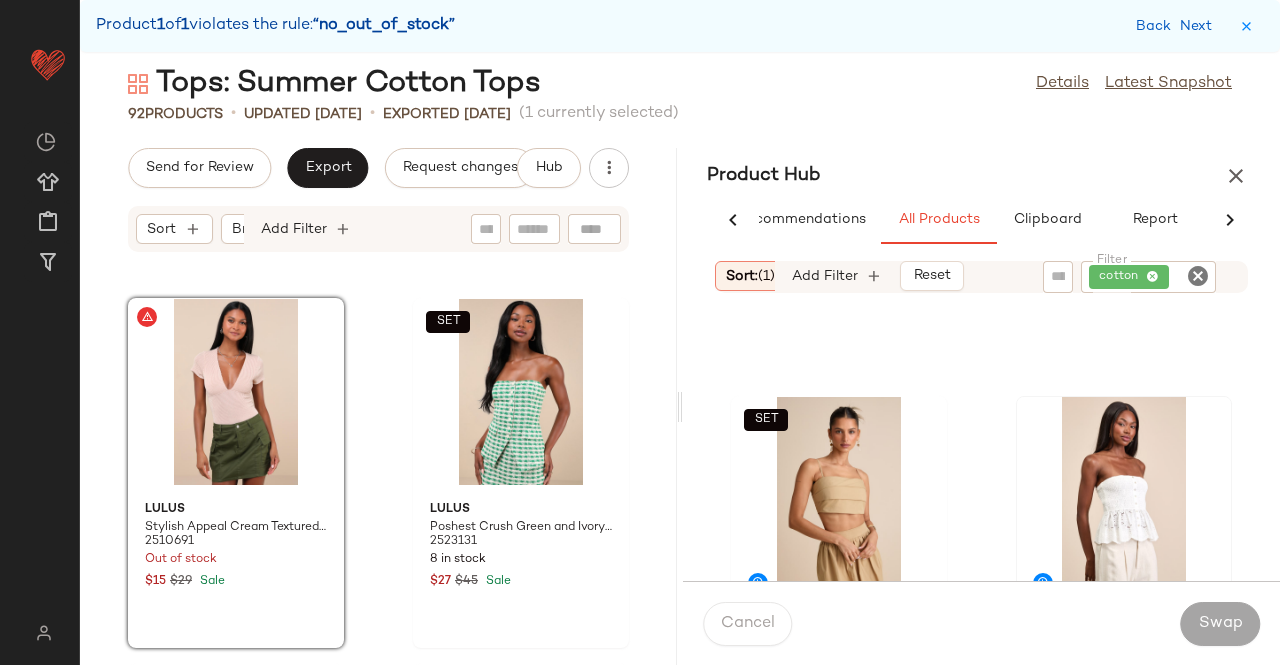 click 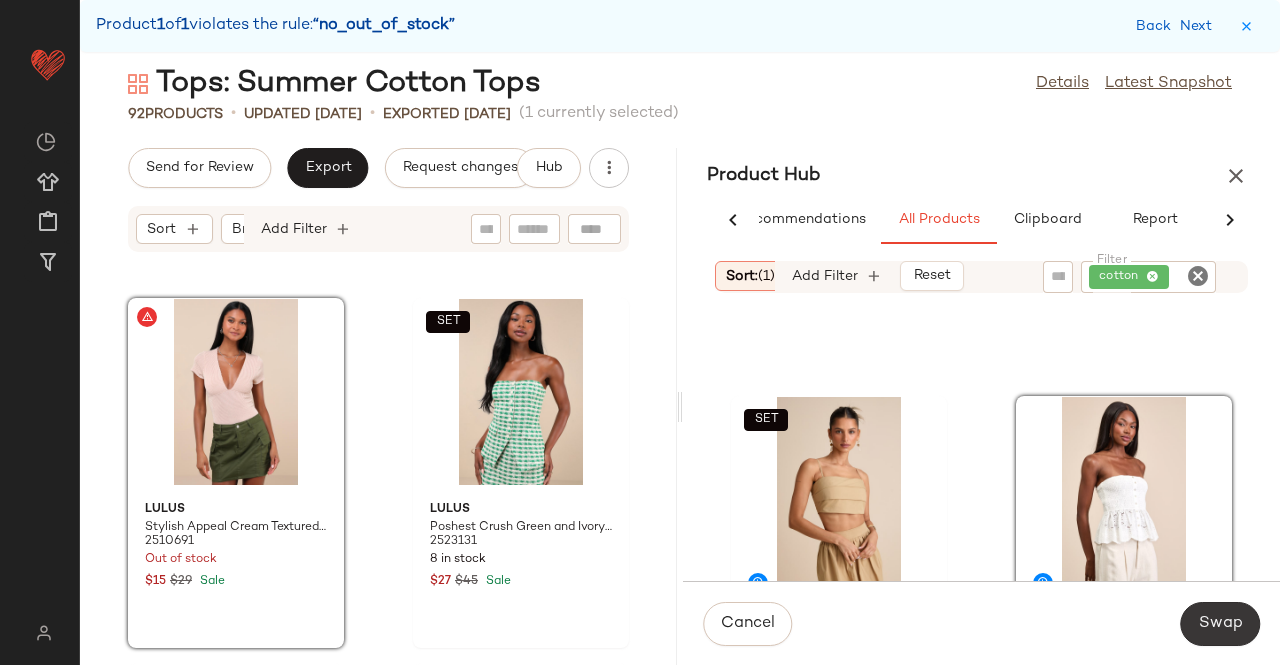 click on "Swap" 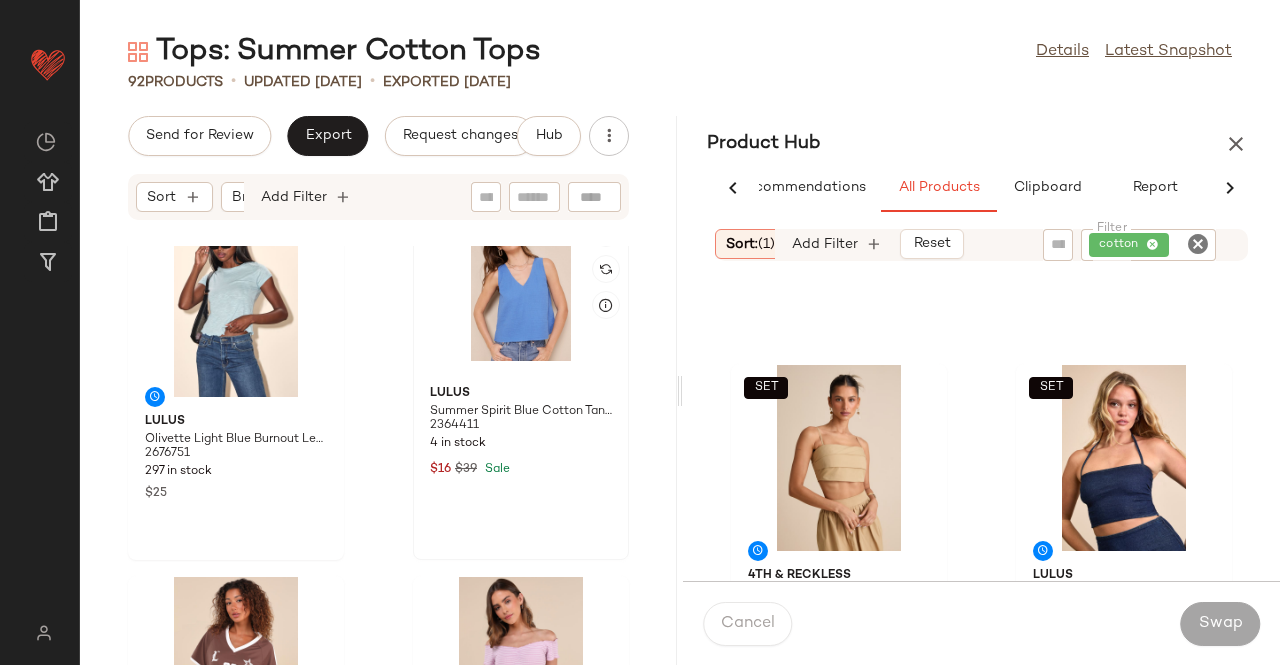 scroll, scrollTop: 14938, scrollLeft: 0, axis: vertical 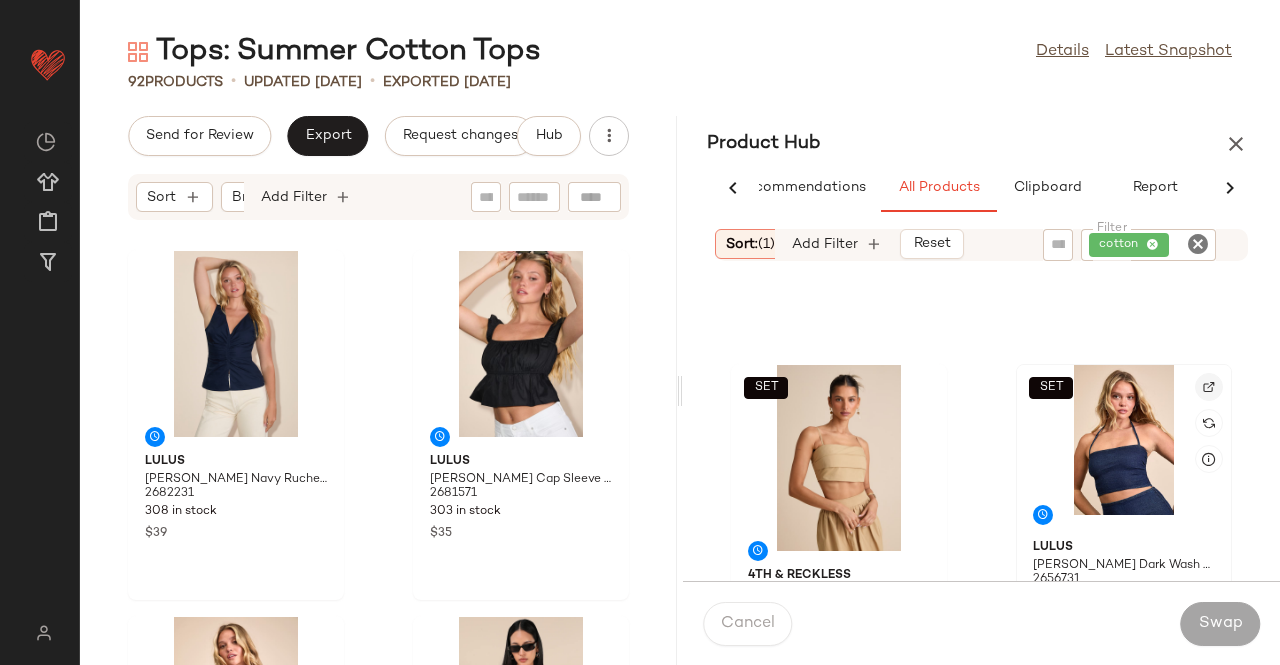 click at bounding box center [1209, 387] 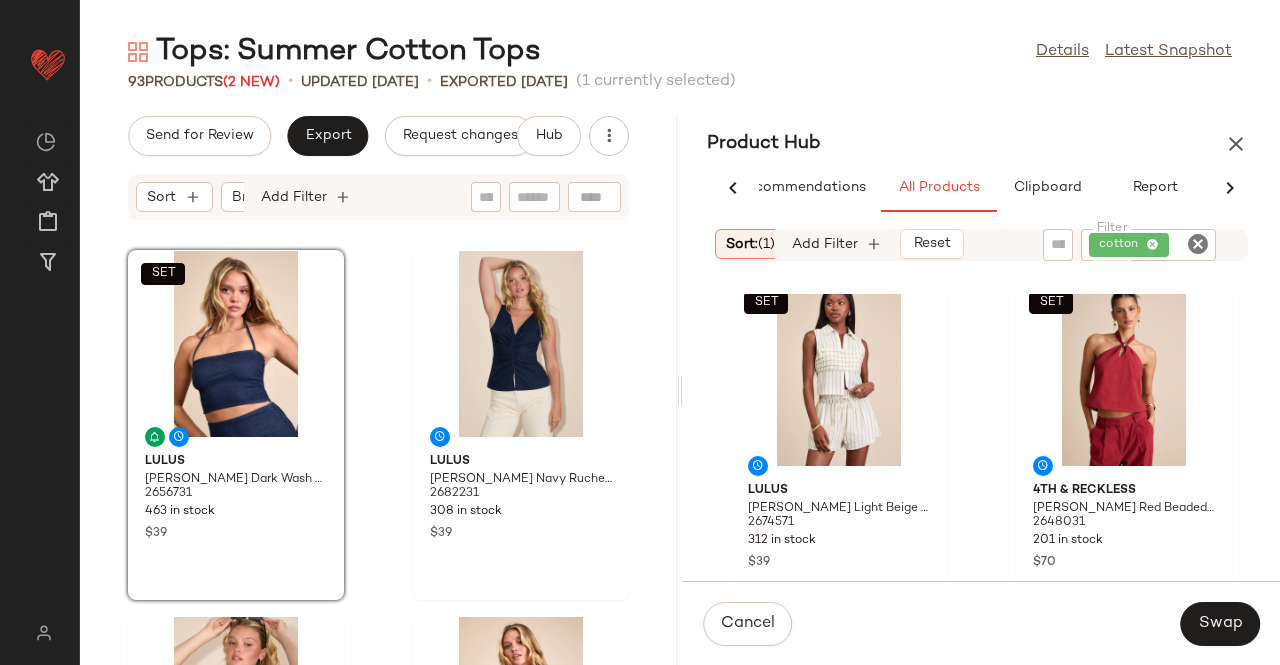 scroll, scrollTop: 0, scrollLeft: 0, axis: both 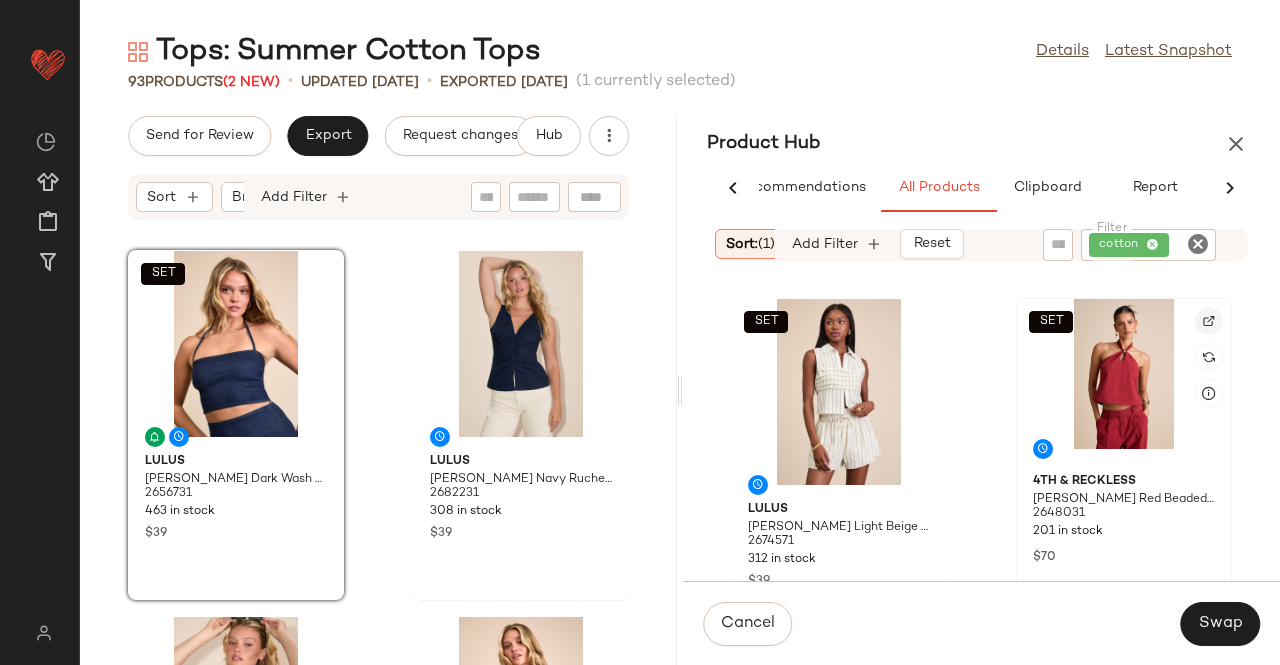 click at bounding box center (1209, 321) 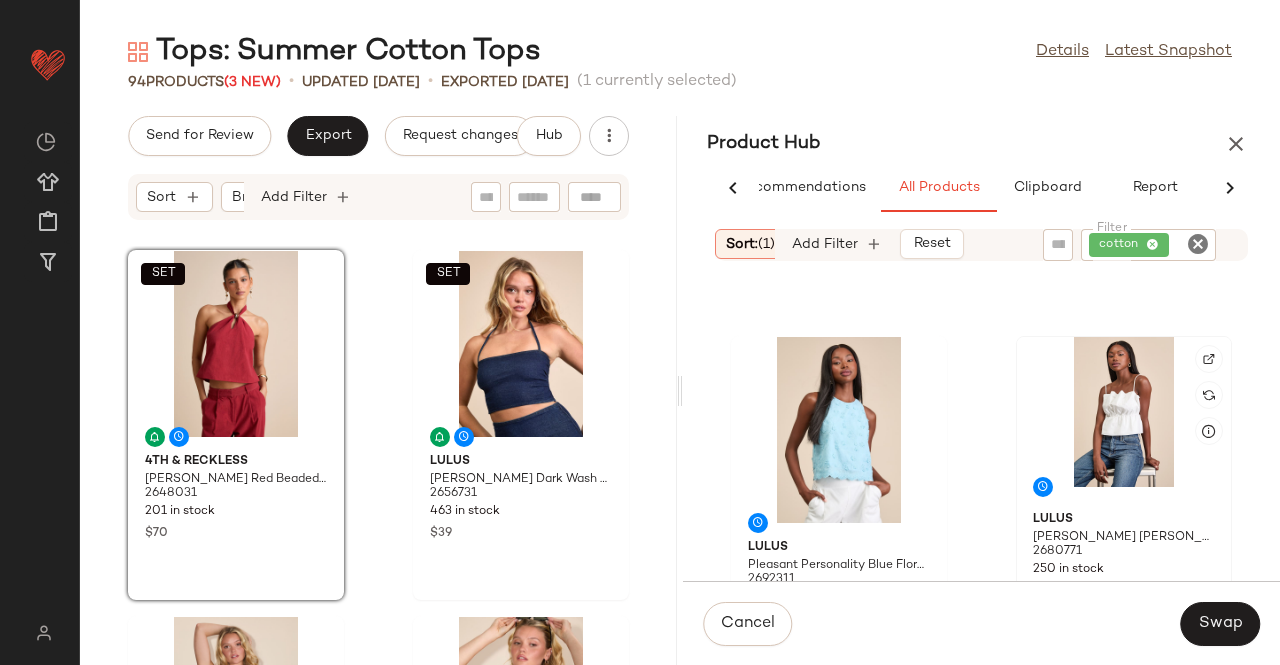 scroll, scrollTop: 1416, scrollLeft: 0, axis: vertical 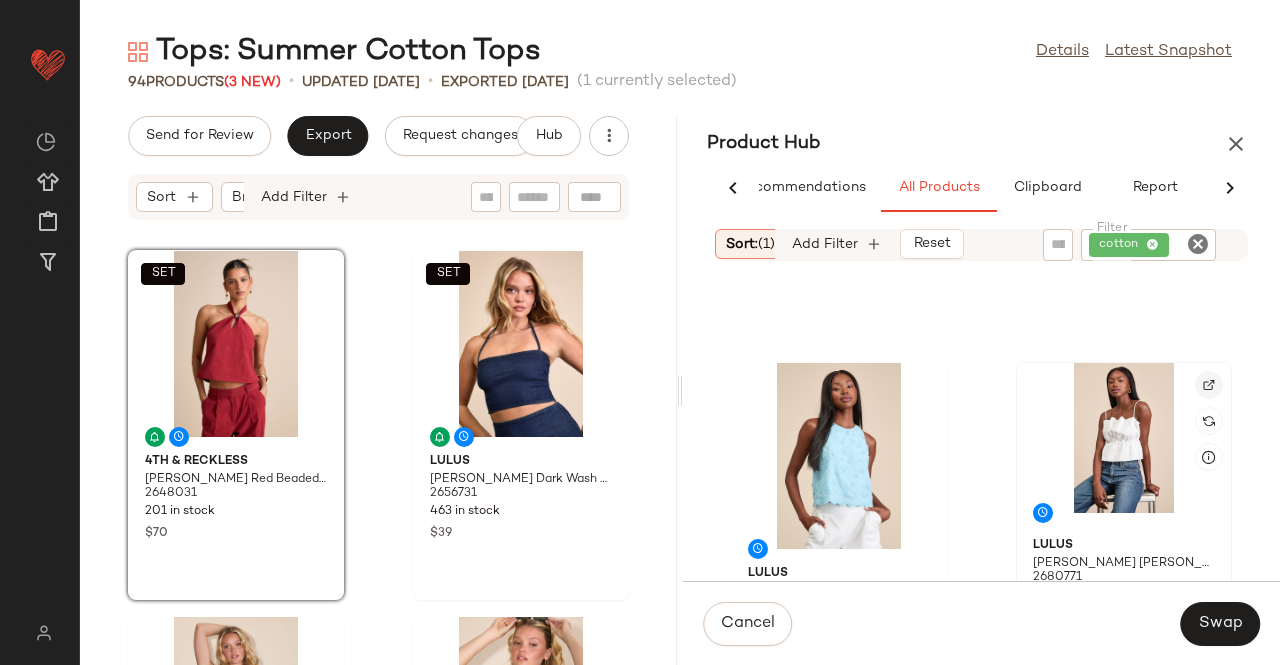 click 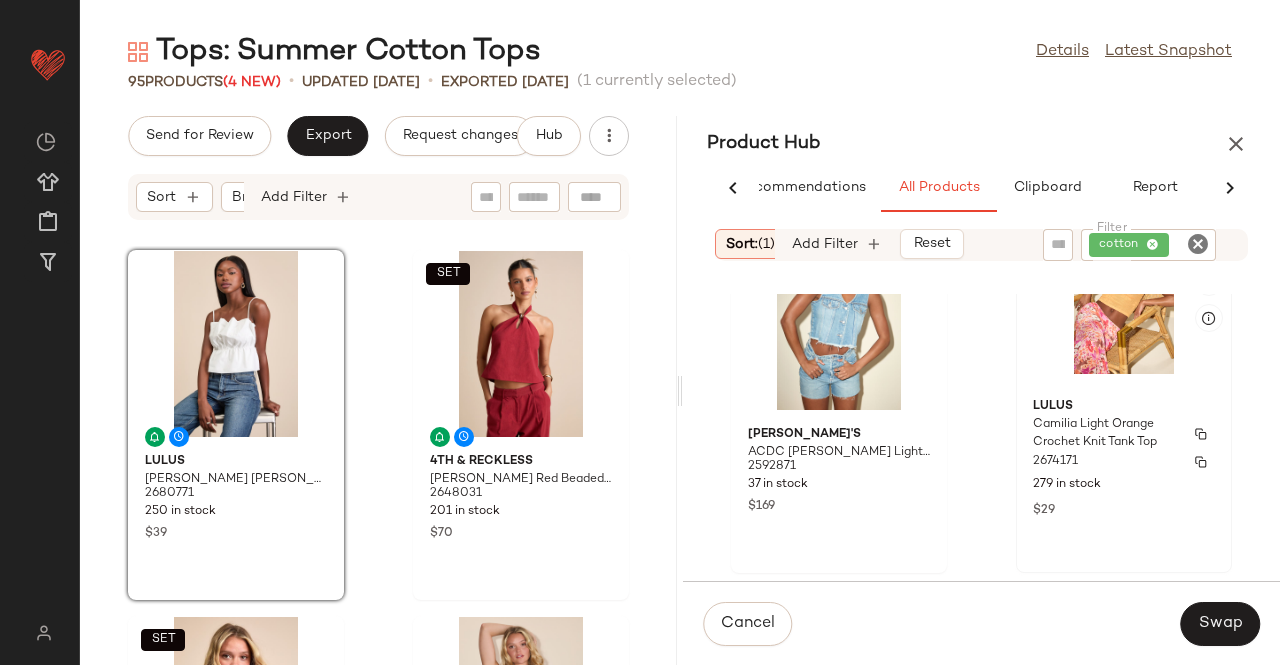 scroll, scrollTop: 3416, scrollLeft: 0, axis: vertical 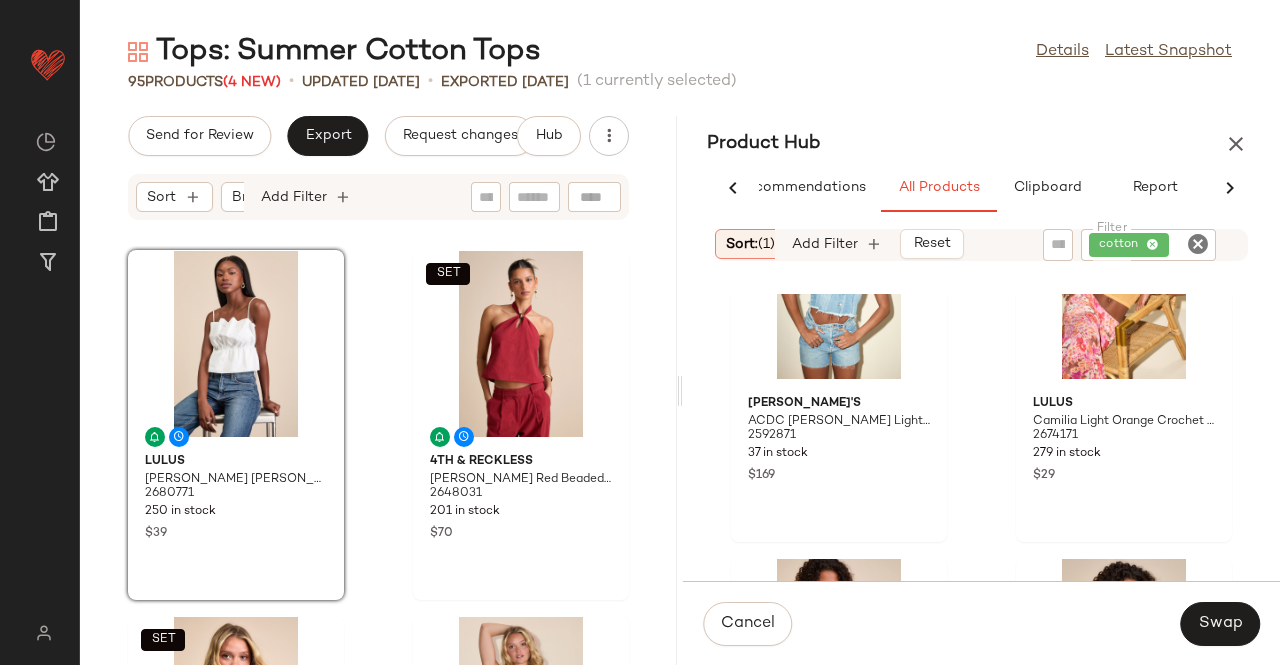 click at bounding box center [1236, 144] 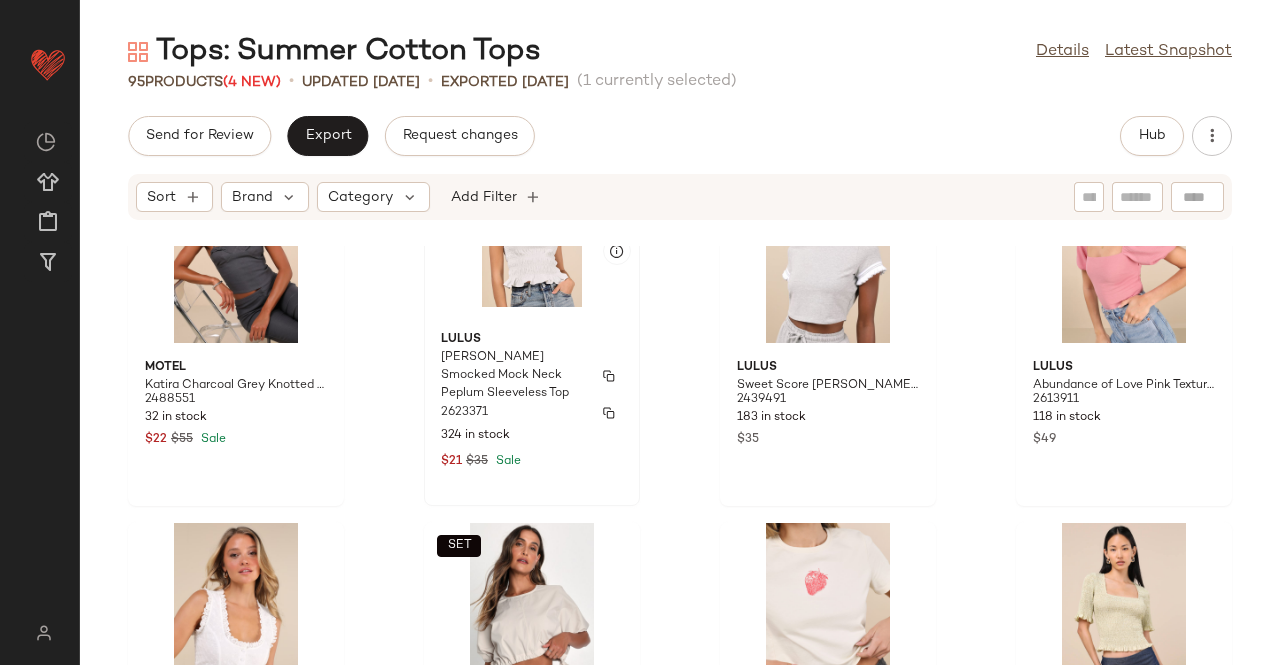 scroll, scrollTop: 2116, scrollLeft: 0, axis: vertical 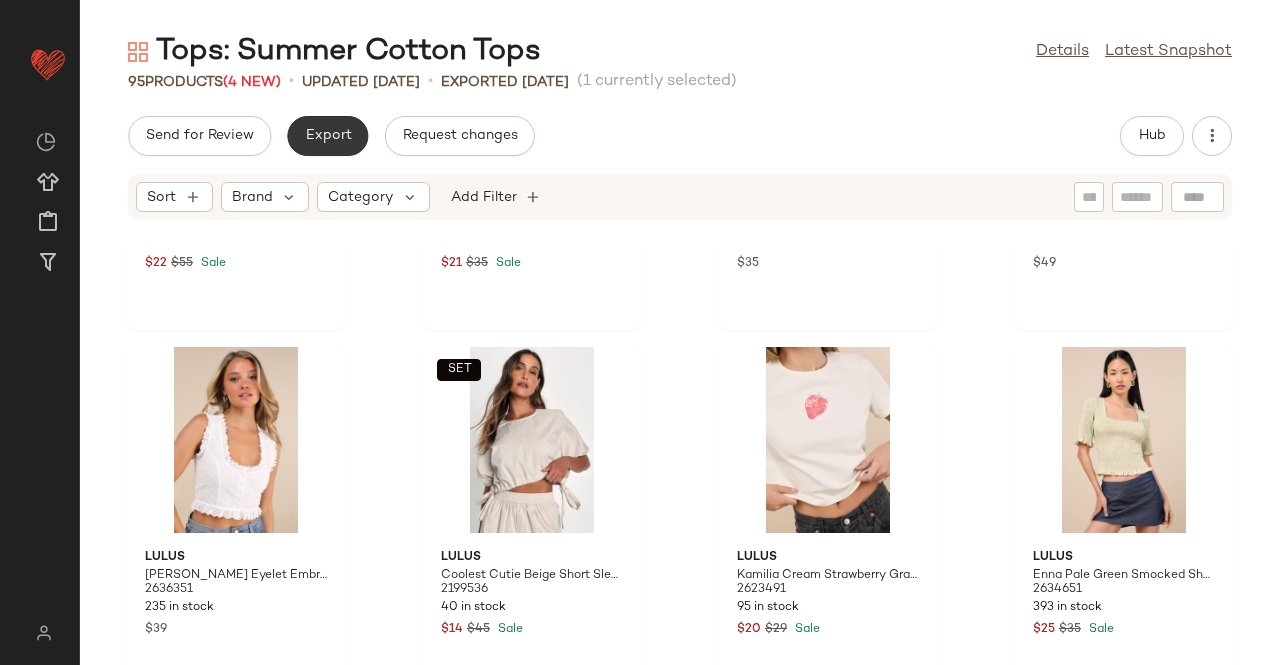 click on "Export" at bounding box center (327, 136) 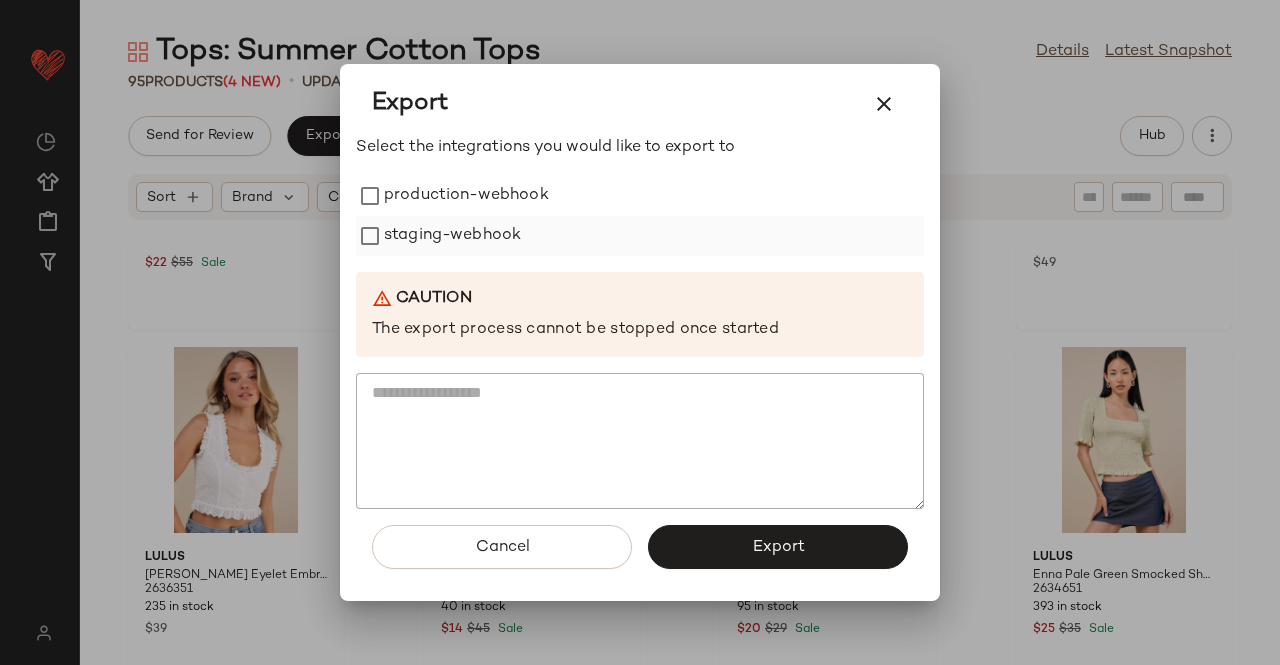 click on "staging-webhook" at bounding box center (452, 236) 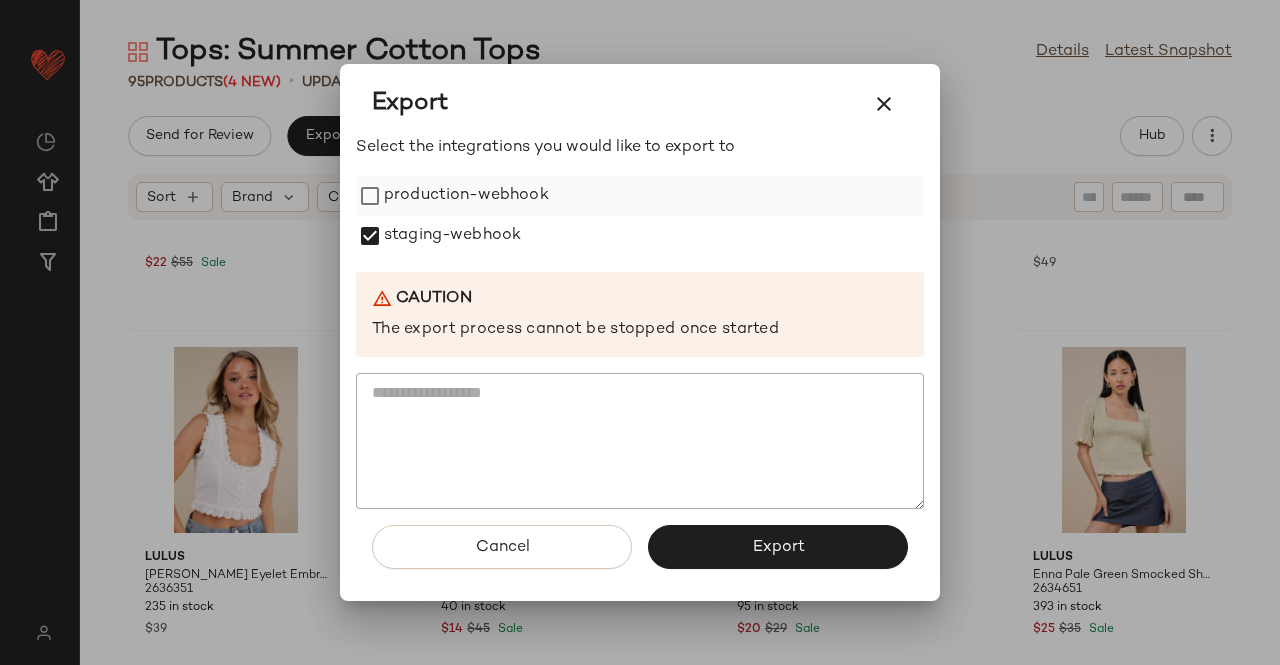 click on "production-webhook" at bounding box center [466, 196] 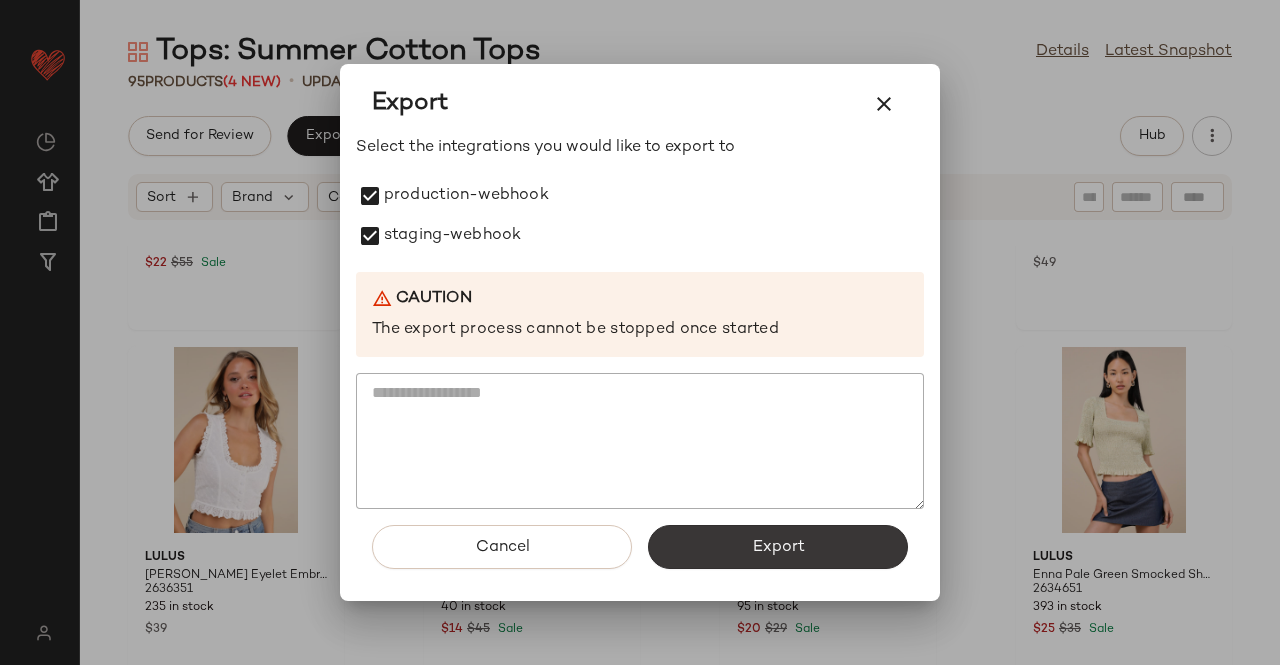 click on "Export" at bounding box center (778, 547) 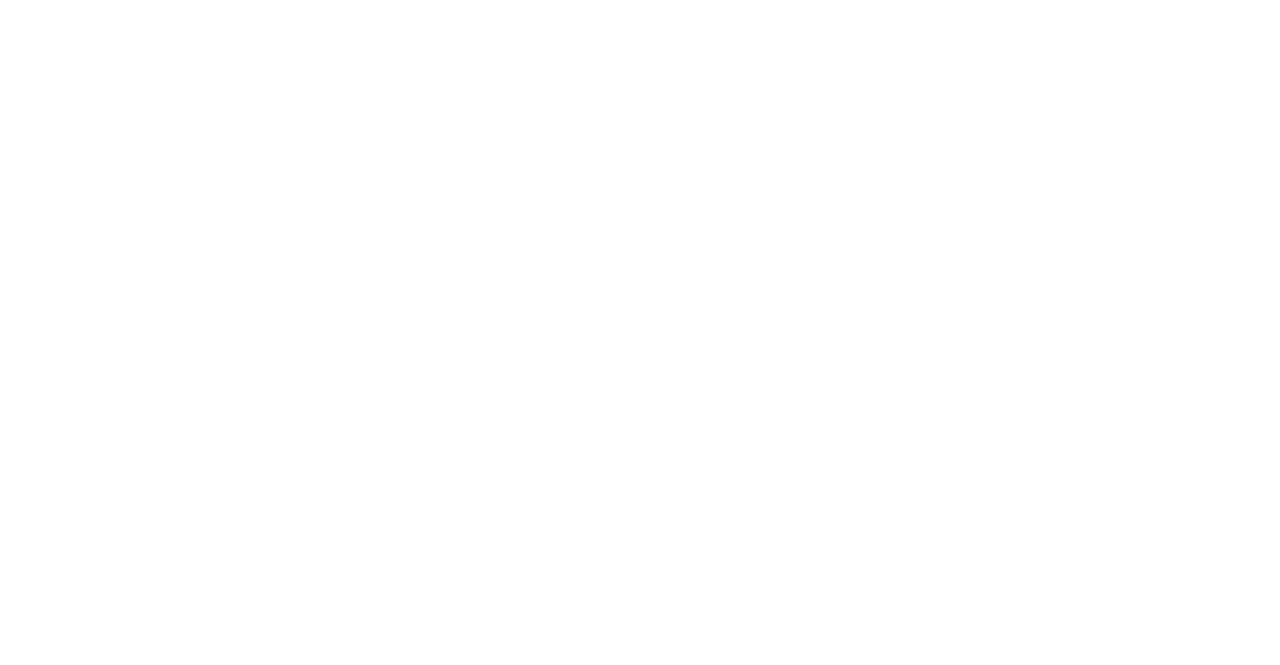 scroll, scrollTop: 0, scrollLeft: 0, axis: both 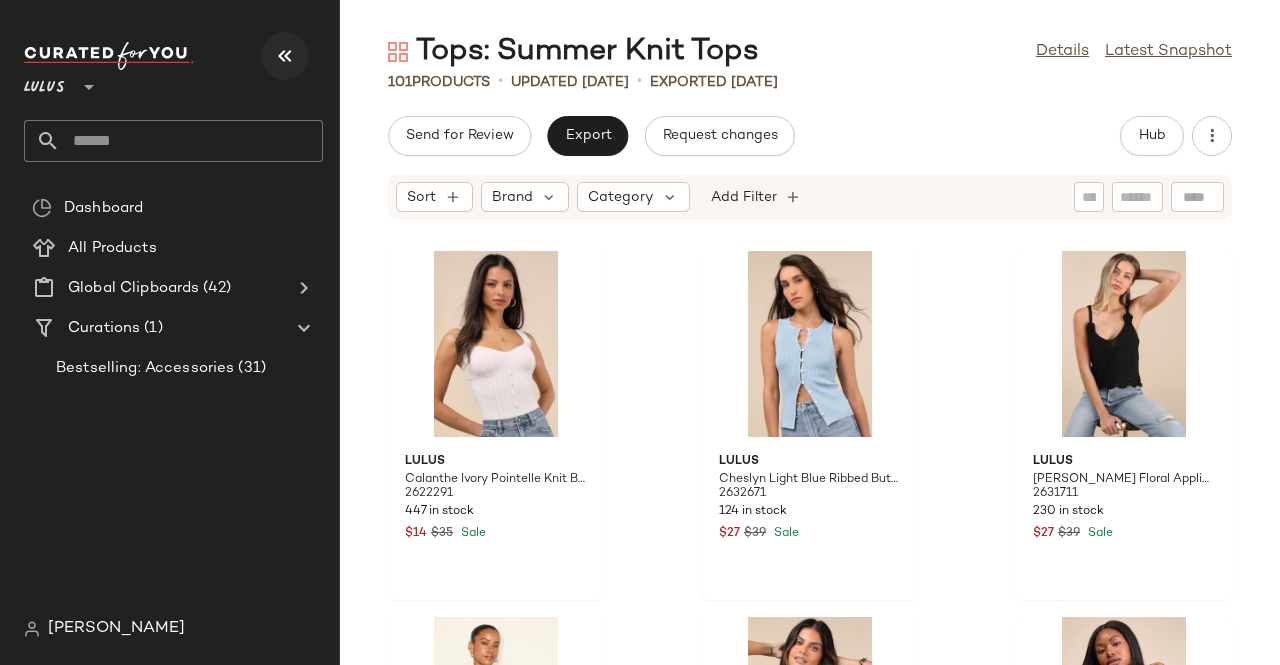 click at bounding box center [285, 56] 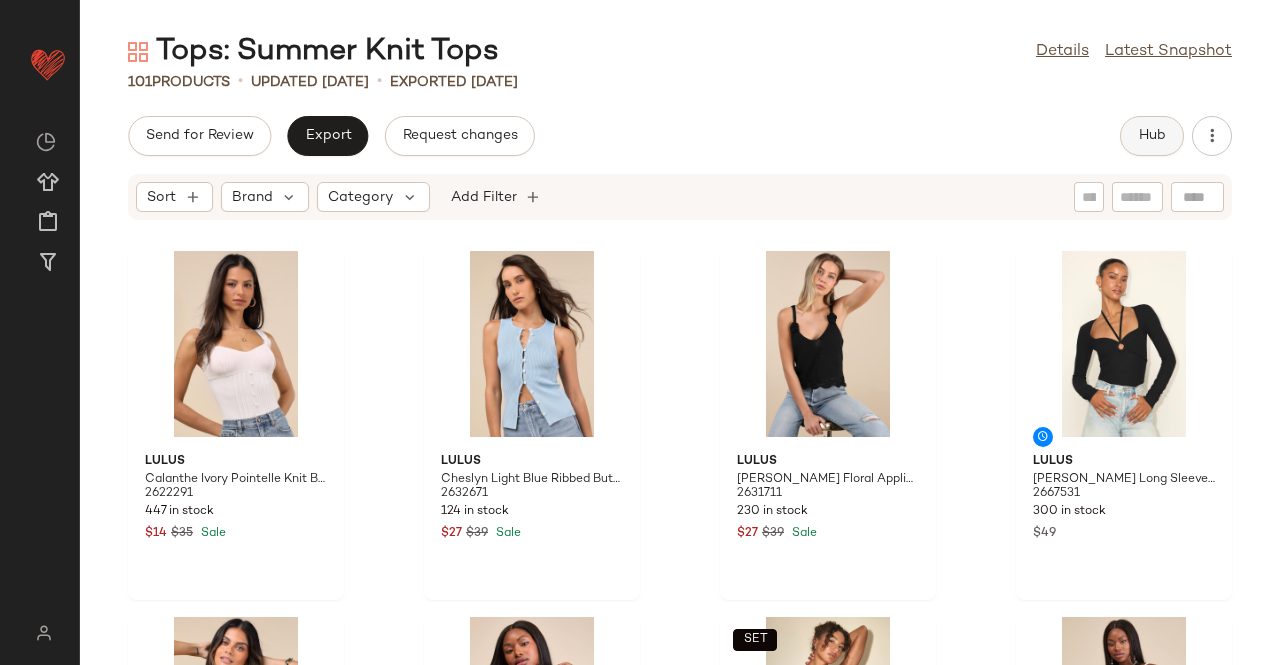 click on "Hub" at bounding box center (1152, 136) 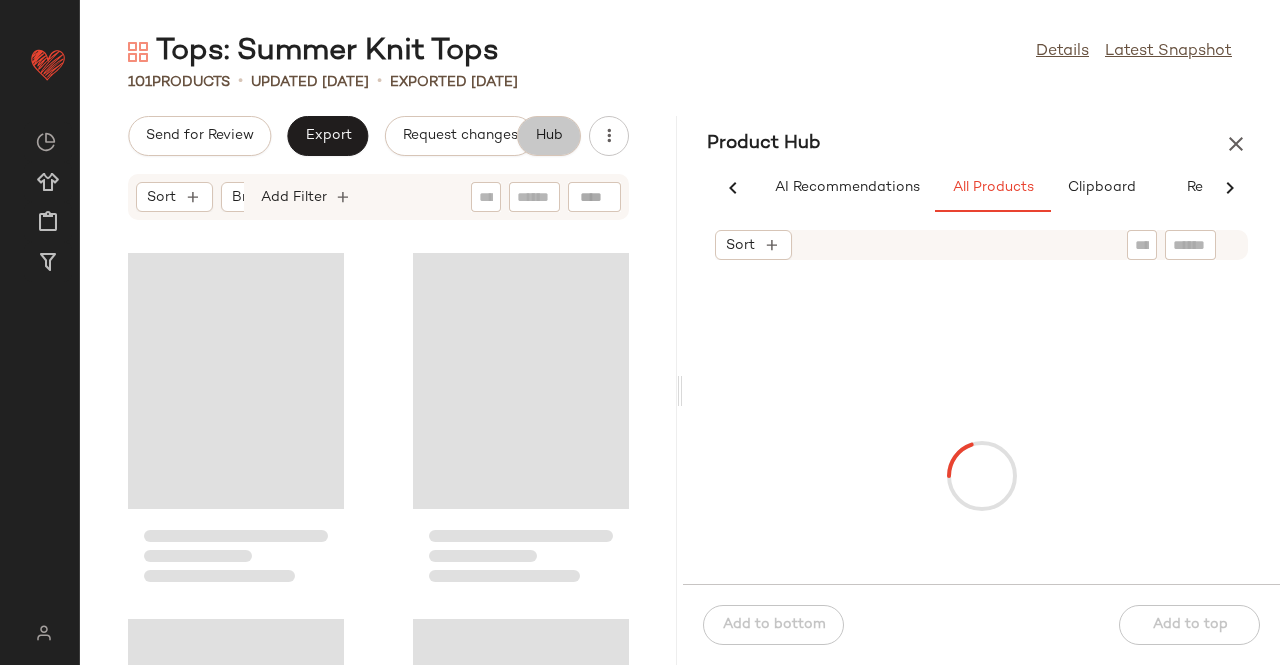 scroll, scrollTop: 0, scrollLeft: 62, axis: horizontal 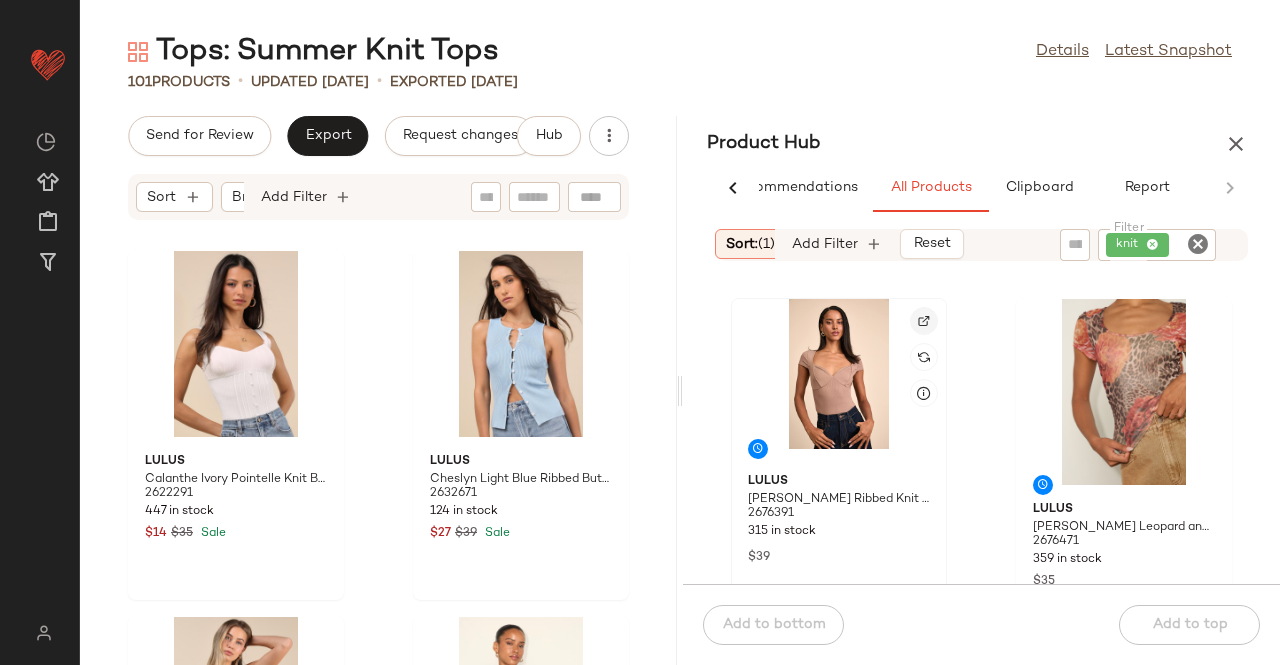 click 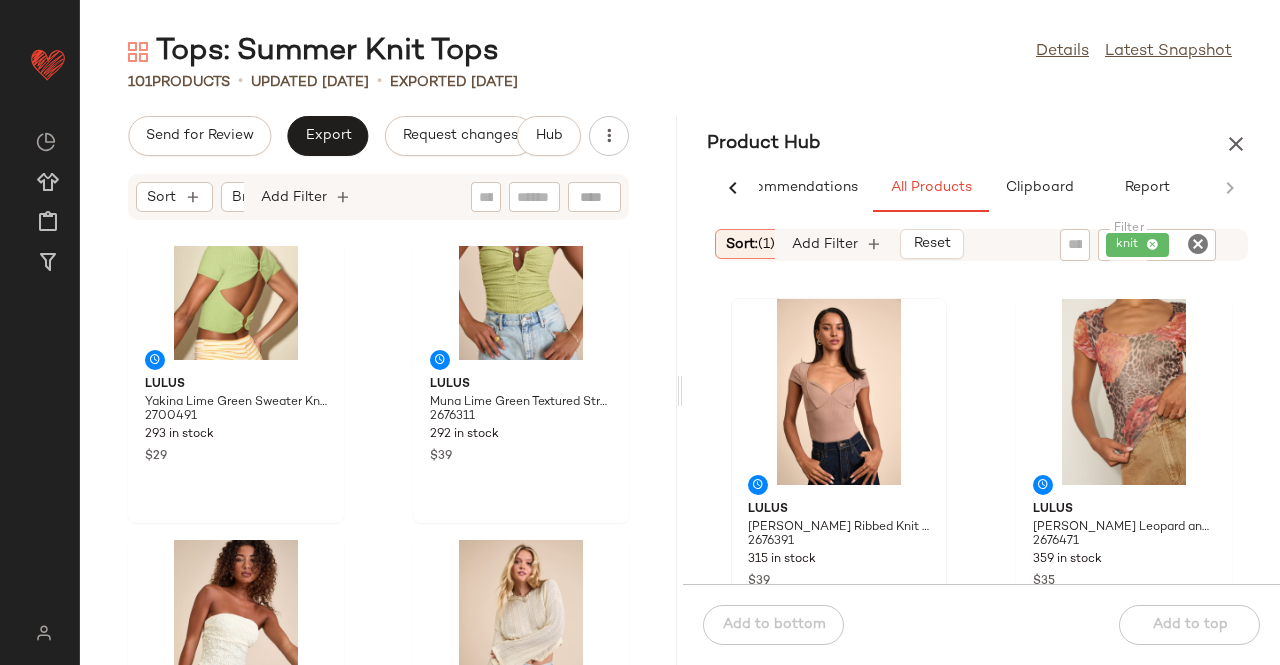 scroll, scrollTop: 2016, scrollLeft: 0, axis: vertical 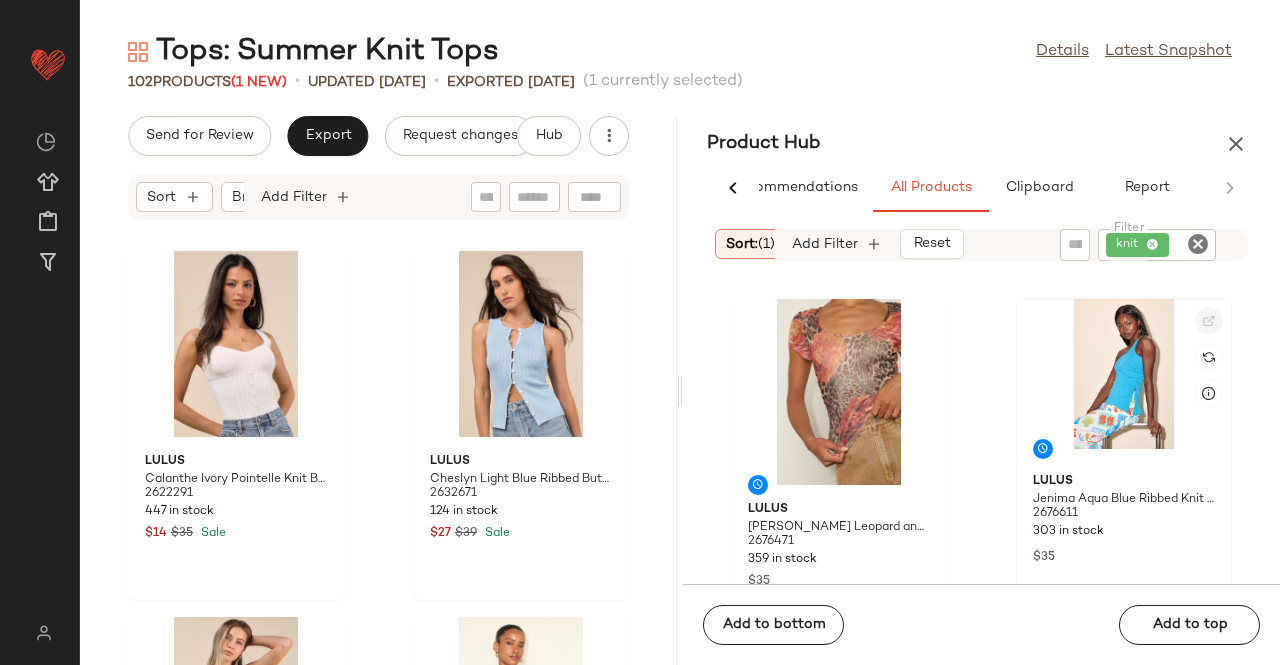 click 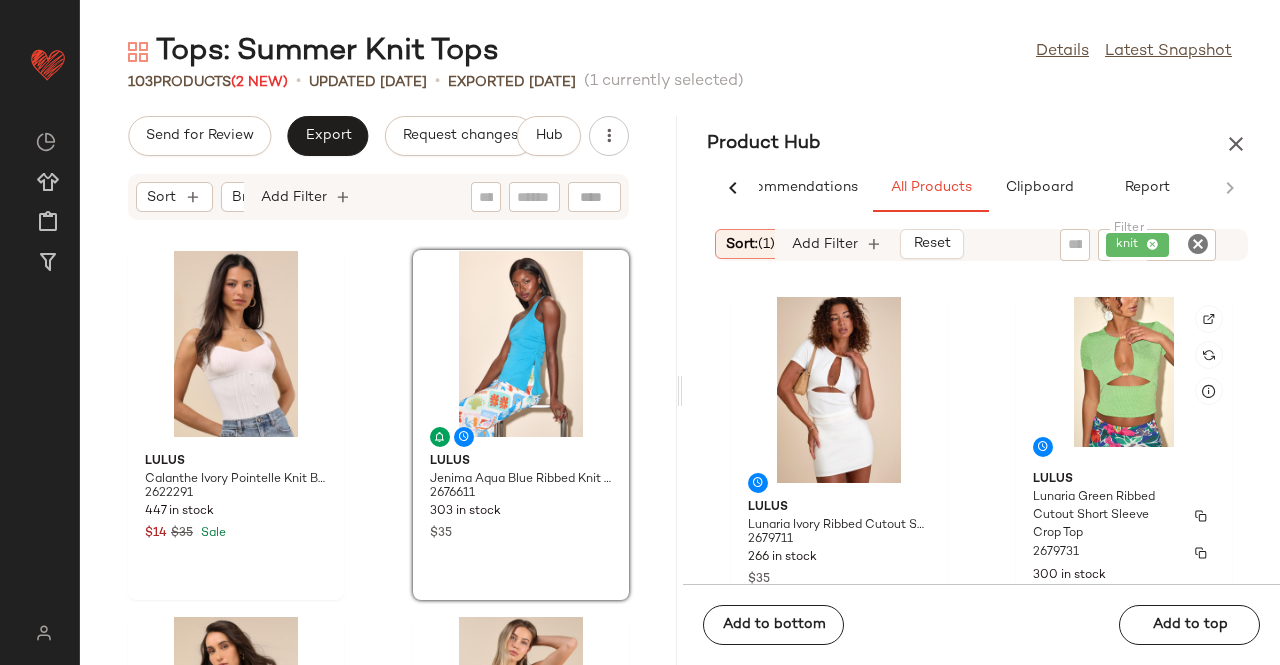 scroll, scrollTop: 416, scrollLeft: 0, axis: vertical 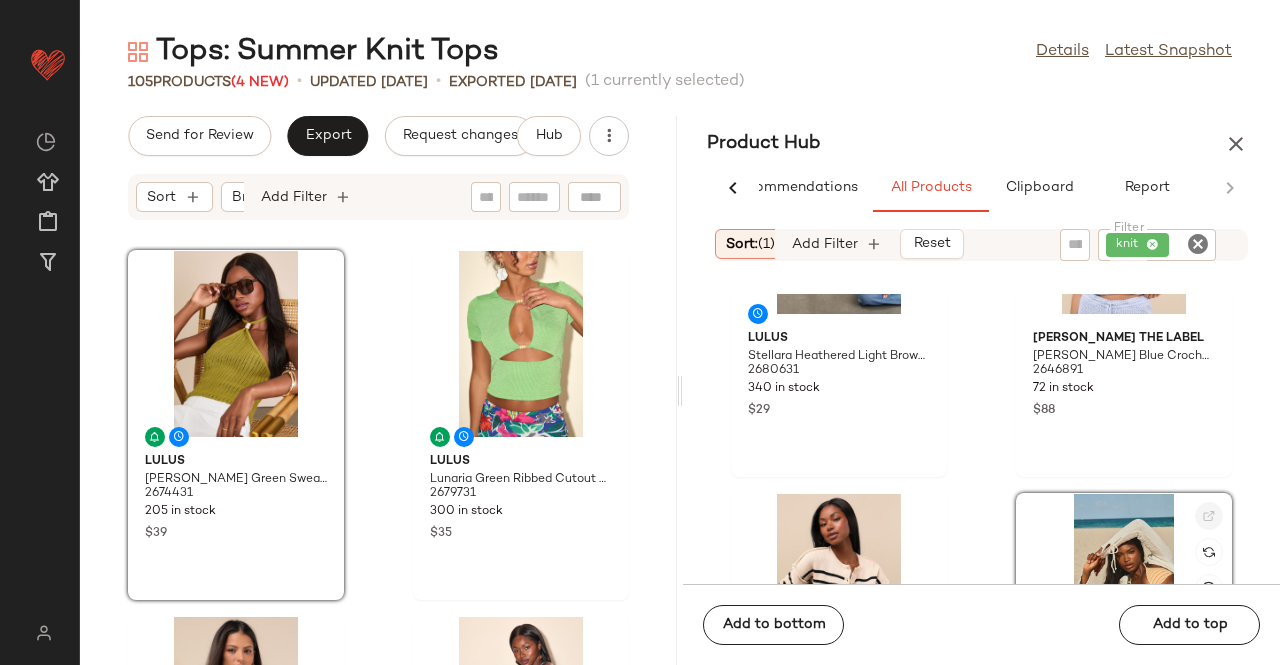 click 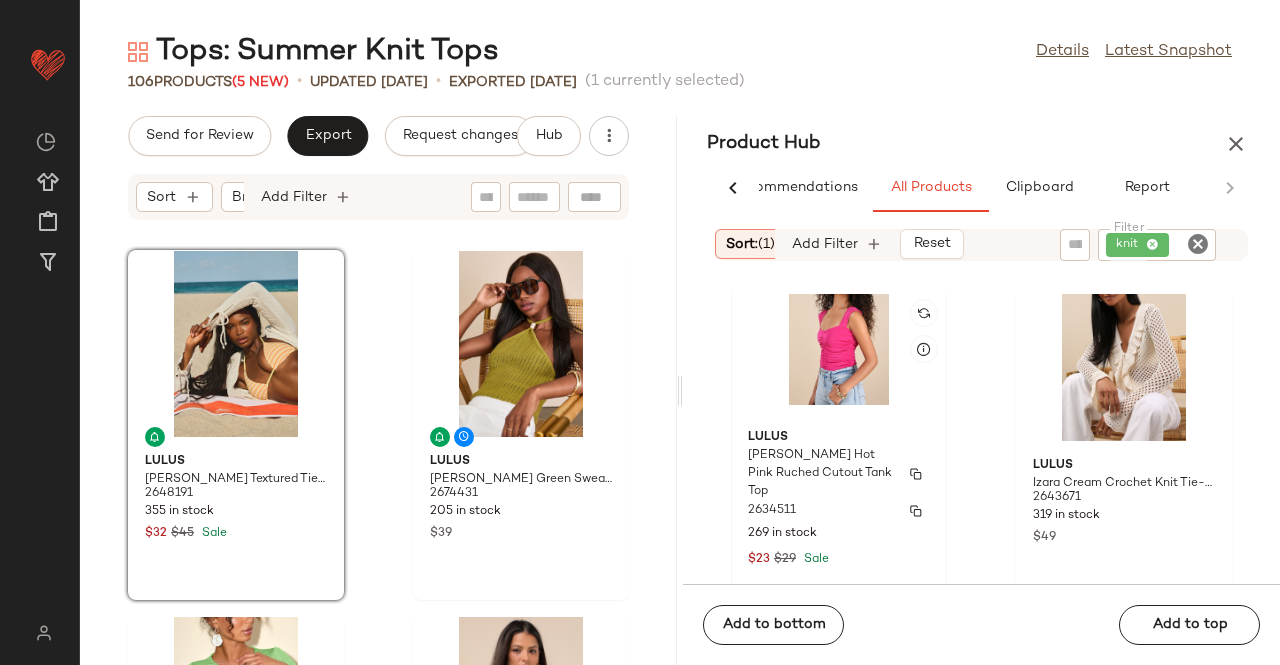 scroll, scrollTop: 4421, scrollLeft: 0, axis: vertical 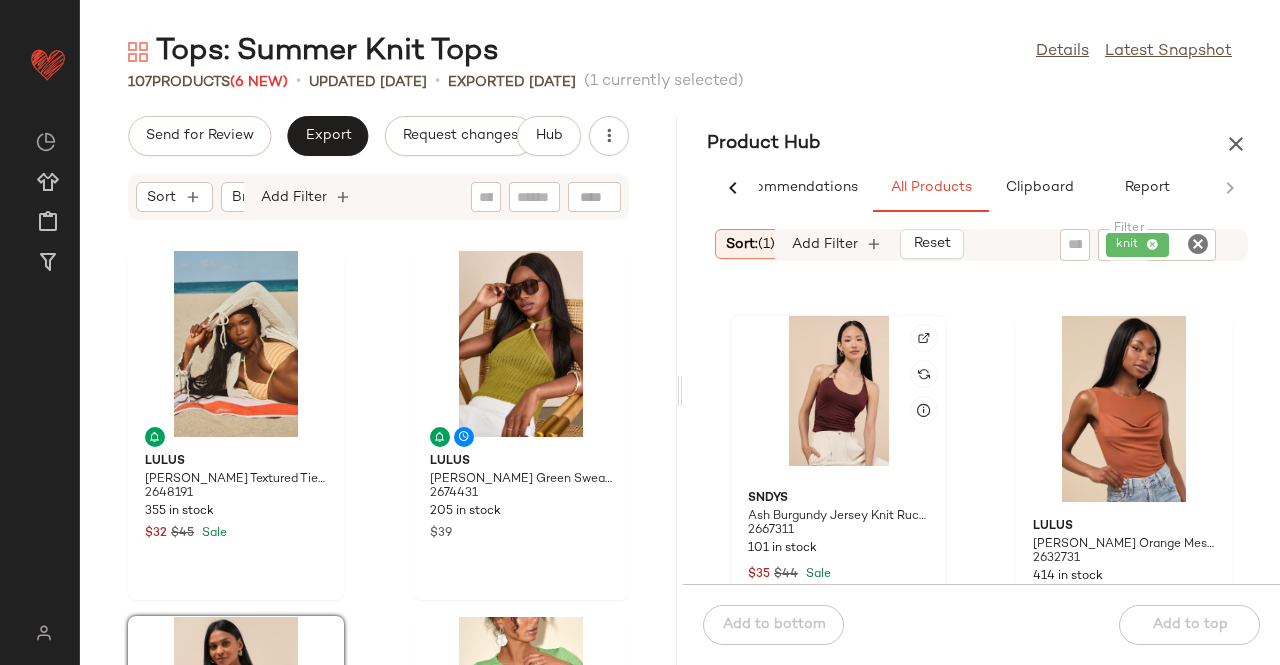 drag, startPoint x: 905, startPoint y: 339, endPoint x: 916, endPoint y: 339, distance: 11 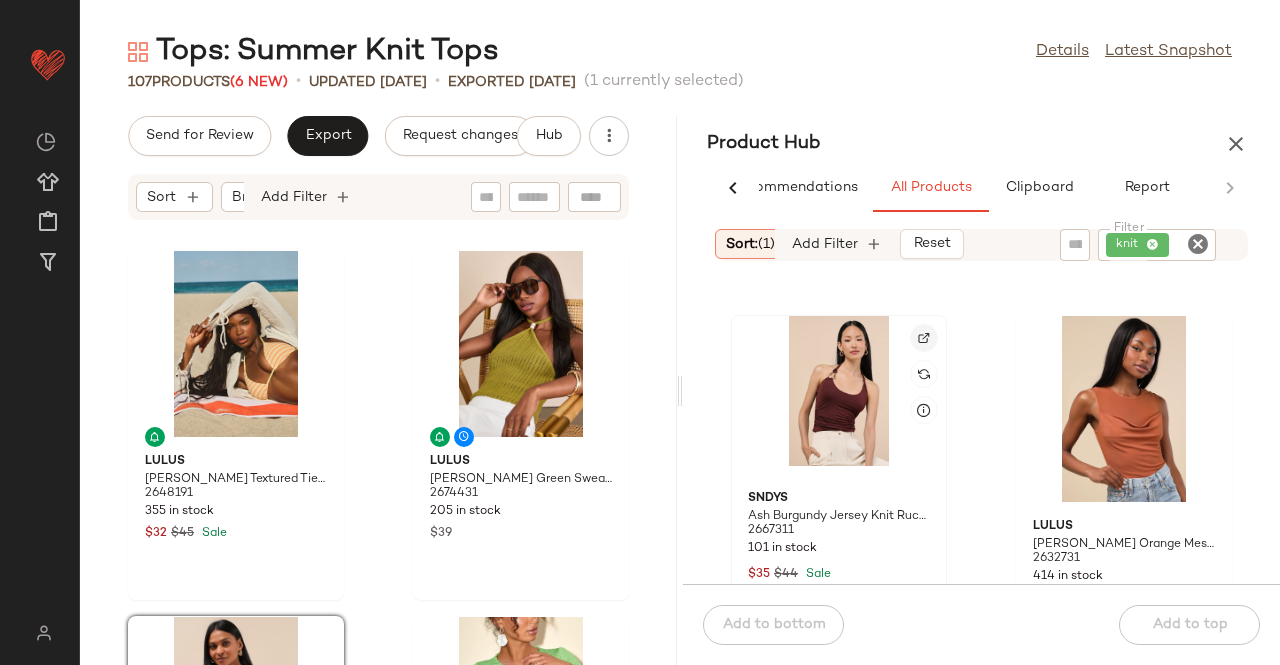 click 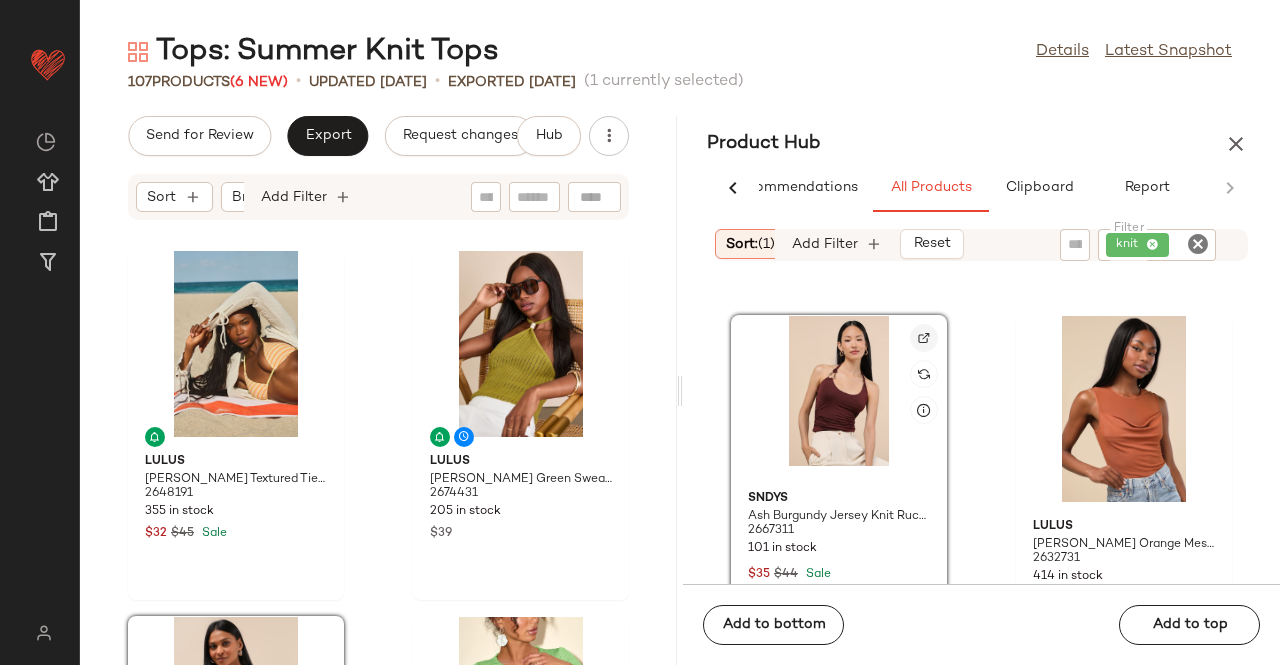 click at bounding box center (924, 338) 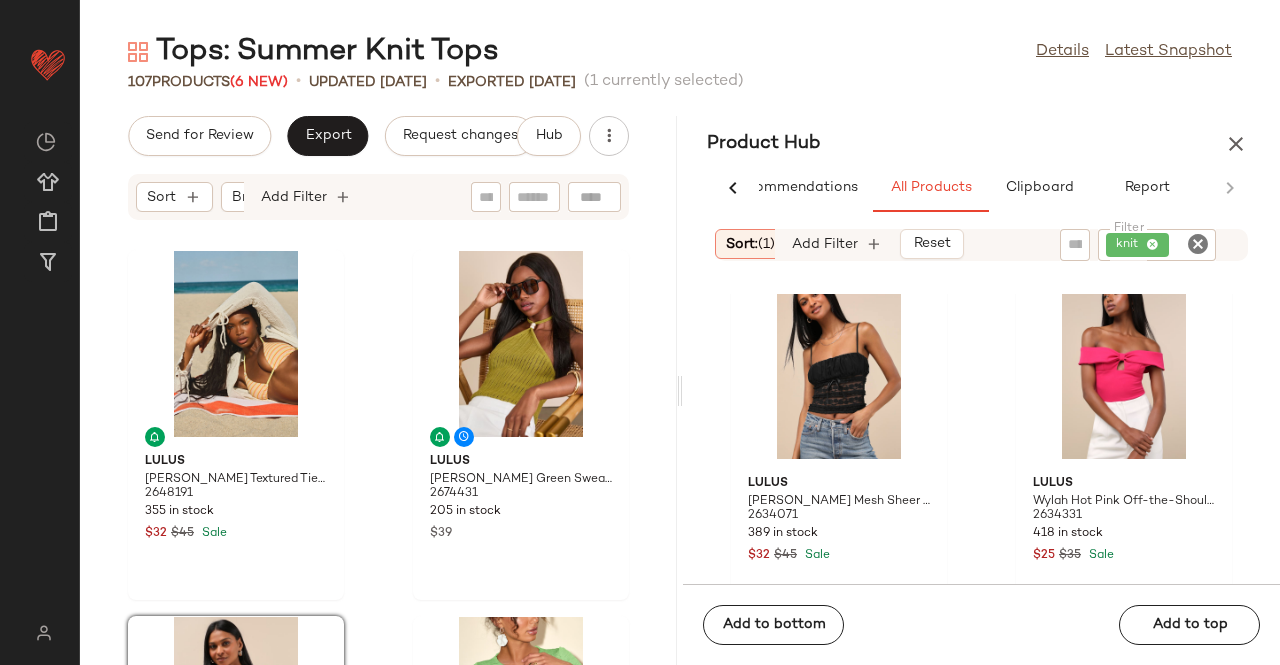 scroll, scrollTop: 7721, scrollLeft: 0, axis: vertical 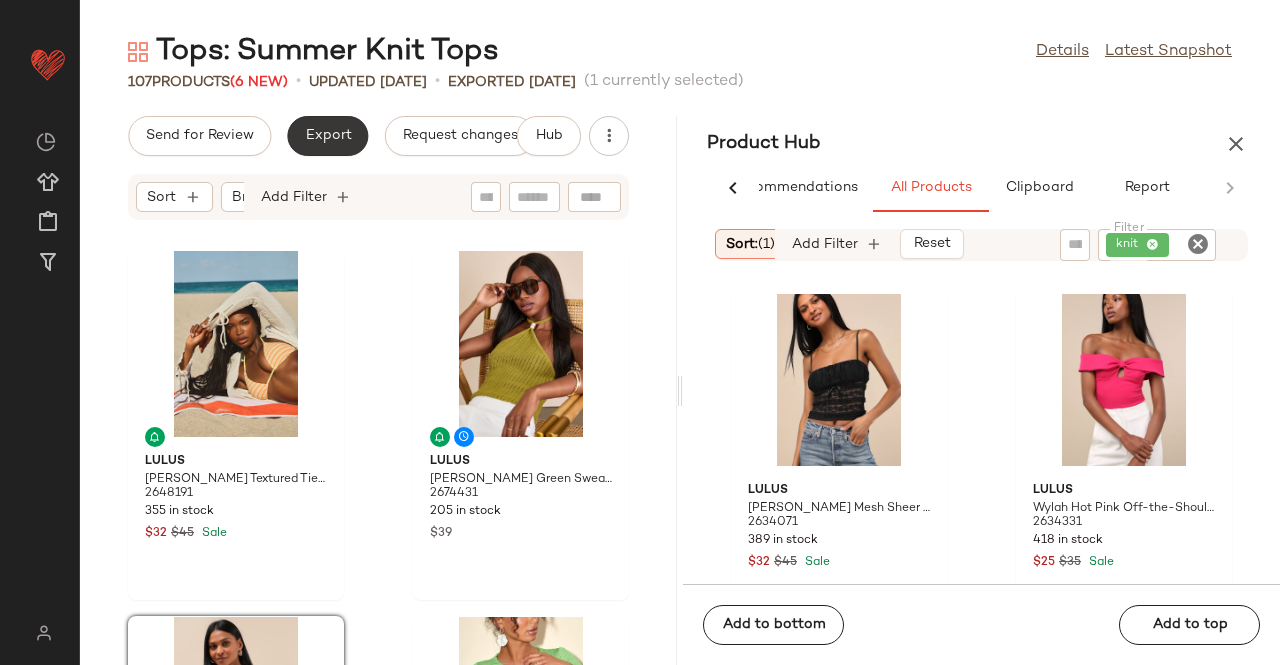 click on "Export" 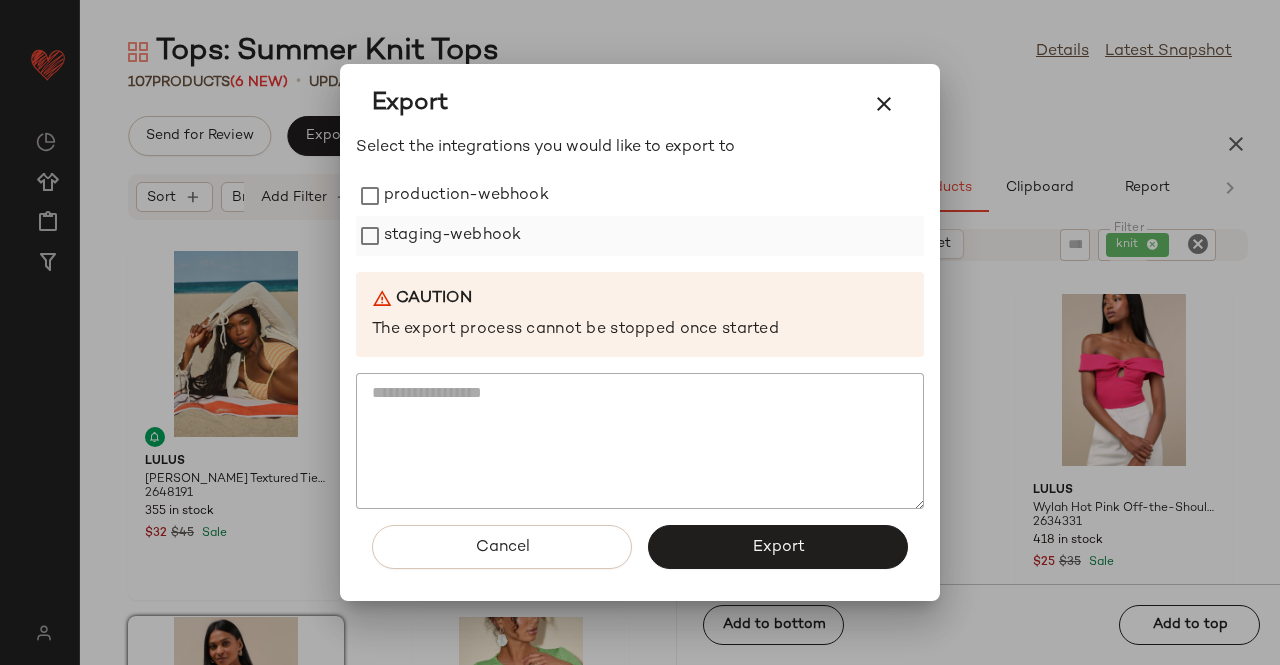 drag, startPoint x: 402, startPoint y: 187, endPoint x: 428, endPoint y: 227, distance: 47.707443 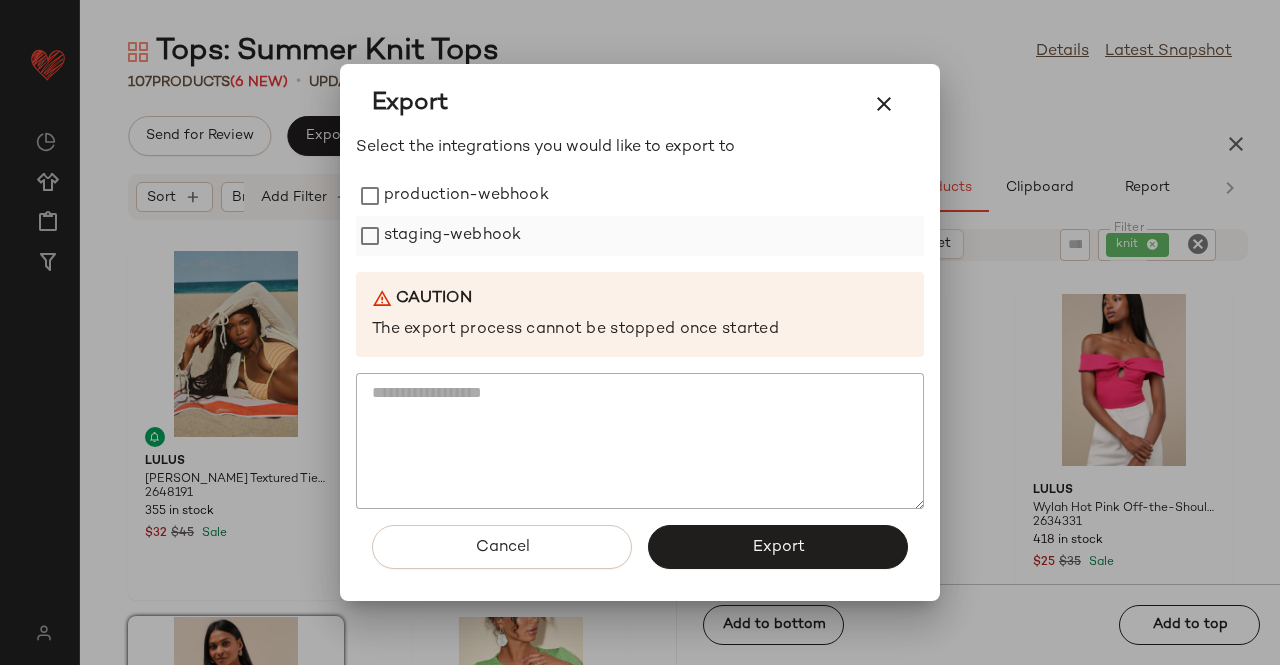 click on "production-webhook" at bounding box center (466, 196) 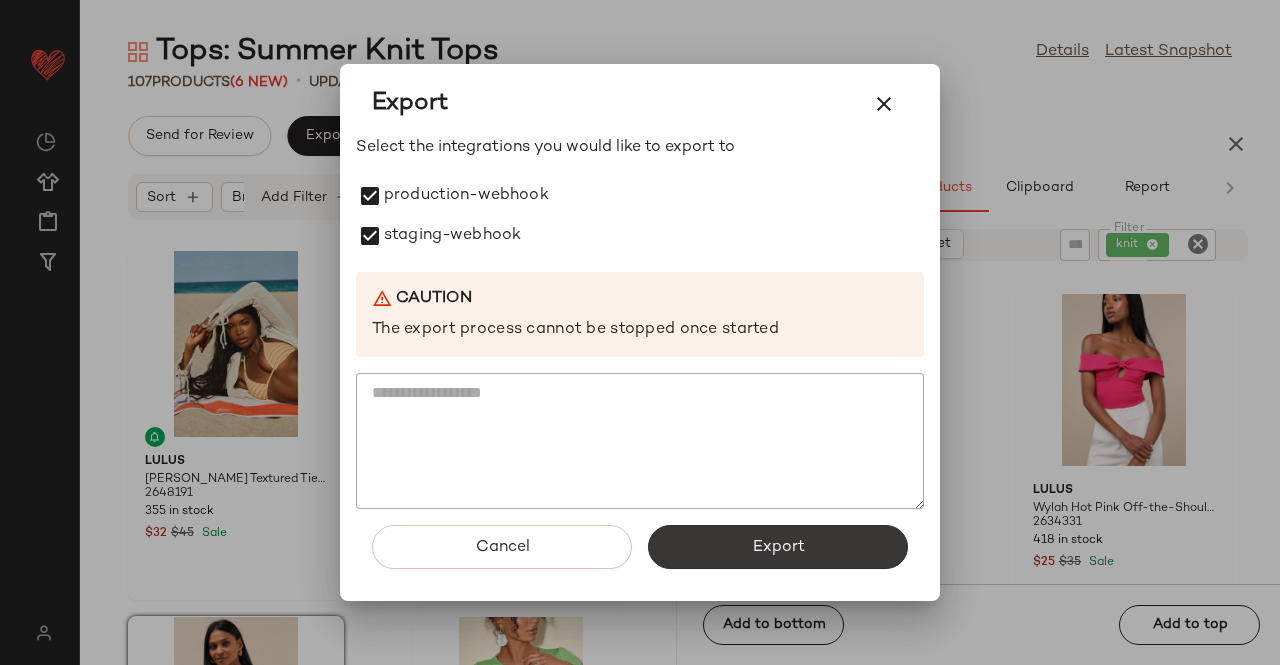 drag, startPoint x: 840, startPoint y: 583, endPoint x: 836, endPoint y: 567, distance: 16.492422 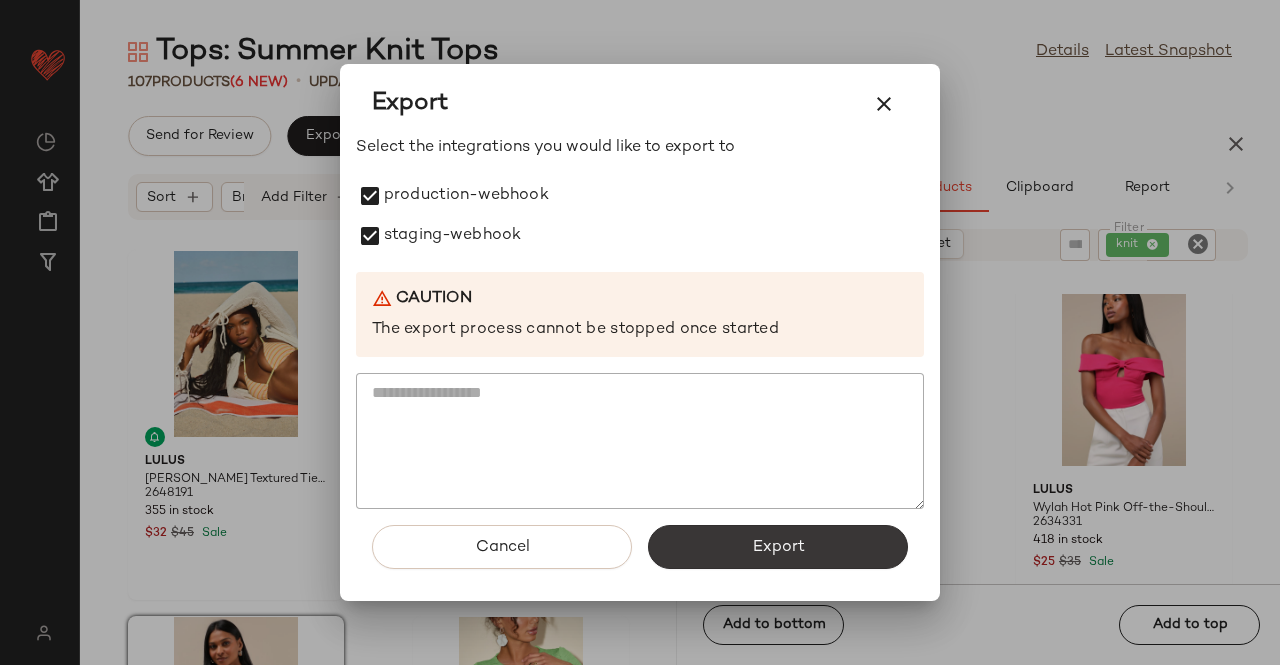 click on "Cancel   Export" at bounding box center [640, 555] 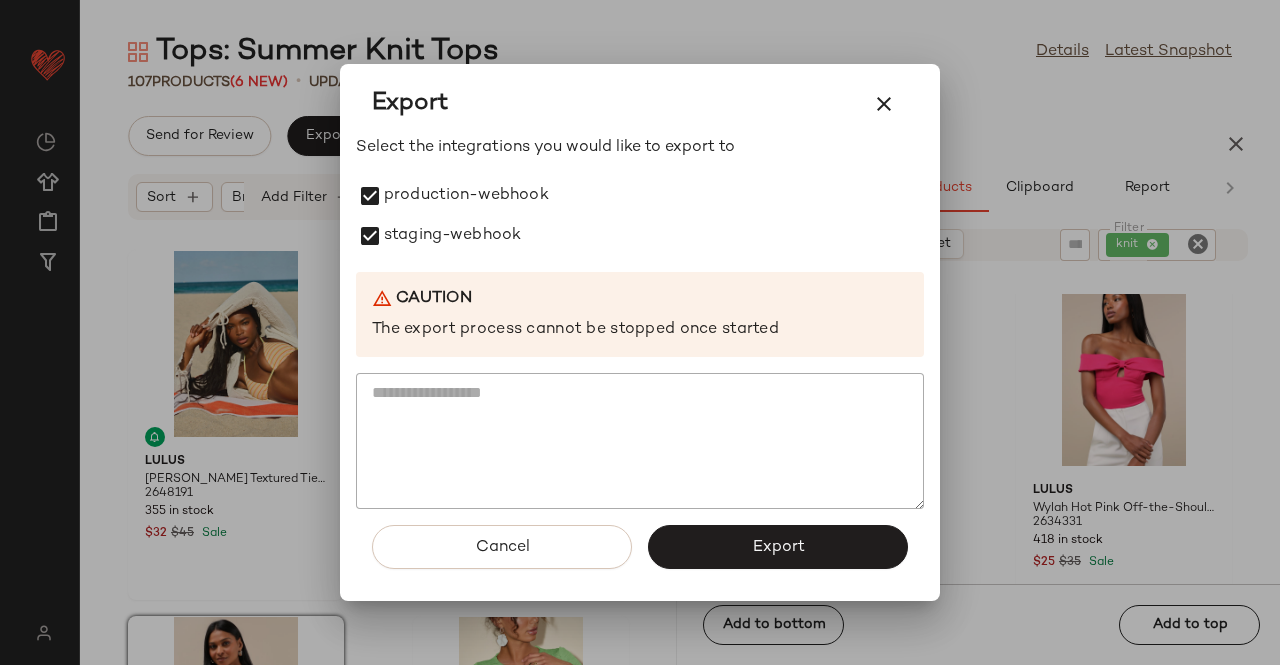 drag, startPoint x: 838, startPoint y: 556, endPoint x: 842, endPoint y: 543, distance: 13.601471 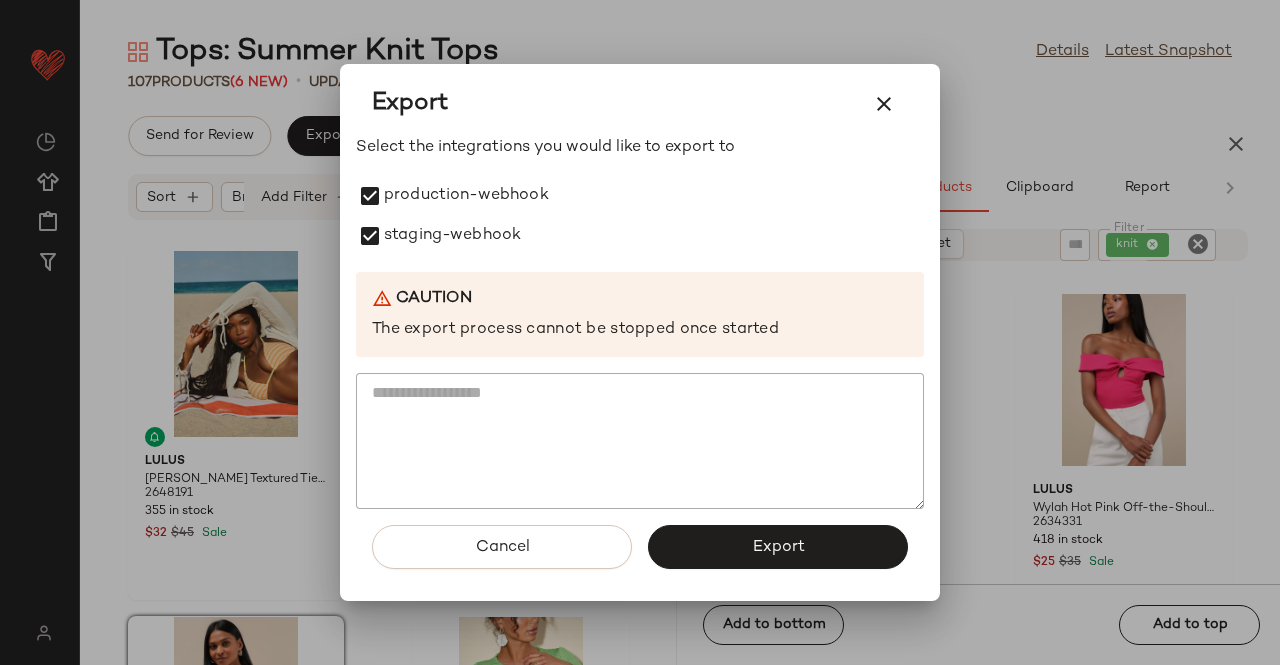 click on "Export" at bounding box center (778, 547) 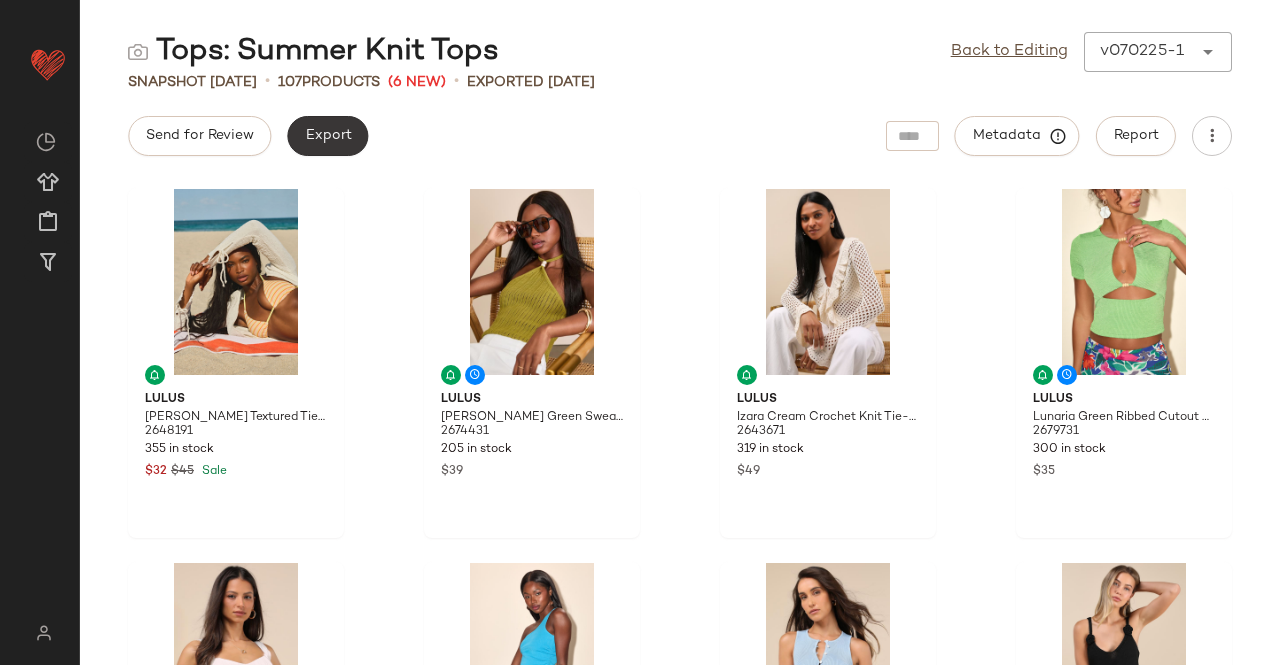 click on "Export" at bounding box center (327, 136) 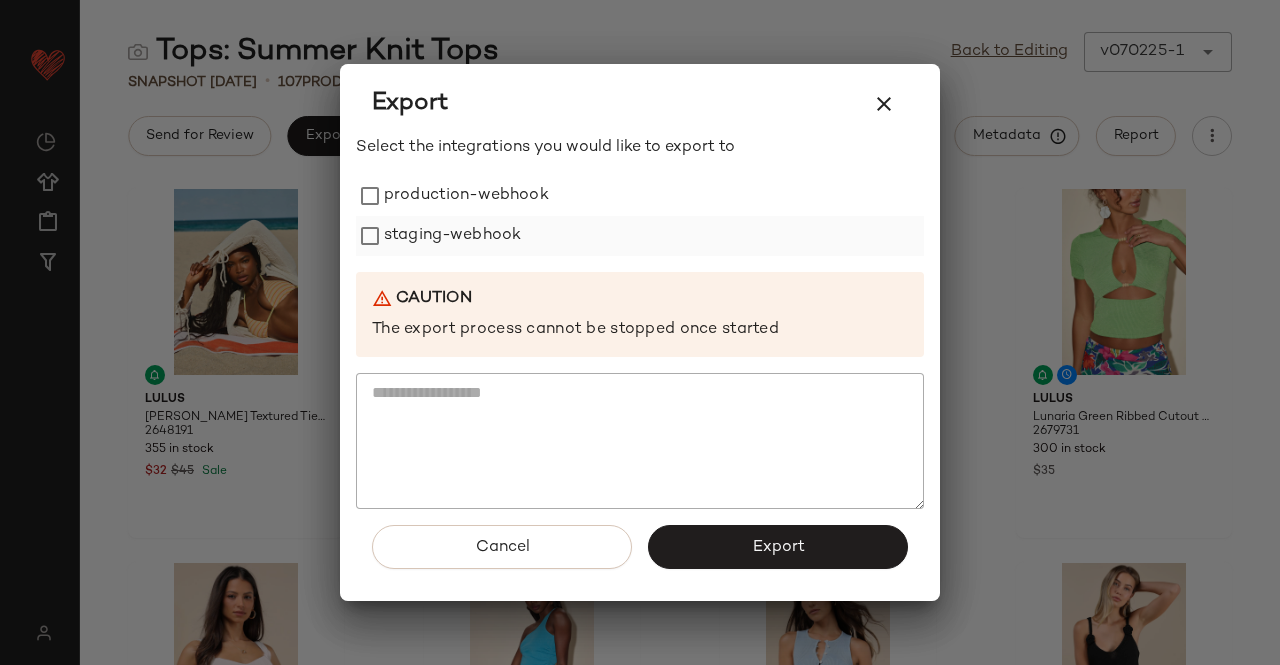 click on "staging-webhook" at bounding box center (452, 236) 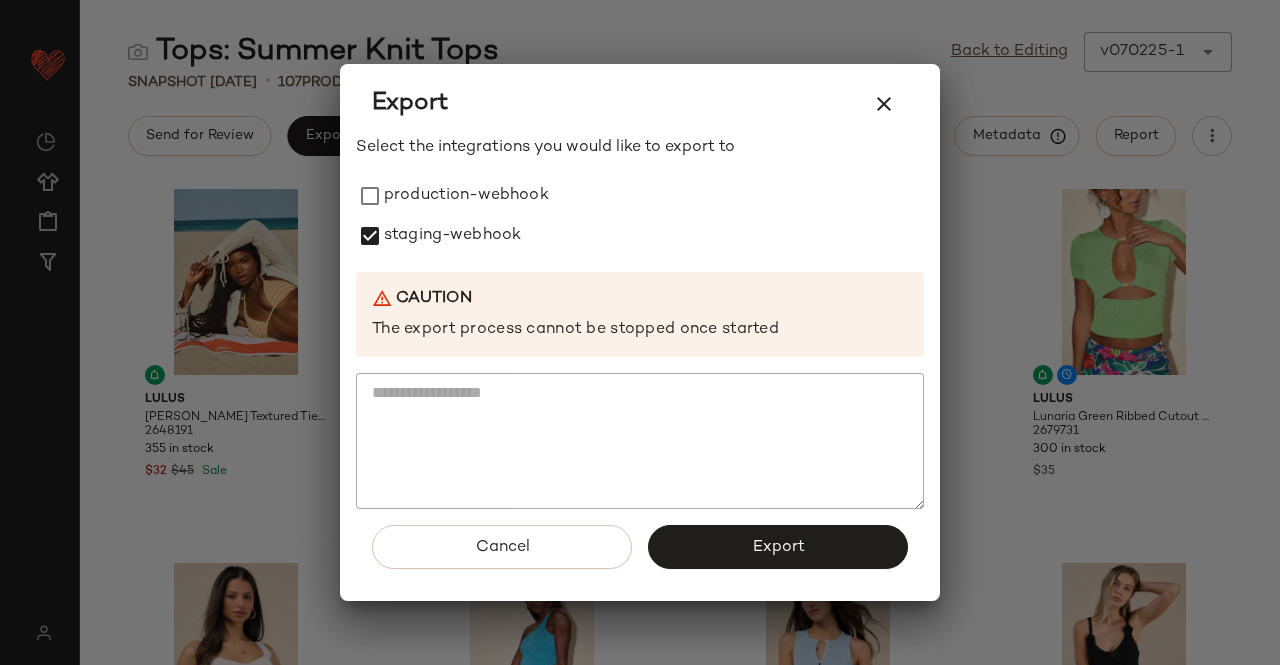 drag, startPoint x: 476, startPoint y: 181, endPoint x: 634, endPoint y: 388, distance: 260.4093 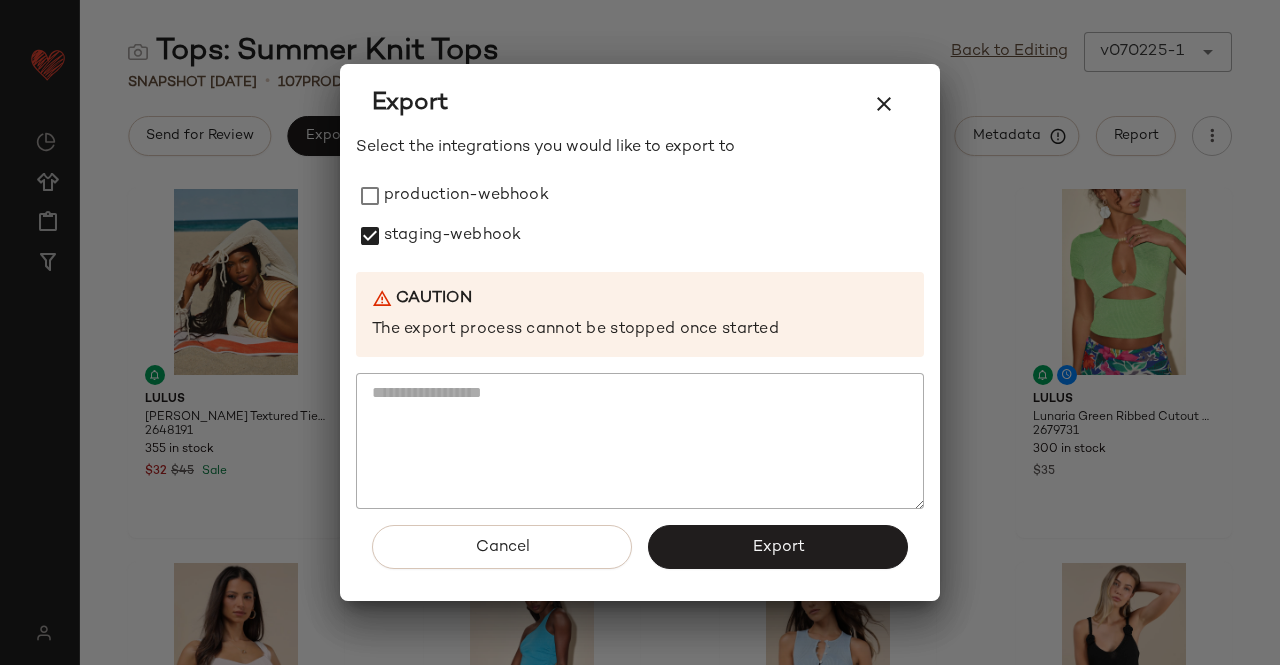 click on "production-webhook" at bounding box center [466, 196] 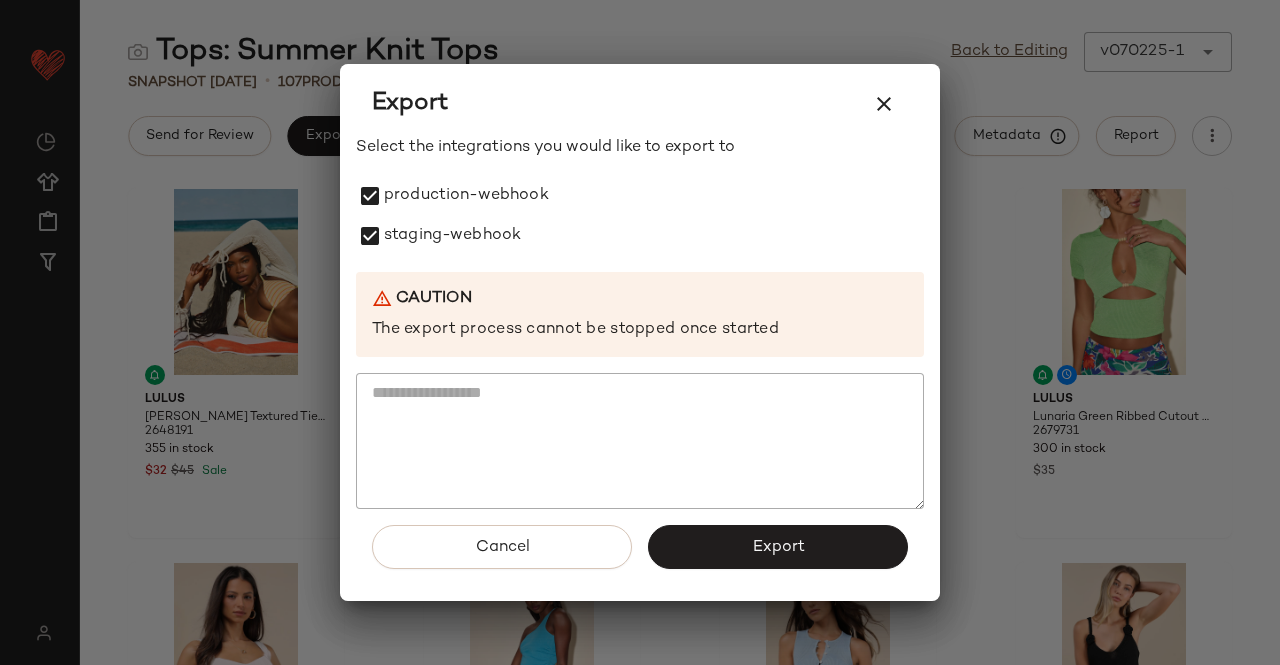 click on "Export" at bounding box center [778, 547] 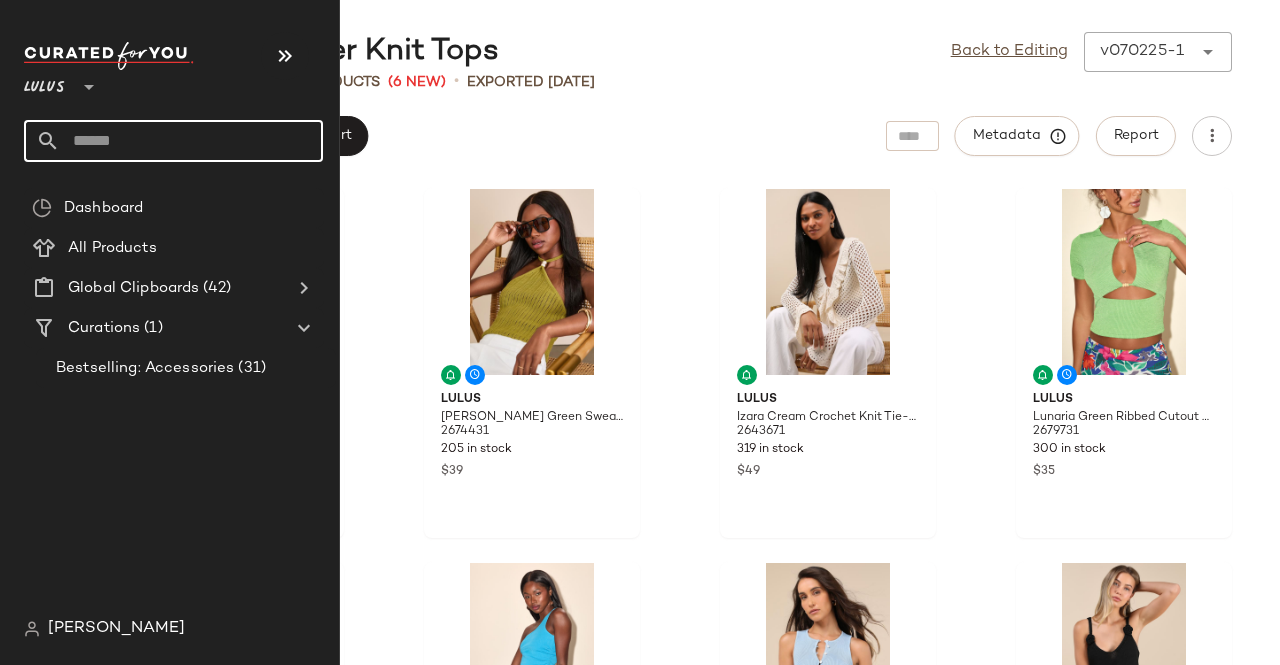 click 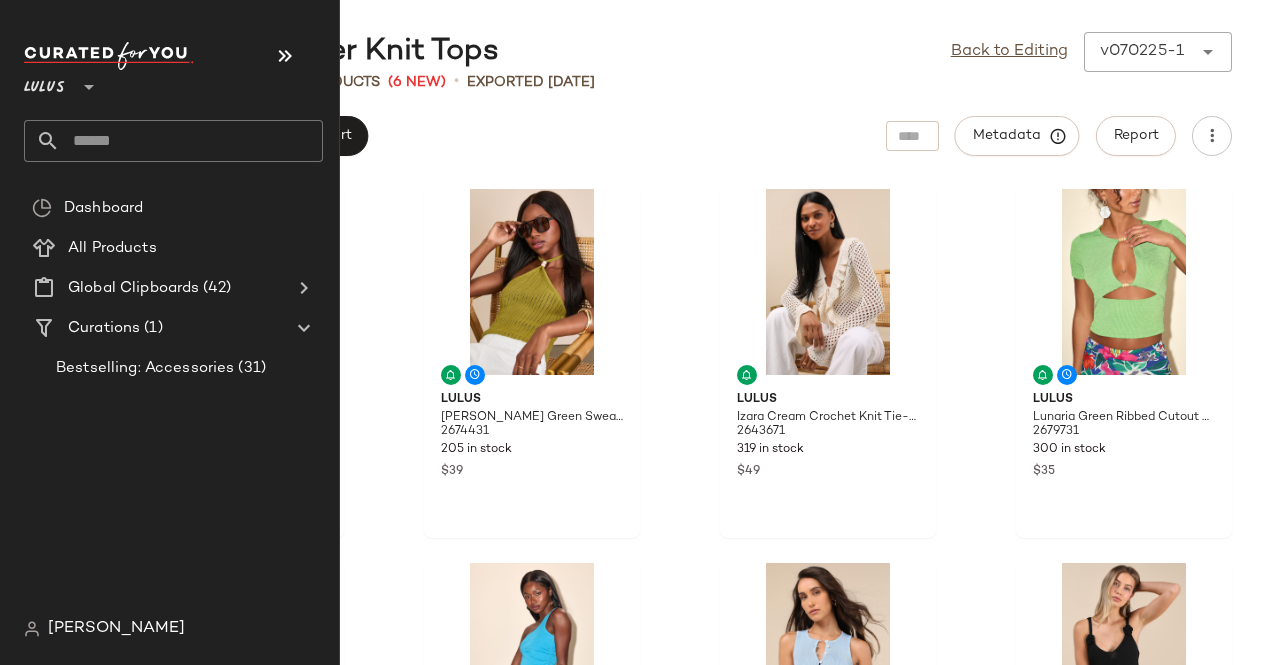 click 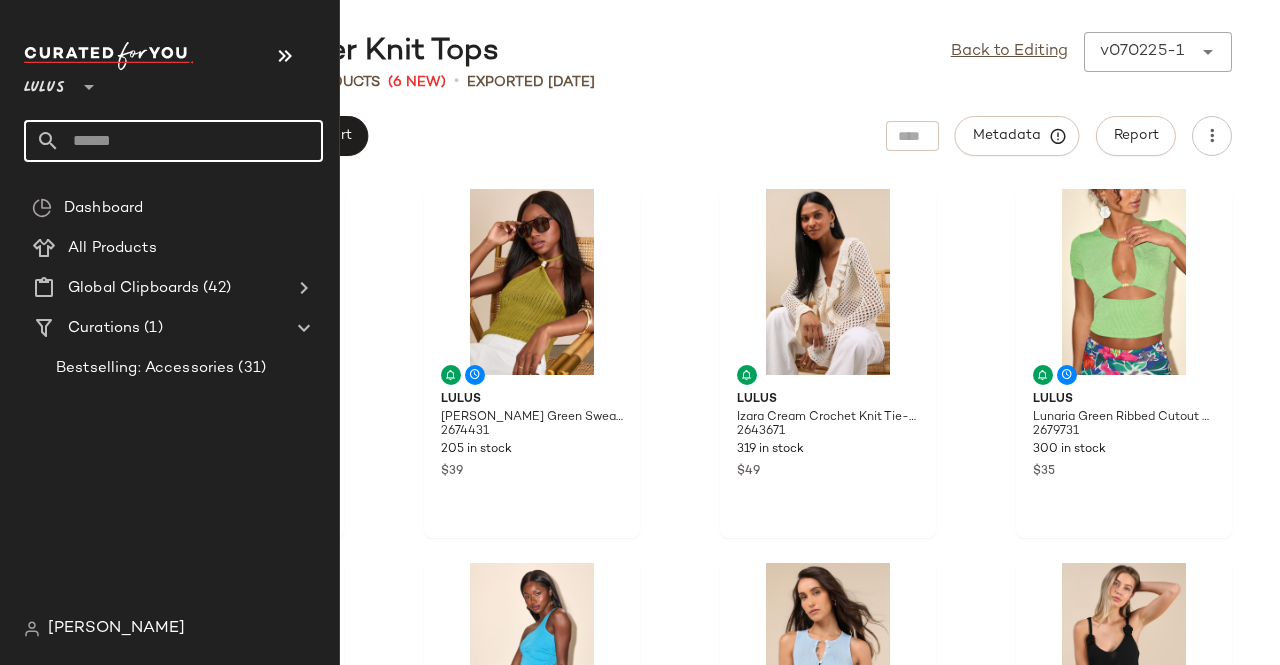click 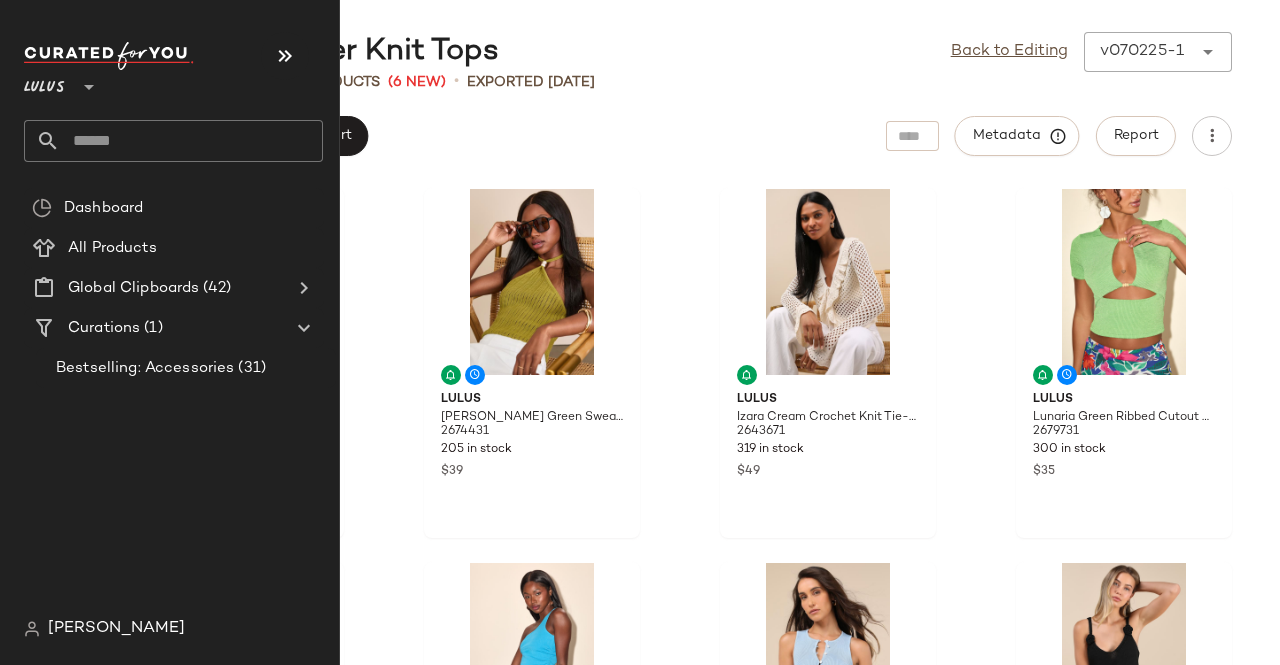 click 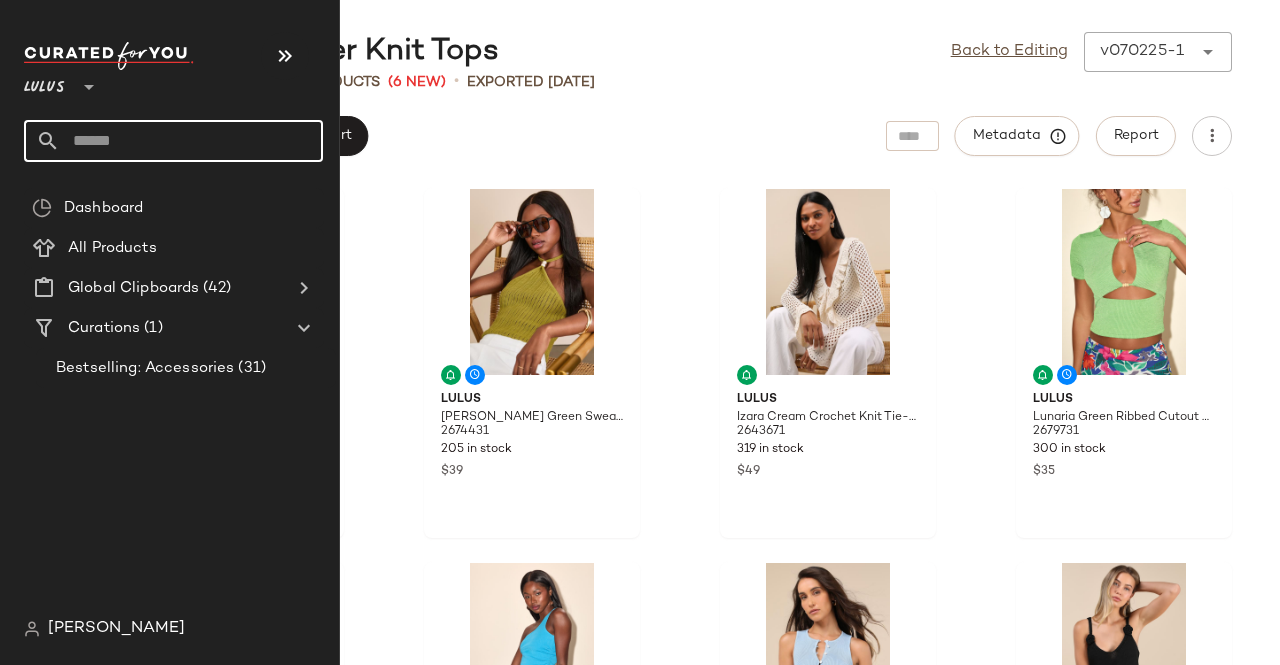 click 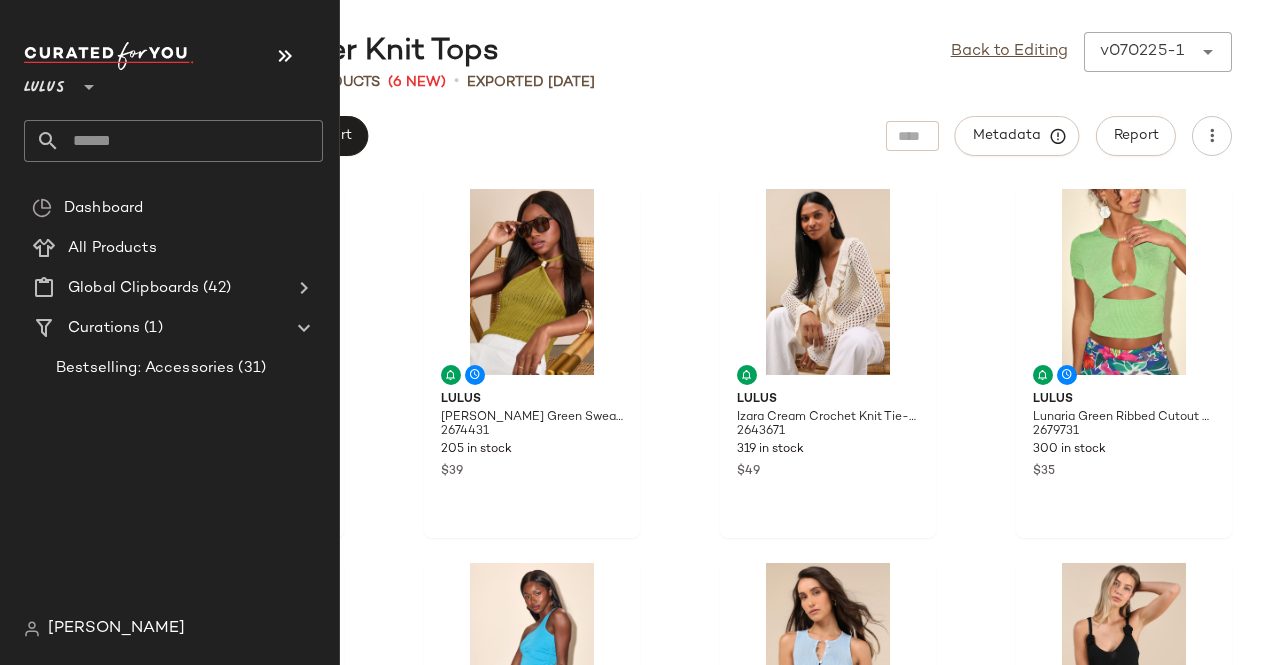 drag, startPoint x: 54, startPoint y: 130, endPoint x: 76, endPoint y: 132, distance: 22.090721 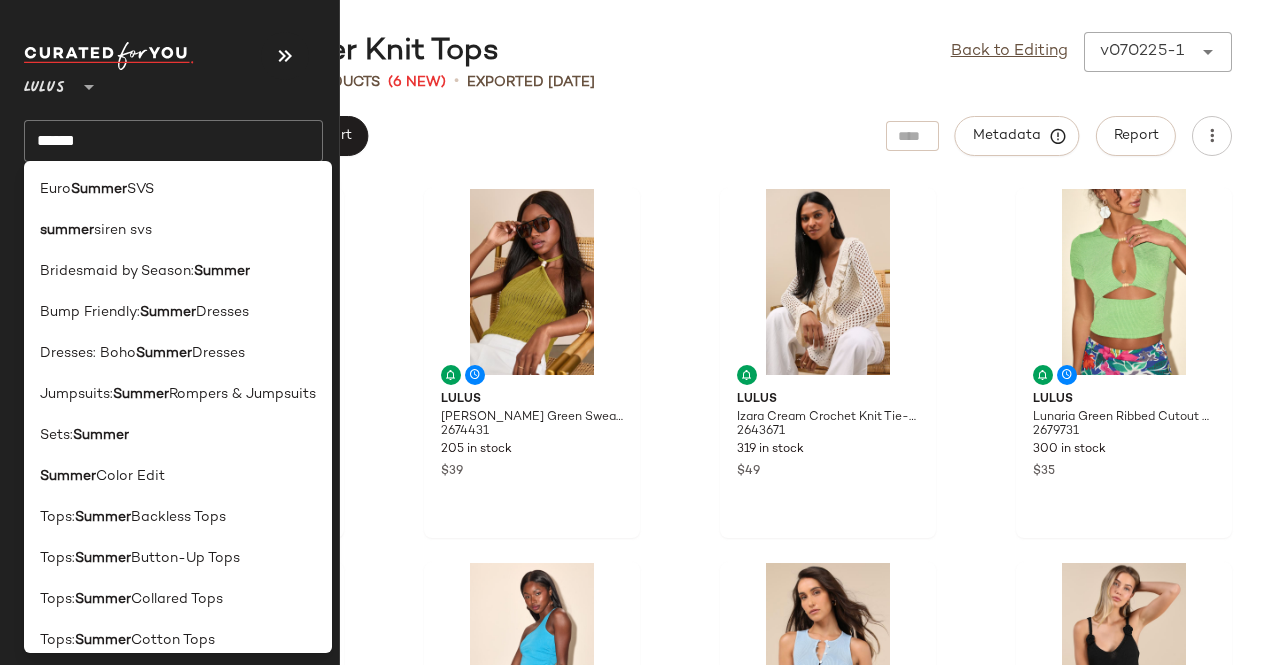 click on "******" 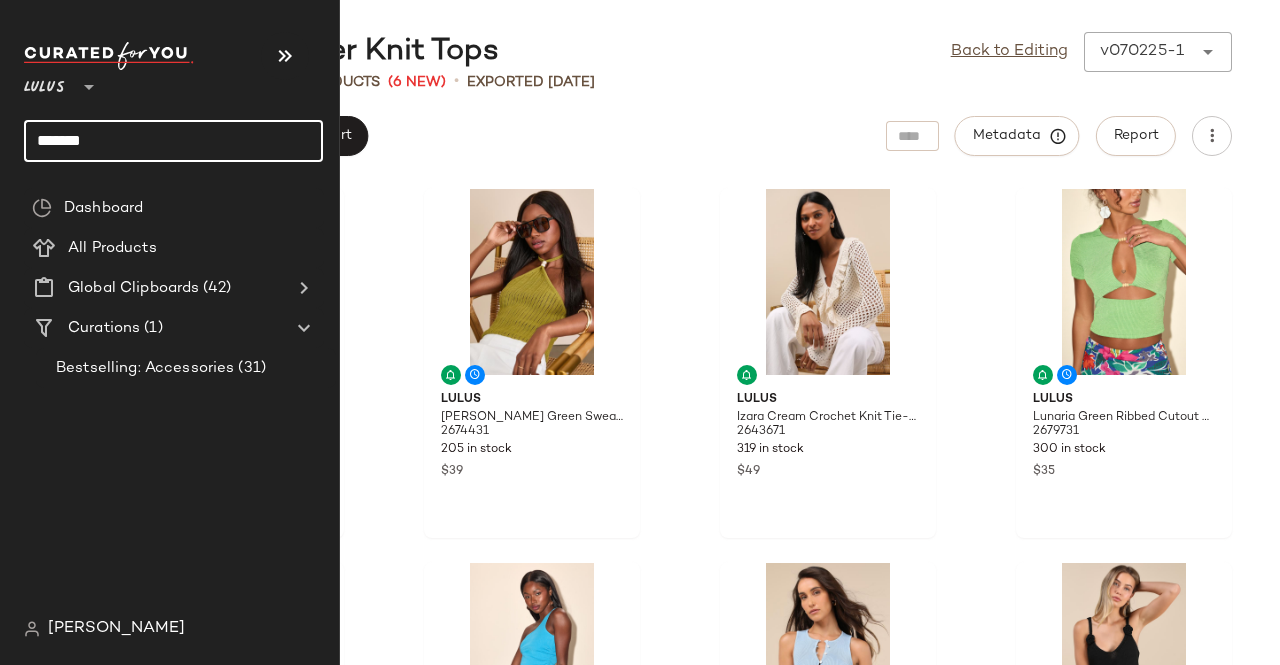 type on "******" 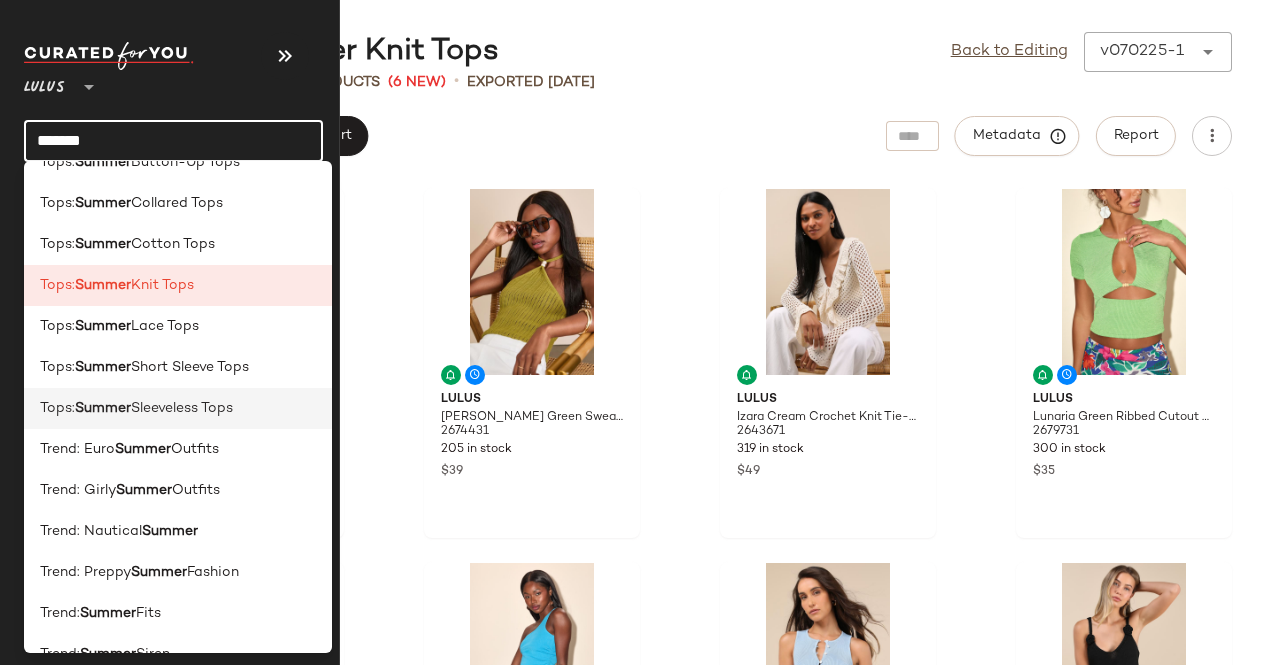 scroll, scrollTop: 400, scrollLeft: 0, axis: vertical 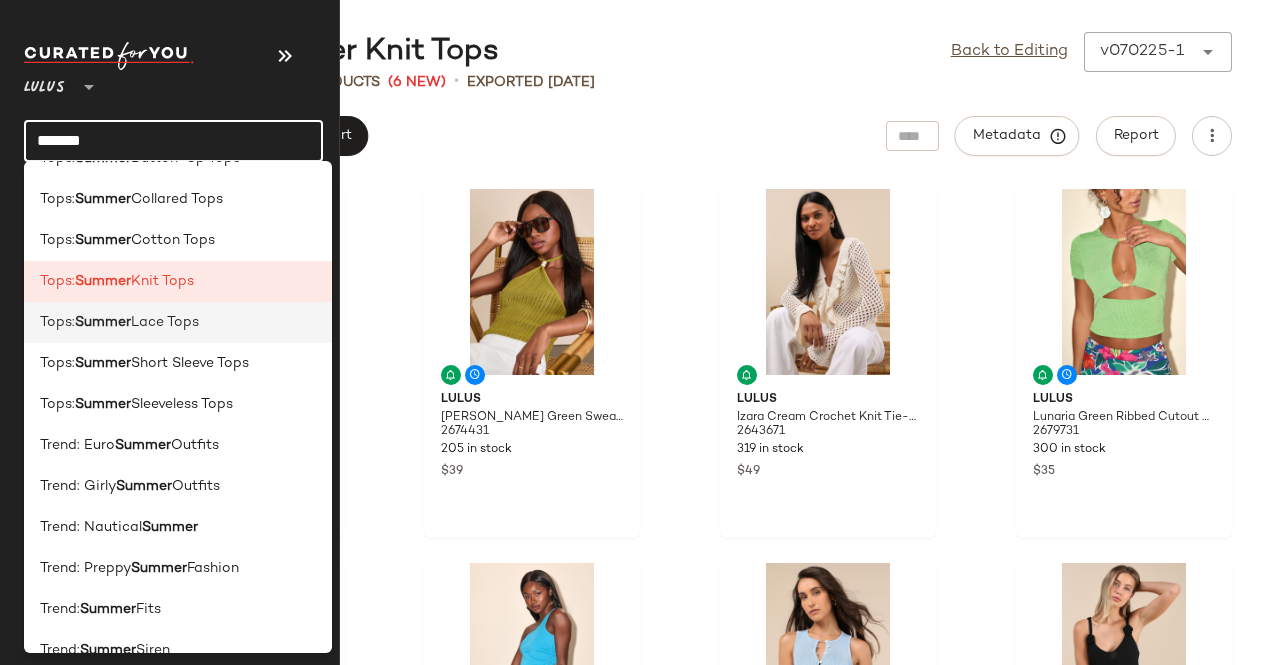 click on "Tops:  Summer  Lace Tops" 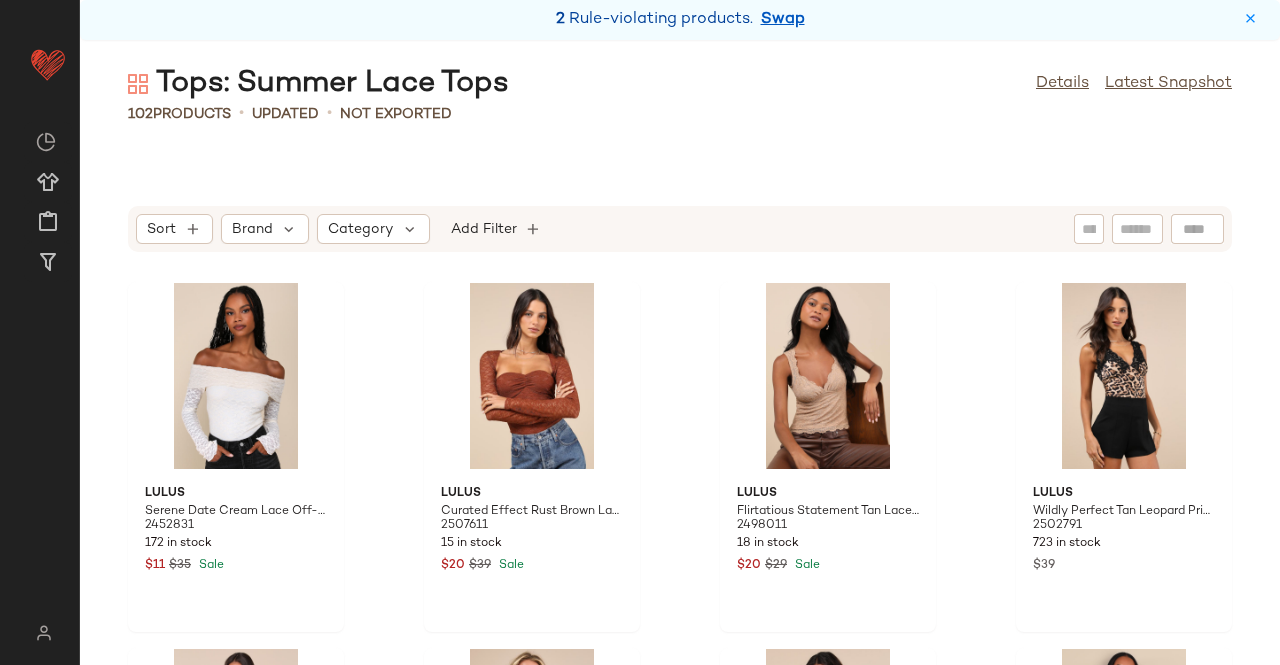 click on "2 Rule-violating products. Swap" at bounding box center (680, 20) 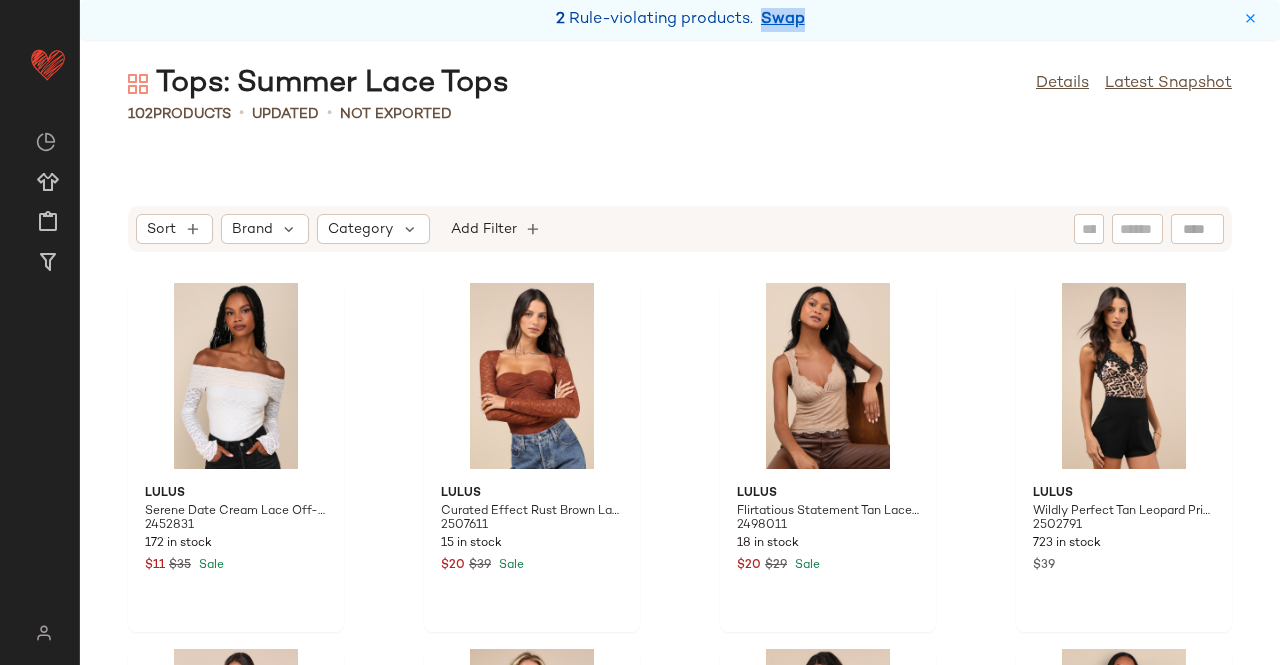 click on "2 Rule-violating products. Swap" at bounding box center (680, 20) 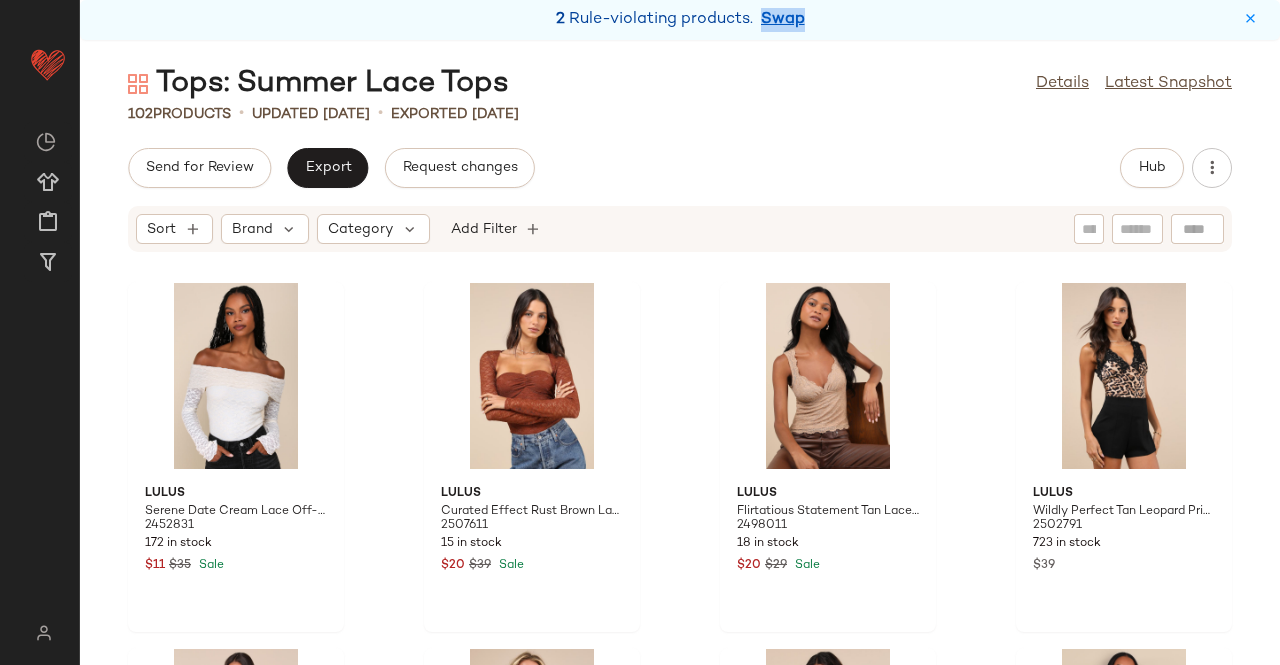 click on "Swap" at bounding box center (783, 20) 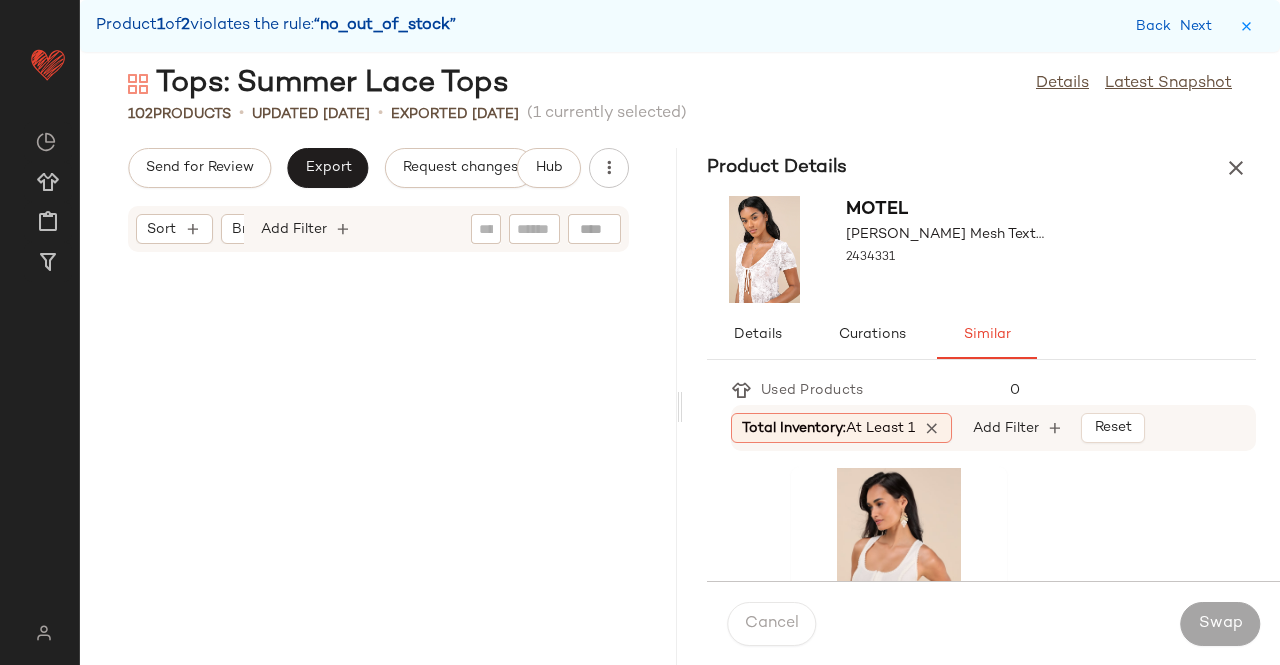 scroll, scrollTop: 15738, scrollLeft: 0, axis: vertical 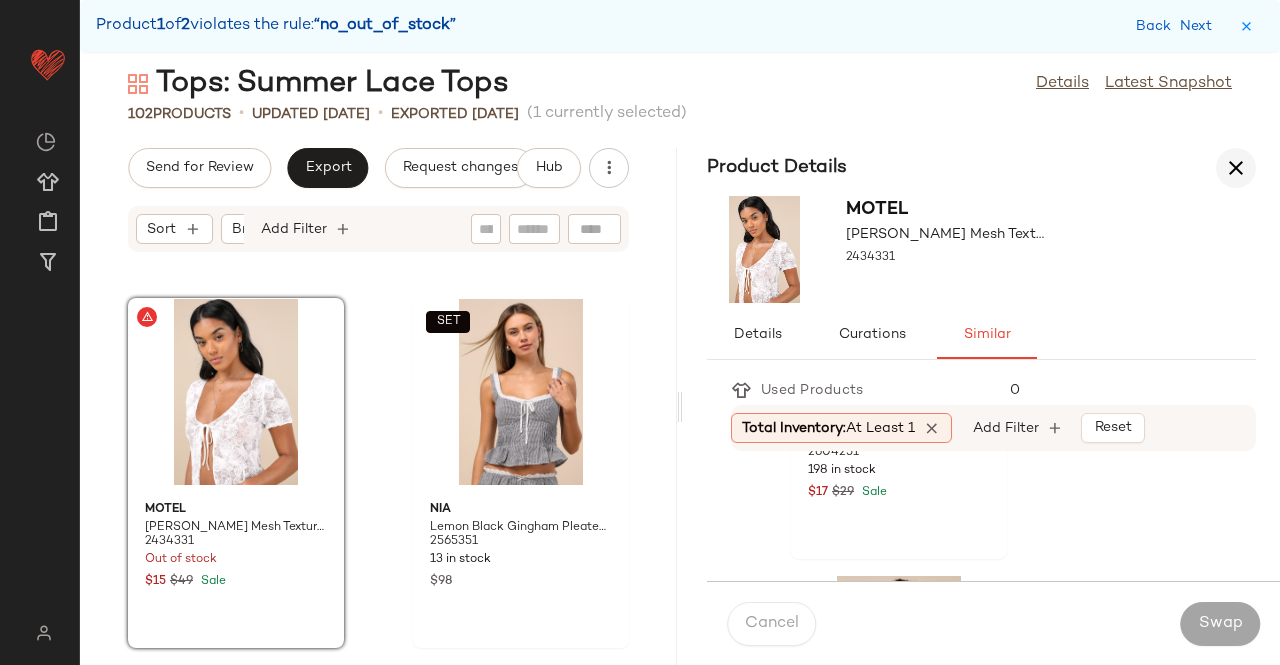 click at bounding box center [1236, 168] 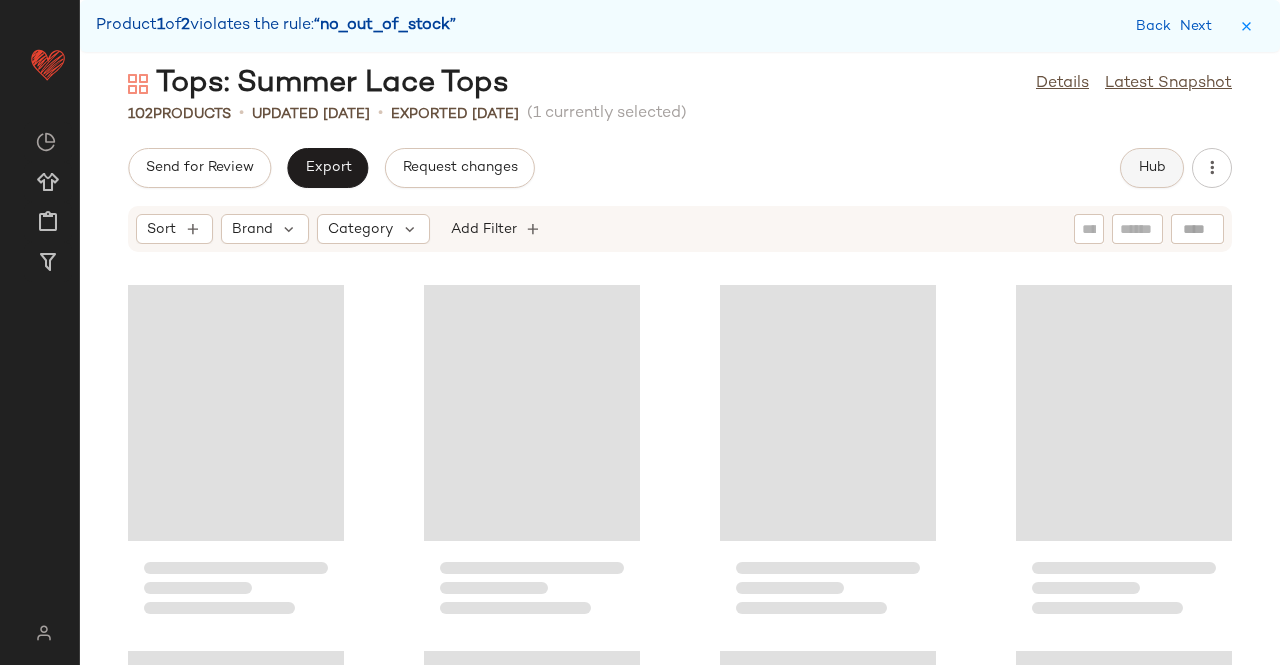 click on "Hub" 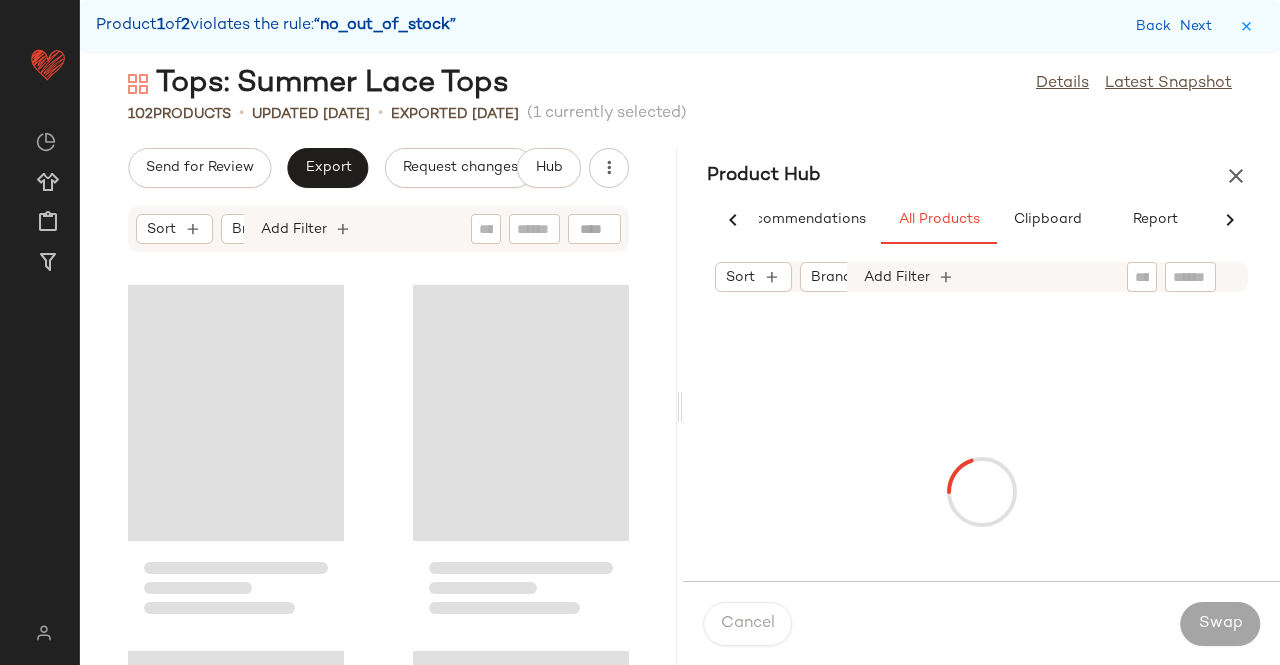 scroll, scrollTop: 0, scrollLeft: 54, axis: horizontal 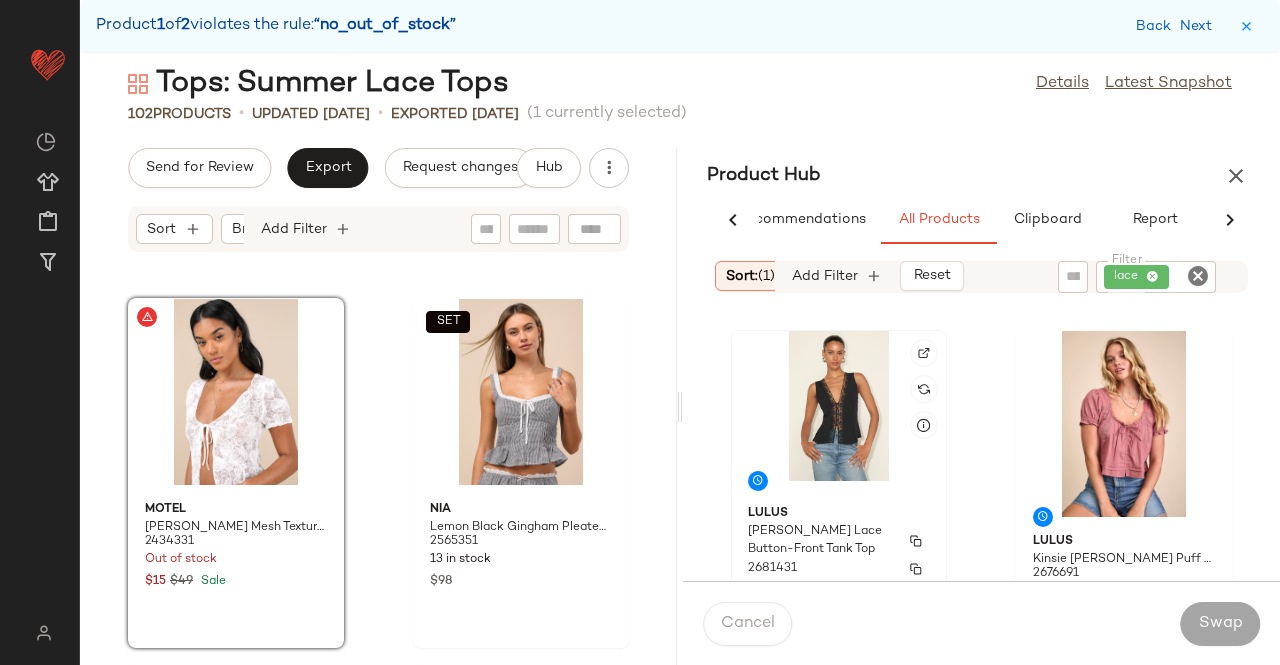 click on "Lulus Mindy Black Lace Button-Front Tank Top 2681431 264 in stock $39" 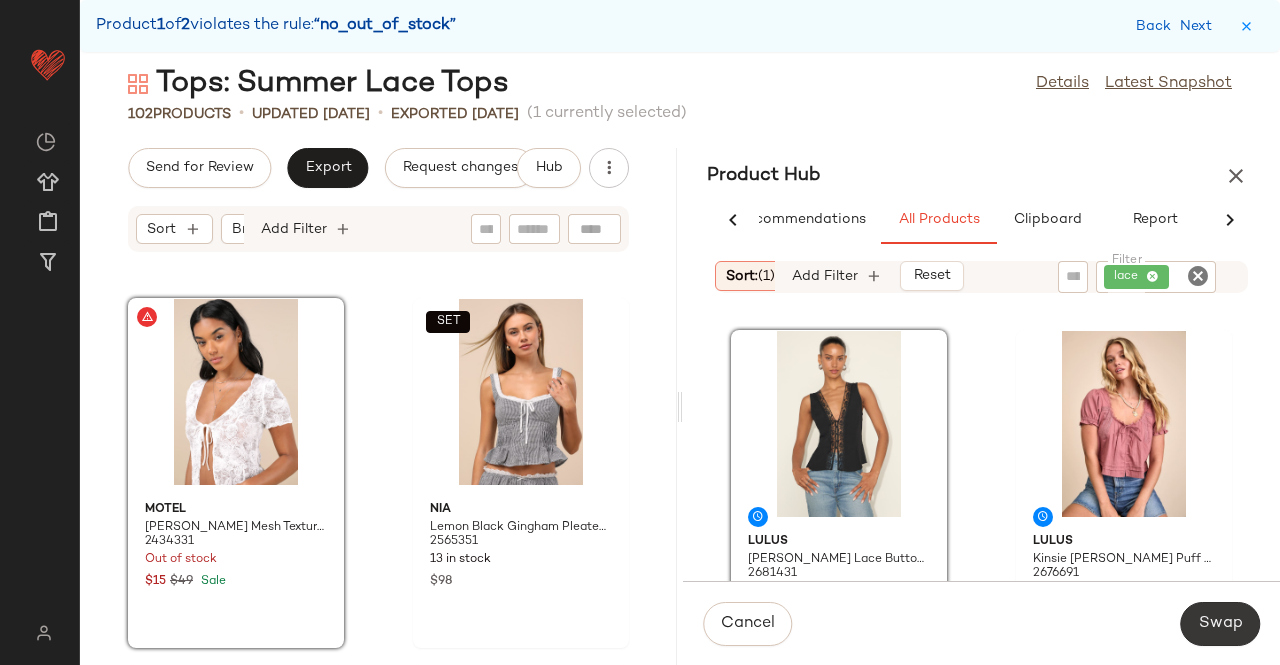 click on "Swap" 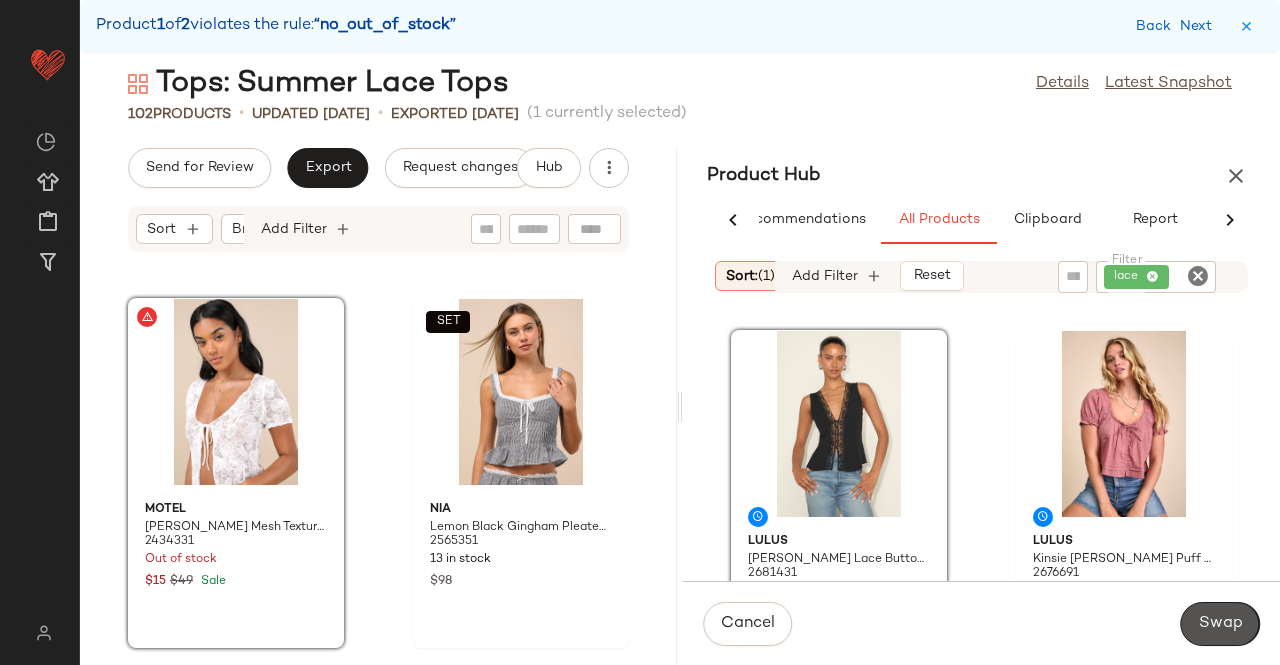 scroll, scrollTop: 16104, scrollLeft: 0, axis: vertical 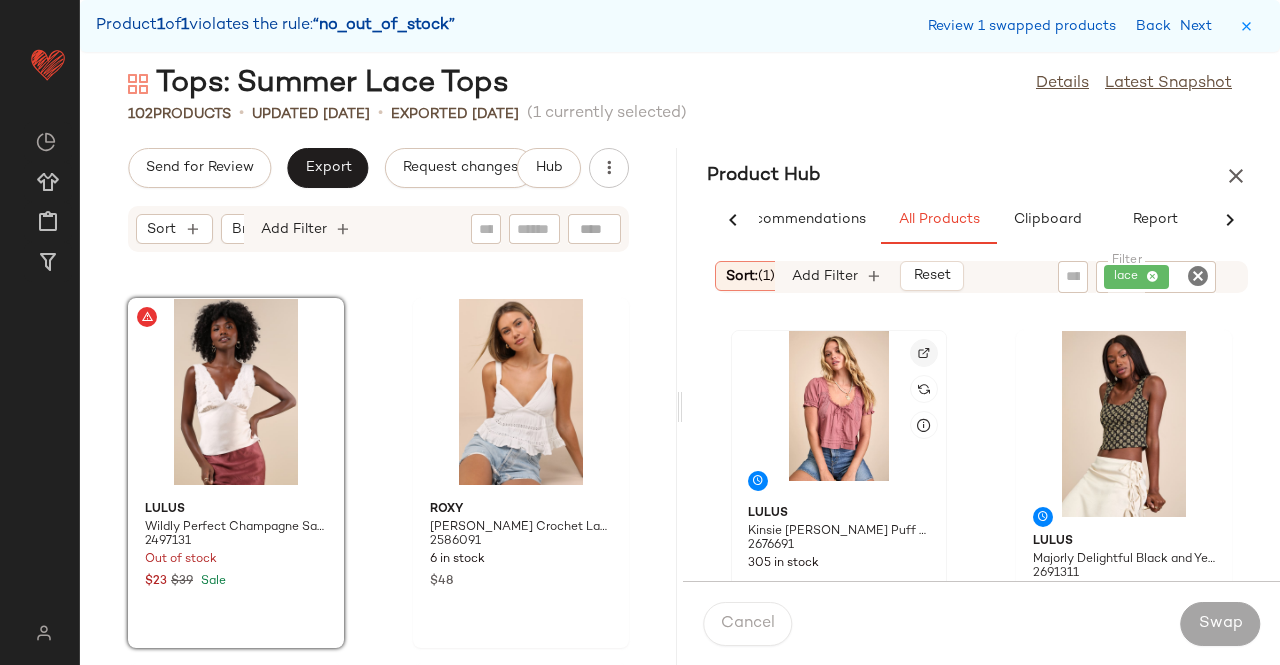 click 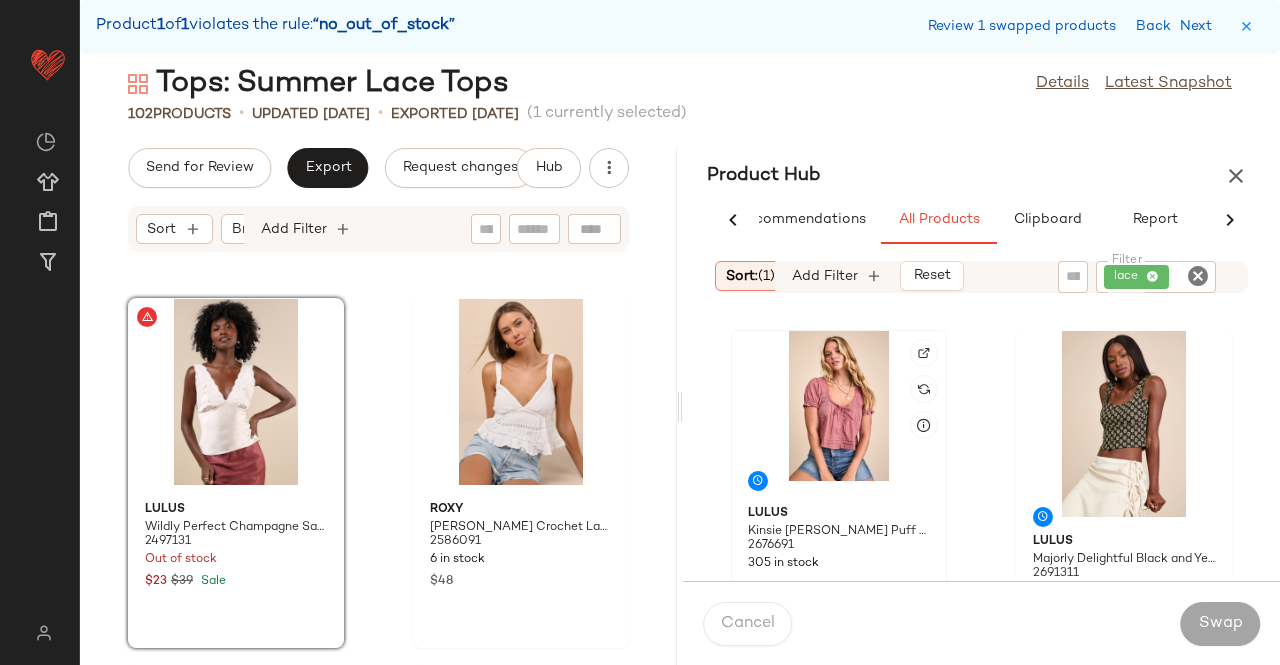 drag, startPoint x: 812, startPoint y: 463, endPoint x: 923, endPoint y: 506, distance: 119.03781 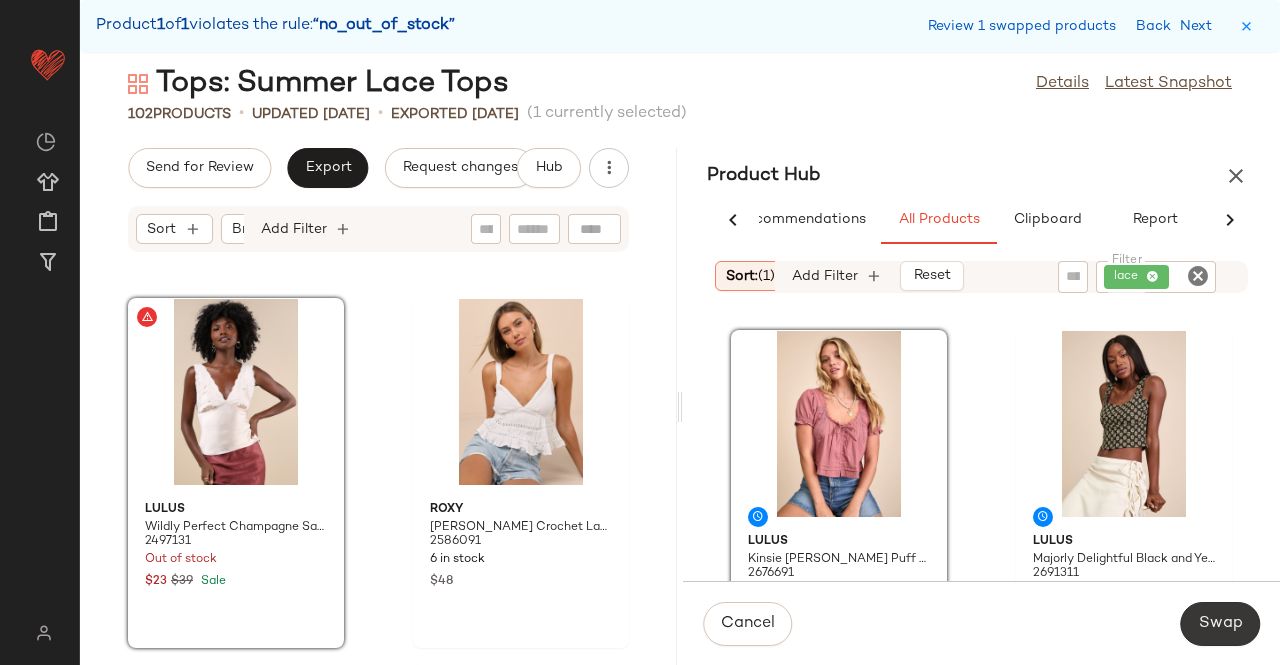 click on "Swap" 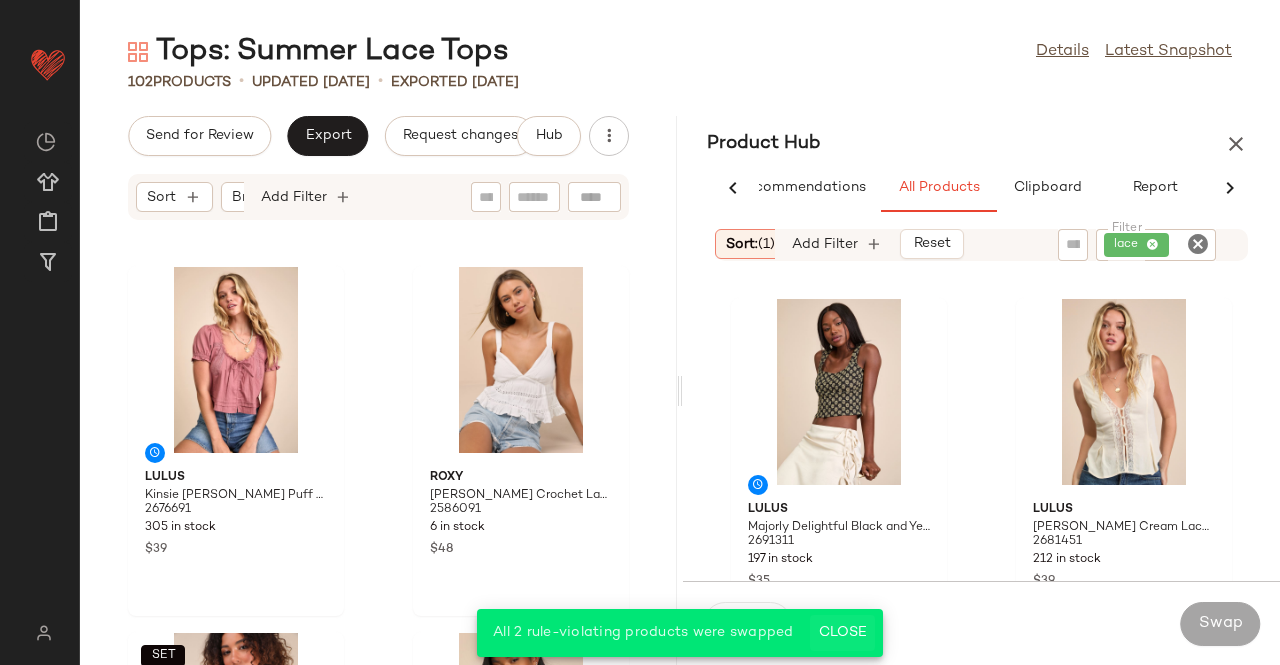 click on "Close" 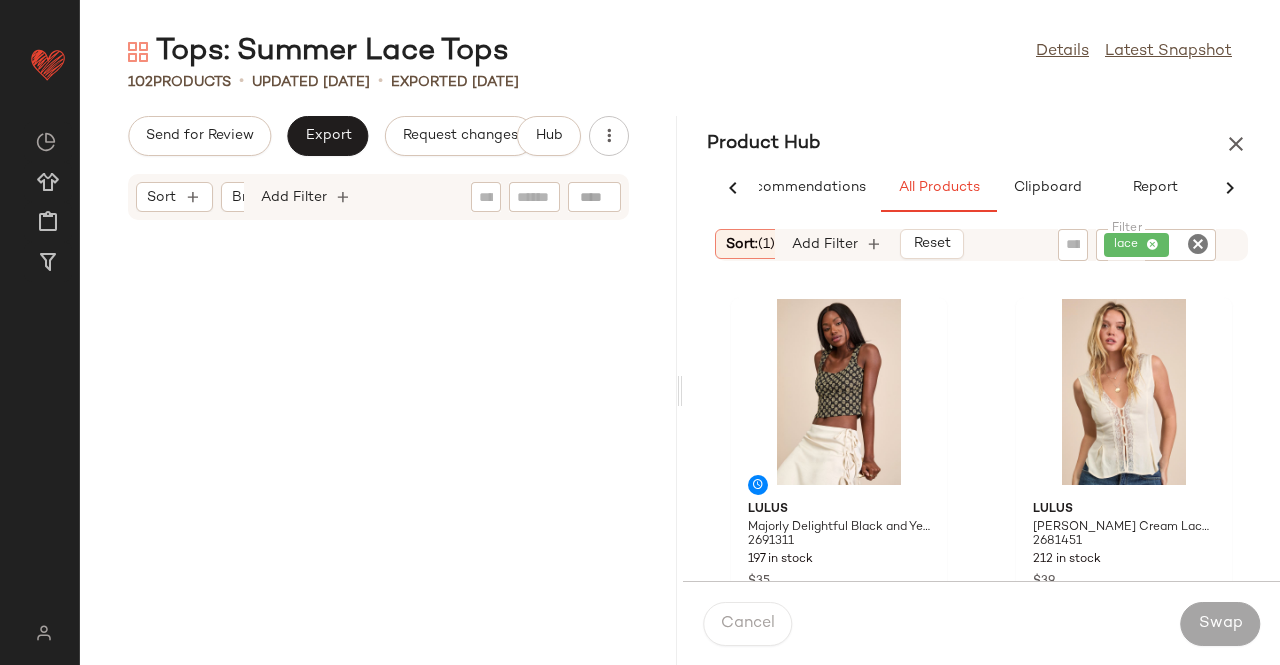 scroll, scrollTop: 0, scrollLeft: 0, axis: both 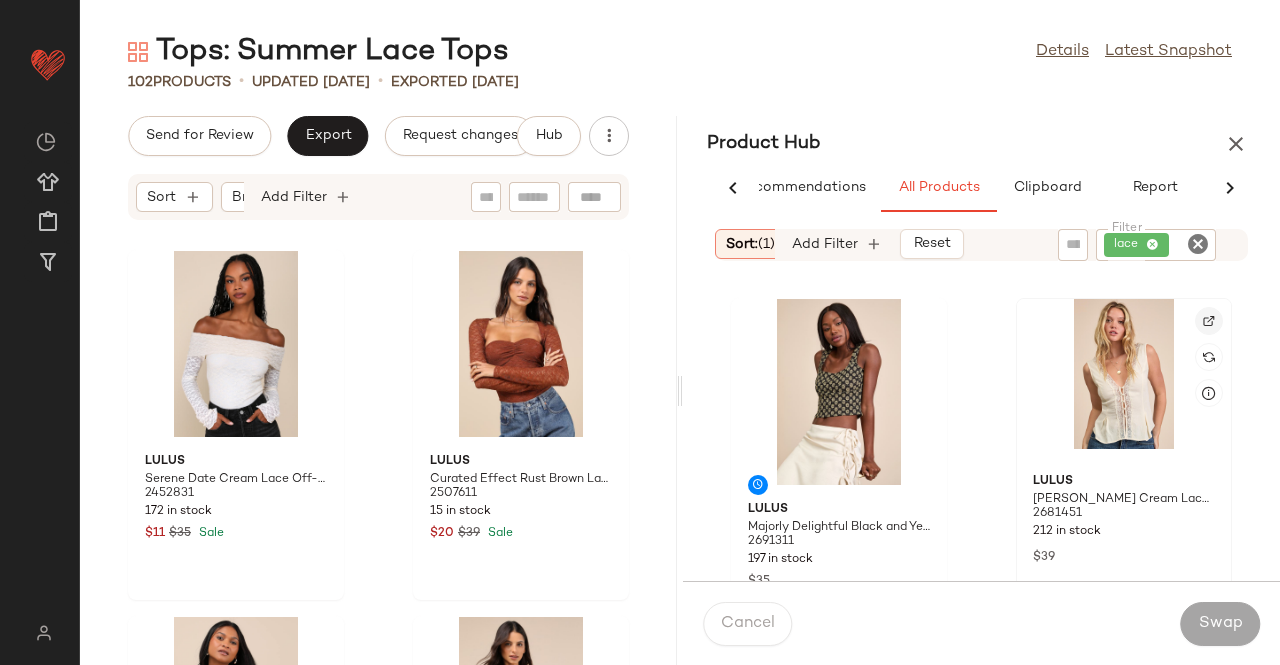 click at bounding box center (1209, 321) 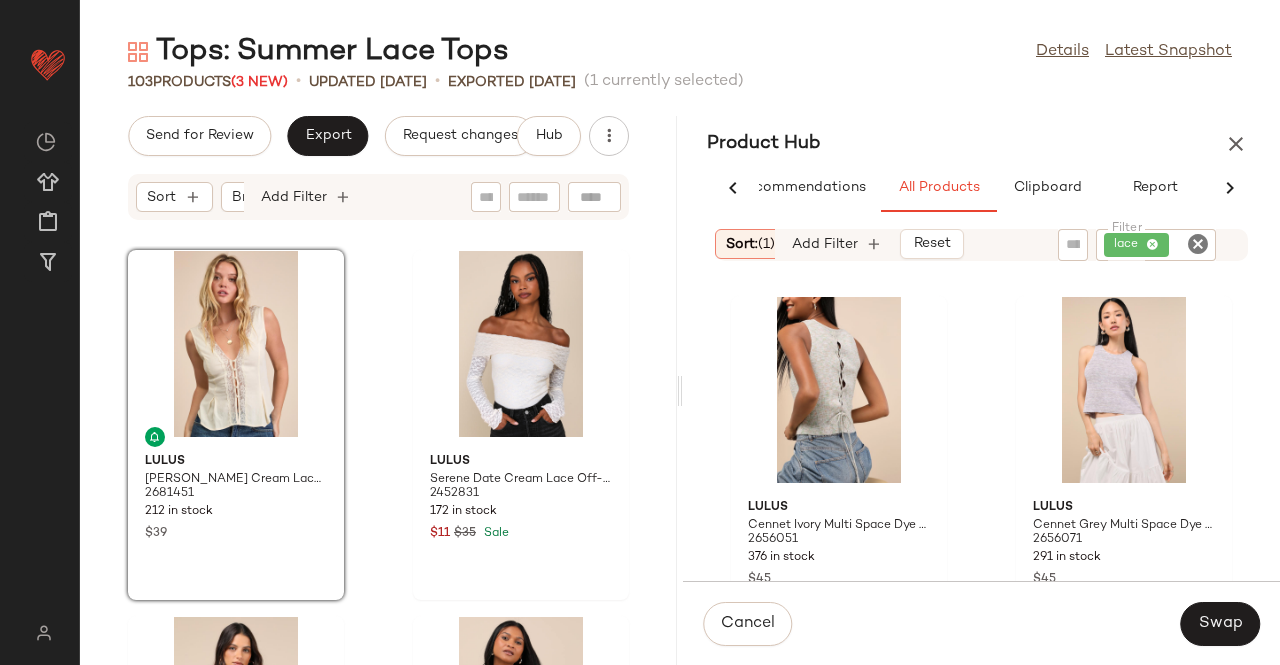 scroll, scrollTop: 1416, scrollLeft: 0, axis: vertical 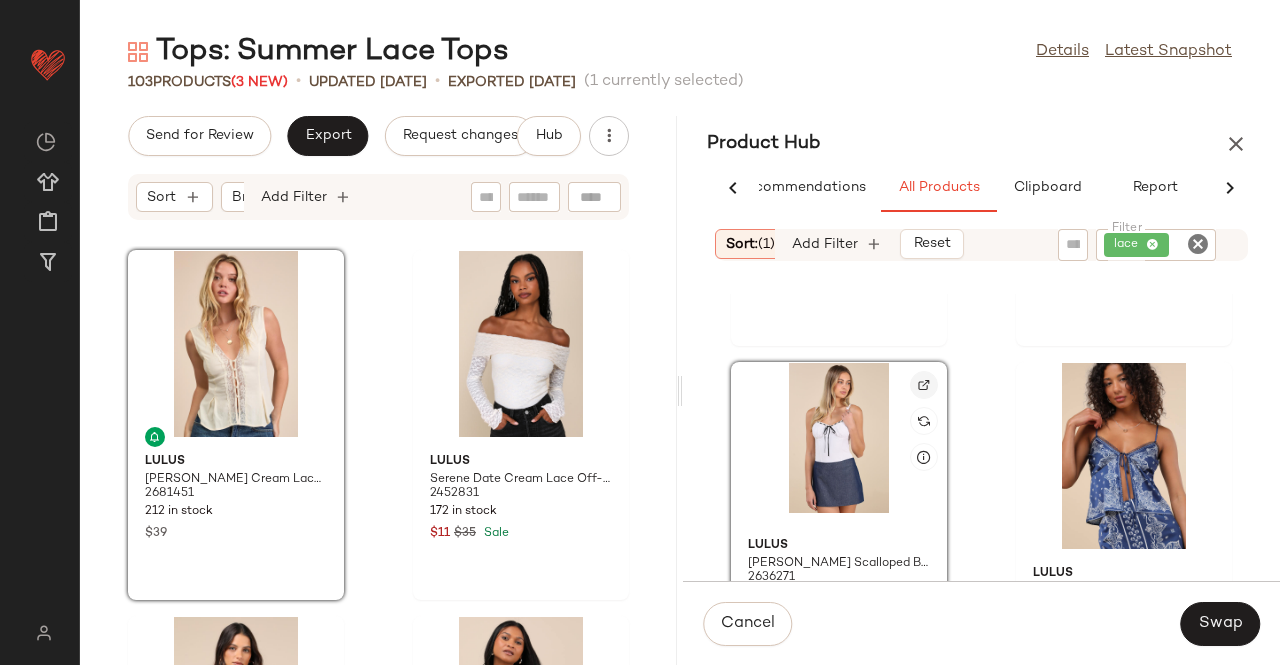 click 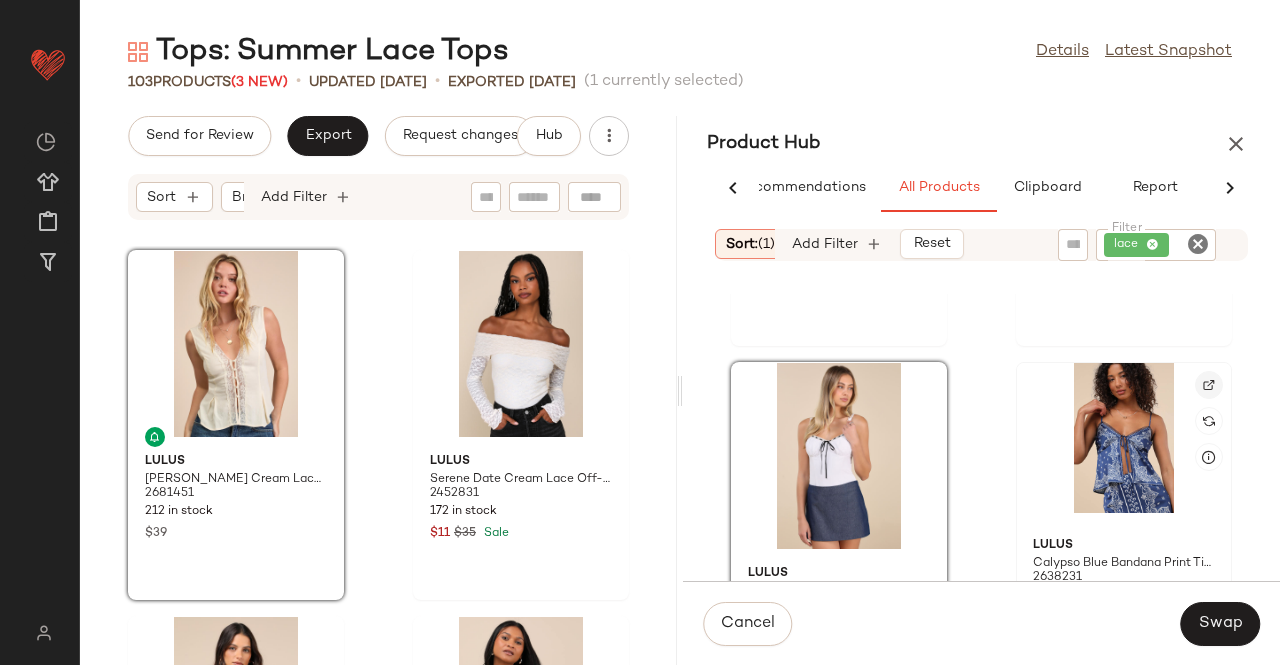 click 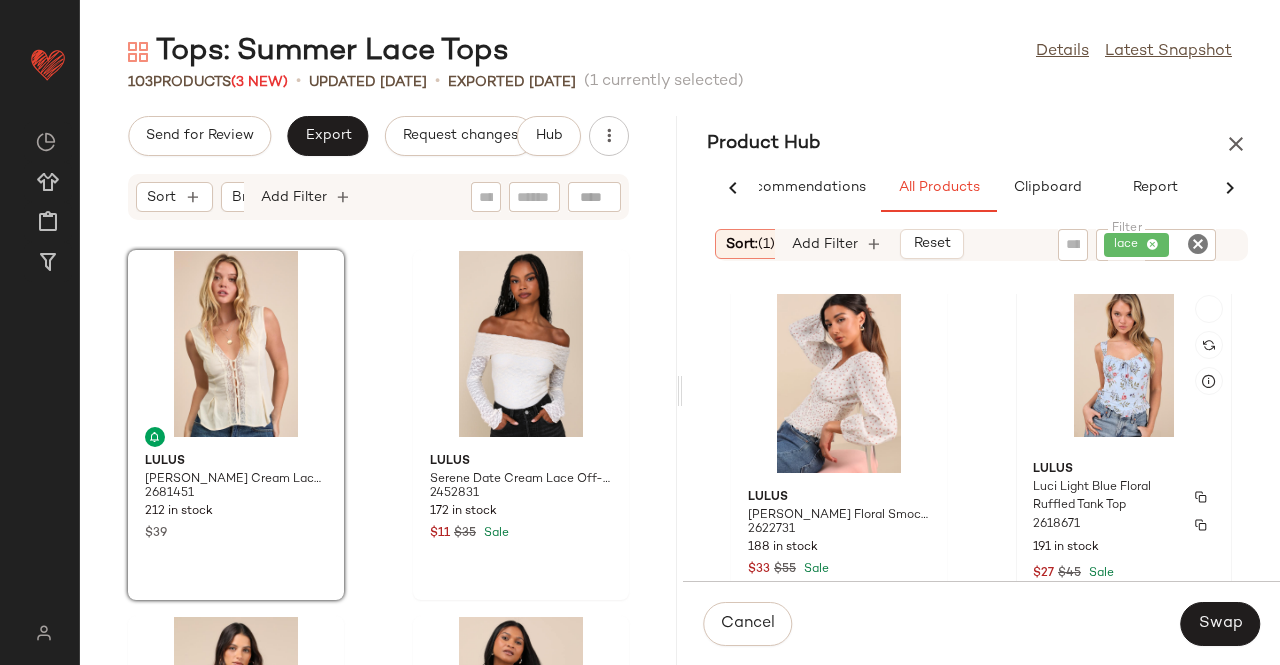scroll, scrollTop: 1816, scrollLeft: 0, axis: vertical 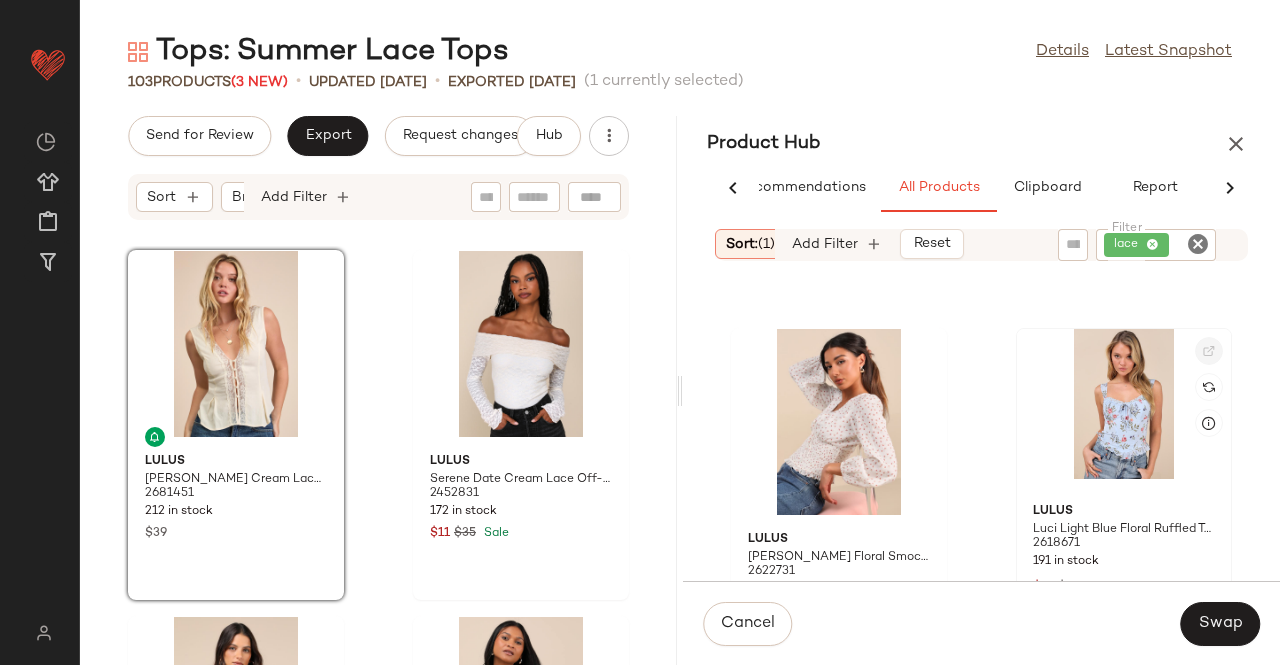 click at bounding box center (1209, 351) 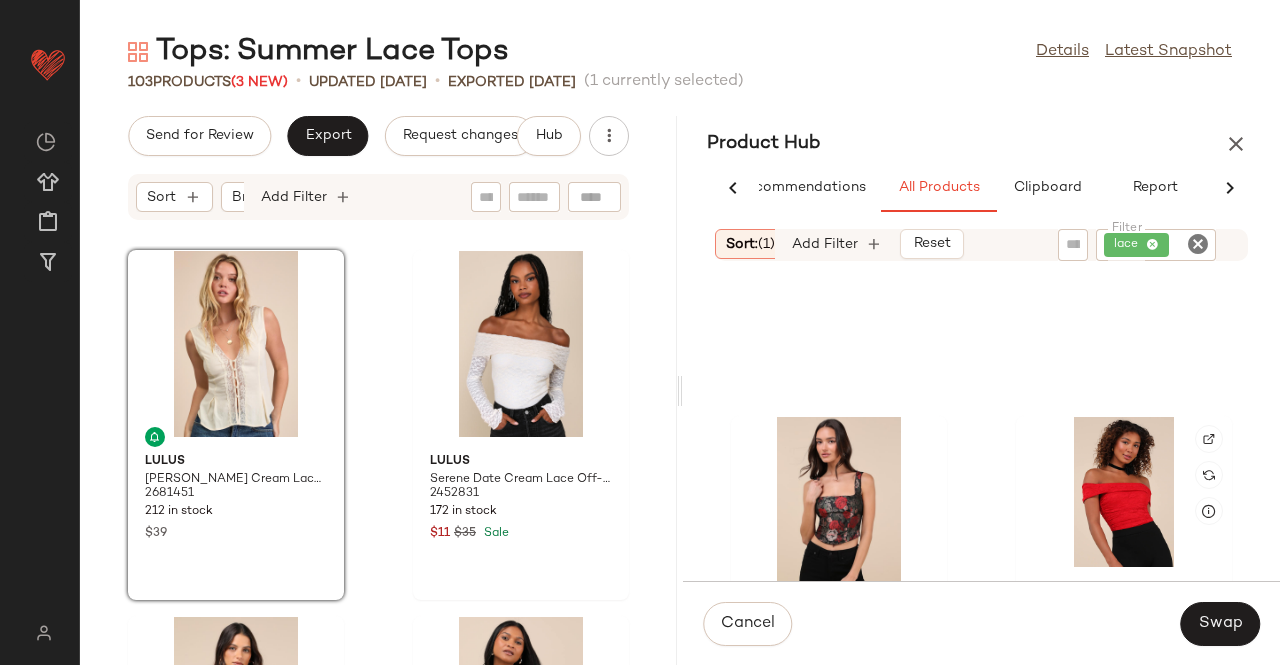 scroll, scrollTop: 3916, scrollLeft: 0, axis: vertical 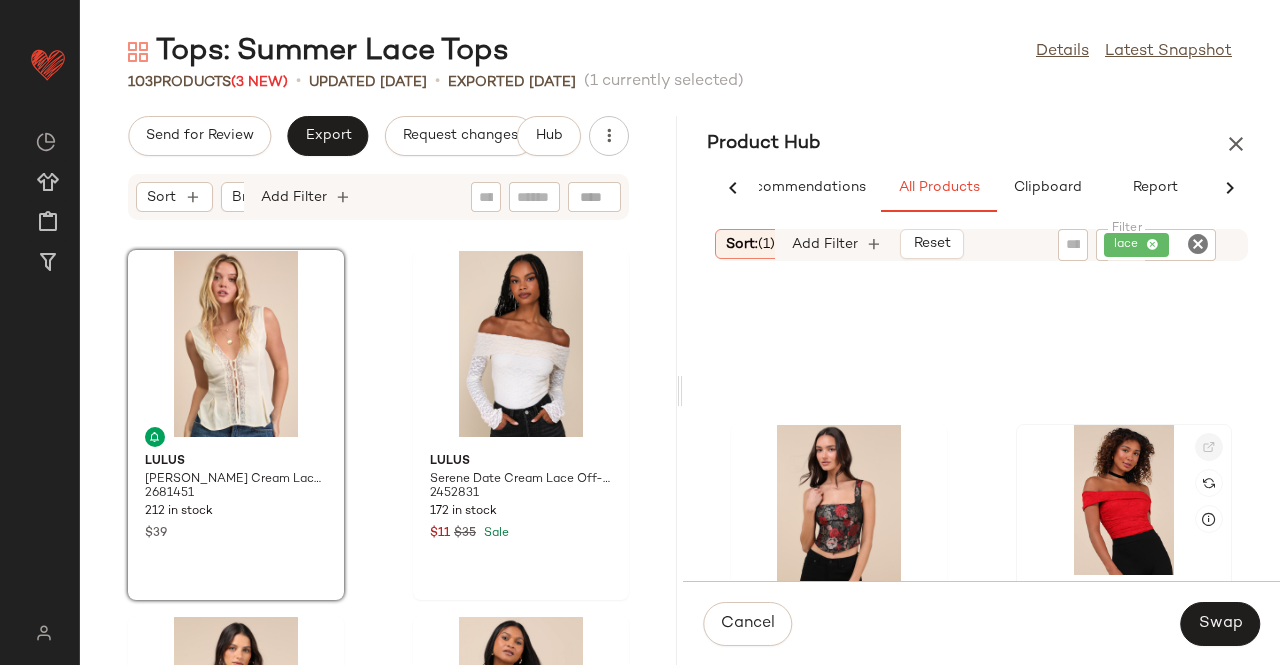 click 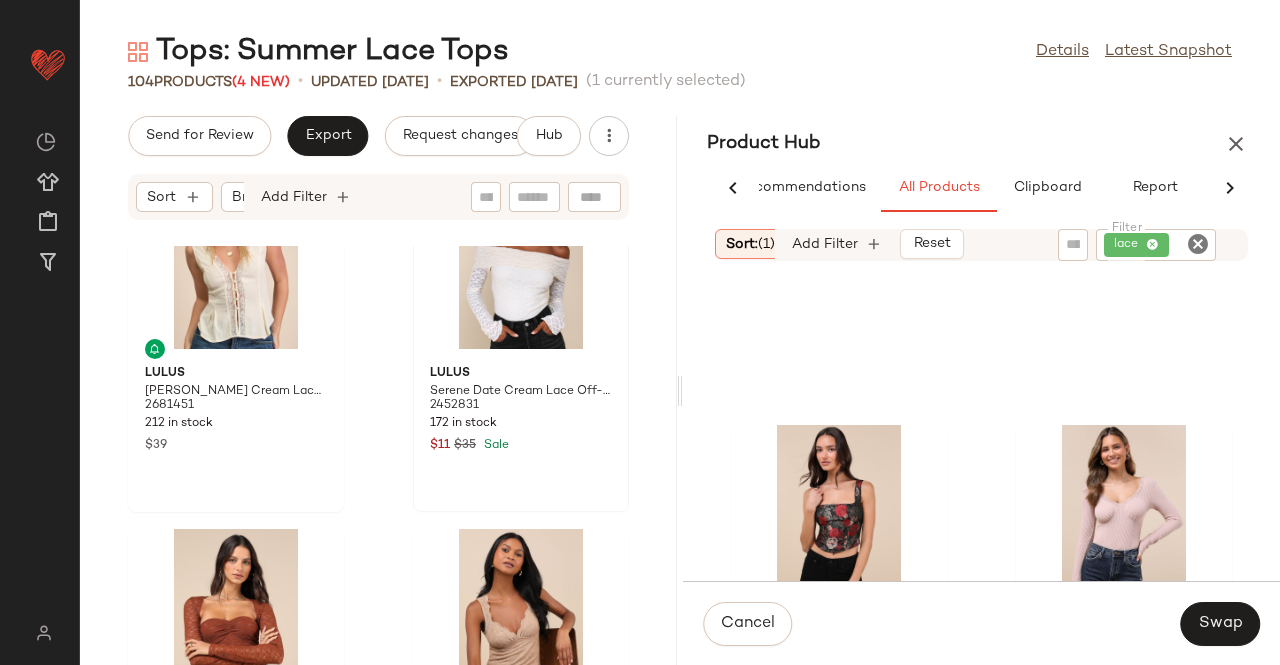 scroll, scrollTop: 0, scrollLeft: 0, axis: both 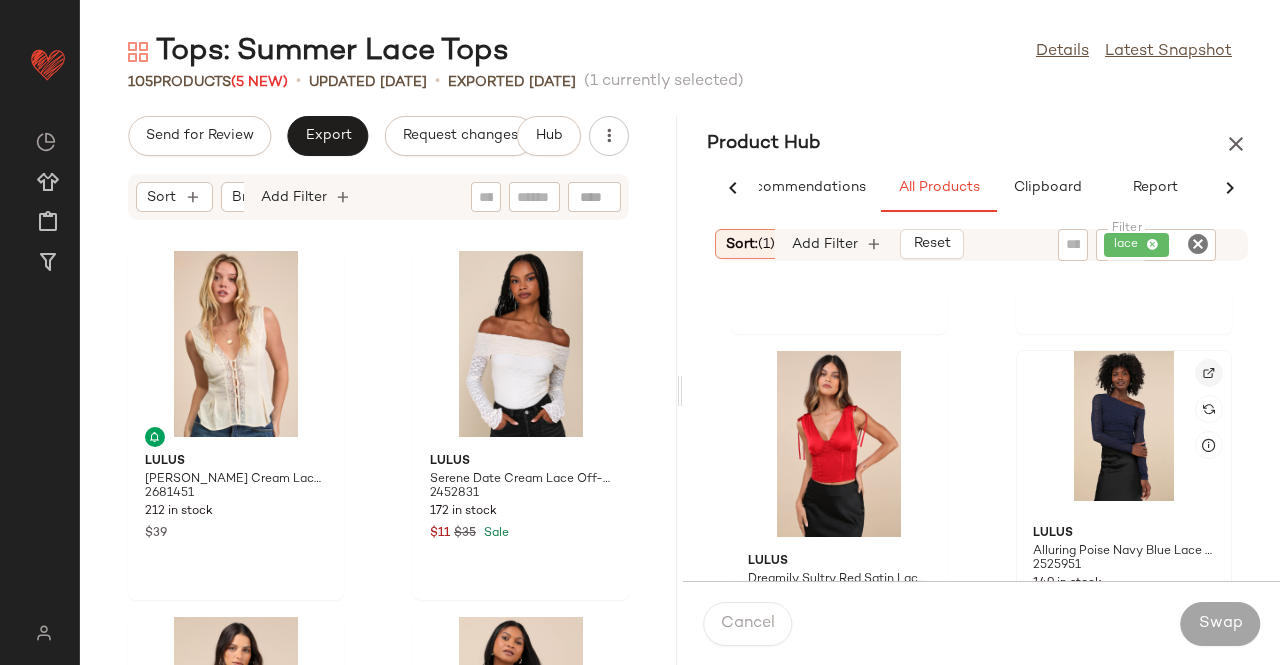 click at bounding box center (1209, 373) 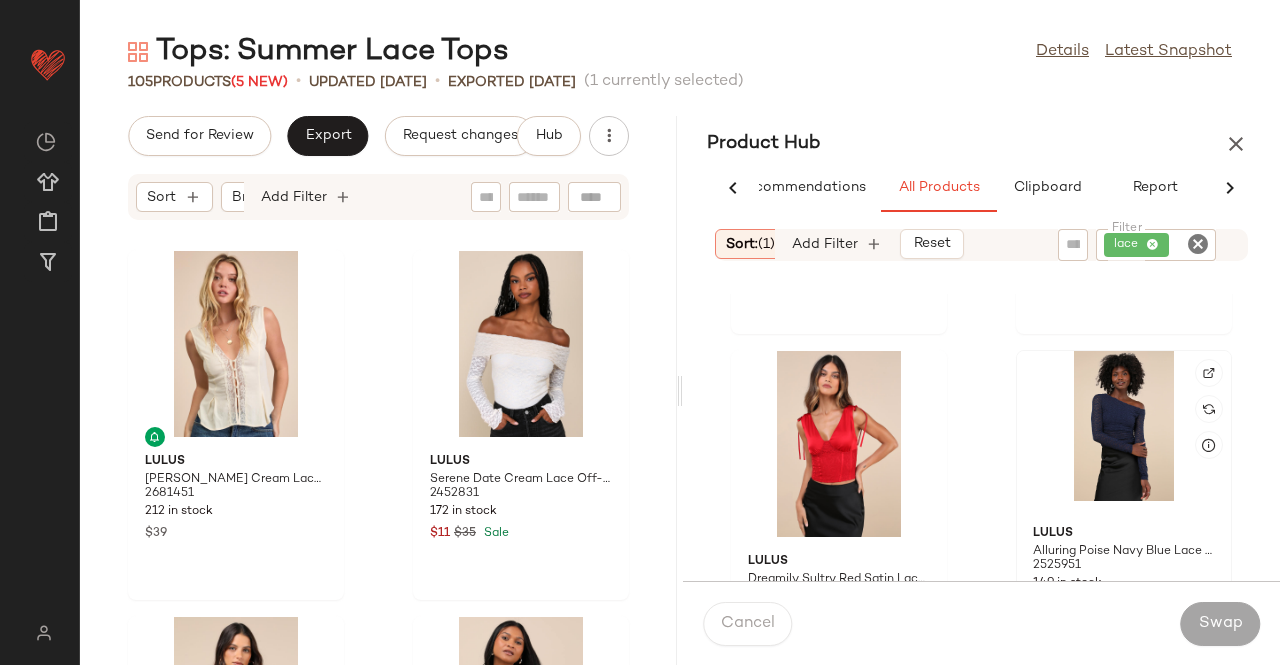 scroll, scrollTop: 8116, scrollLeft: 0, axis: vertical 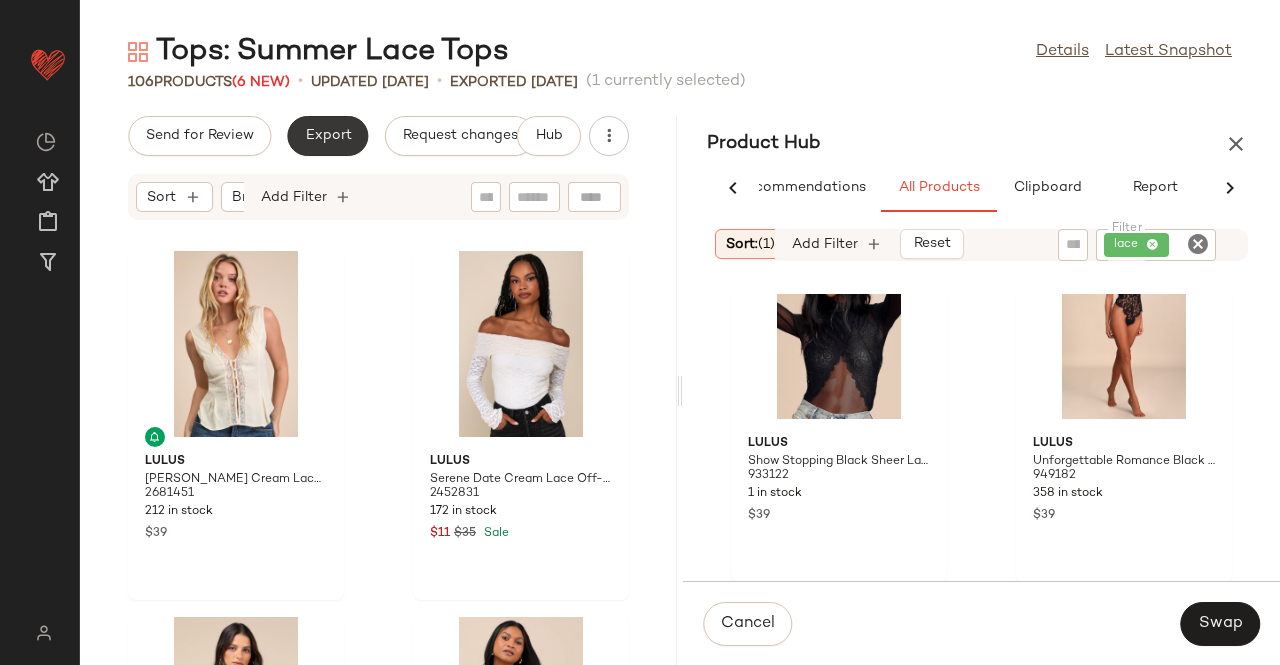 click on "Export" at bounding box center (327, 136) 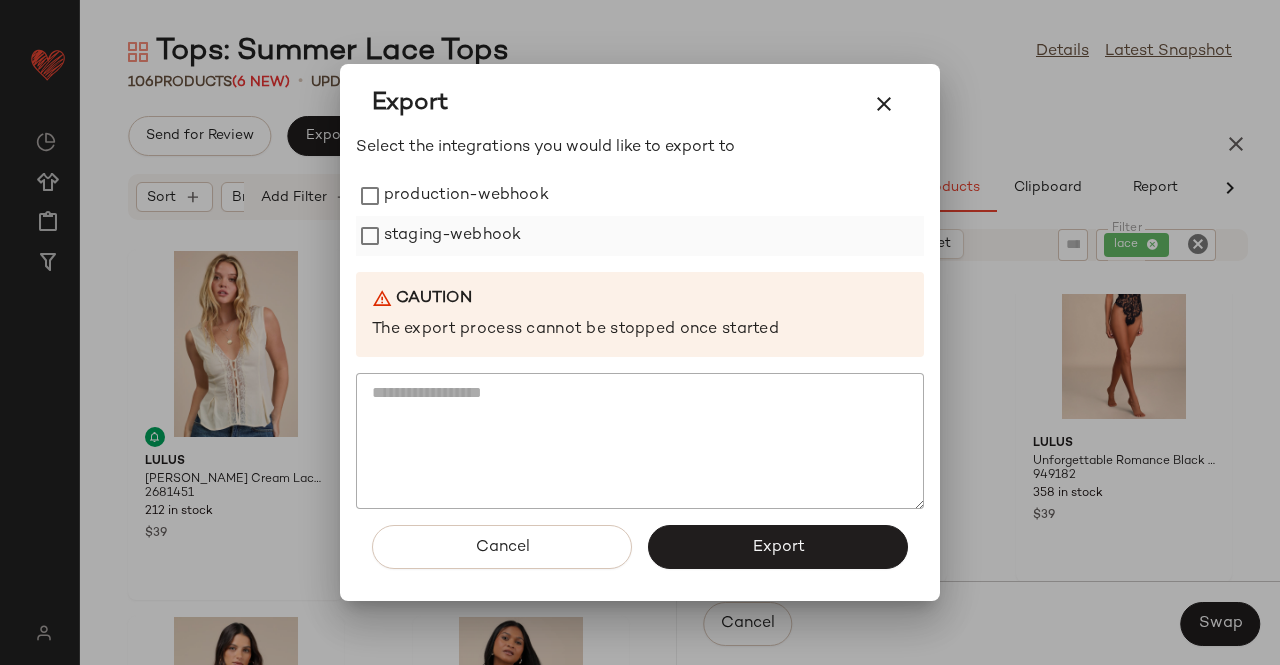 click on "staging-webhook" at bounding box center (452, 236) 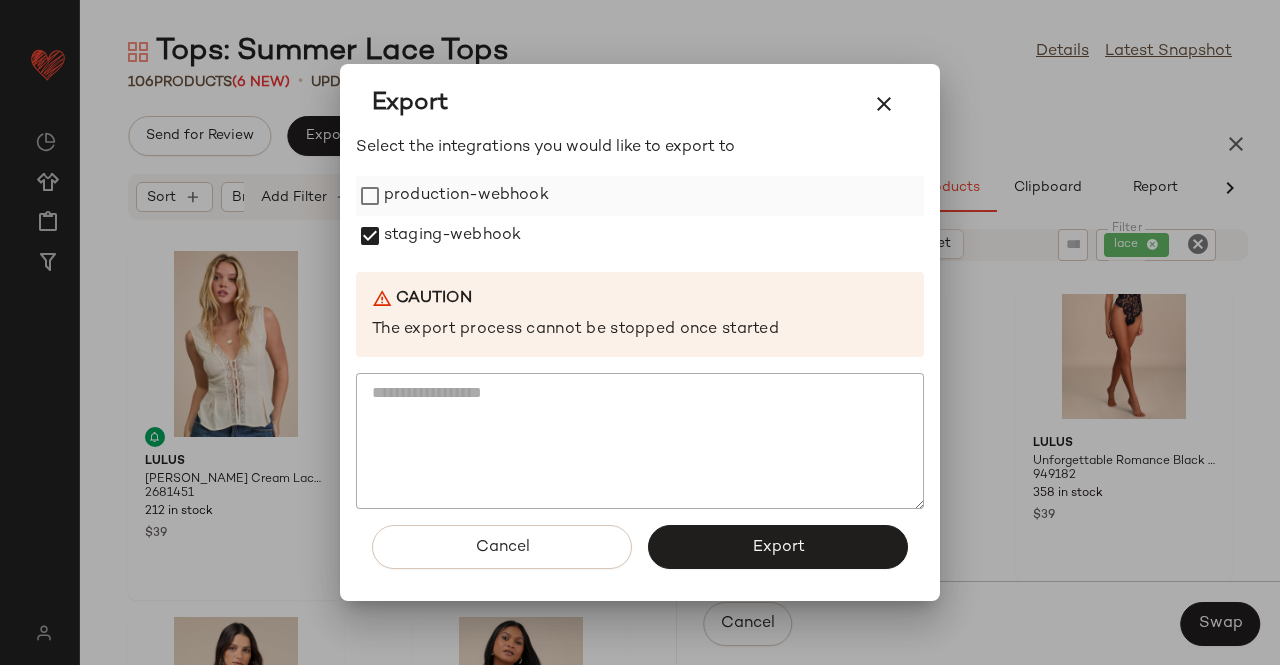 click on "production-webhook" at bounding box center [466, 196] 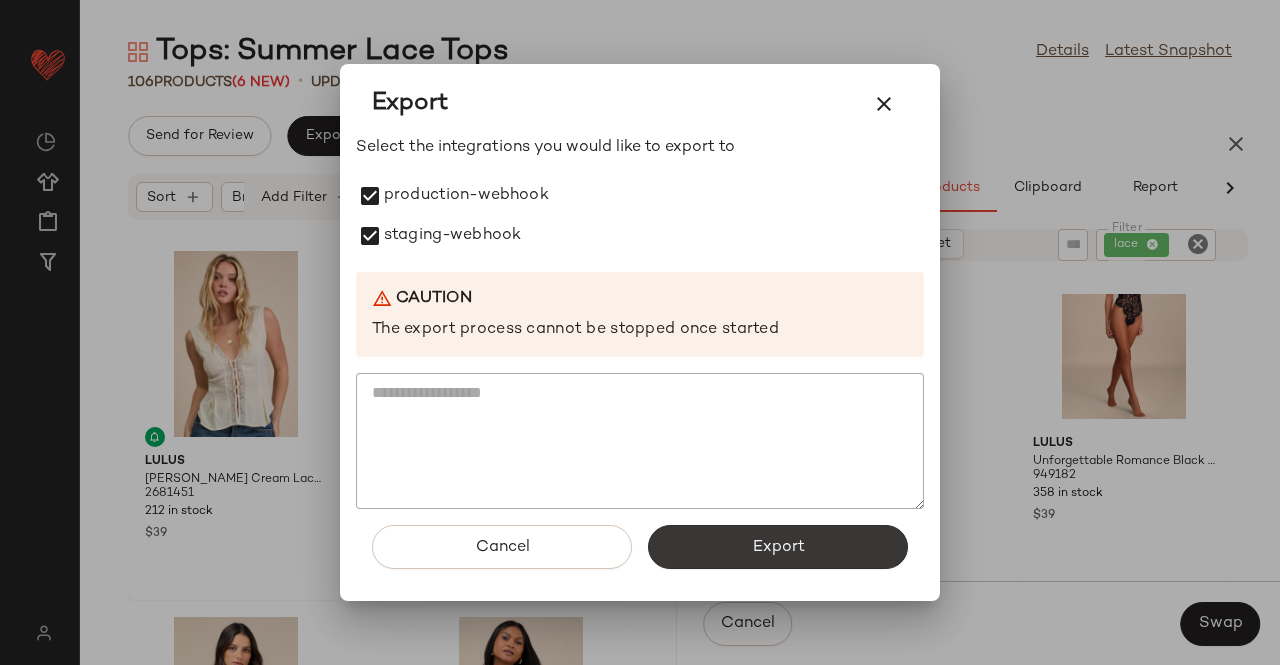 click on "Export" at bounding box center (778, 547) 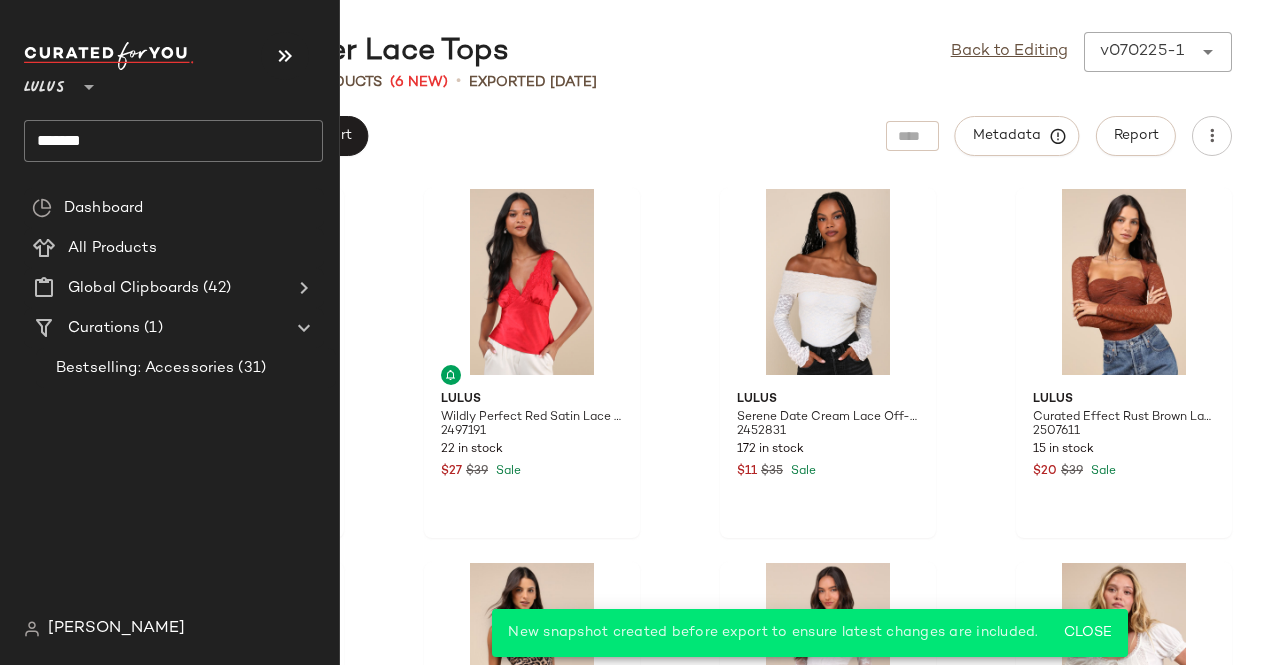 click on "******" 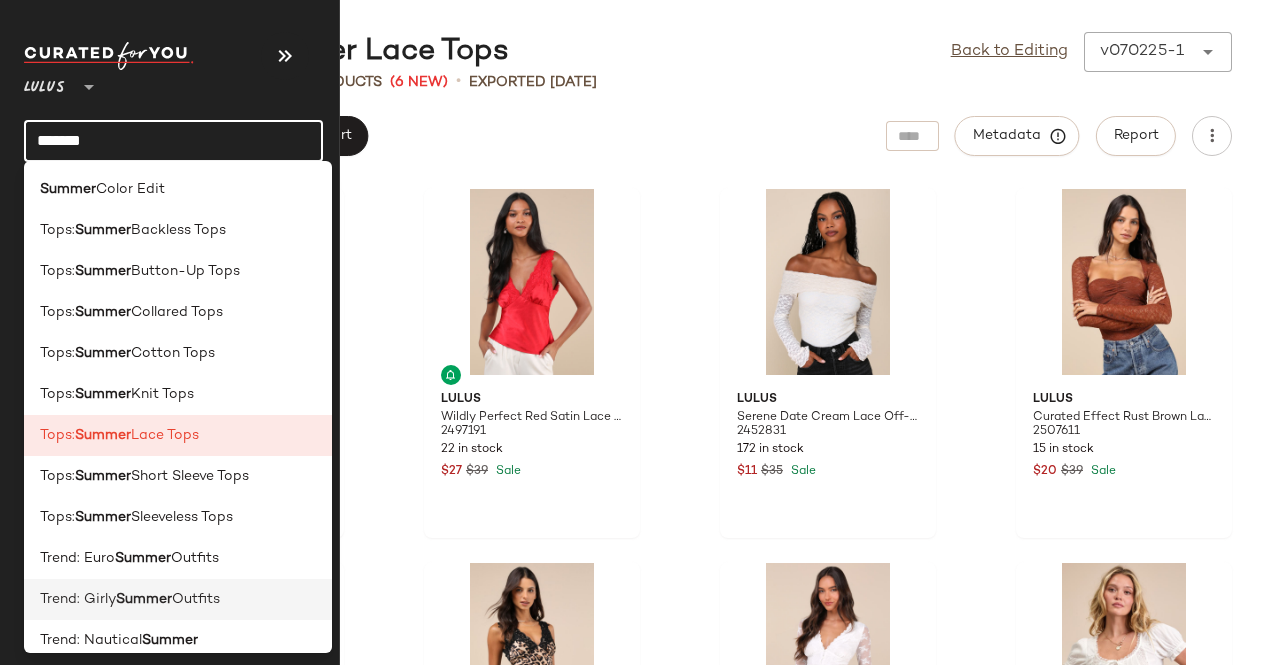 scroll, scrollTop: 400, scrollLeft: 0, axis: vertical 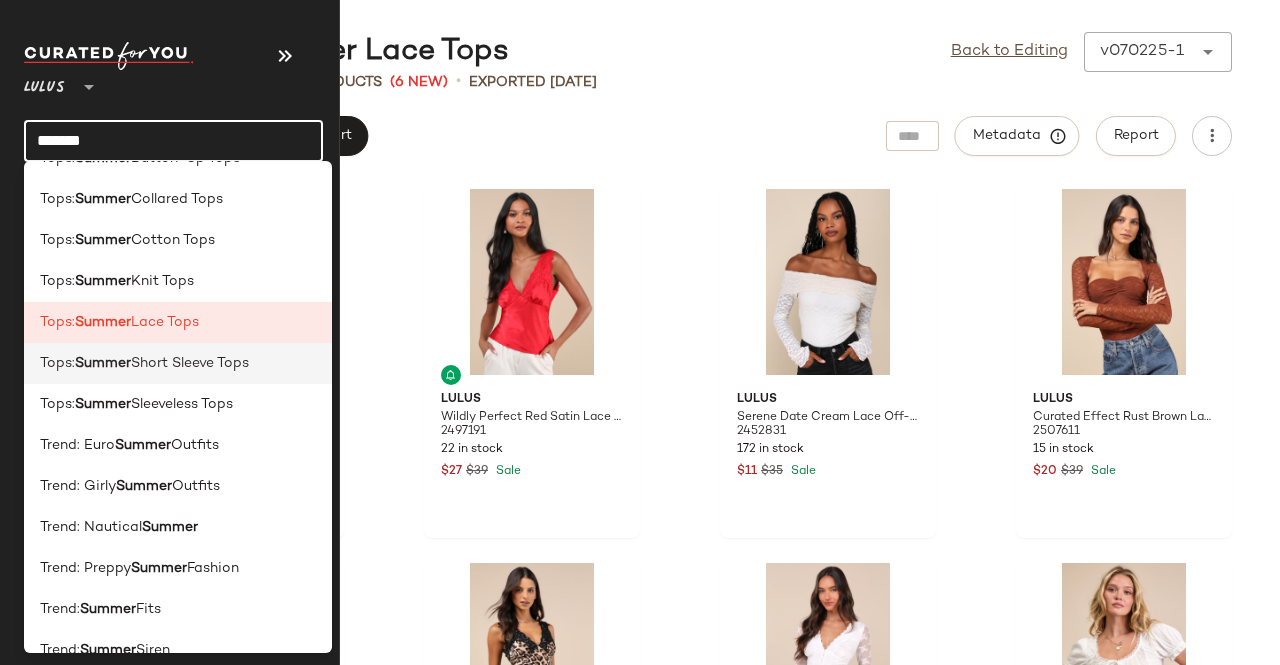 click on "Short Sleeve Tops" at bounding box center (190, 363) 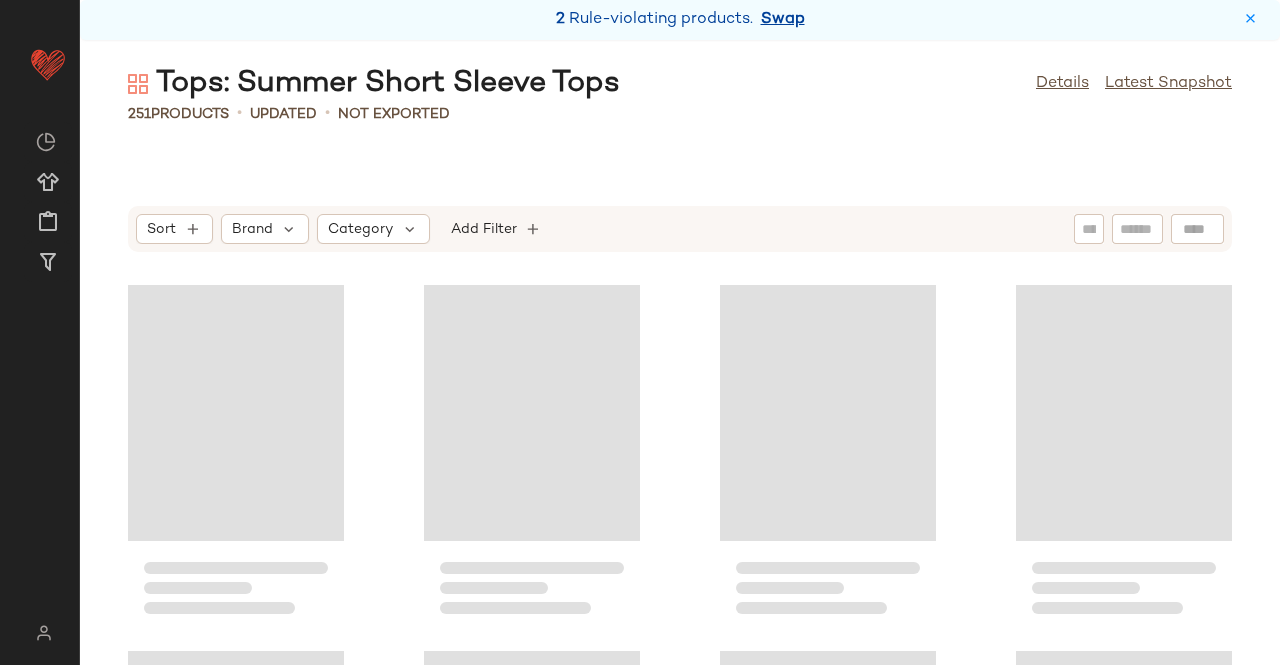 click on "Swap" at bounding box center (783, 20) 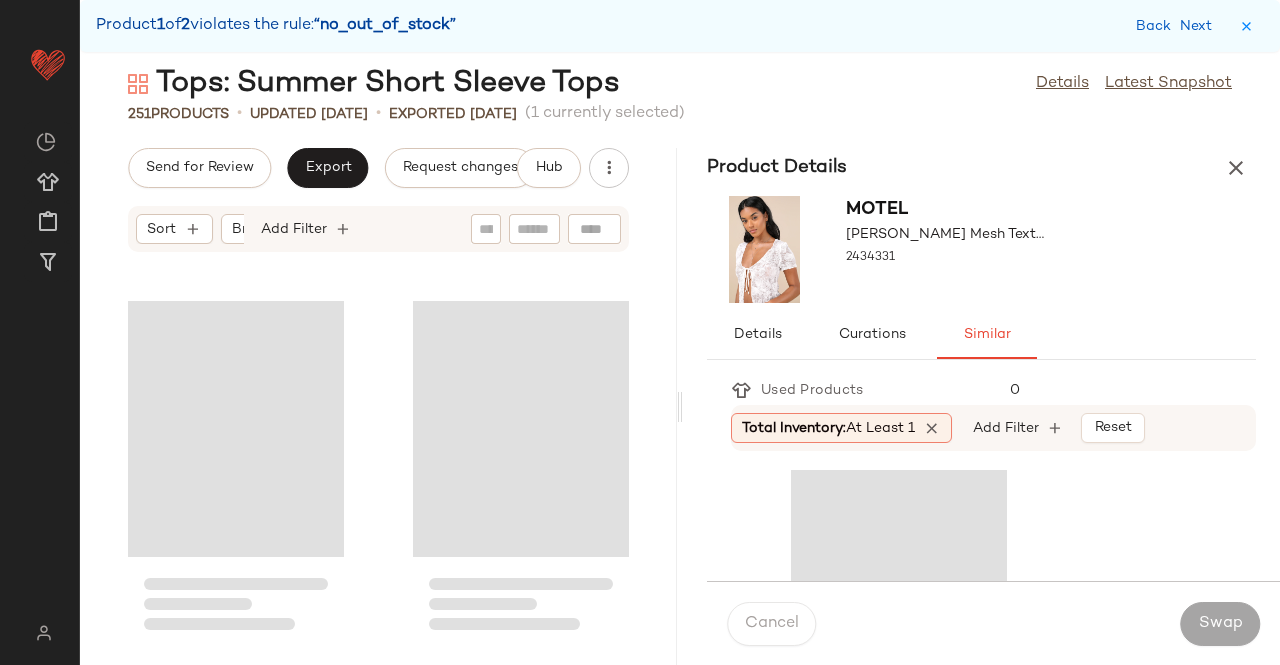 scroll, scrollTop: 41724, scrollLeft: 0, axis: vertical 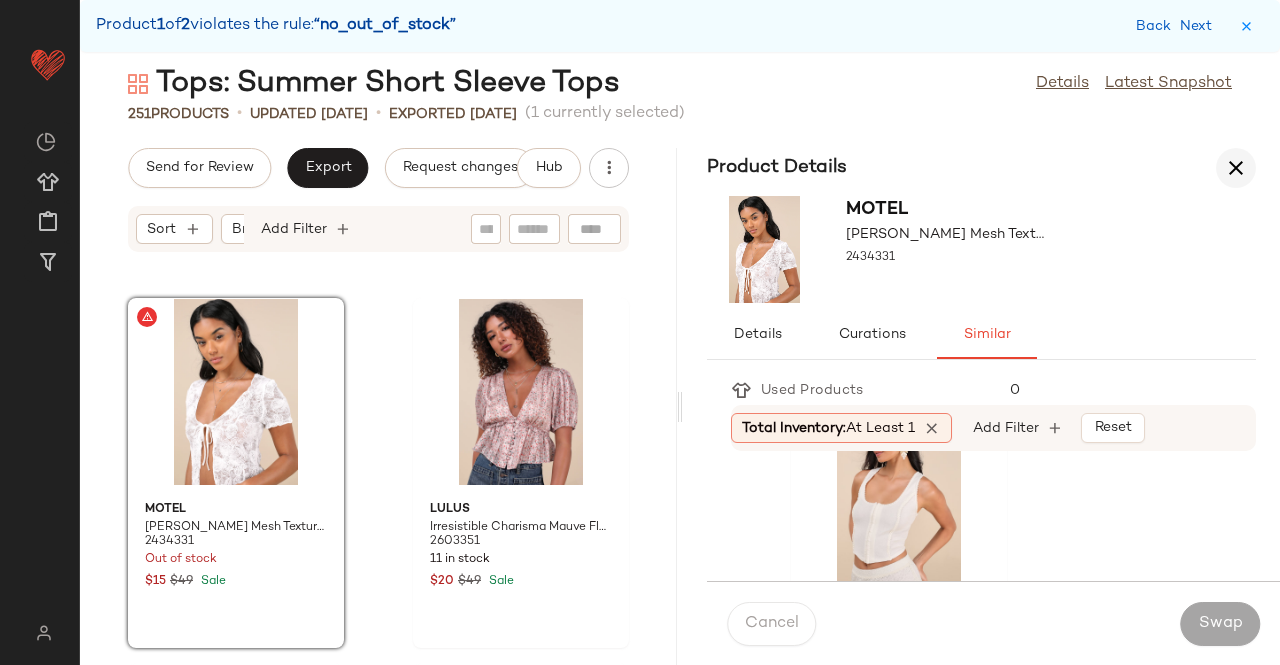 drag, startPoint x: 1213, startPoint y: 167, endPoint x: 1232, endPoint y: 172, distance: 19.646883 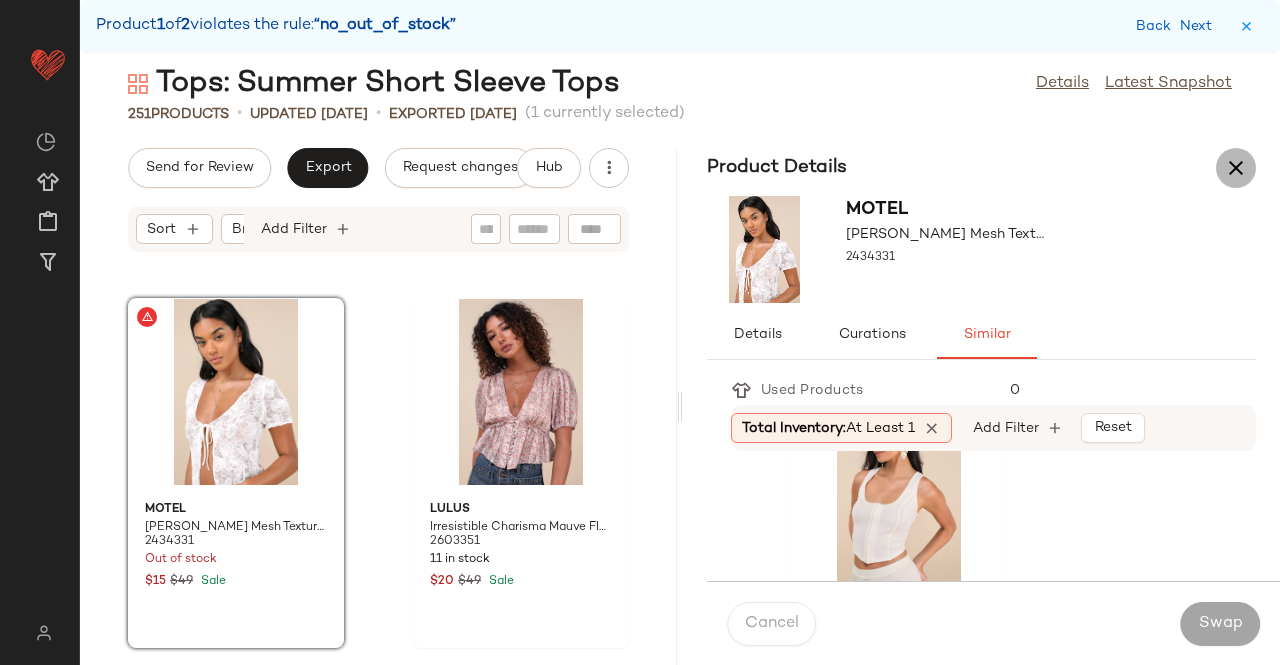 click at bounding box center (1236, 168) 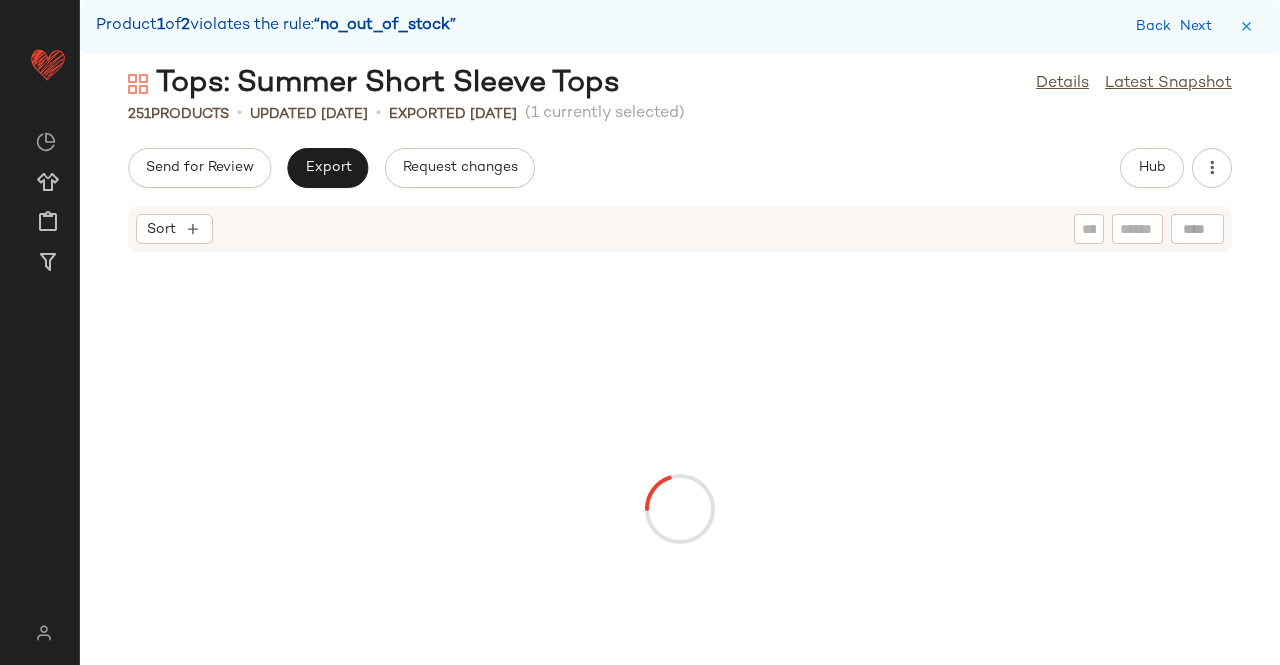 click on "Send for Review   Export   Request changes   Hub" 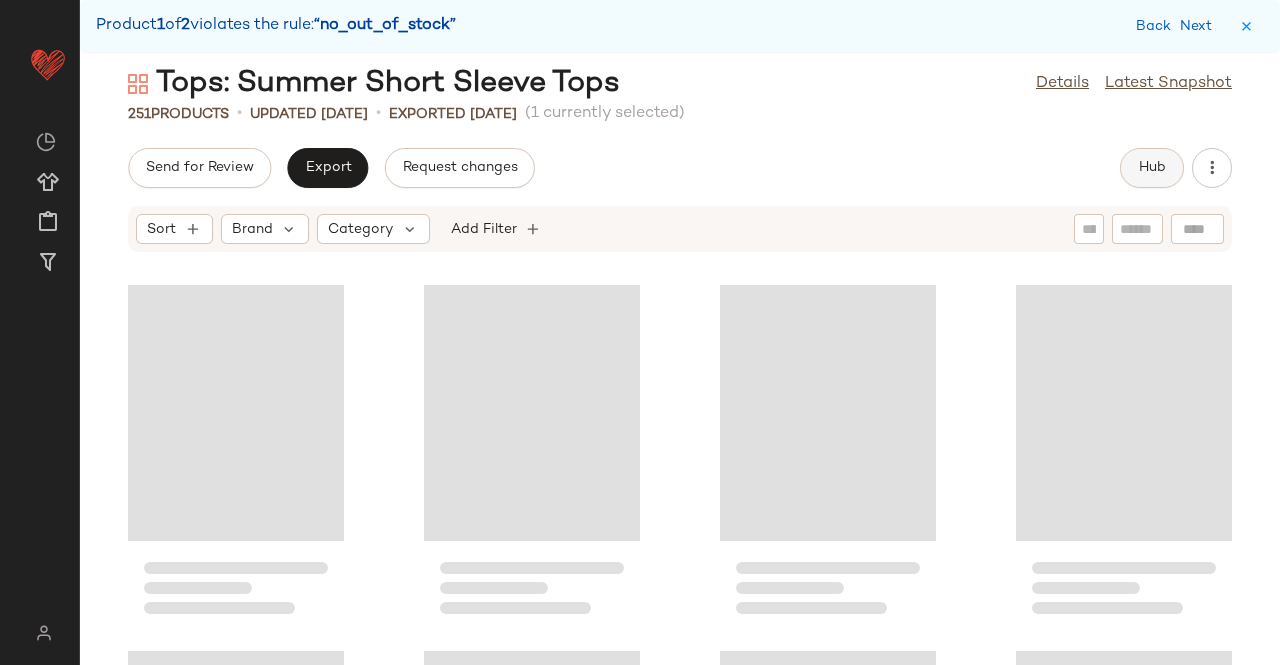 click on "Hub" at bounding box center (1152, 168) 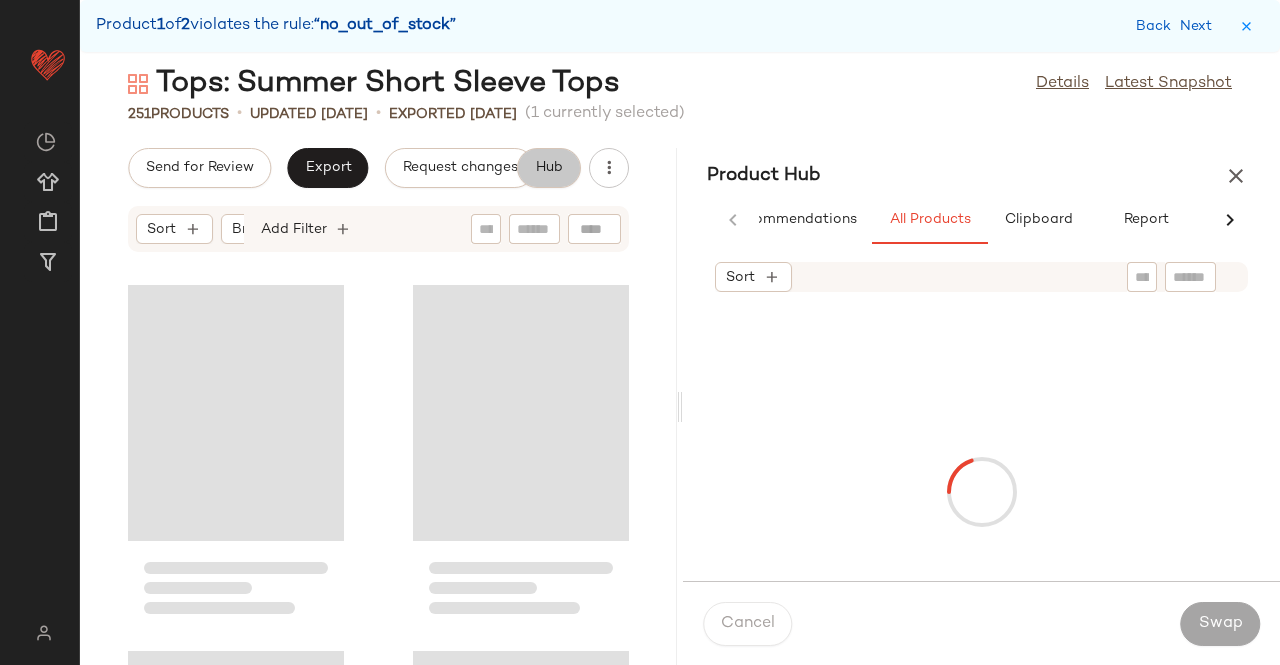 scroll, scrollTop: 0, scrollLeft: 62, axis: horizontal 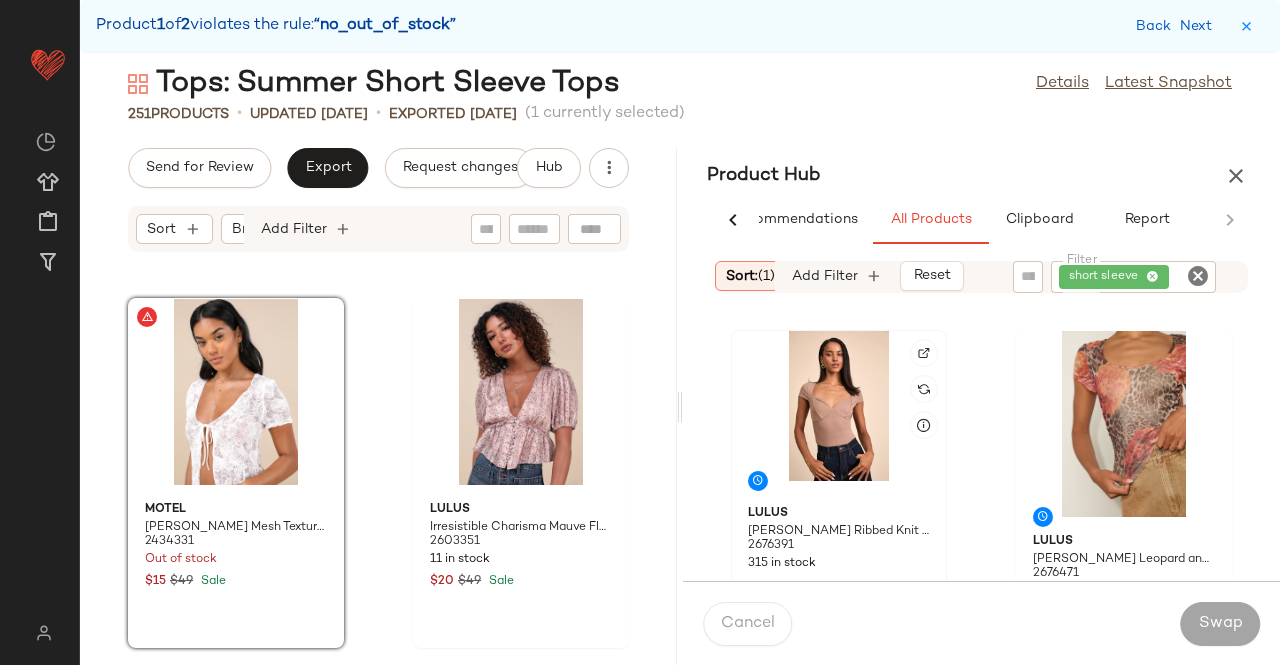 click 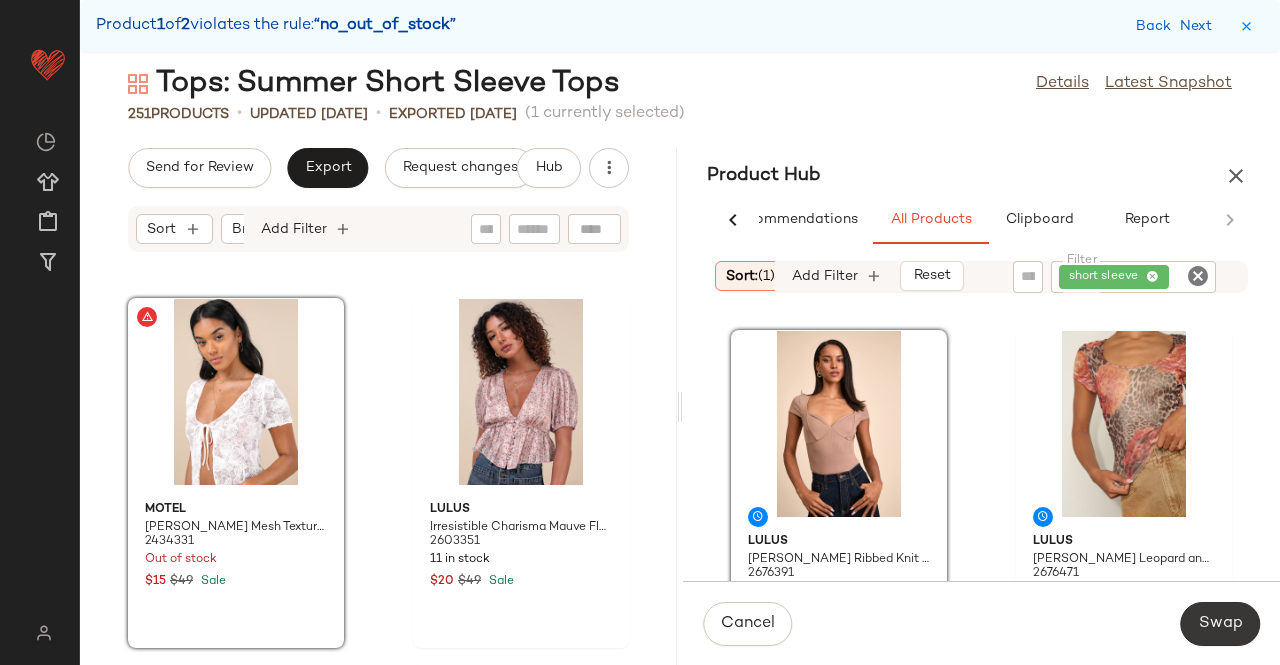 click on "Swap" 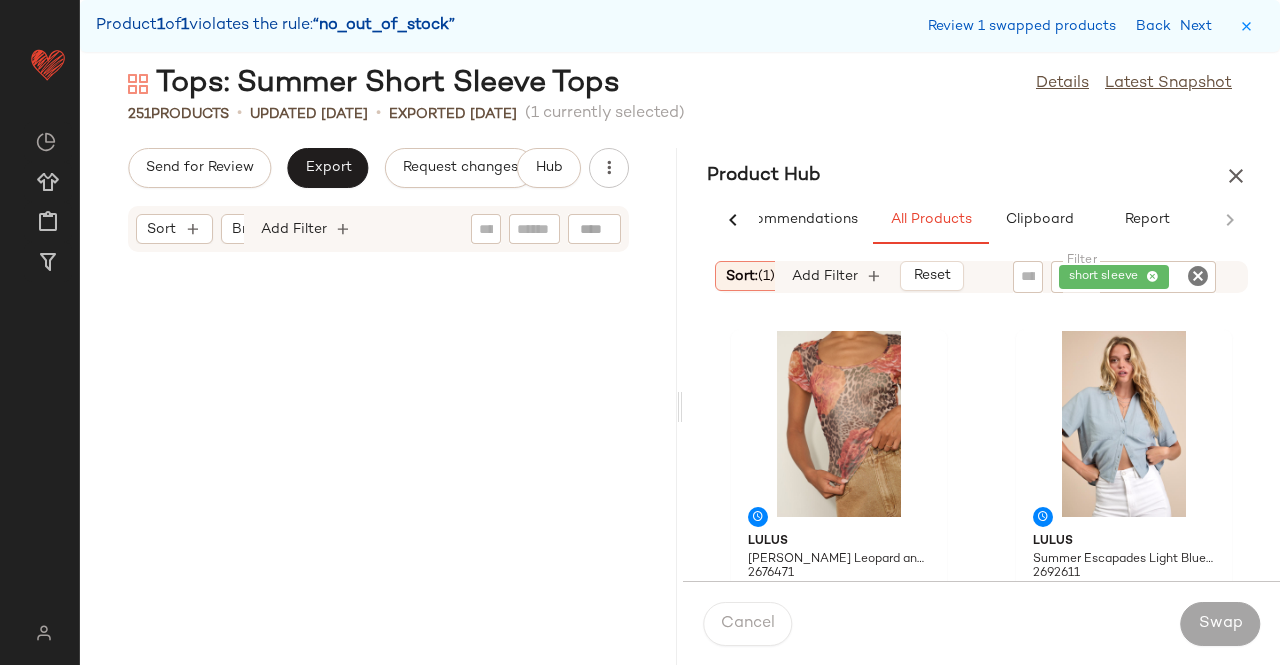 scroll, scrollTop: 44652, scrollLeft: 0, axis: vertical 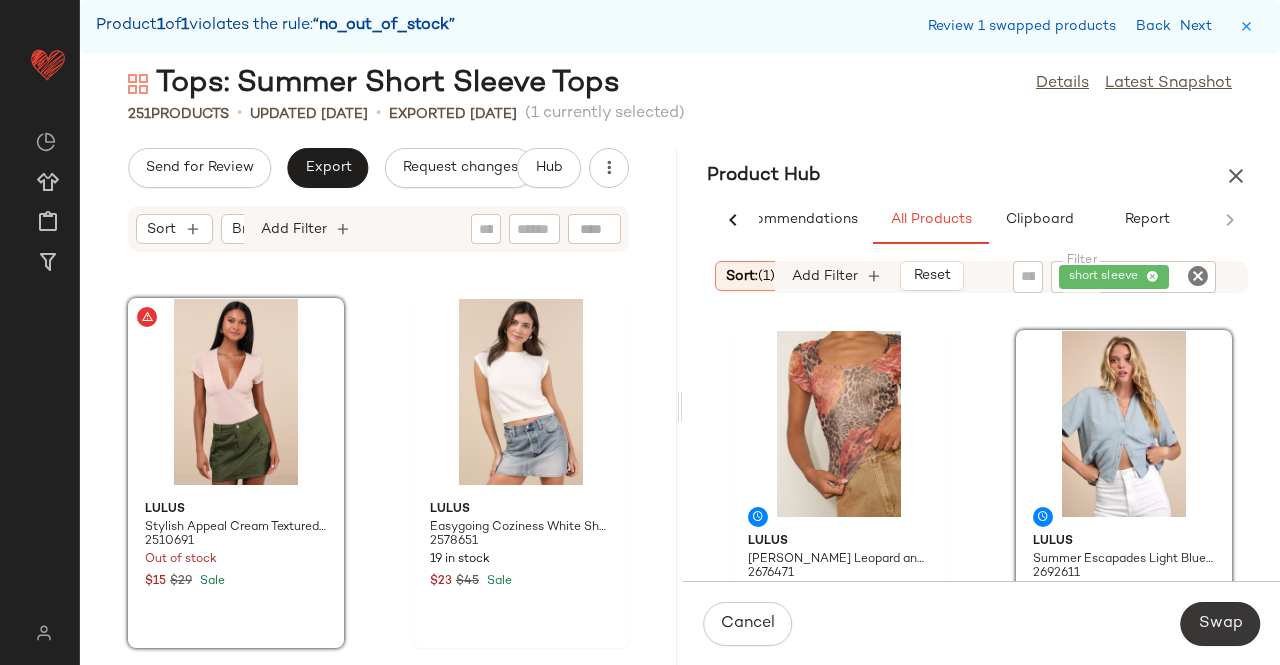 click on "Swap" 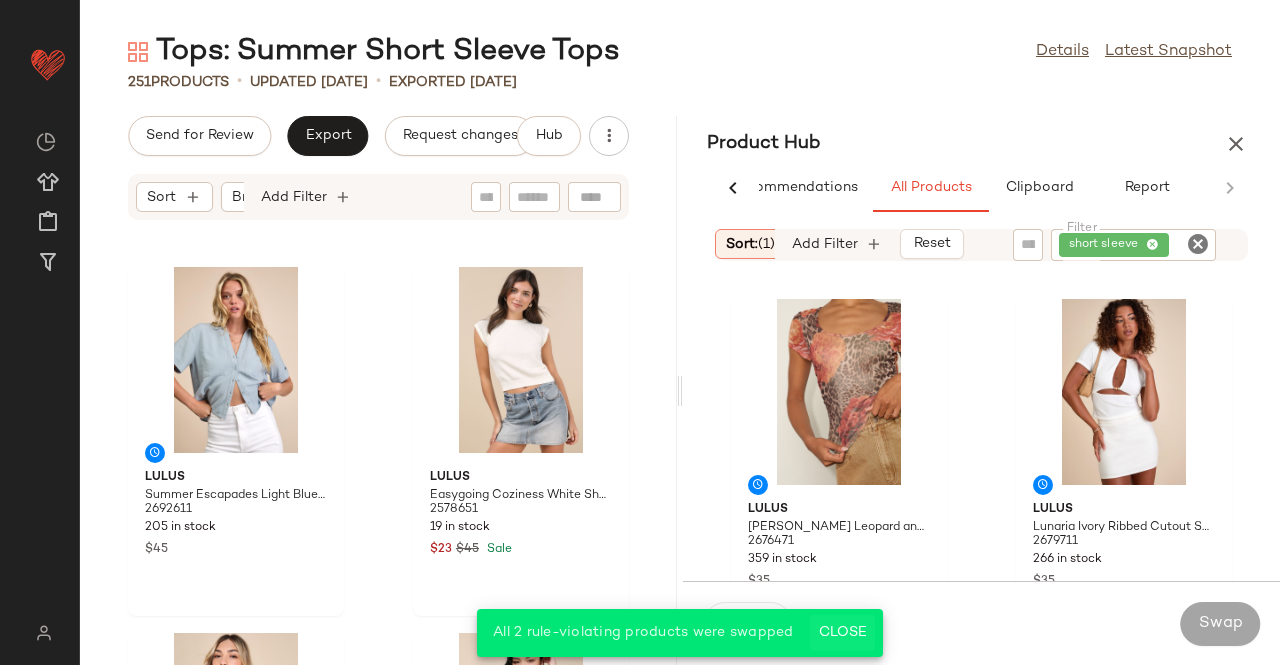 click on "Close" 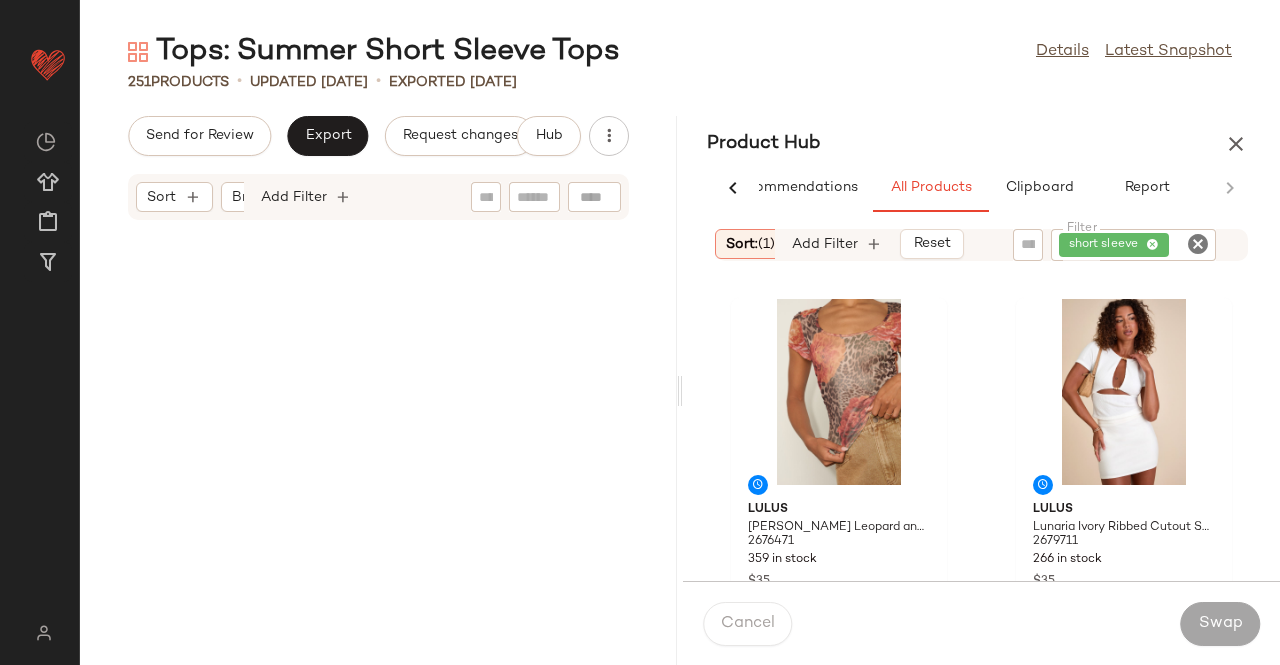scroll, scrollTop: 0, scrollLeft: 0, axis: both 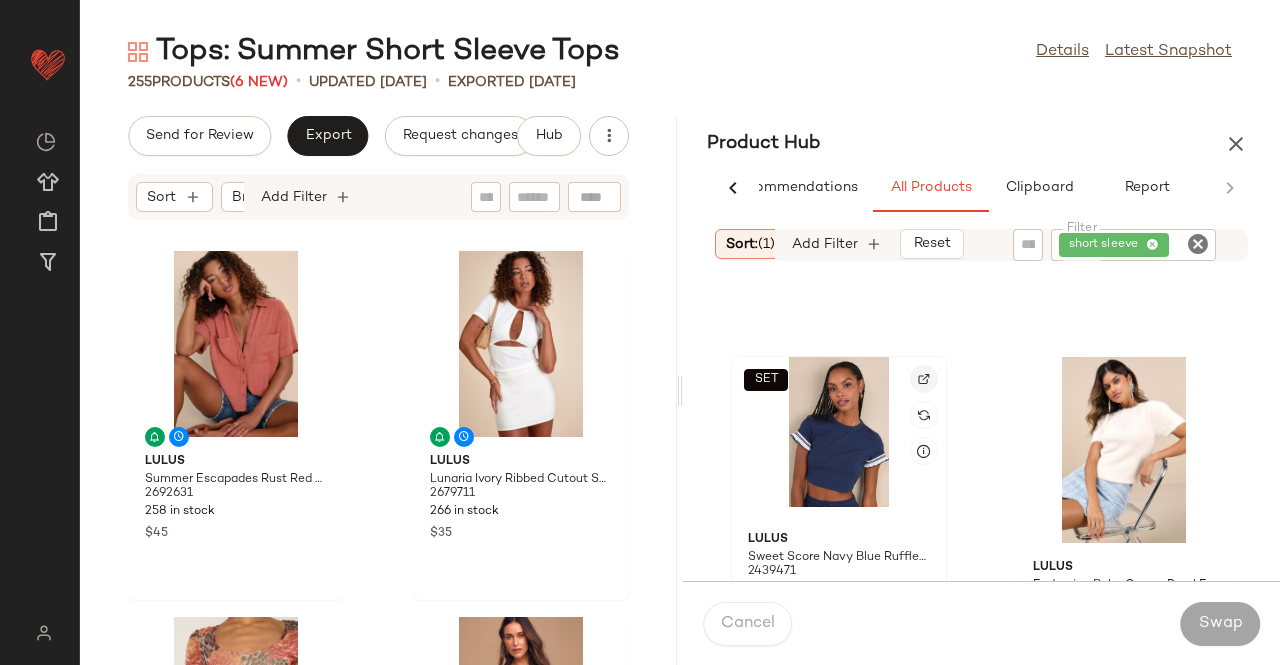 click 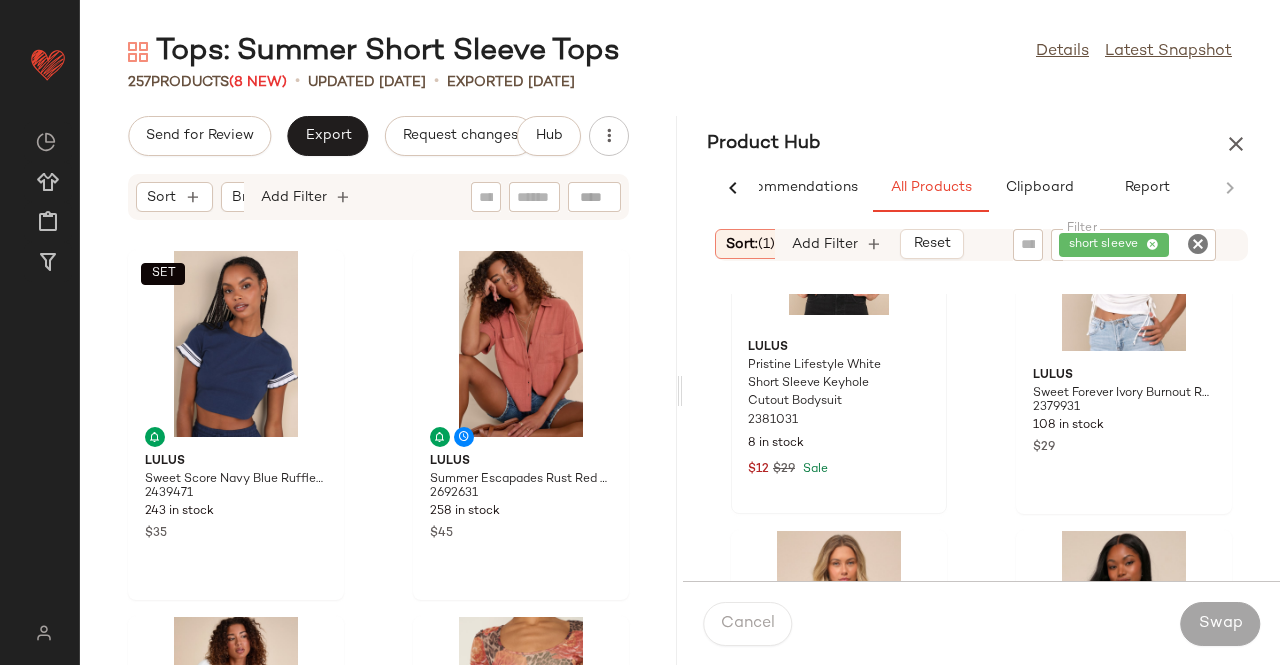 scroll, scrollTop: 10033, scrollLeft: 0, axis: vertical 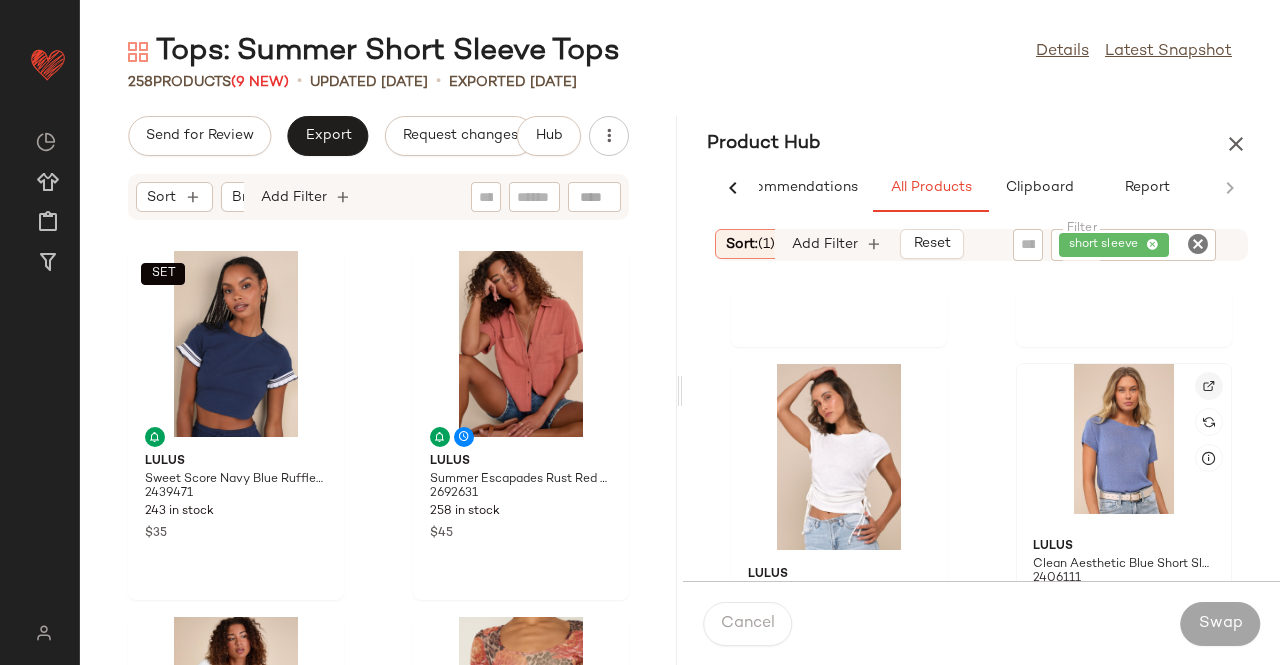 click at bounding box center [1209, 386] 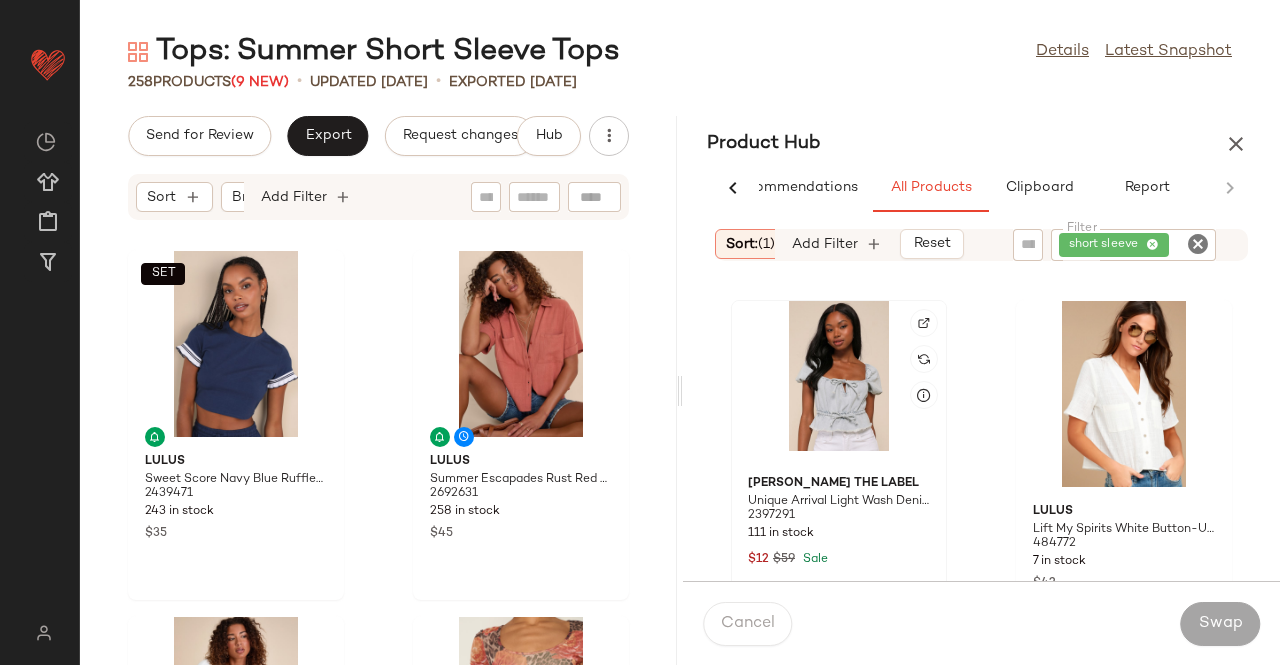 scroll, scrollTop: 10233, scrollLeft: 0, axis: vertical 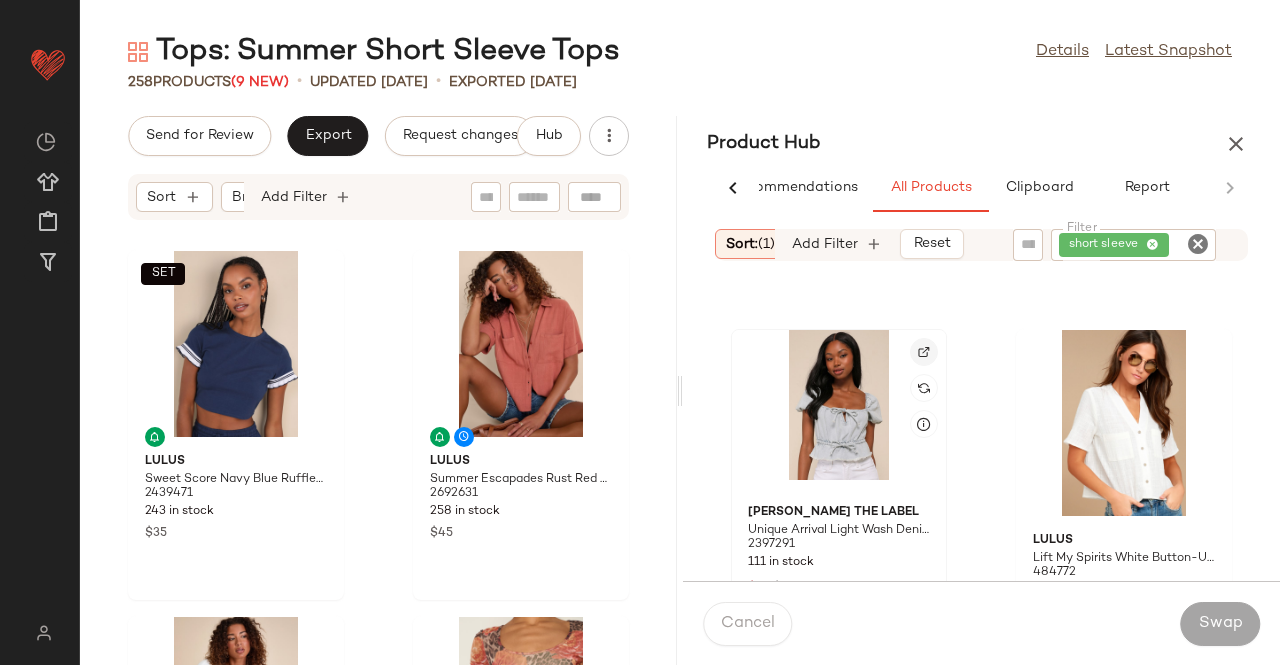 click at bounding box center [924, 352] 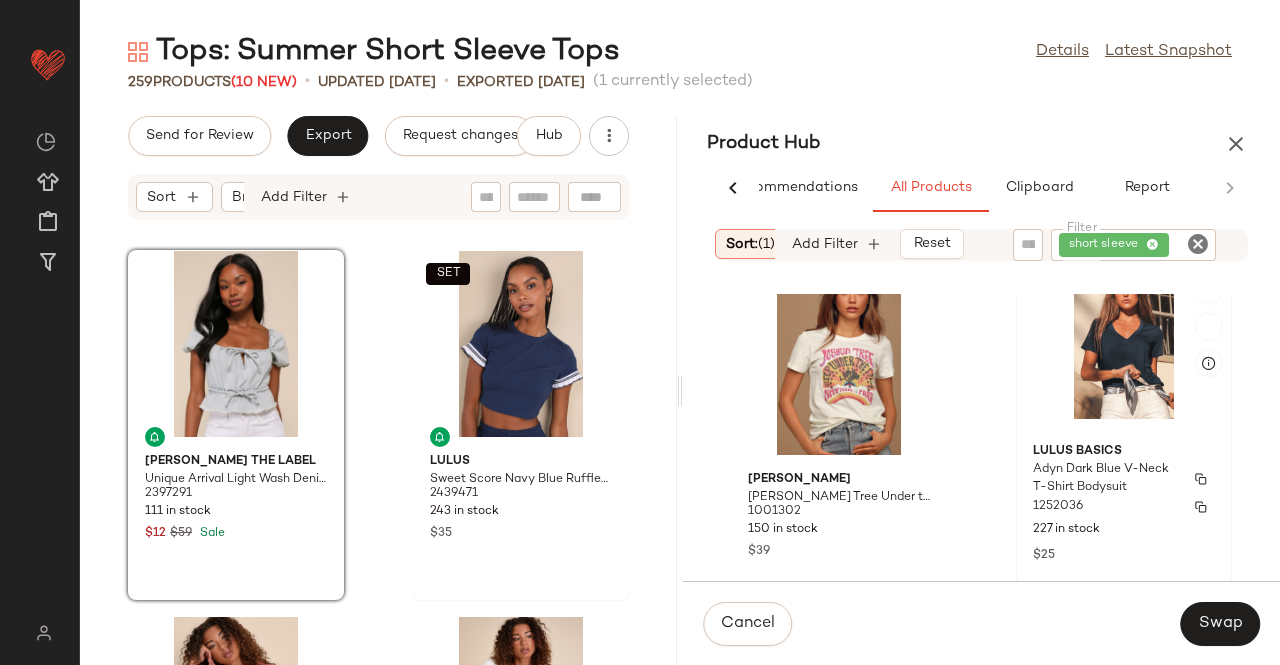 scroll, scrollTop: 11332, scrollLeft: 0, axis: vertical 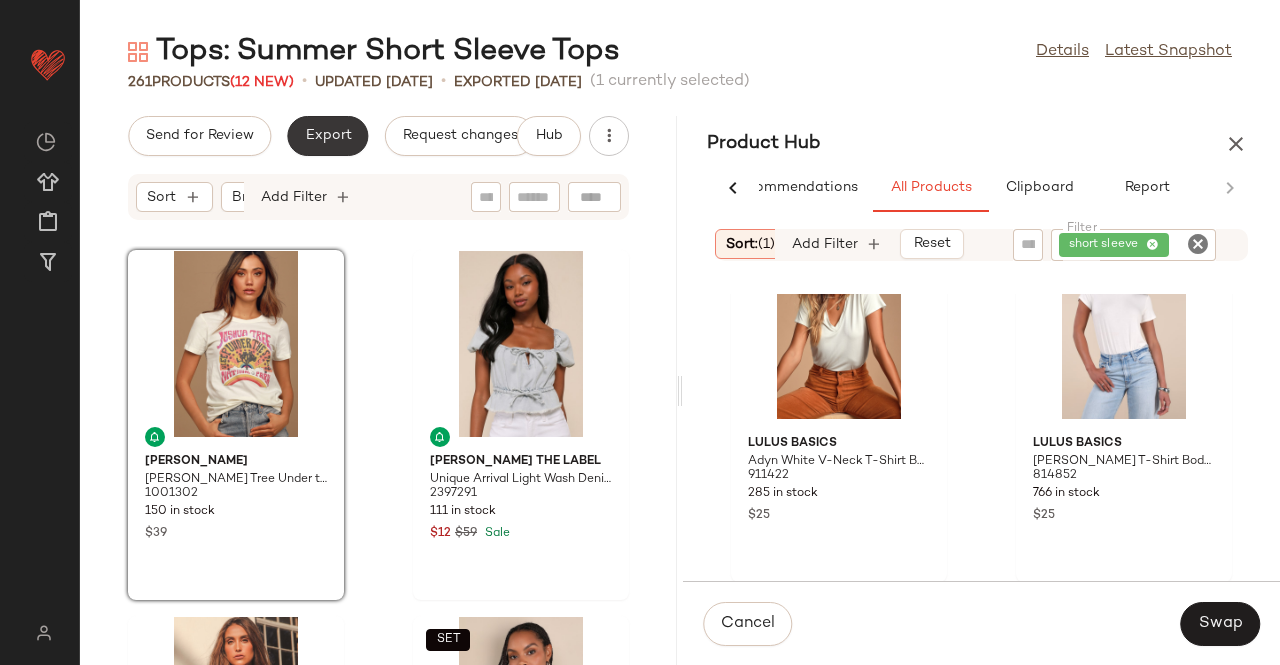 click on "Export" at bounding box center (327, 136) 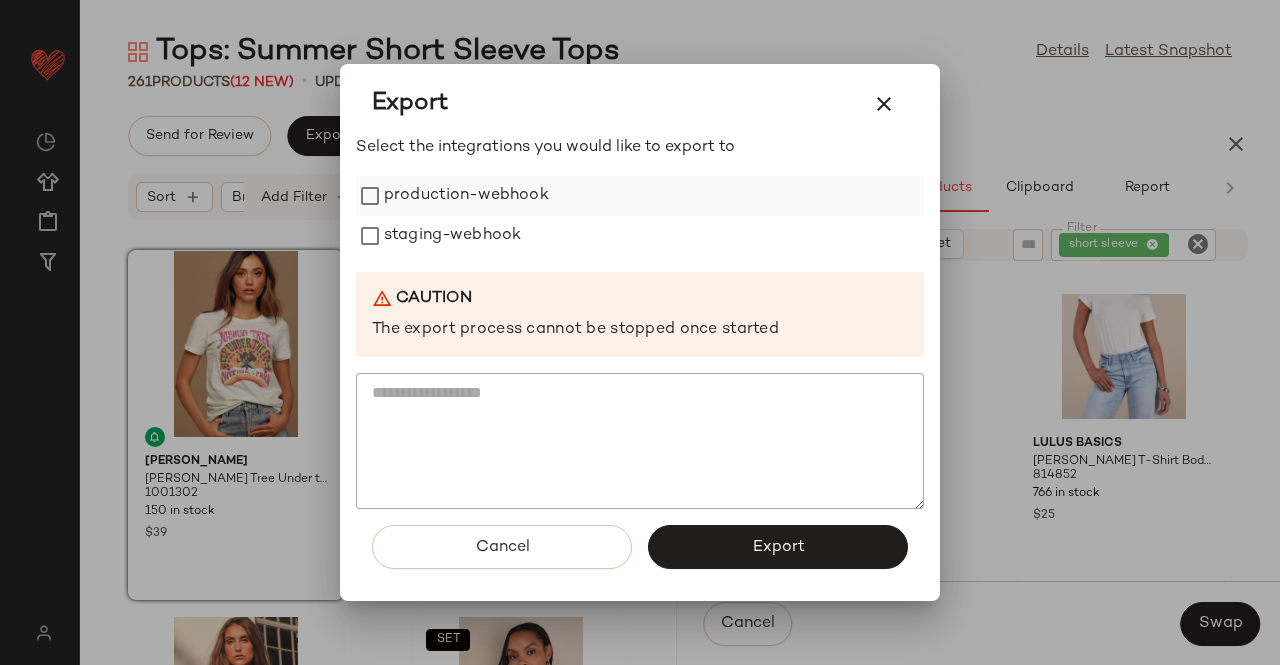 click on "production-webhook" at bounding box center [466, 196] 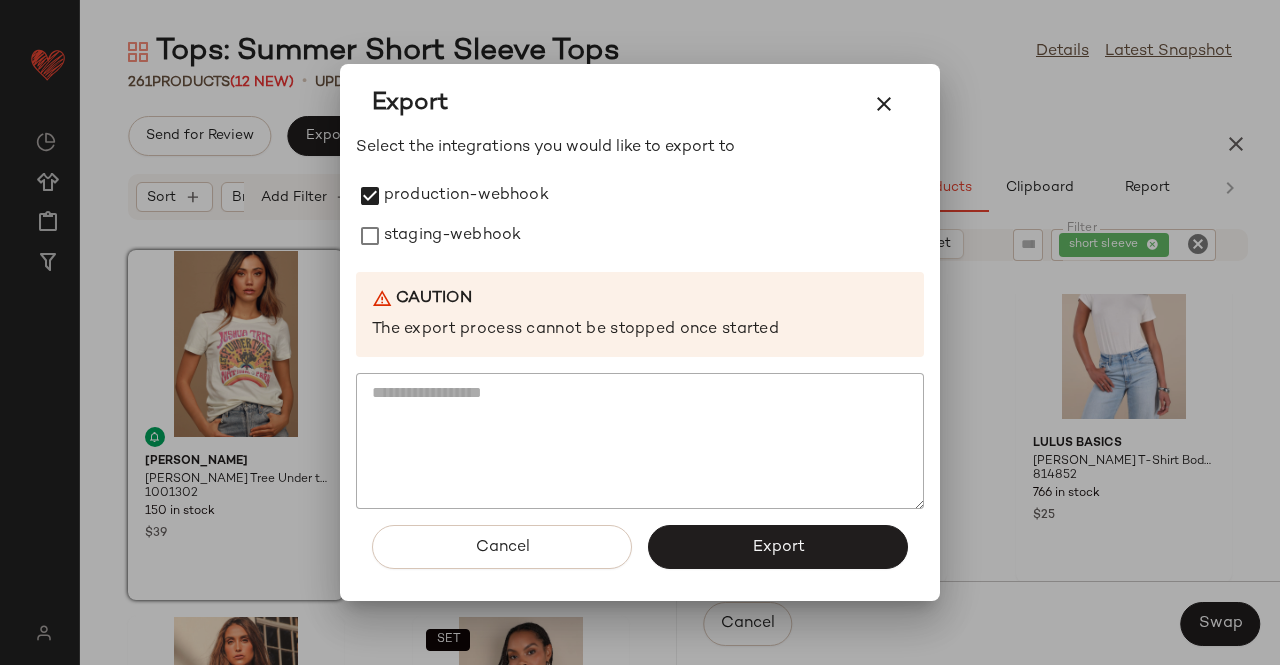 drag, startPoint x: 448, startPoint y: 241, endPoint x: 528, endPoint y: 307, distance: 103.711136 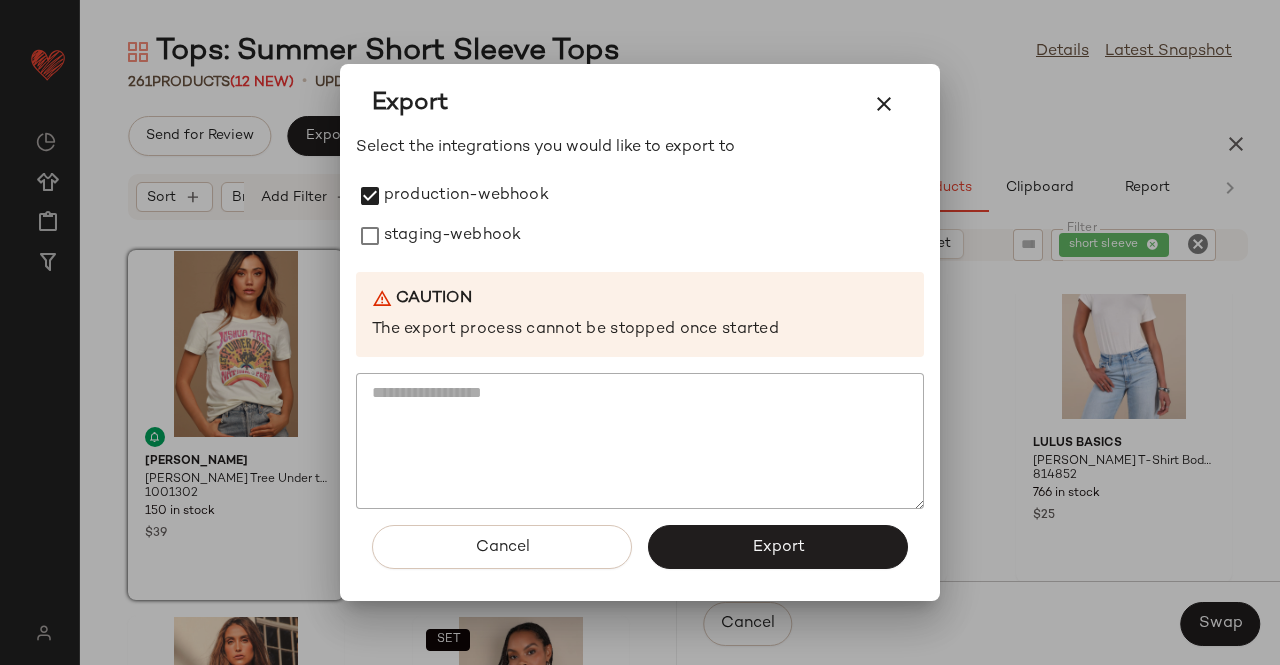 click on "staging-webhook" at bounding box center [452, 236] 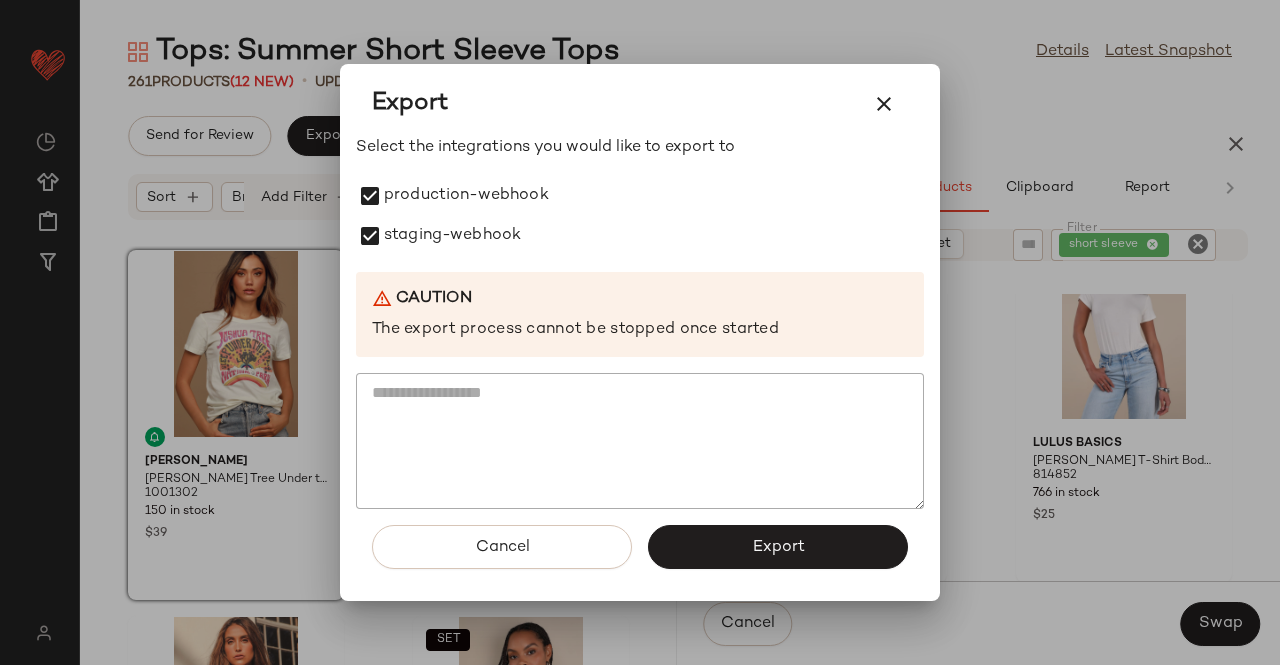 click on "Export" at bounding box center [778, 547] 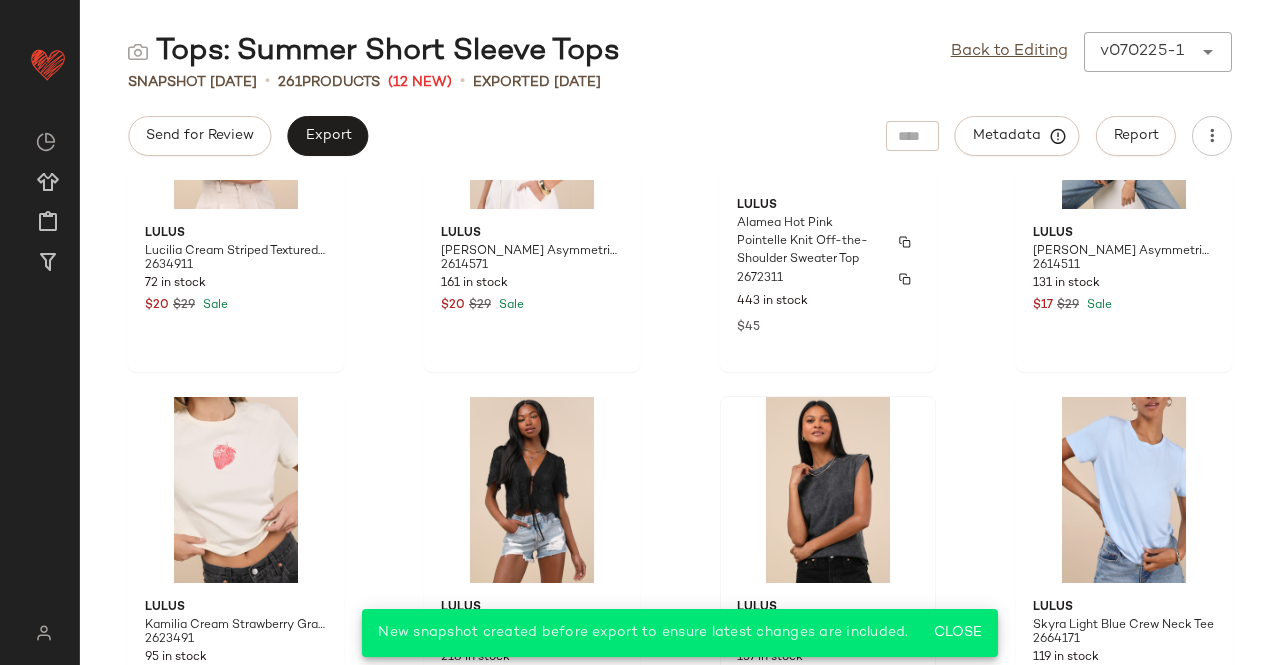 scroll, scrollTop: 2524, scrollLeft: 0, axis: vertical 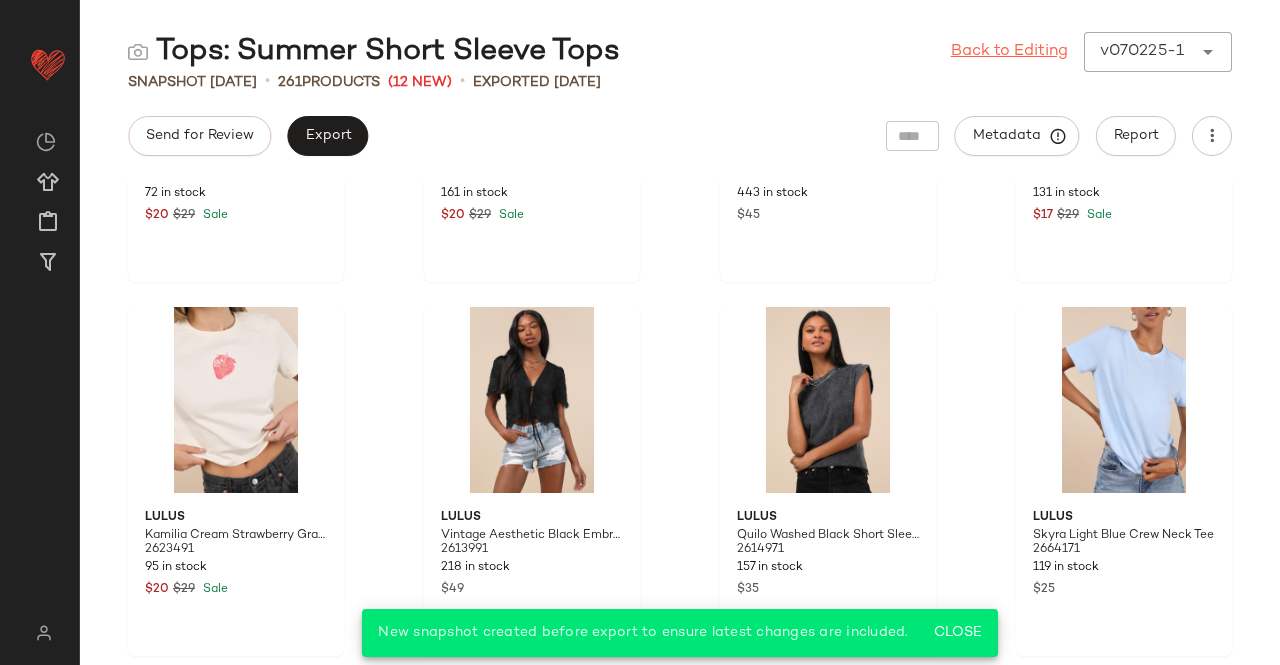 click on "Back to Editing" at bounding box center (1009, 52) 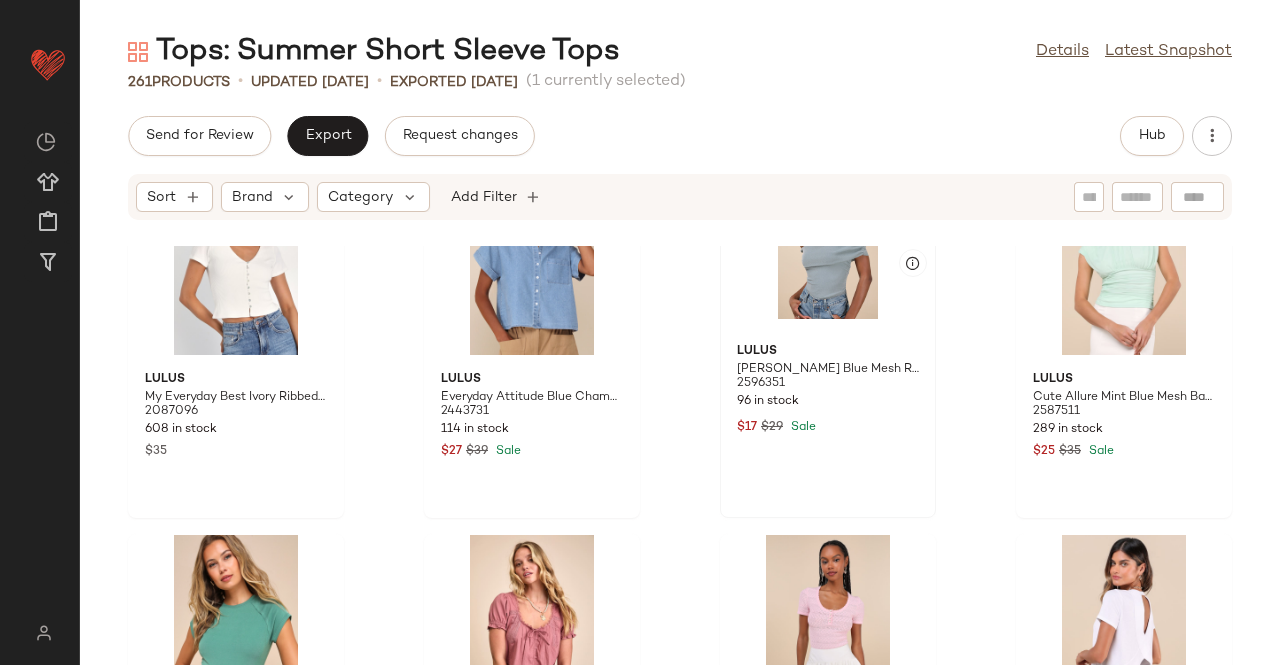 scroll, scrollTop: 716, scrollLeft: 0, axis: vertical 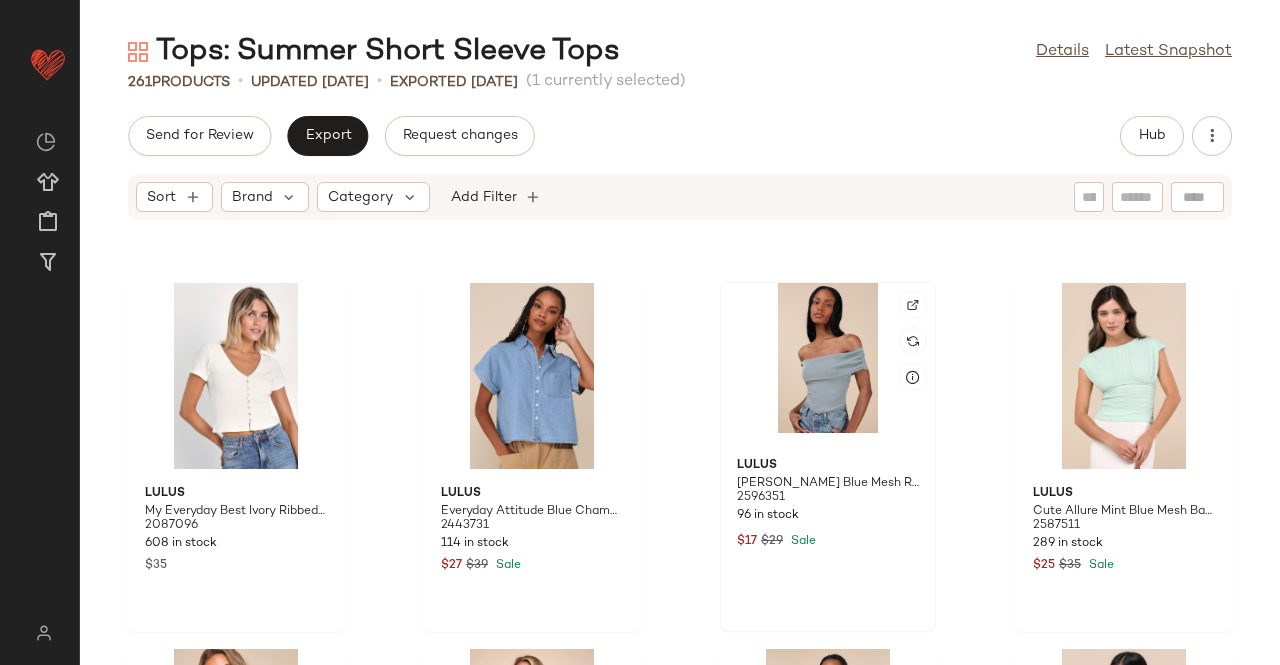 click 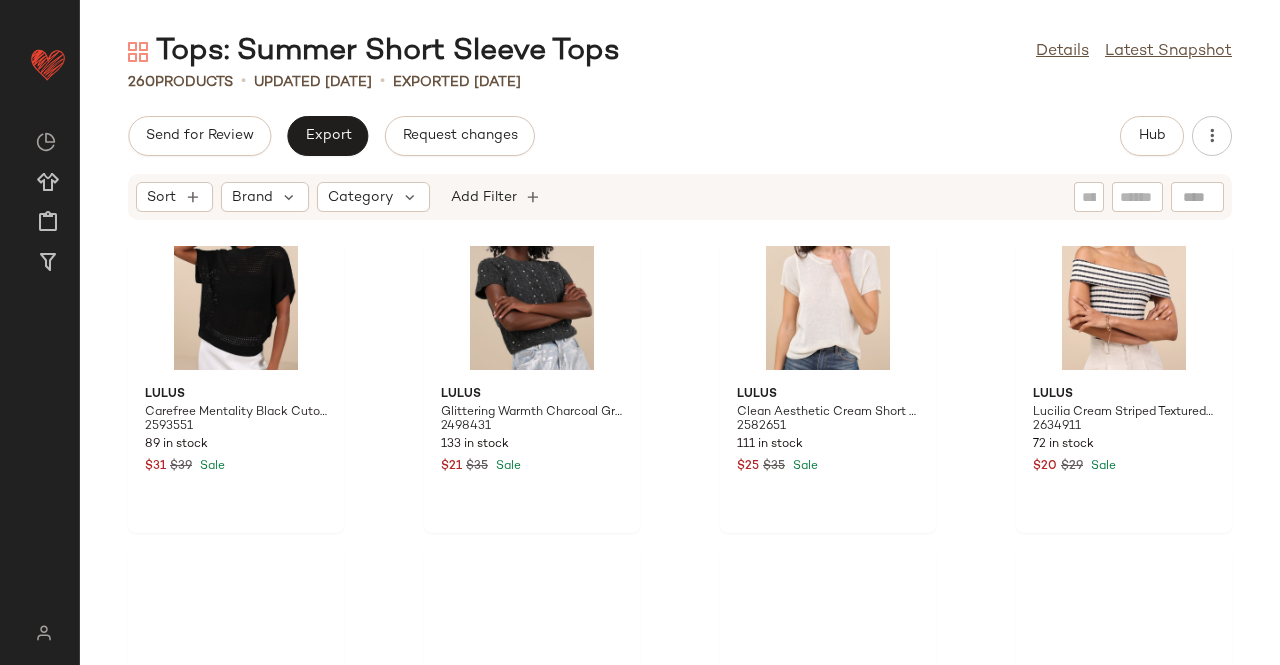 scroll, scrollTop: 1916, scrollLeft: 0, axis: vertical 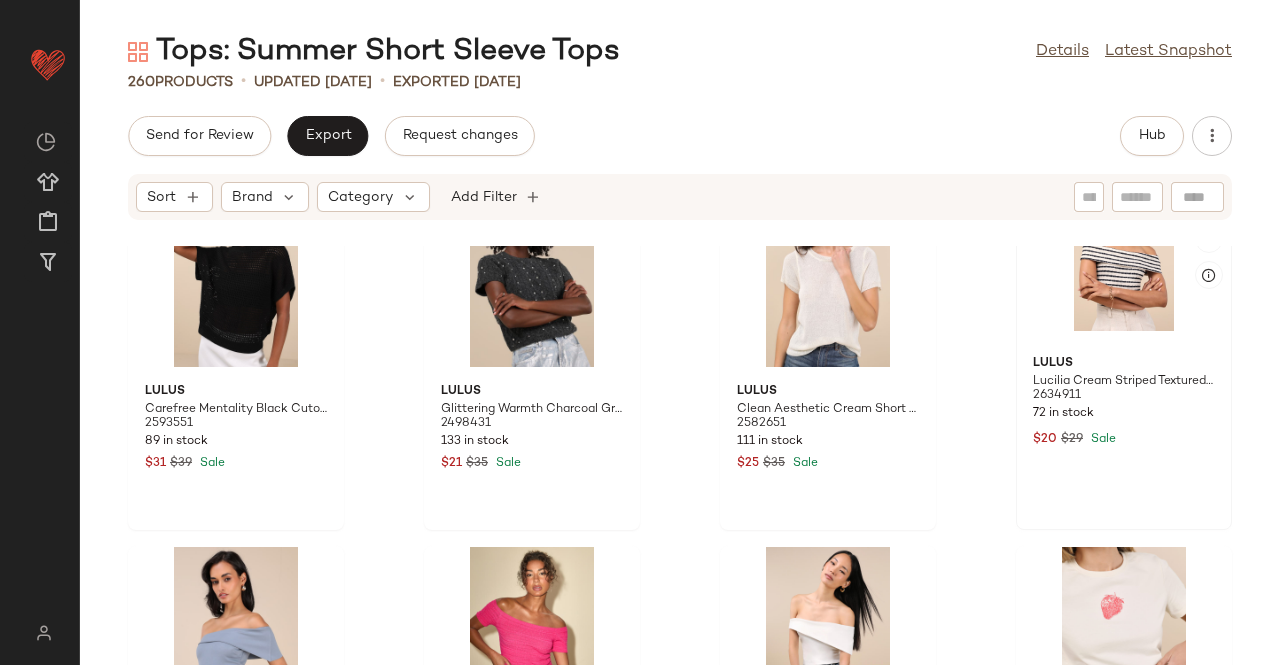 click 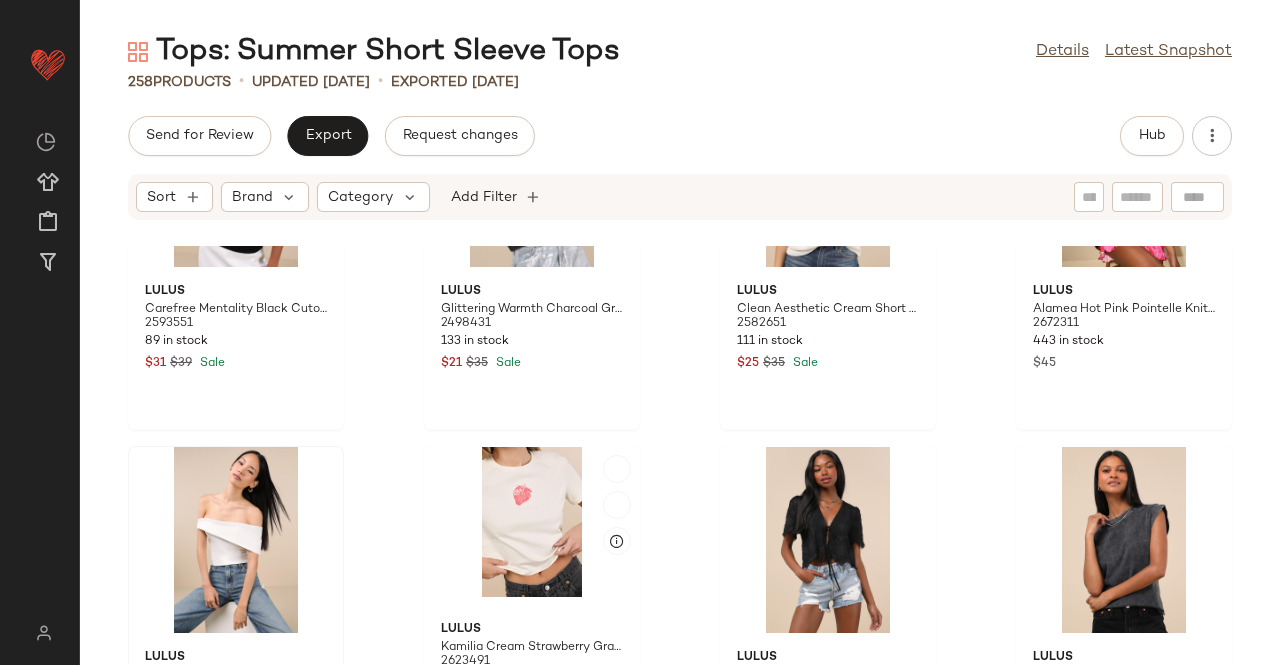 scroll, scrollTop: 2115, scrollLeft: 0, axis: vertical 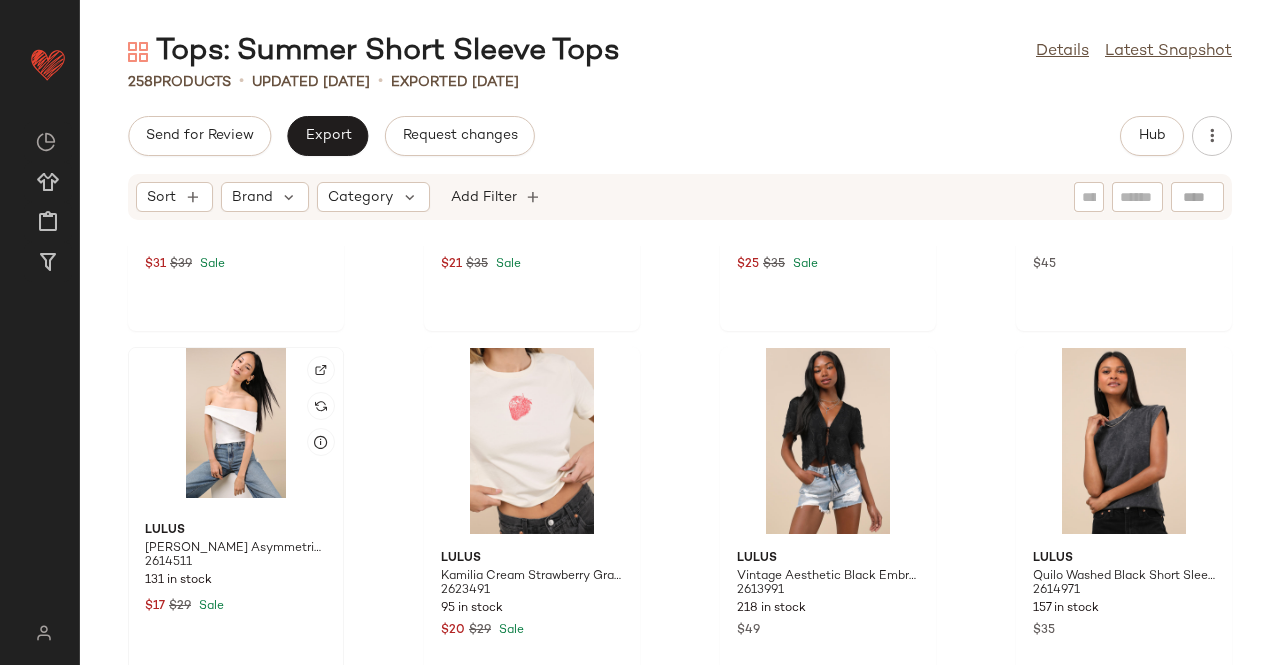 click 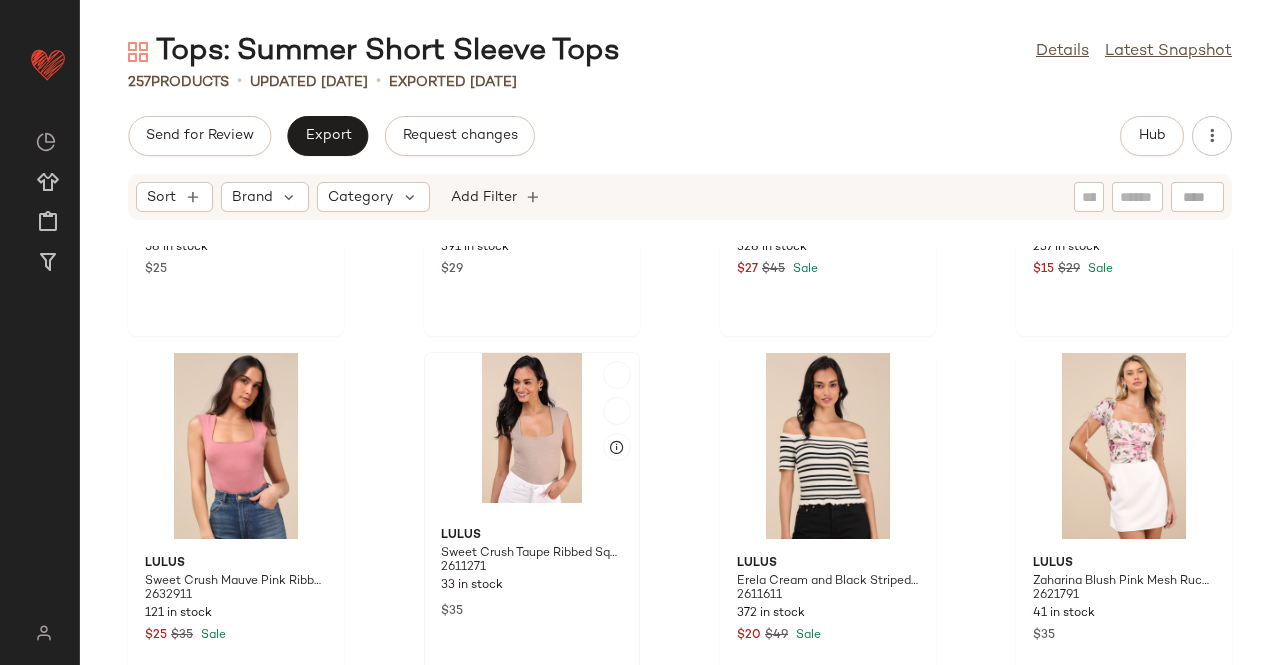scroll, scrollTop: 3315, scrollLeft: 0, axis: vertical 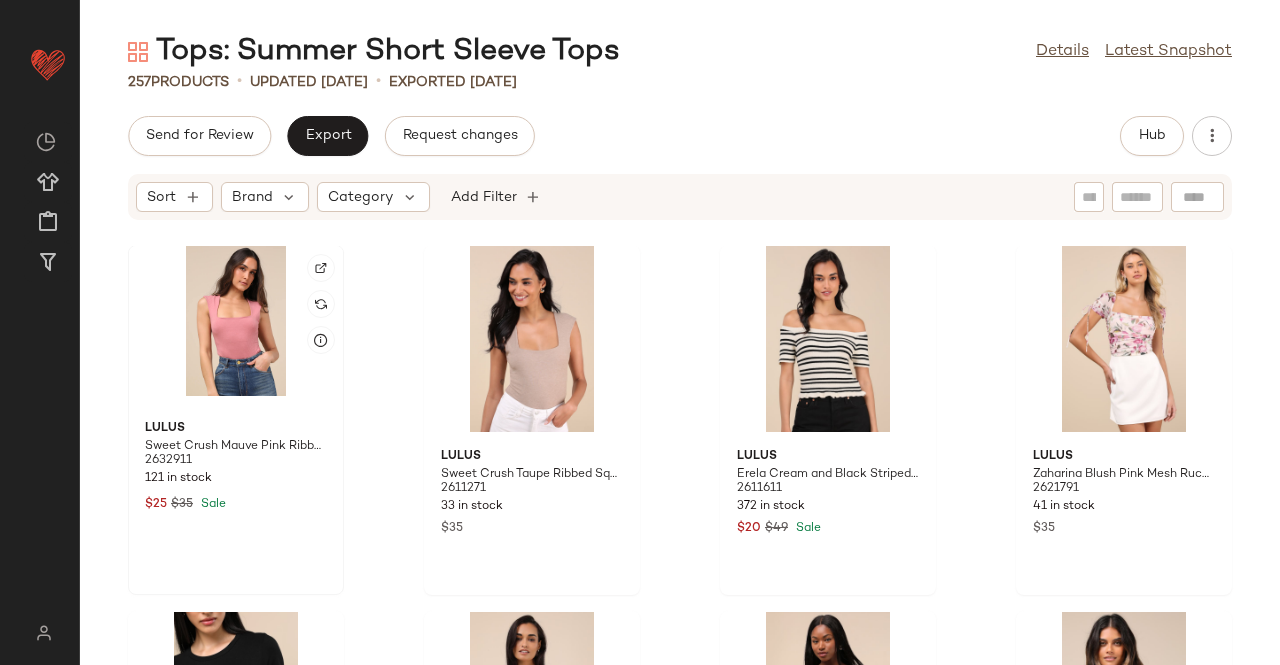 click 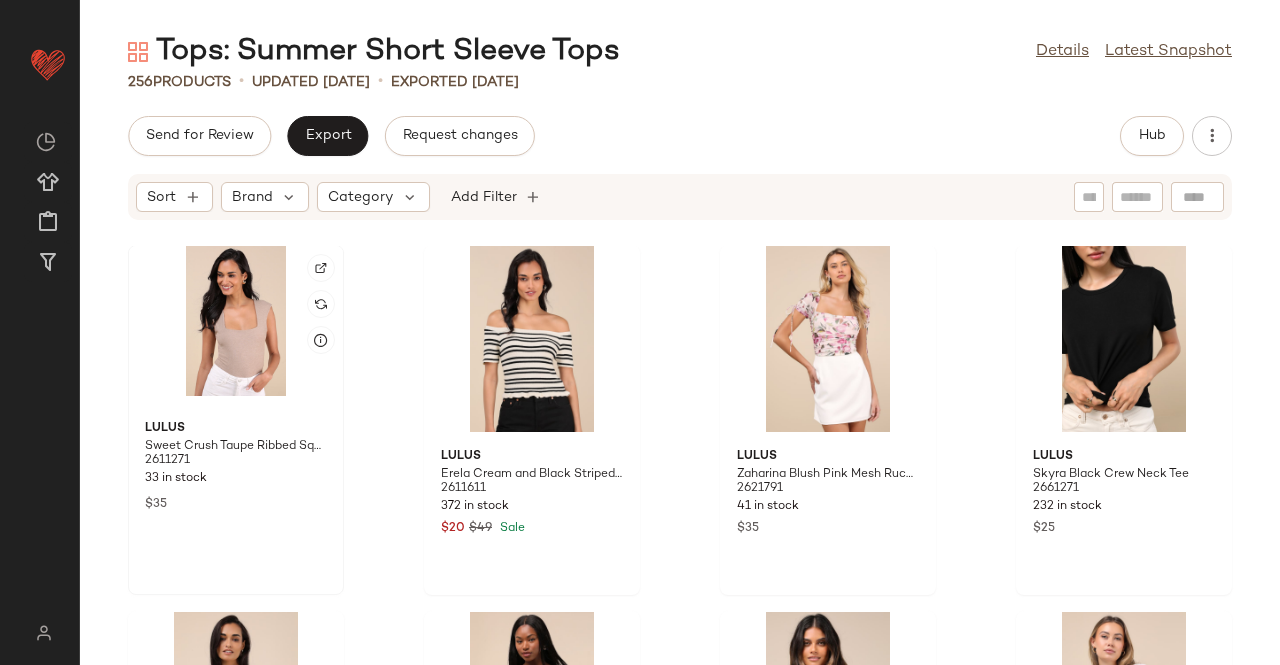 click 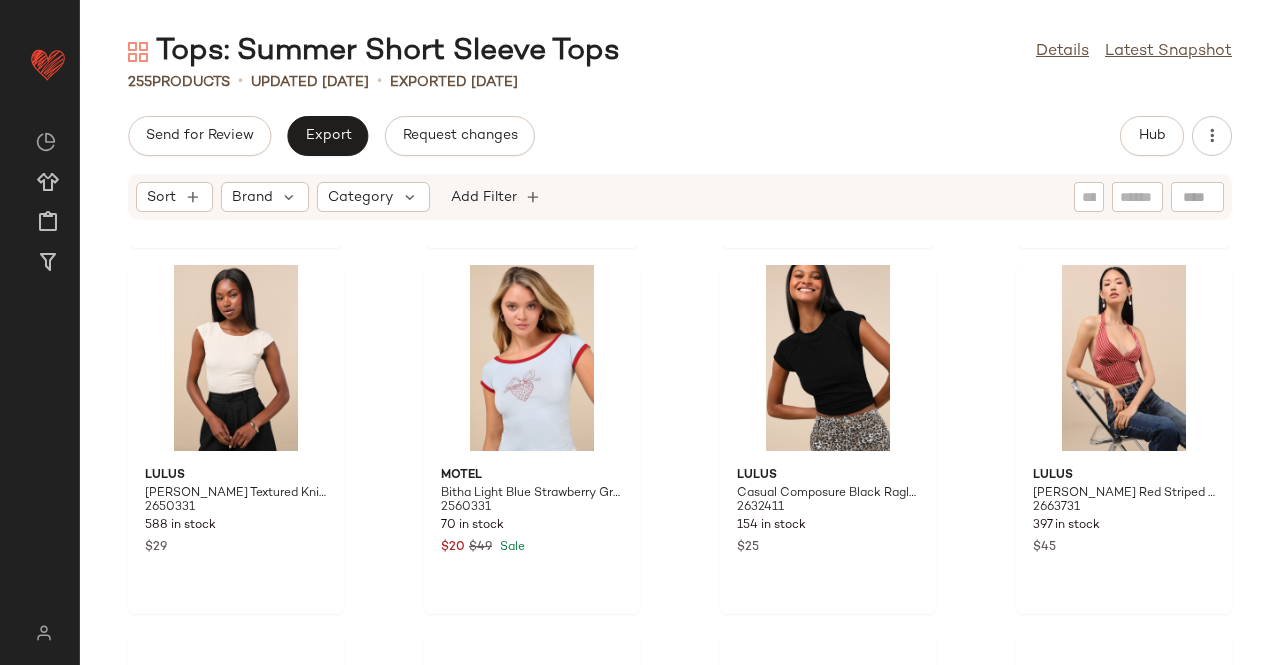 scroll, scrollTop: 4515, scrollLeft: 0, axis: vertical 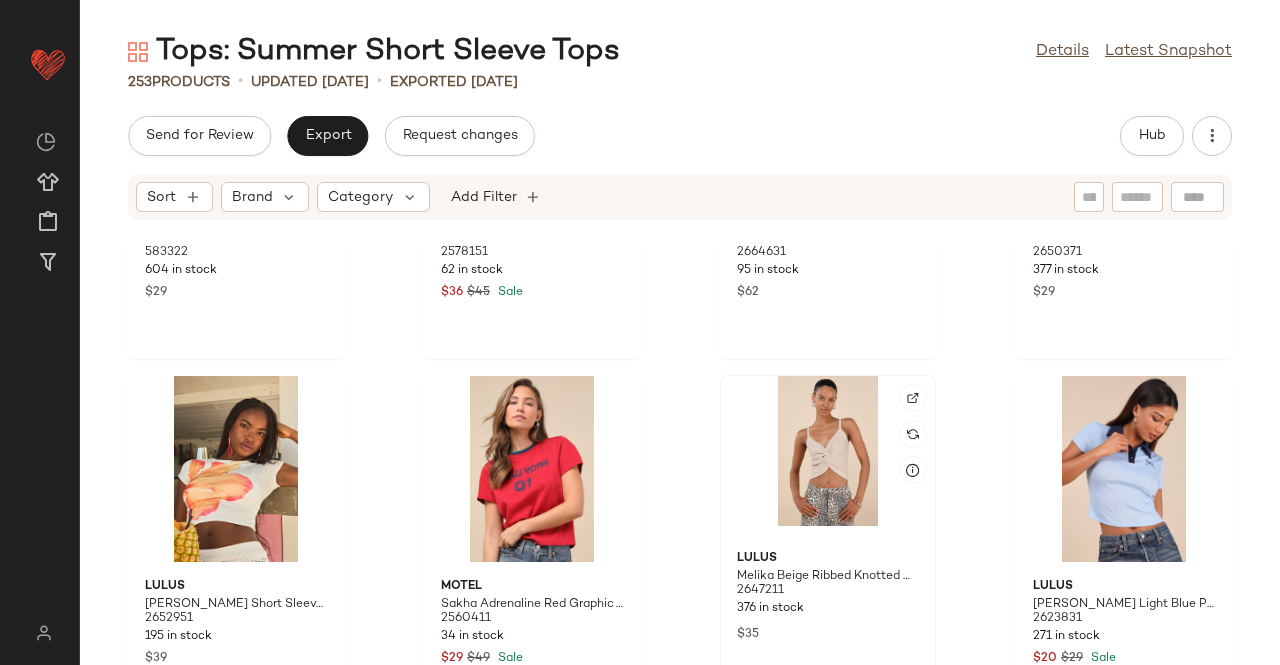 click 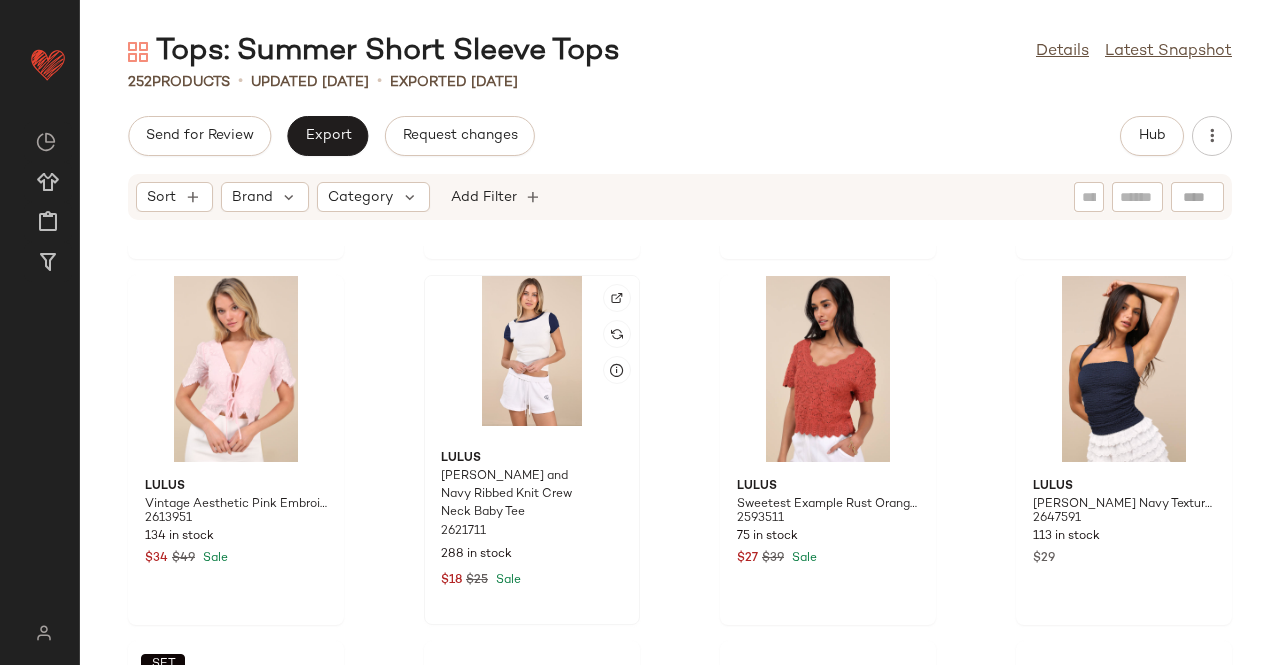 scroll, scrollTop: 5515, scrollLeft: 0, axis: vertical 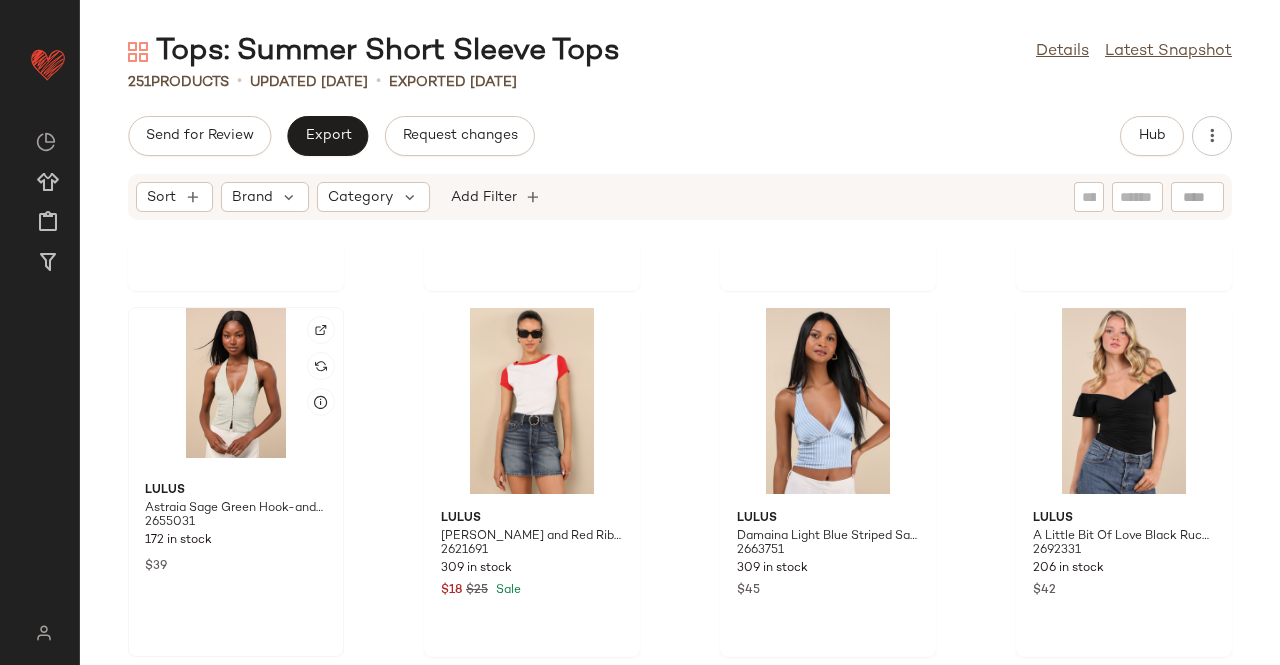 click 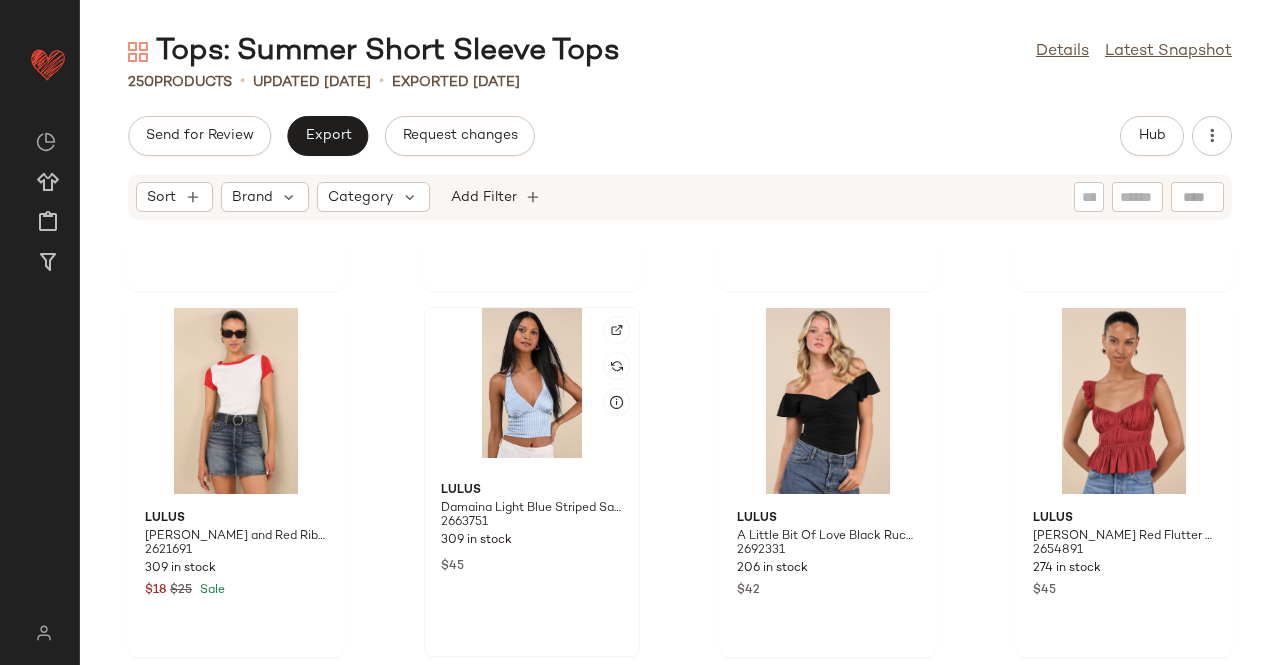 click 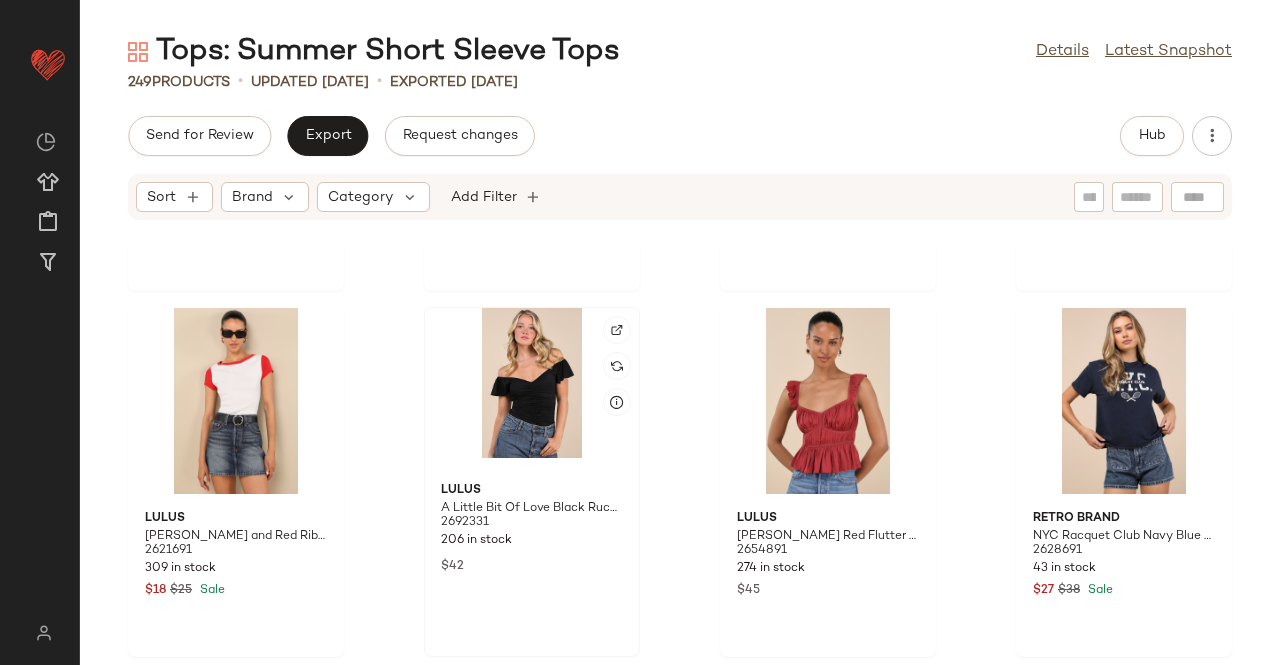 click 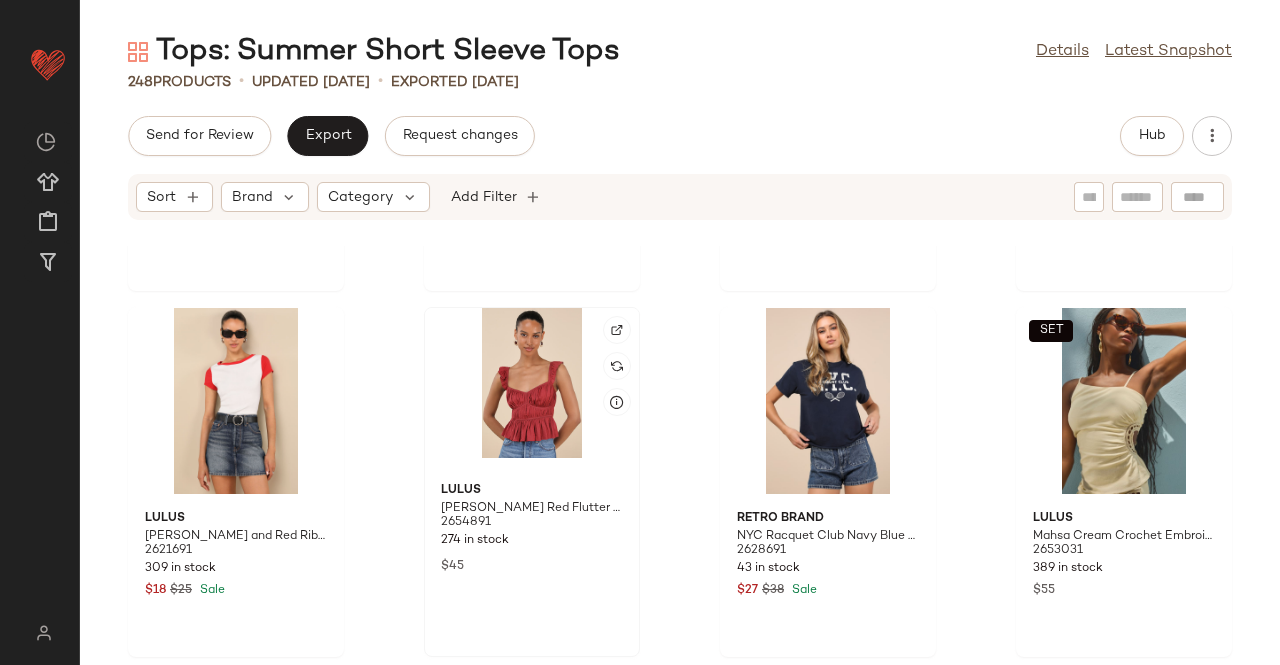 click 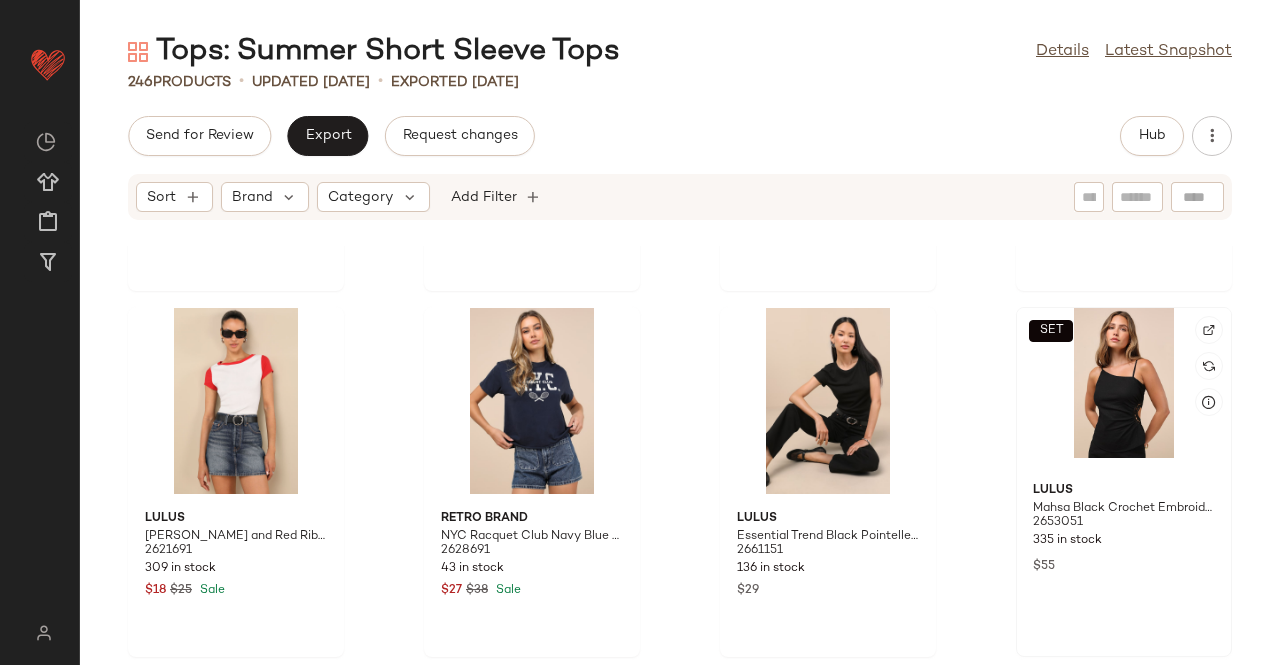 click on "SET" 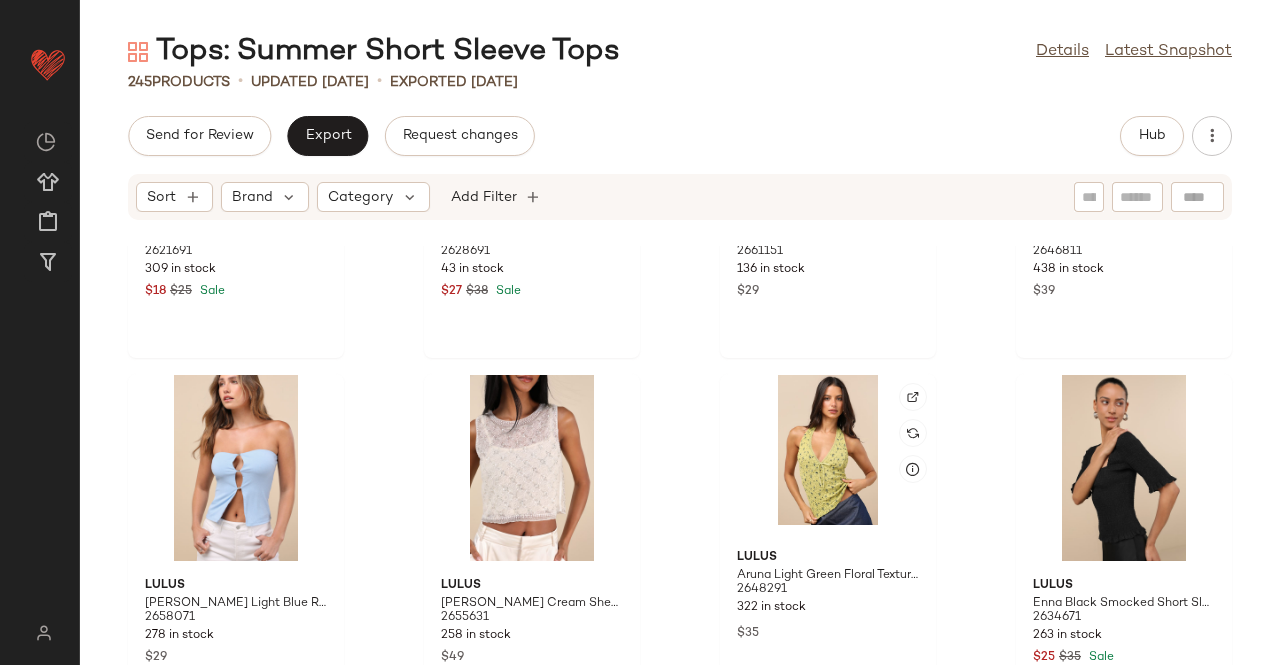 scroll, scrollTop: 6115, scrollLeft: 0, axis: vertical 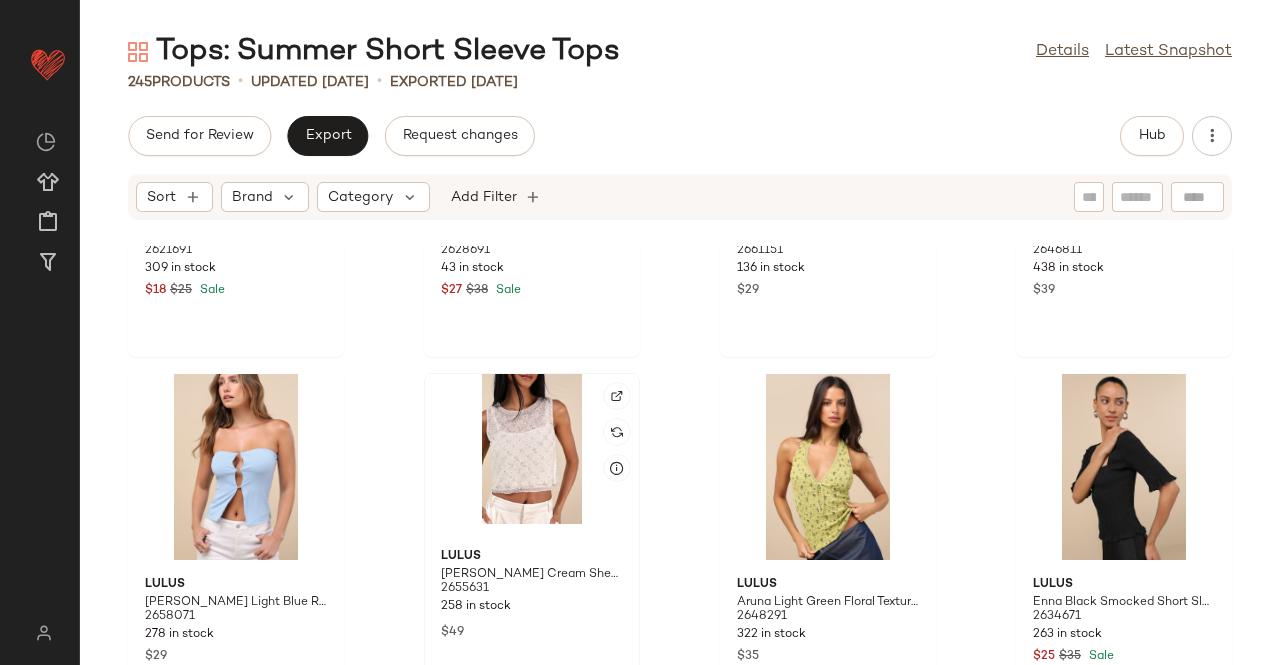 click 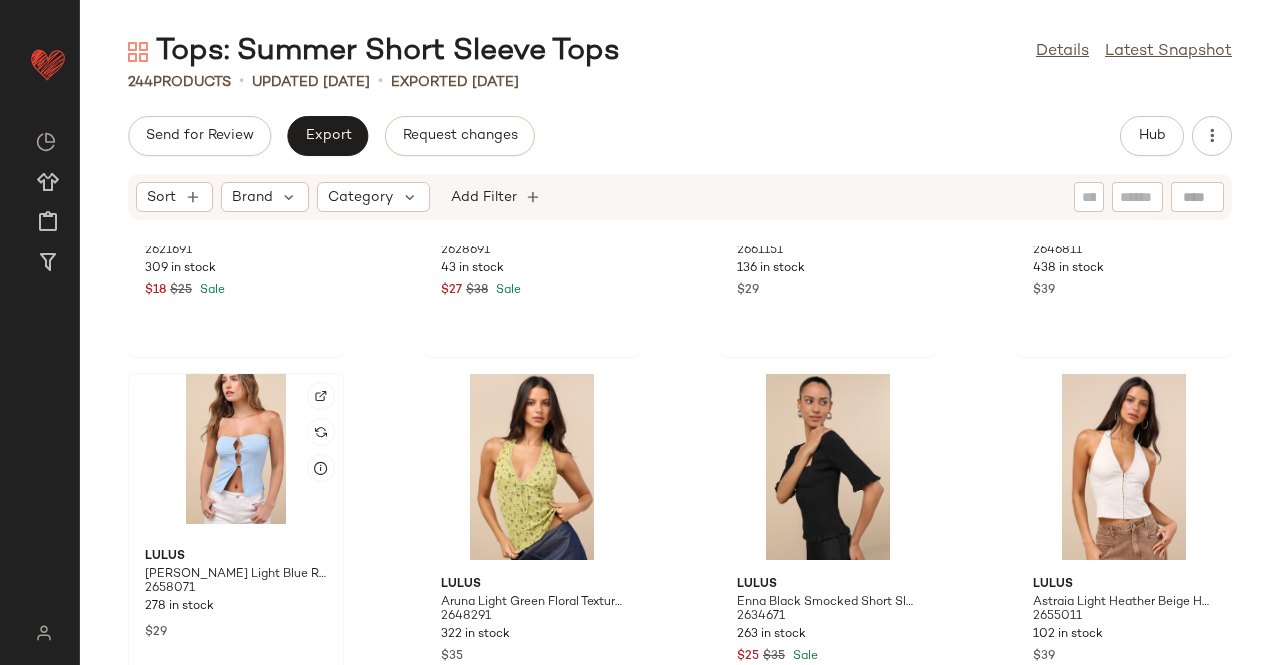 click 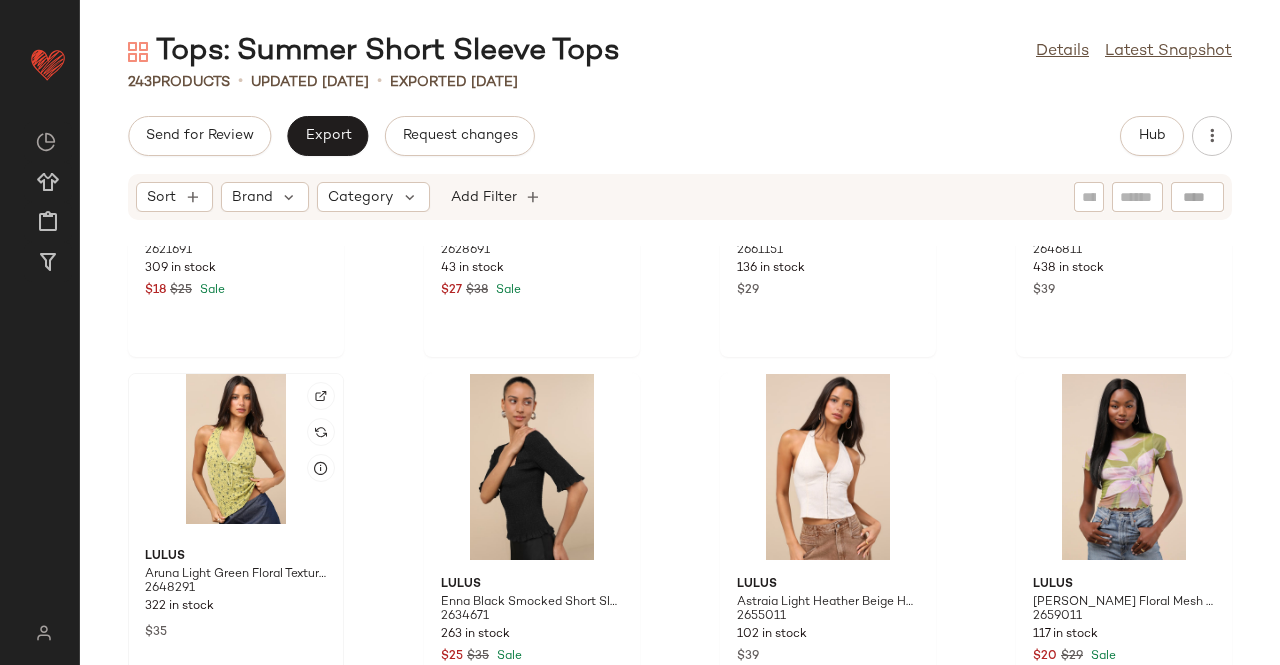 click 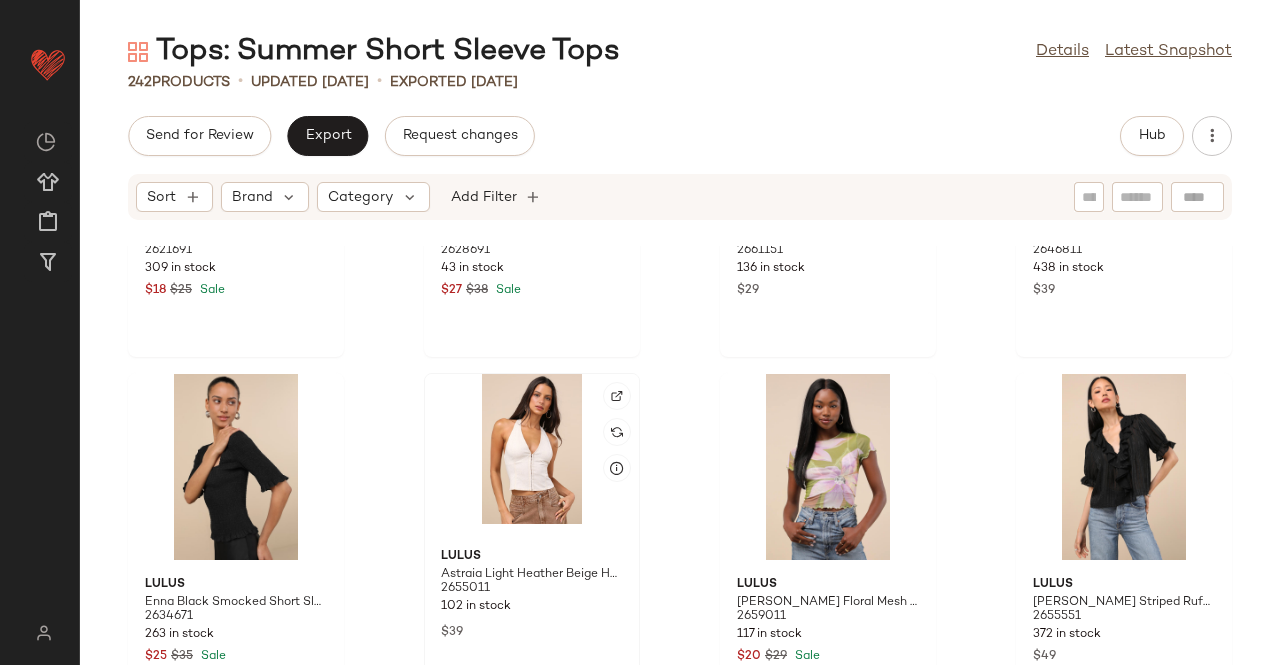 click 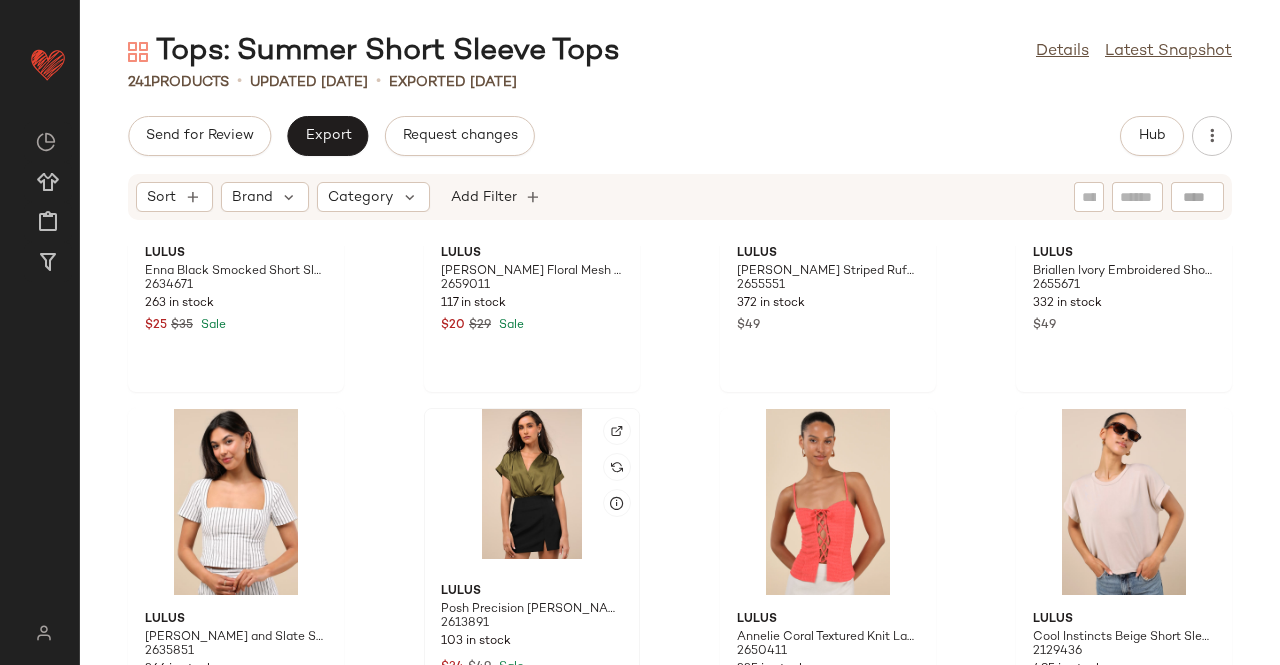 scroll, scrollTop: 6415, scrollLeft: 0, axis: vertical 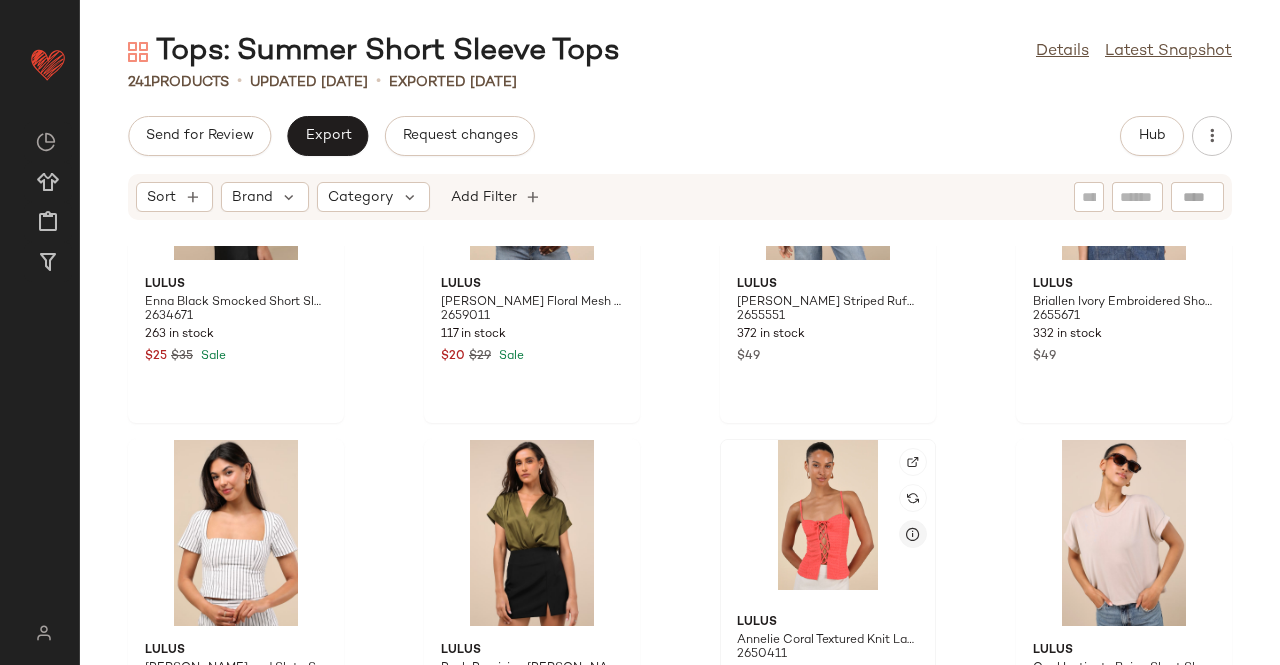 click 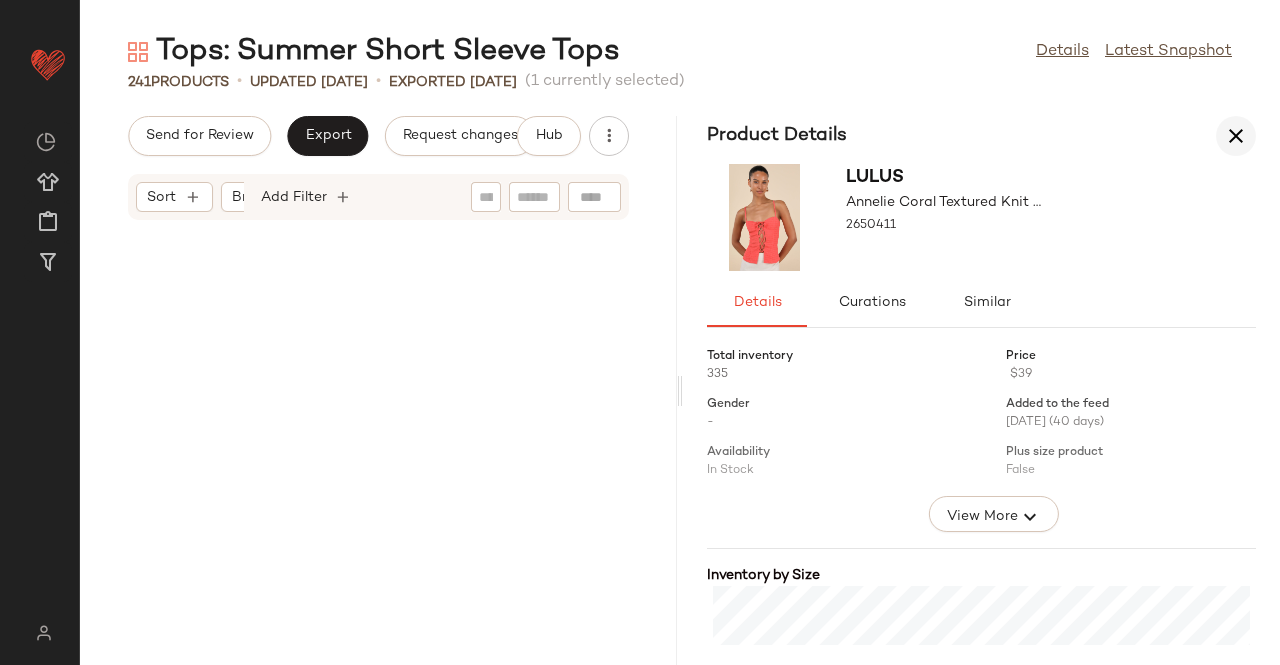 scroll, scrollTop: 13542, scrollLeft: 0, axis: vertical 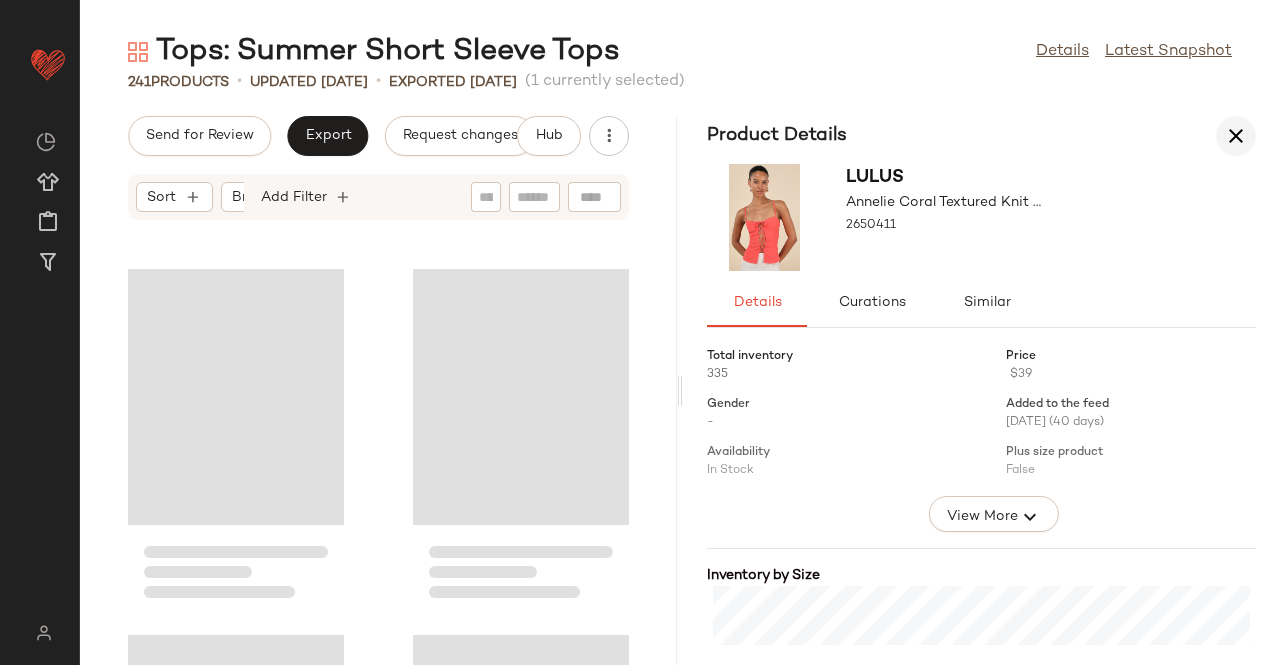 drag, startPoint x: 1238, startPoint y: 142, endPoint x: 1228, endPoint y: 137, distance: 11.18034 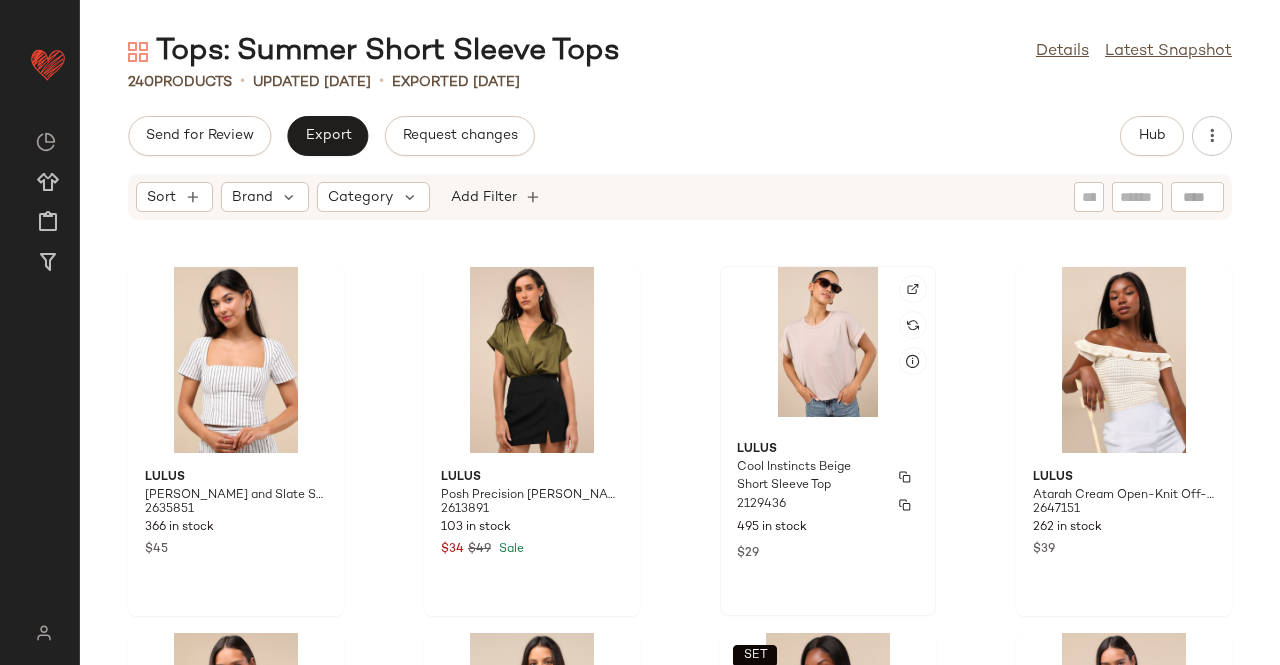 scroll, scrollTop: 6688, scrollLeft: 0, axis: vertical 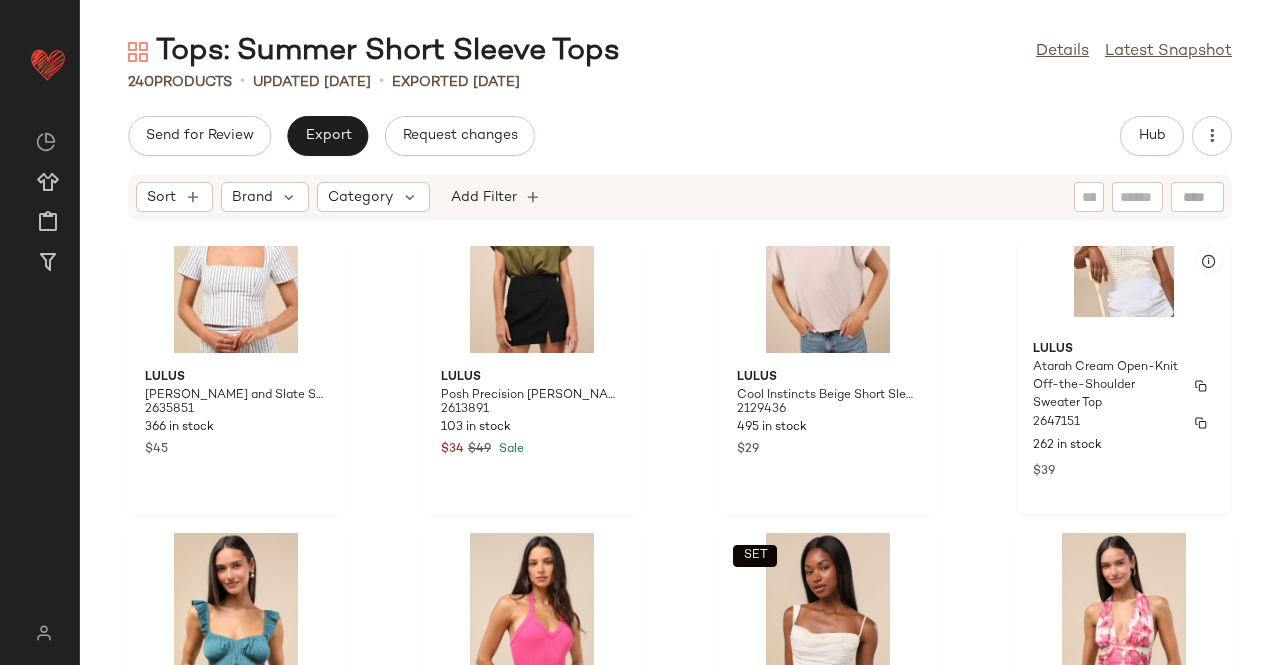 click on "Atarah Cream Open-Knit Off-the-Shoulder Sweater Top" at bounding box center [1106, 386] 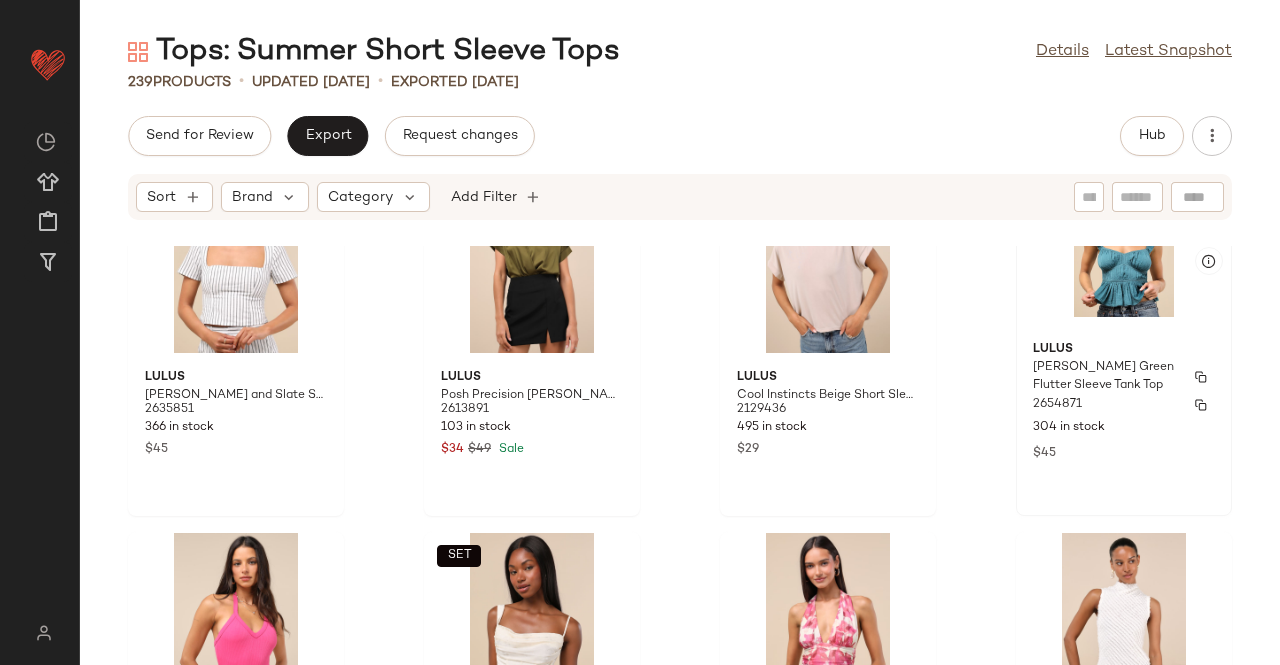 click on "Sanne Teal Green Flutter Sleeve Tank Top" at bounding box center [1106, 377] 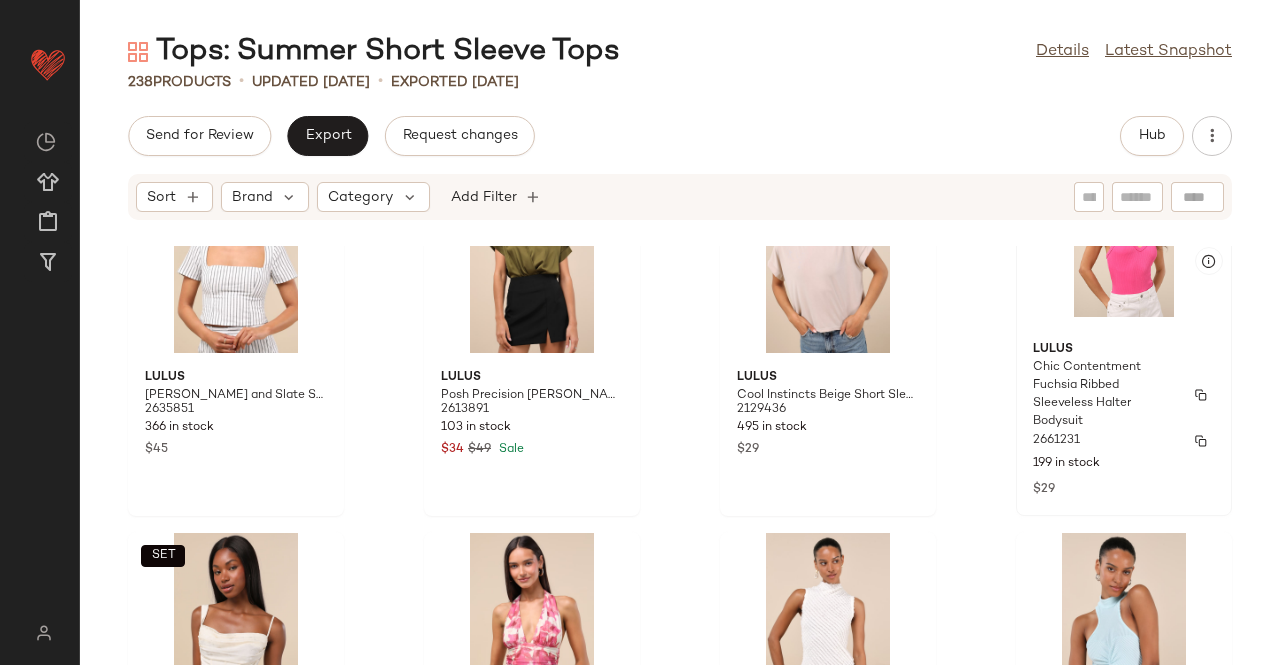 click on "Lulus Chic Contentment Fuchsia Ribbed Sleeveless Halter Bodysuit 2661231 199 in stock $29" 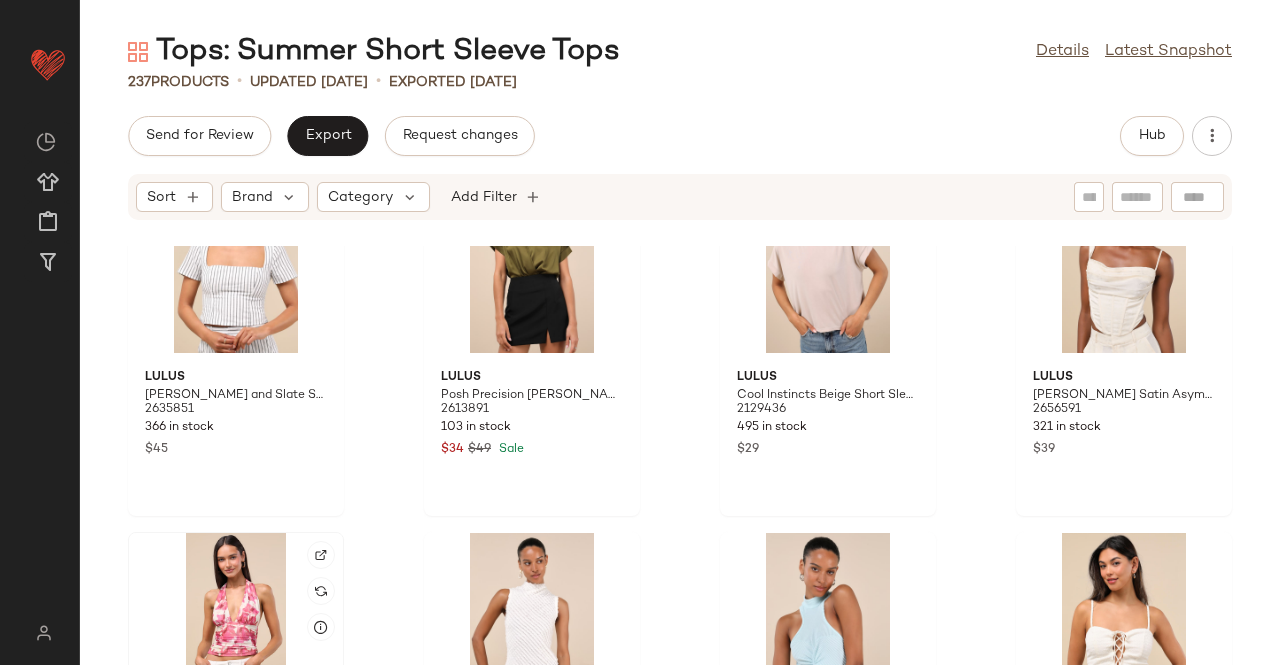 click 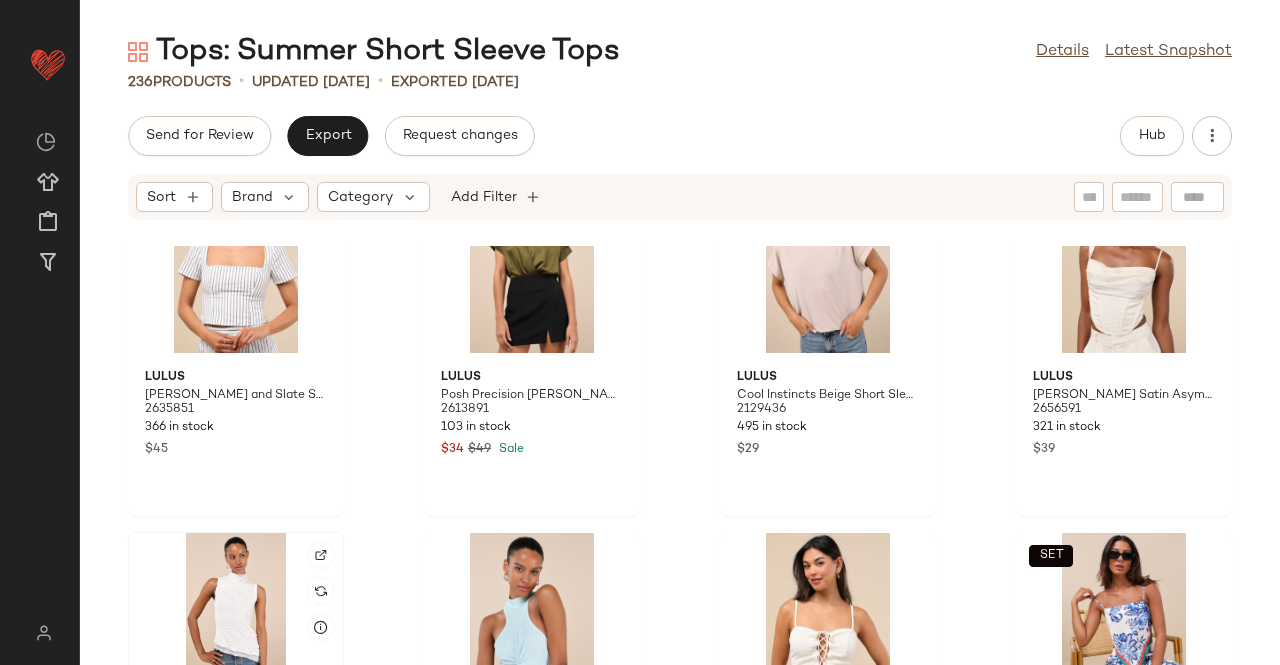 click 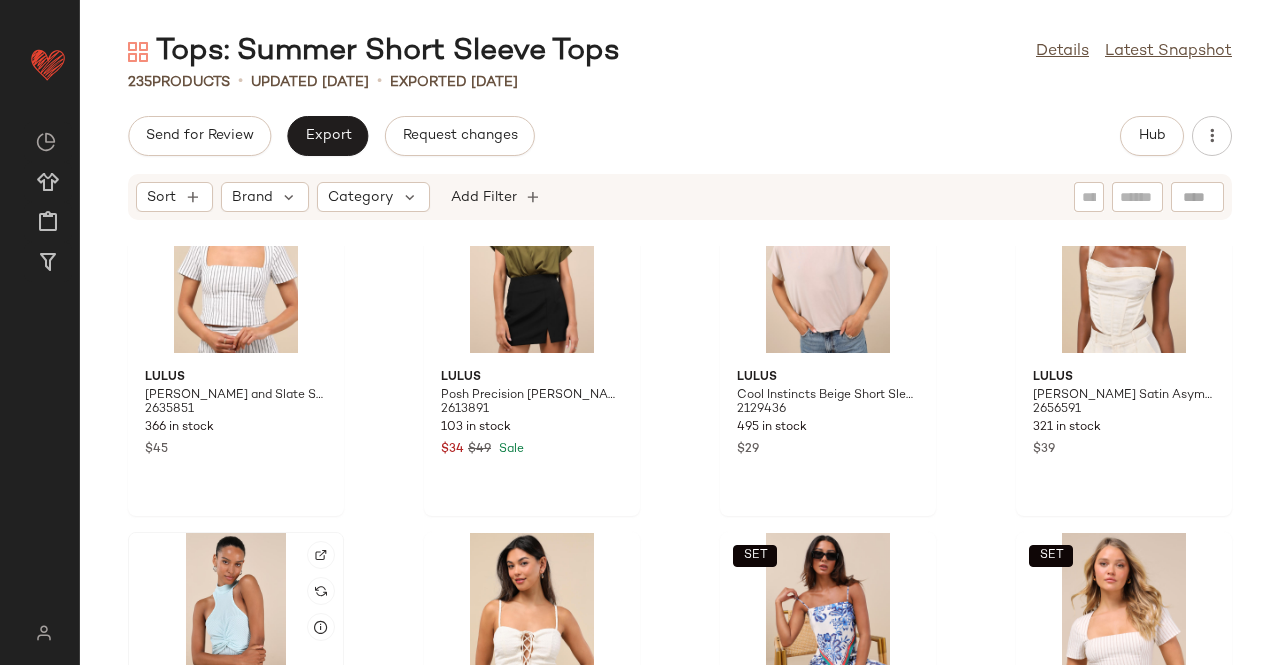 click 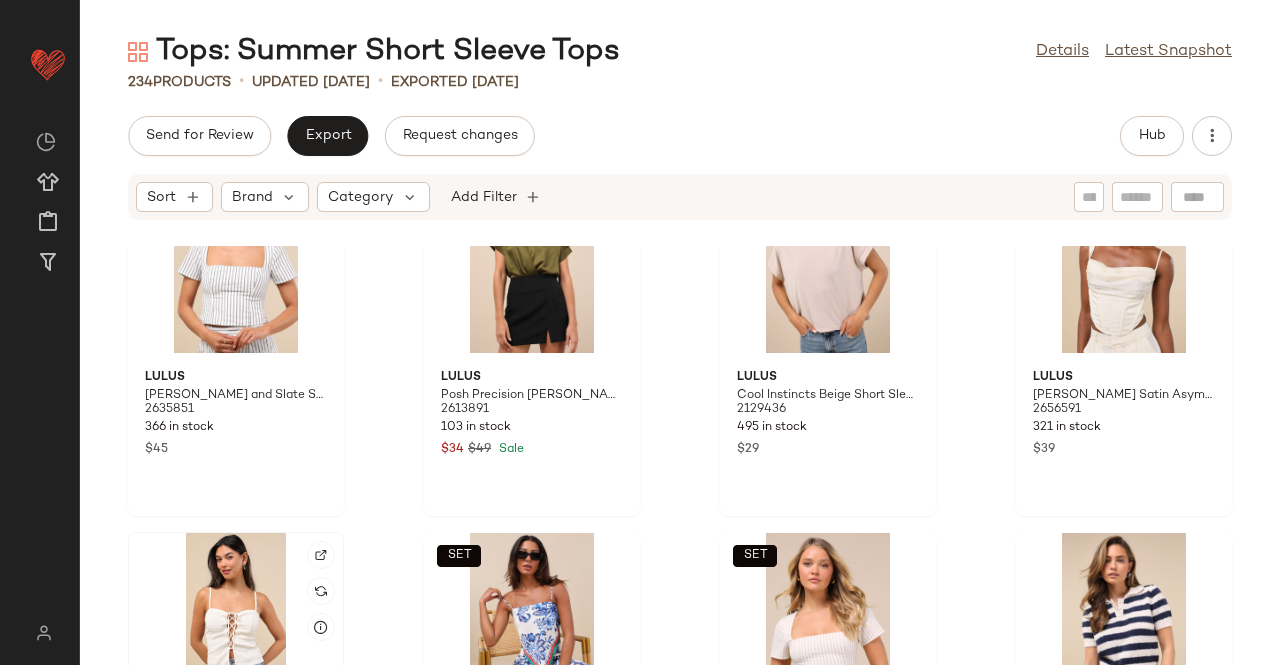 click 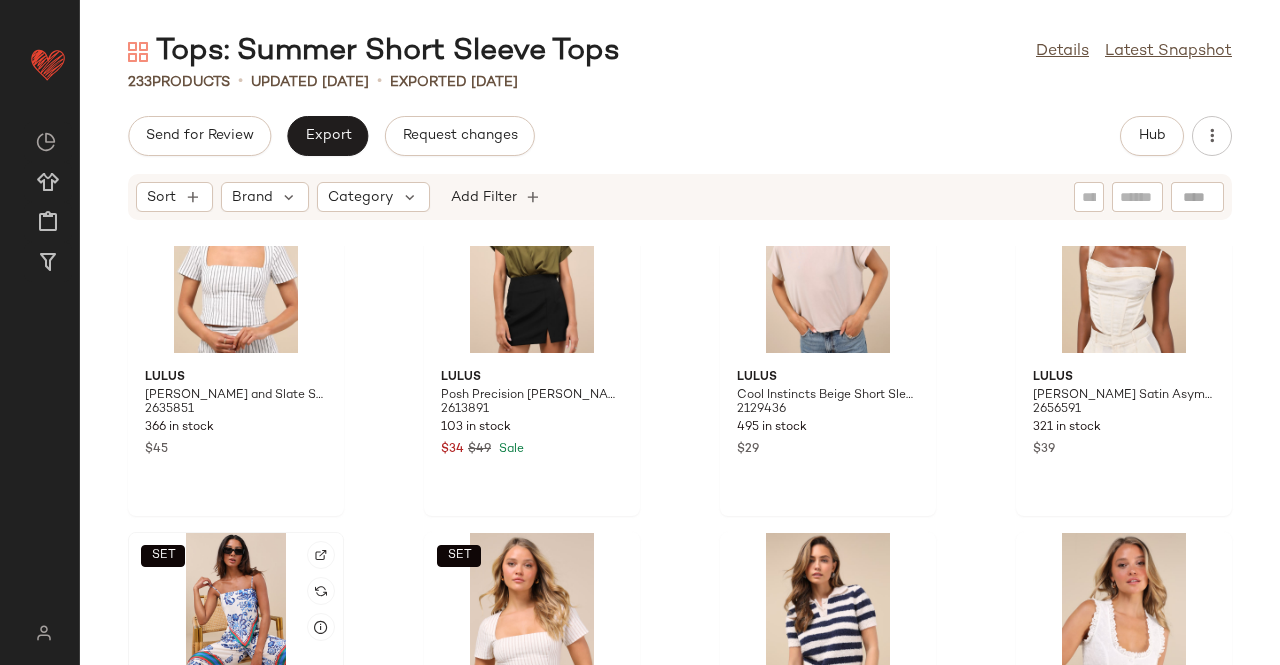 click on "SET" 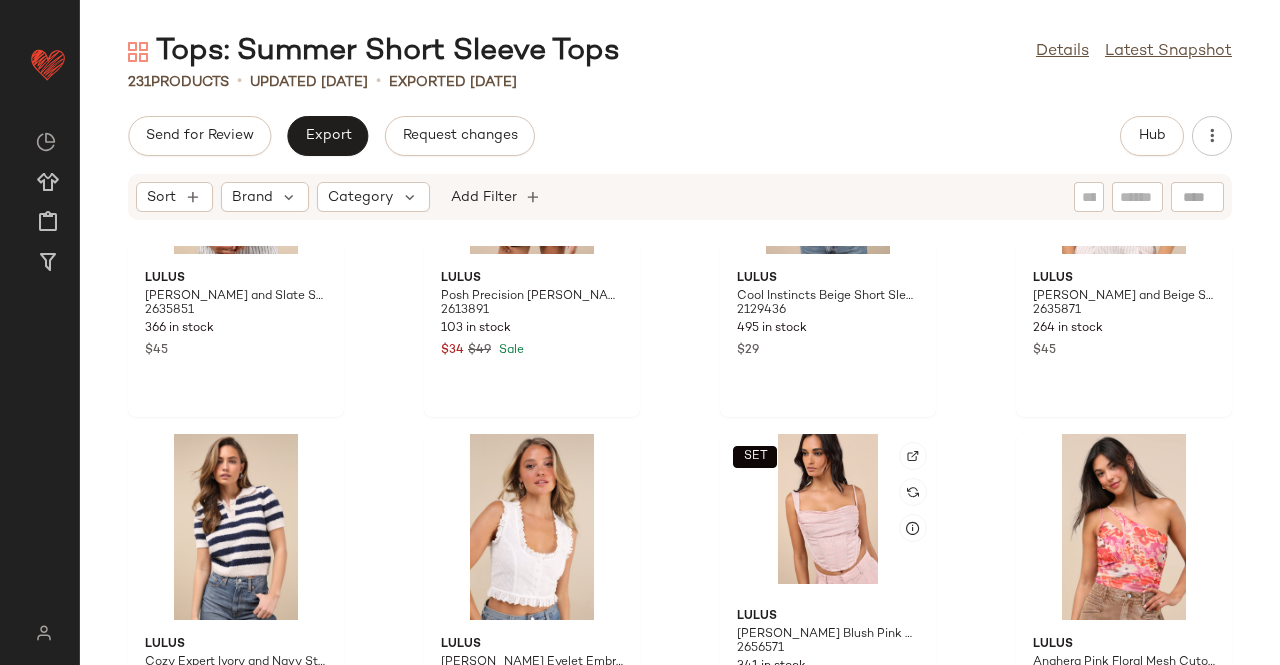 scroll, scrollTop: 6886, scrollLeft: 0, axis: vertical 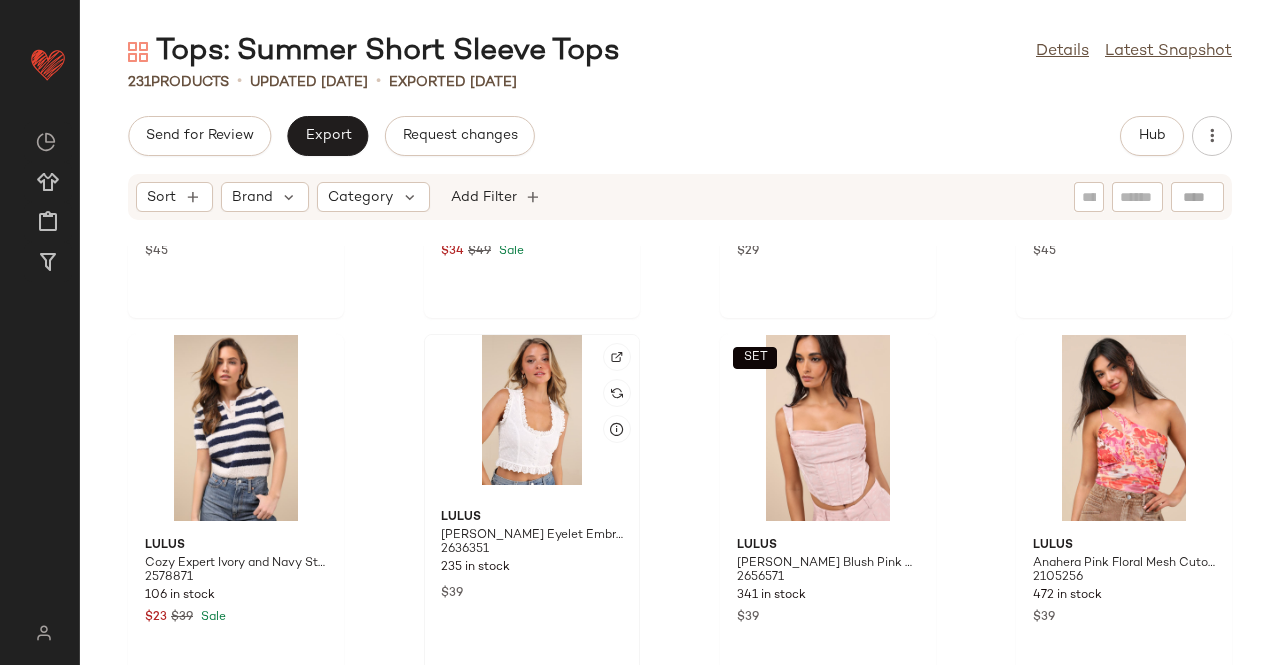 click 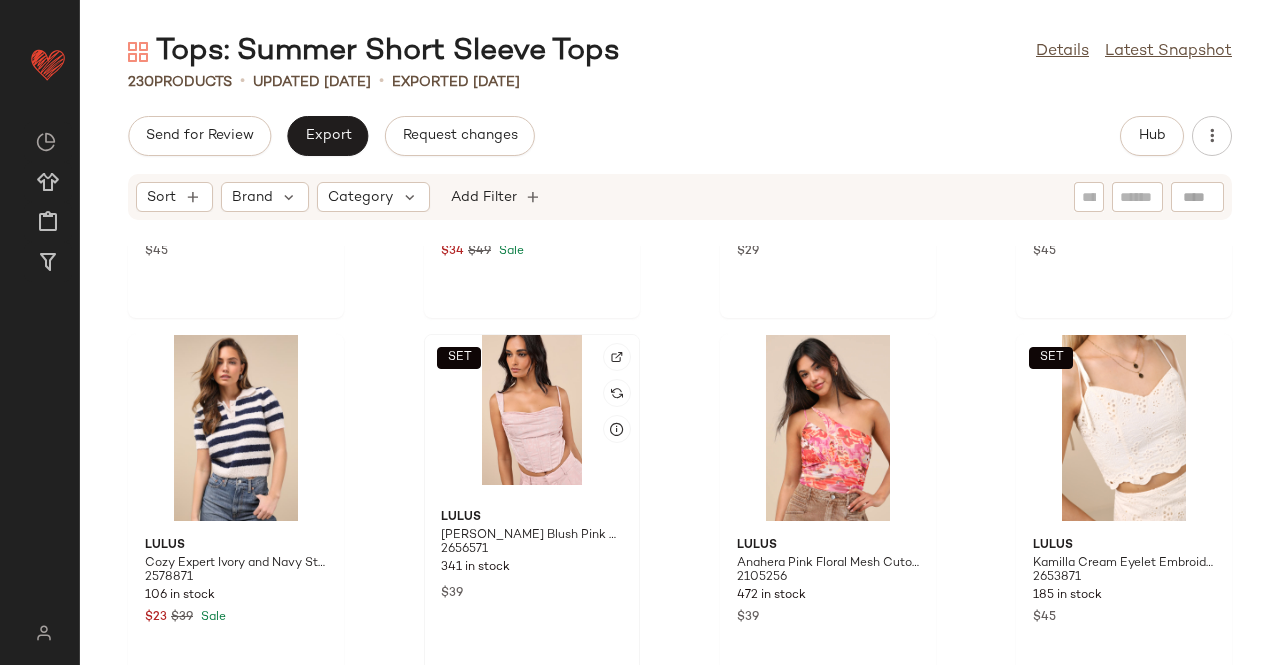 click on "SET" 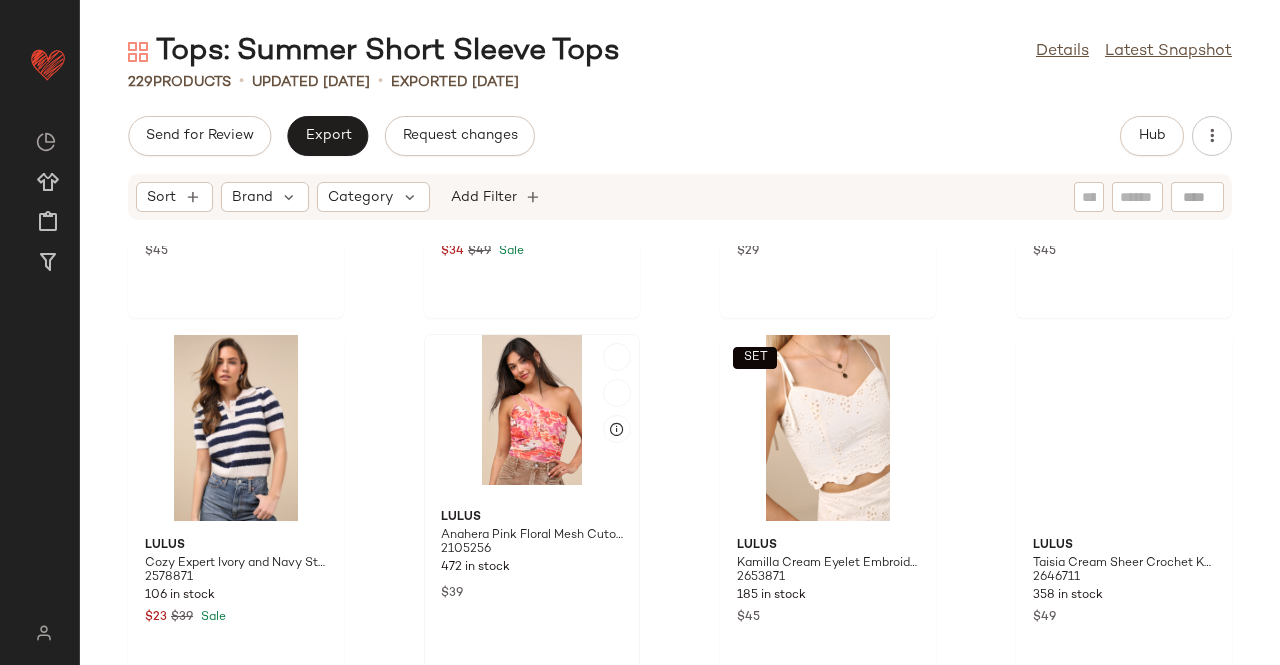 click 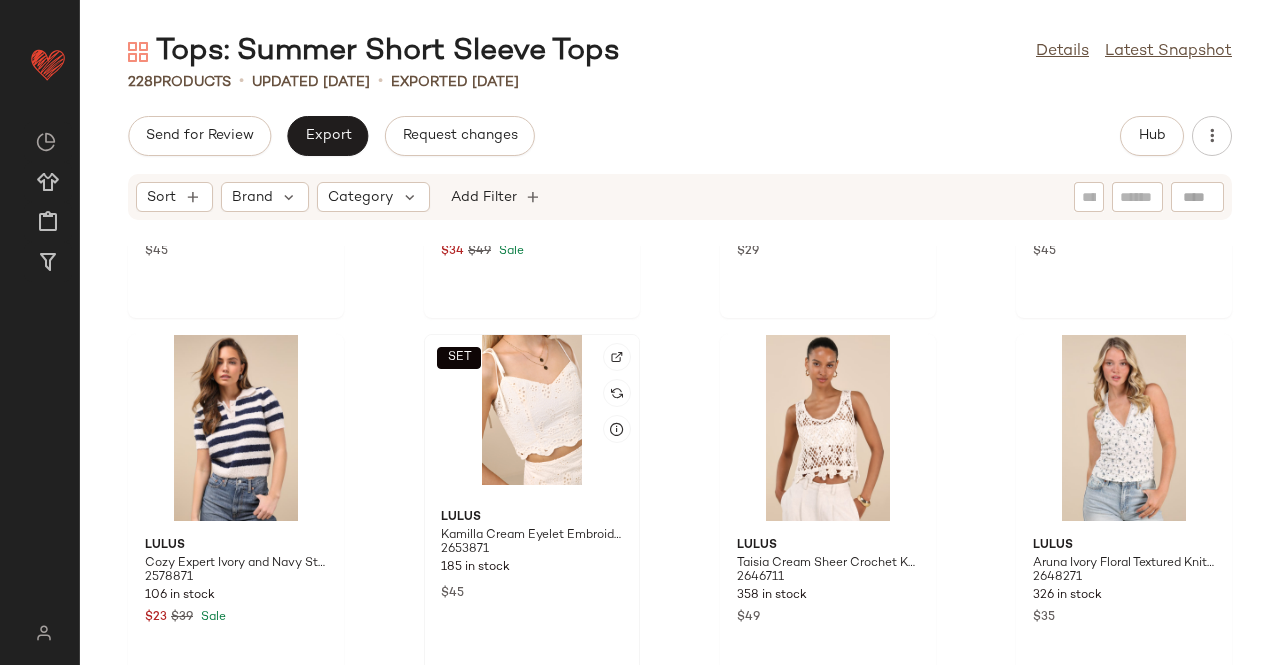 click on "SET" 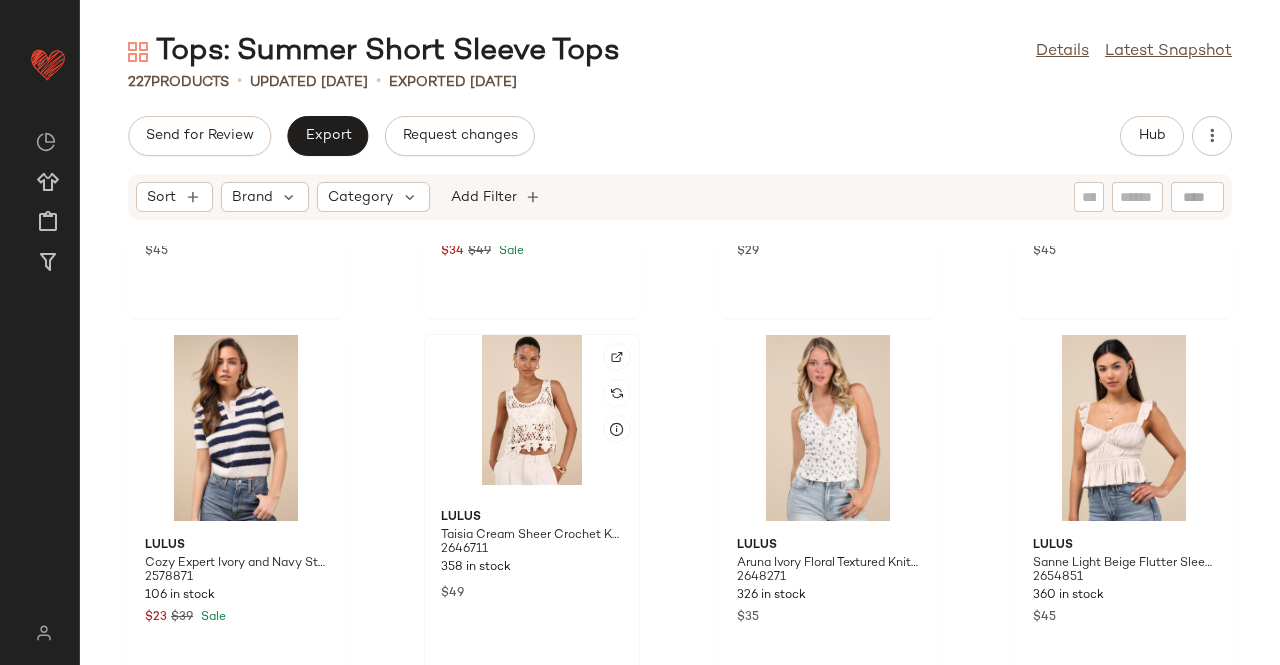 click 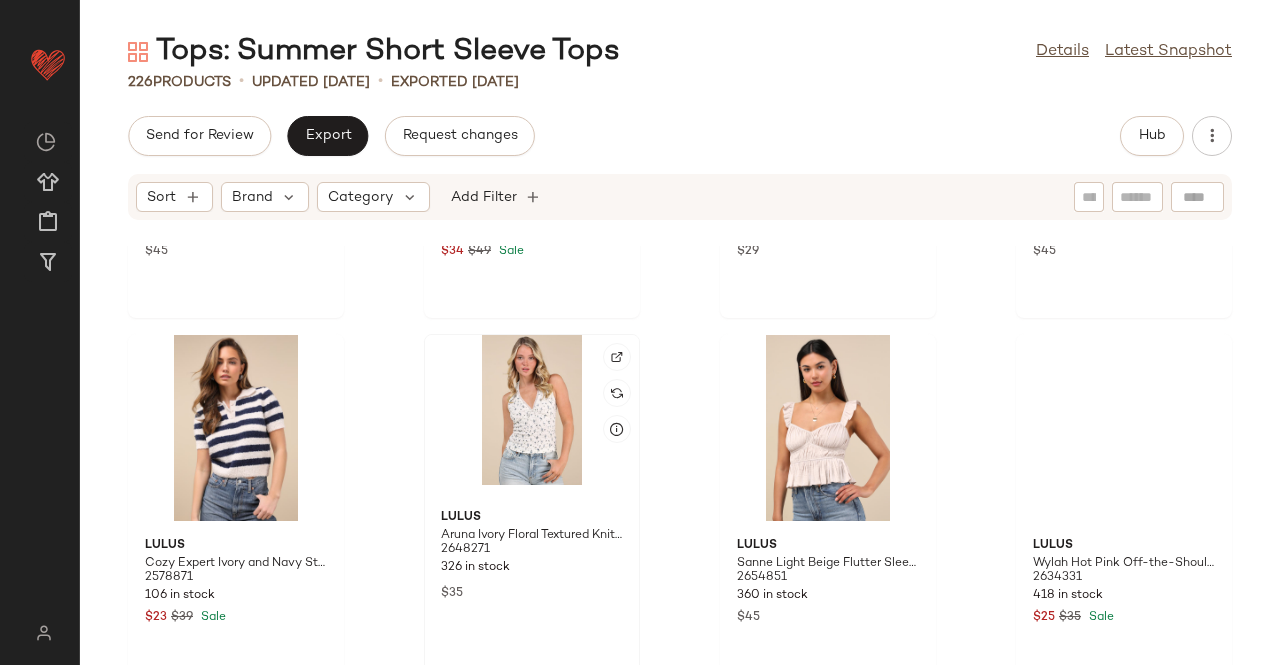 click 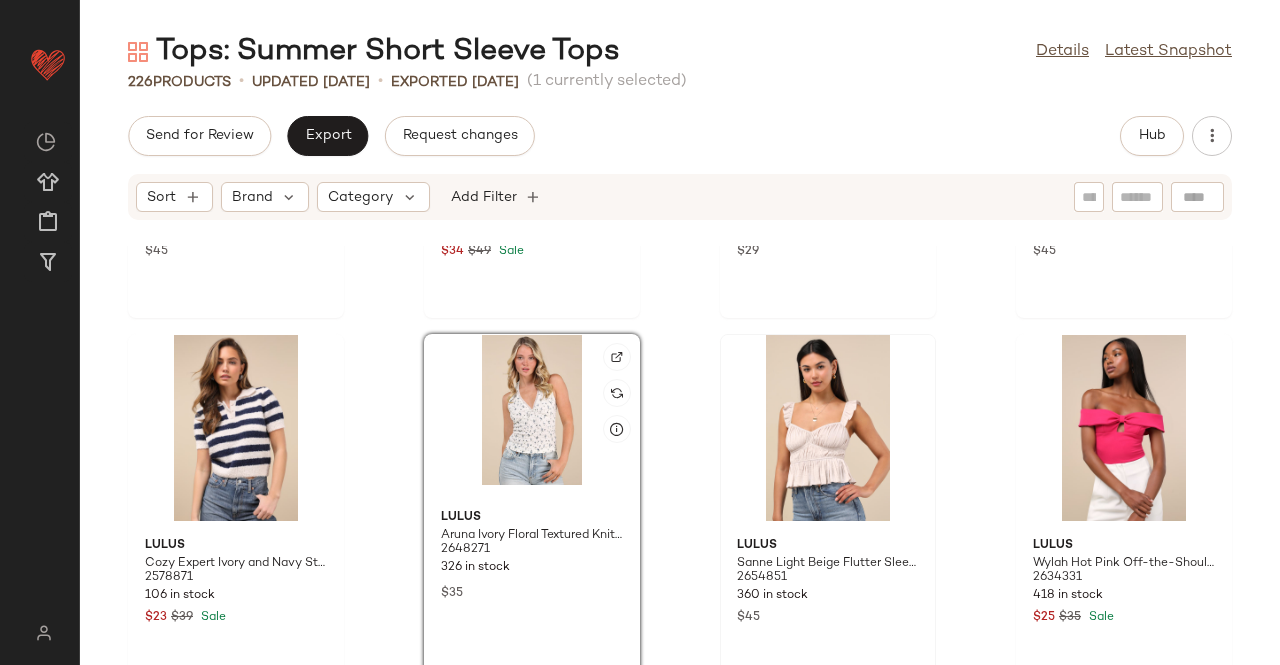 click 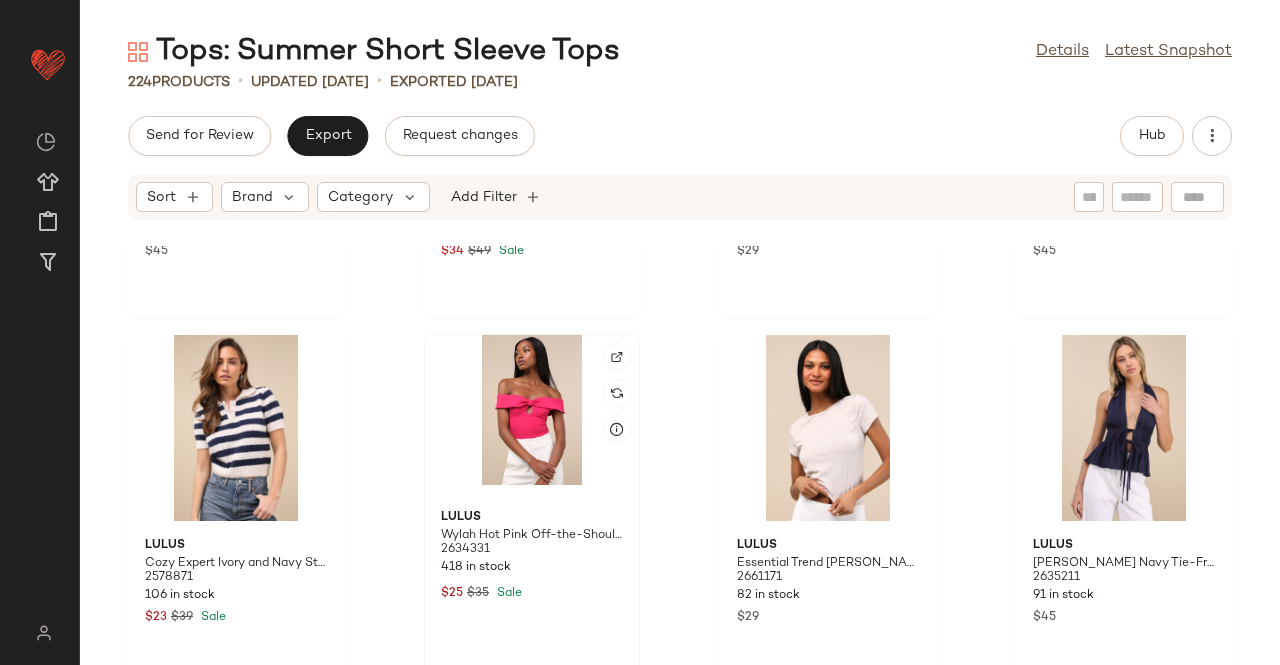 click 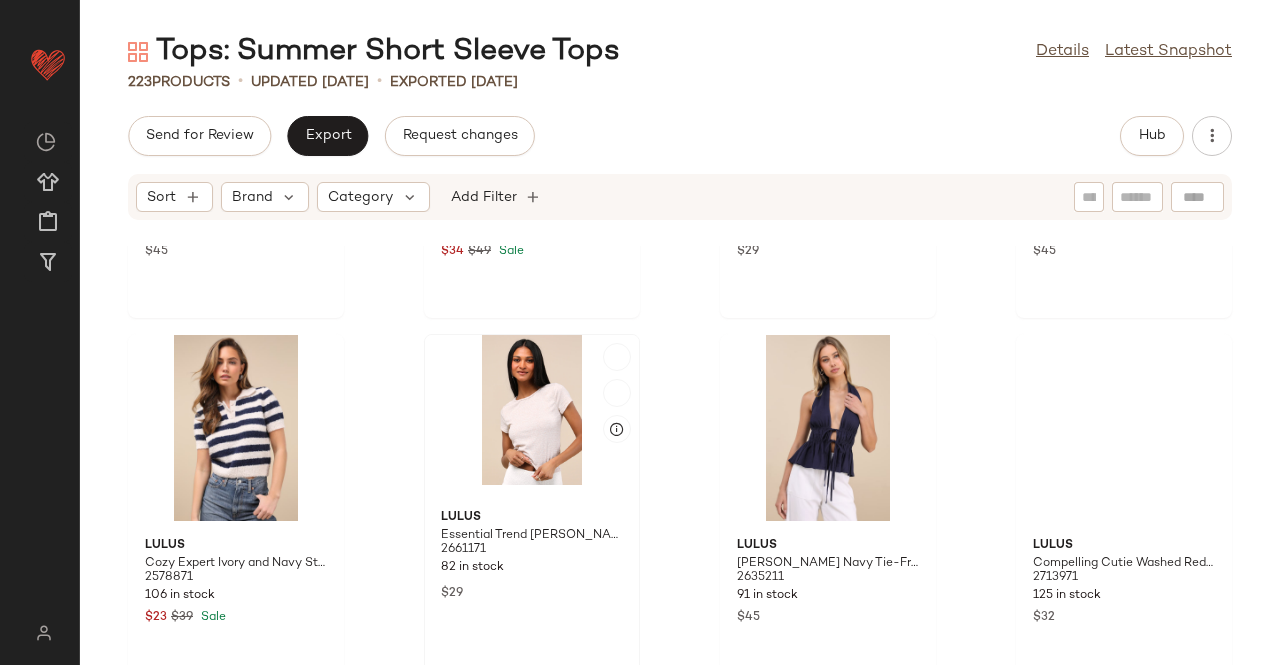 click 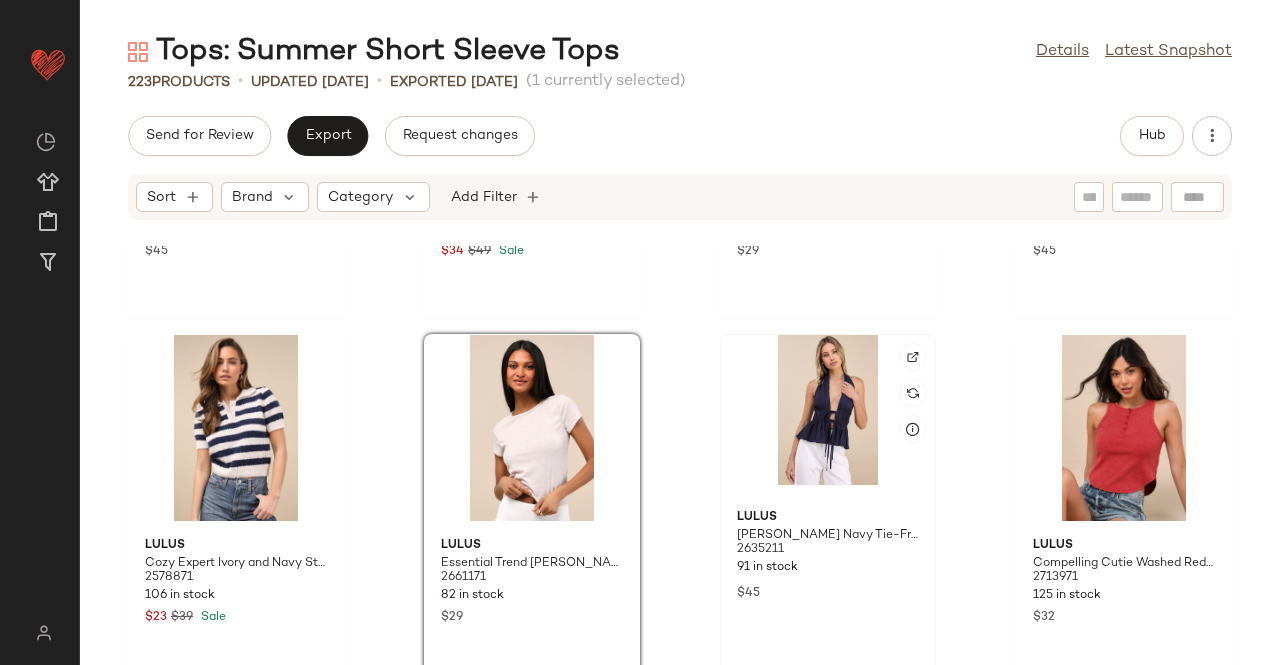 click 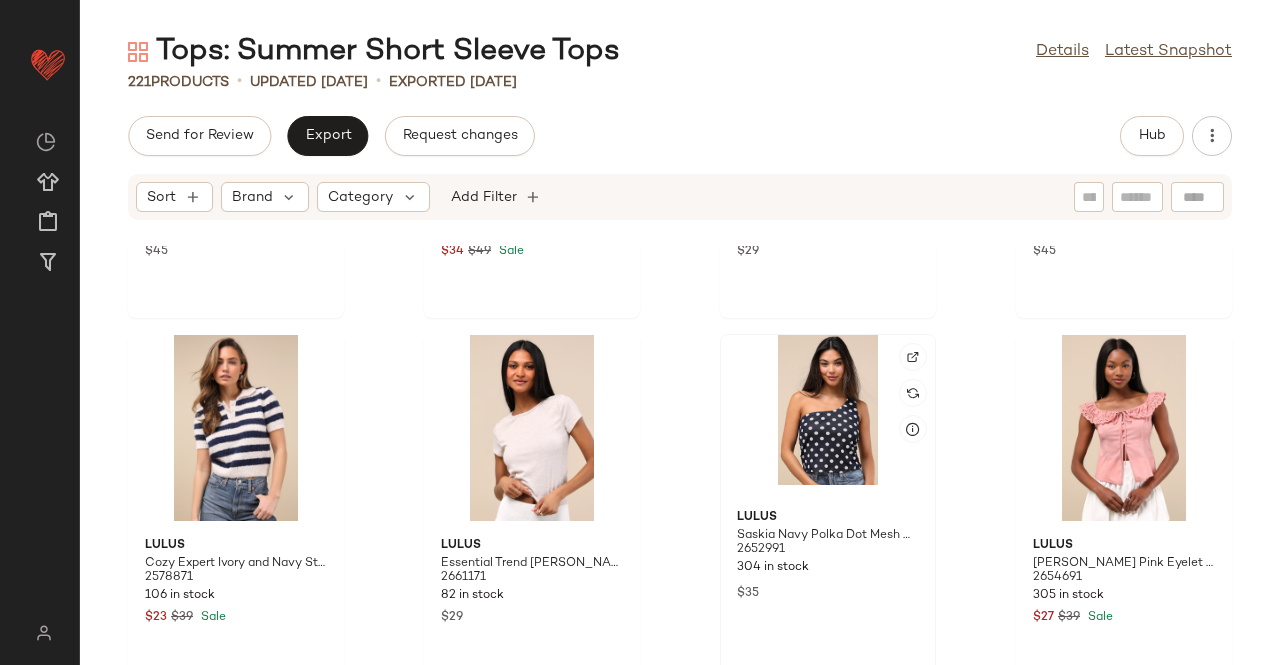 click 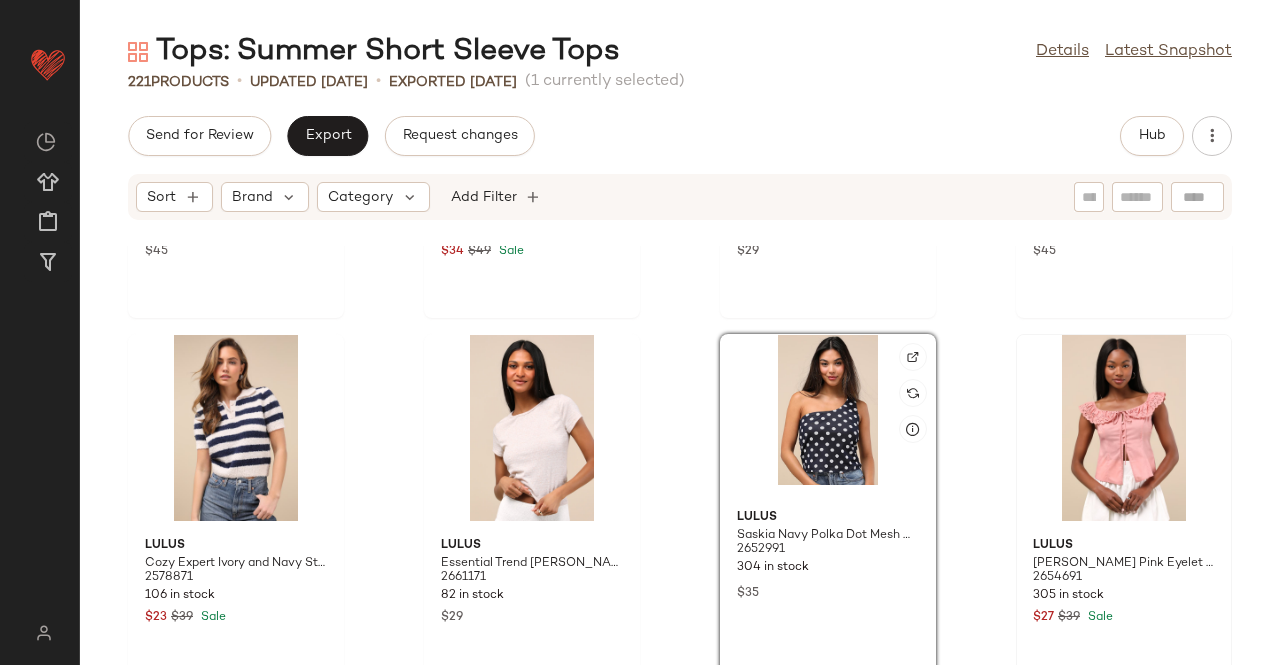 click 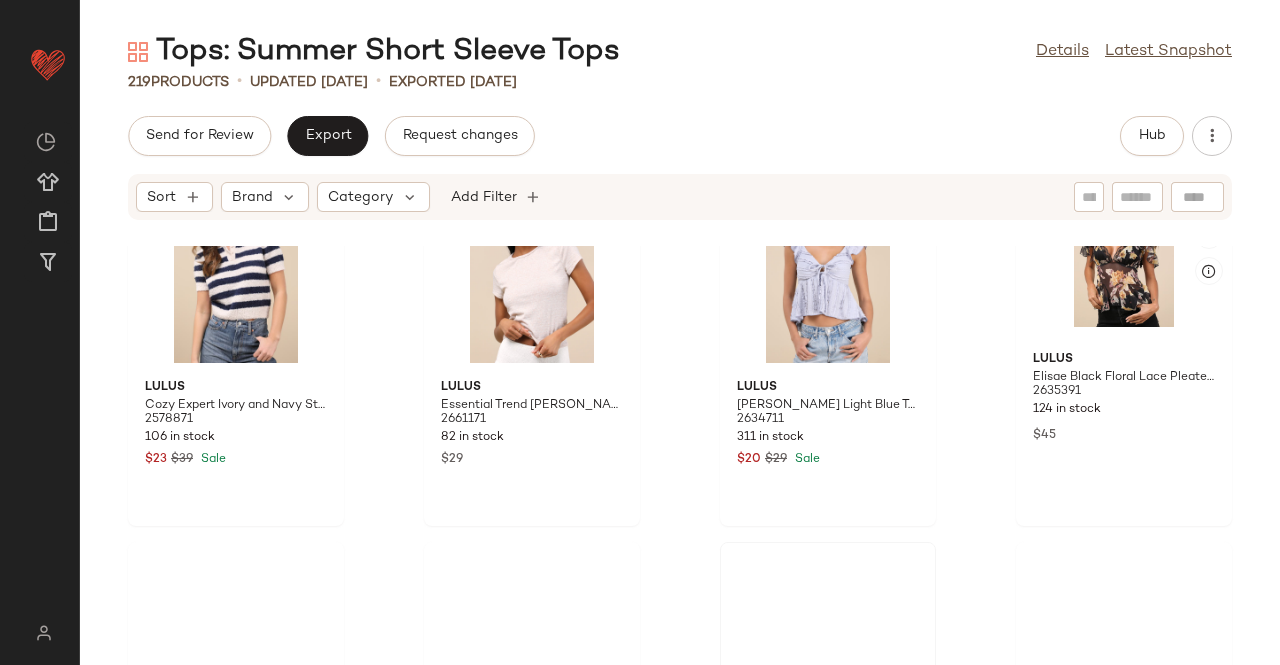 scroll, scrollTop: 7286, scrollLeft: 0, axis: vertical 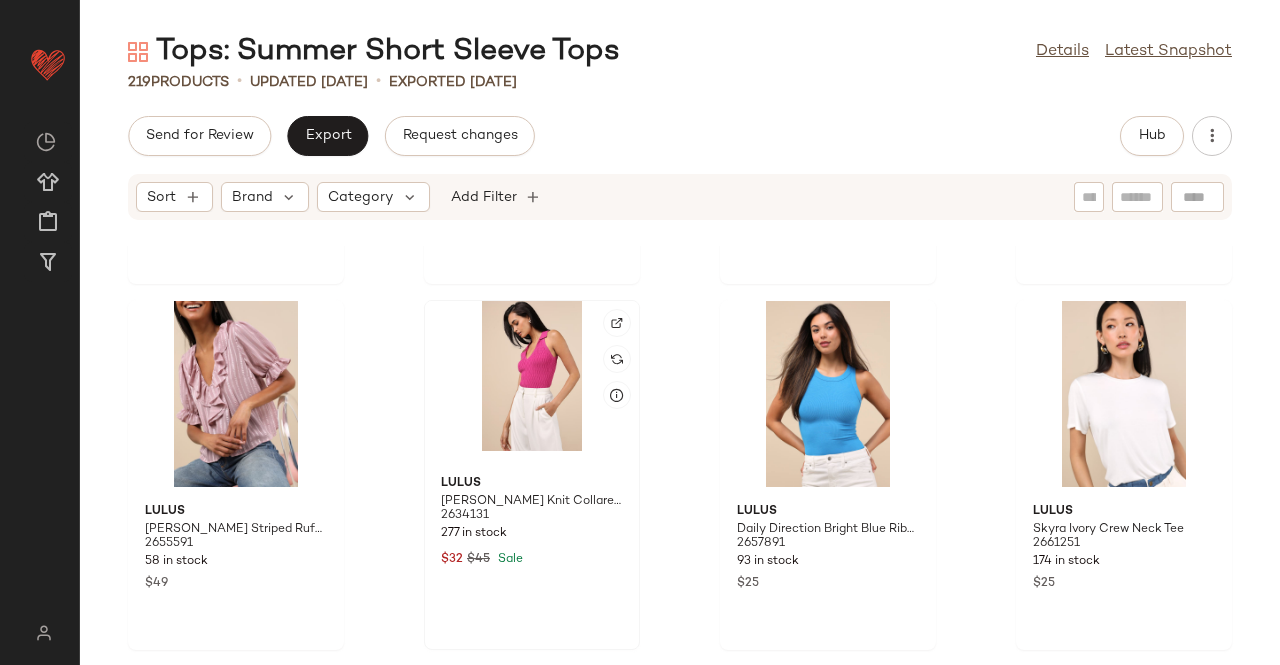 click 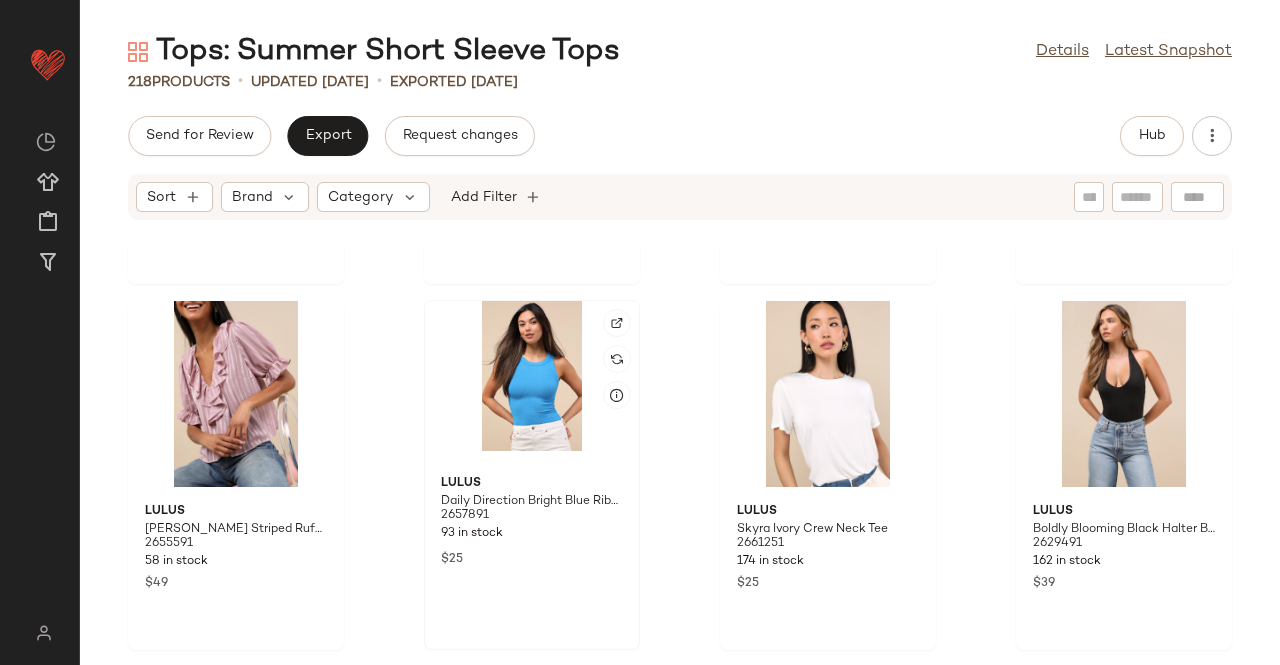 click 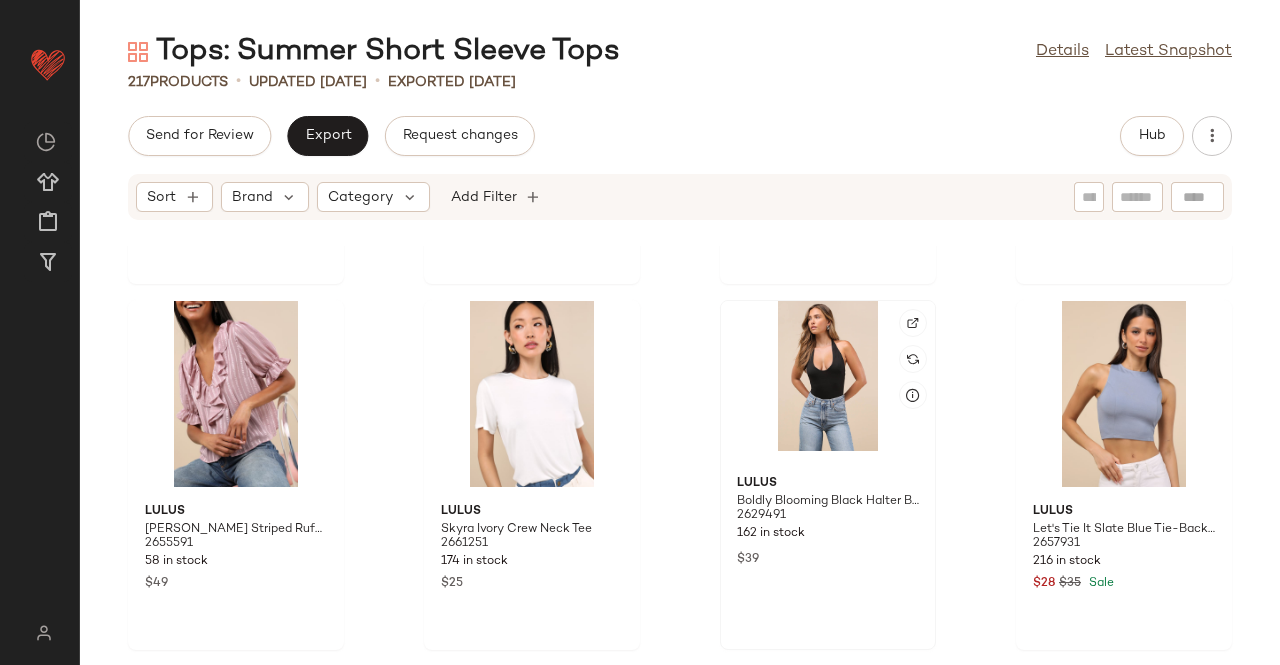 click 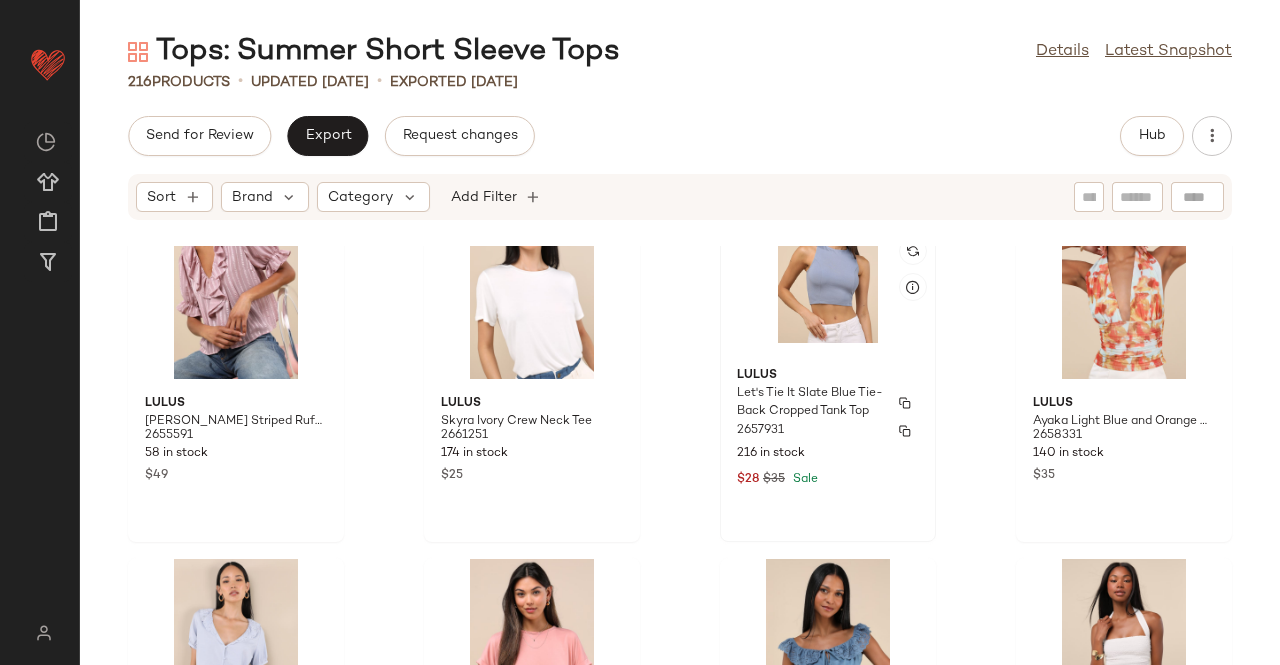 scroll, scrollTop: 7286, scrollLeft: 0, axis: vertical 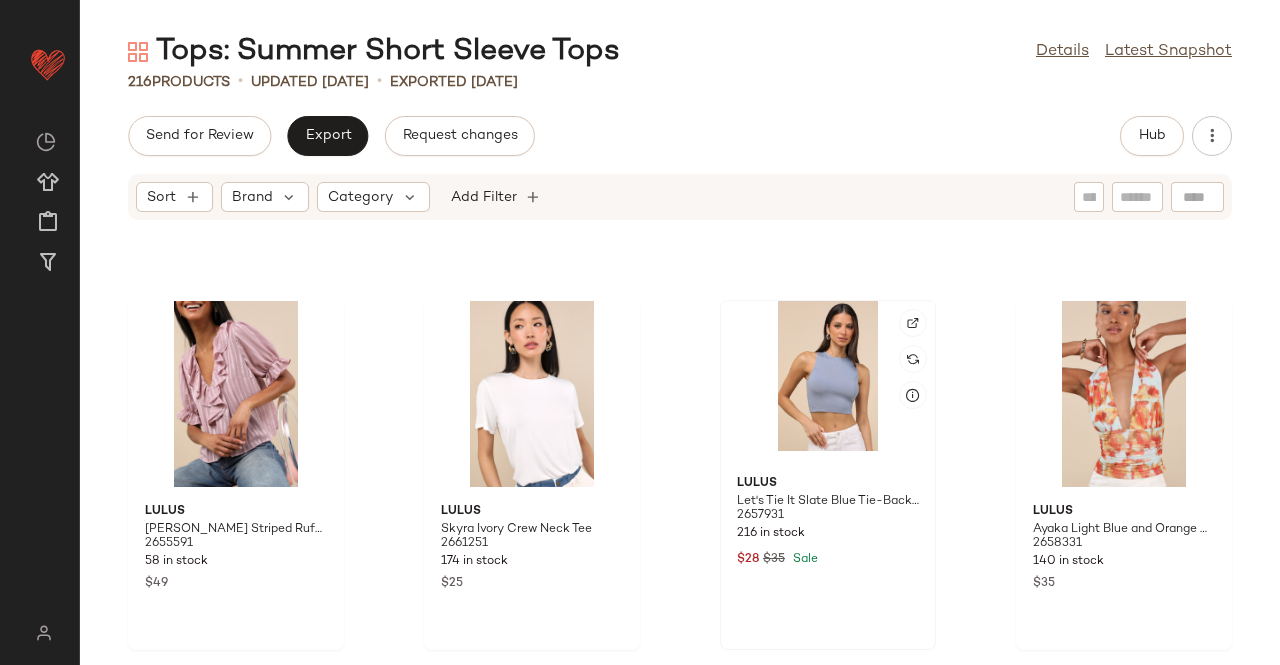 click 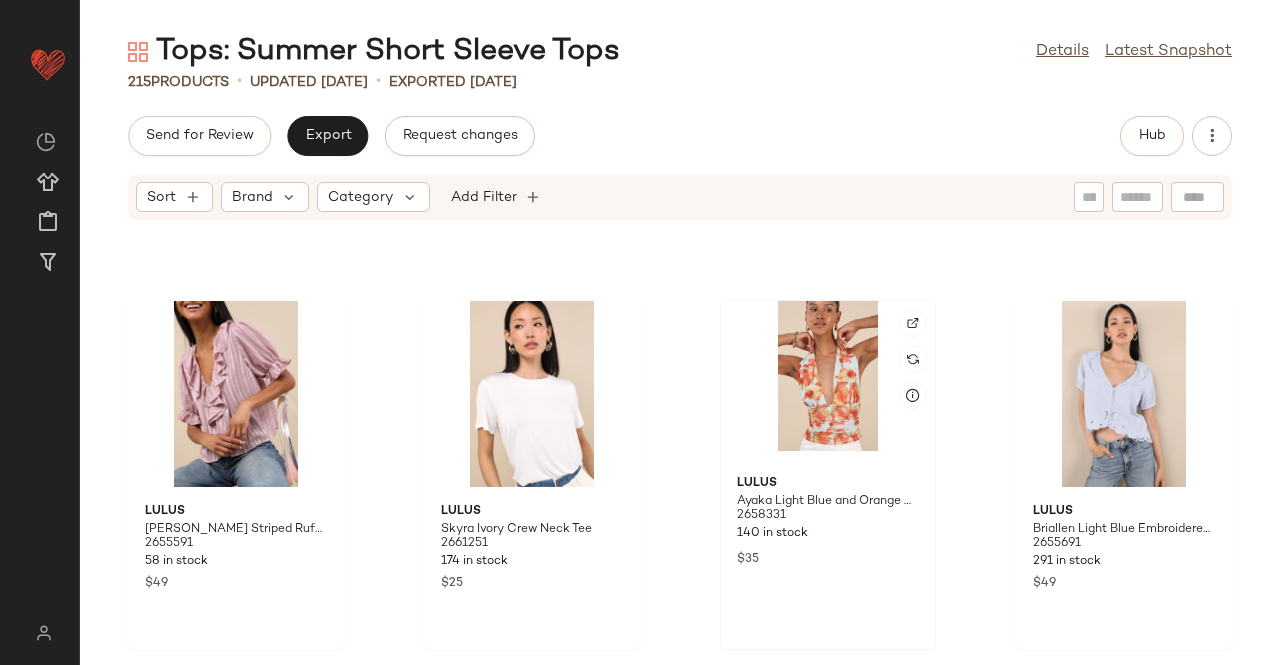 click 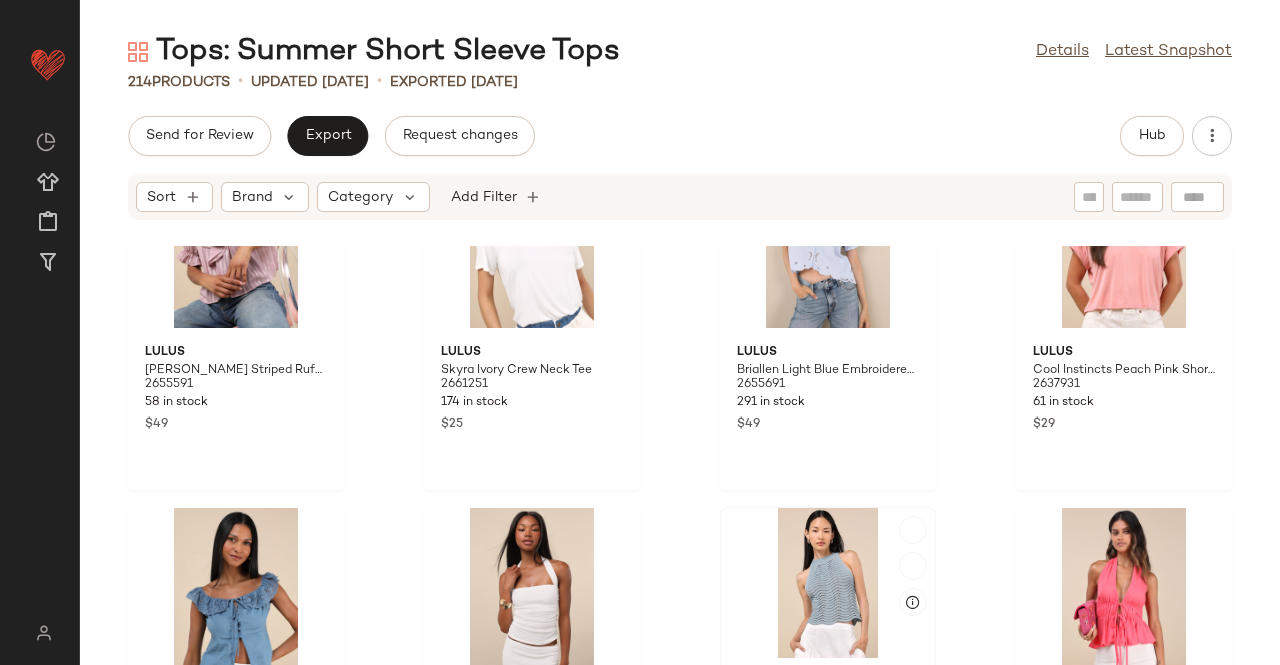 scroll, scrollTop: 7586, scrollLeft: 0, axis: vertical 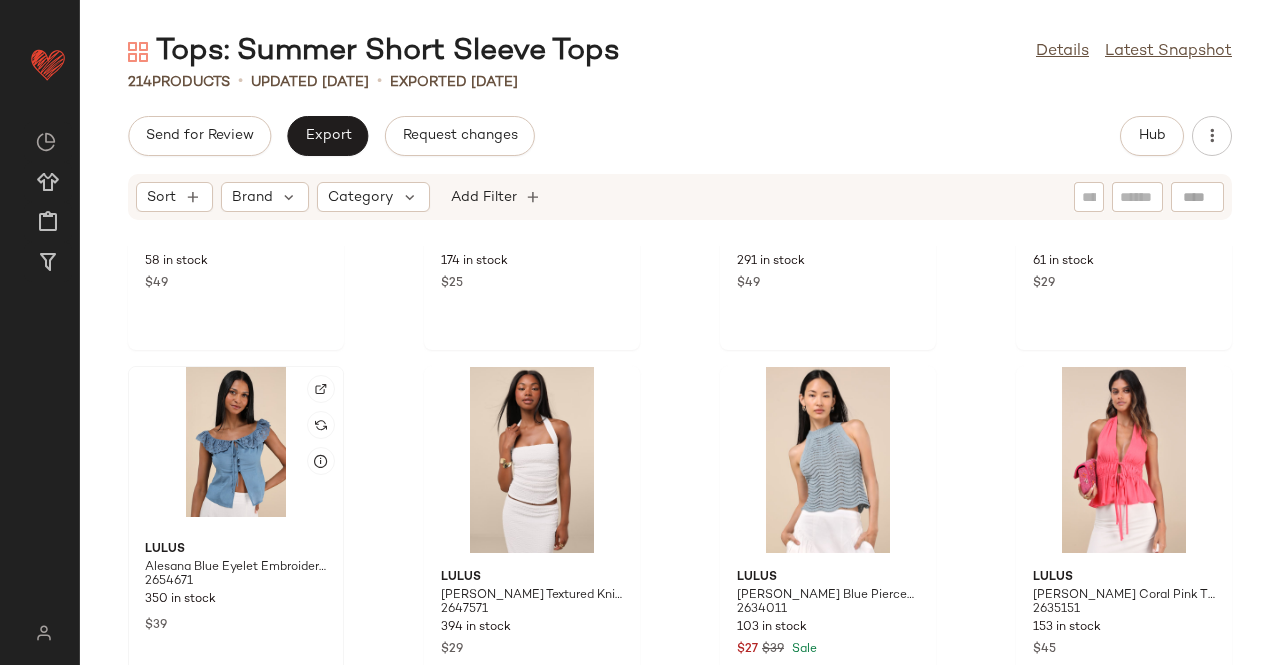 click 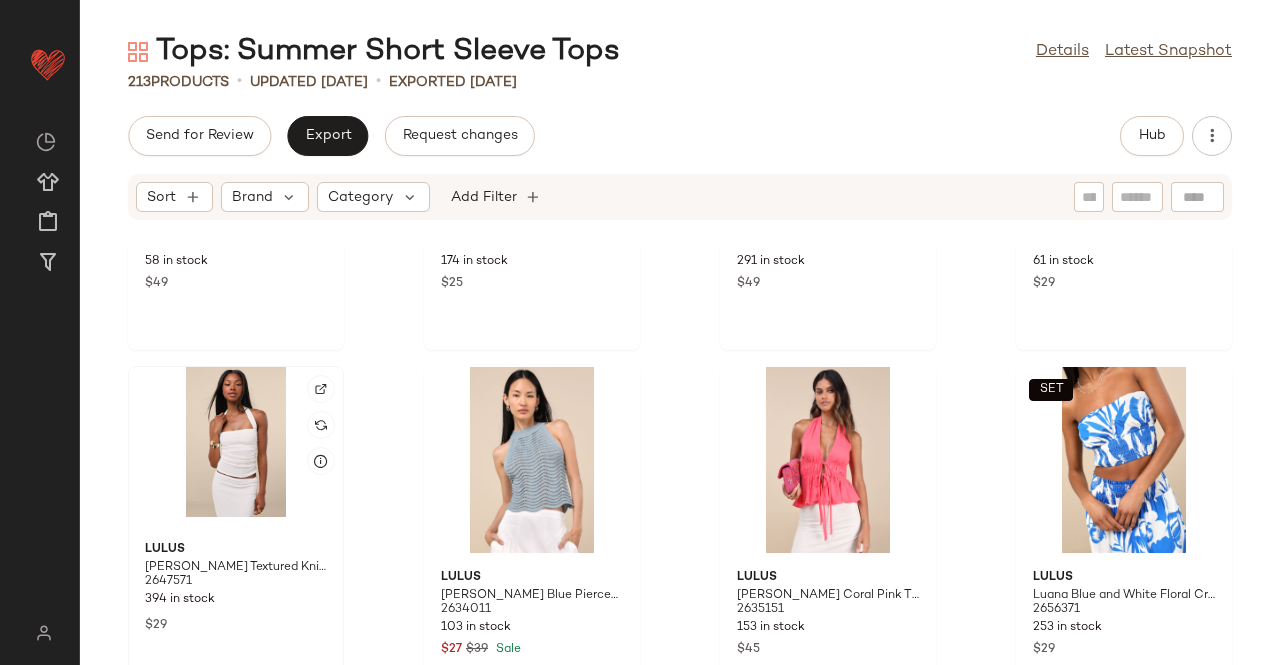 click 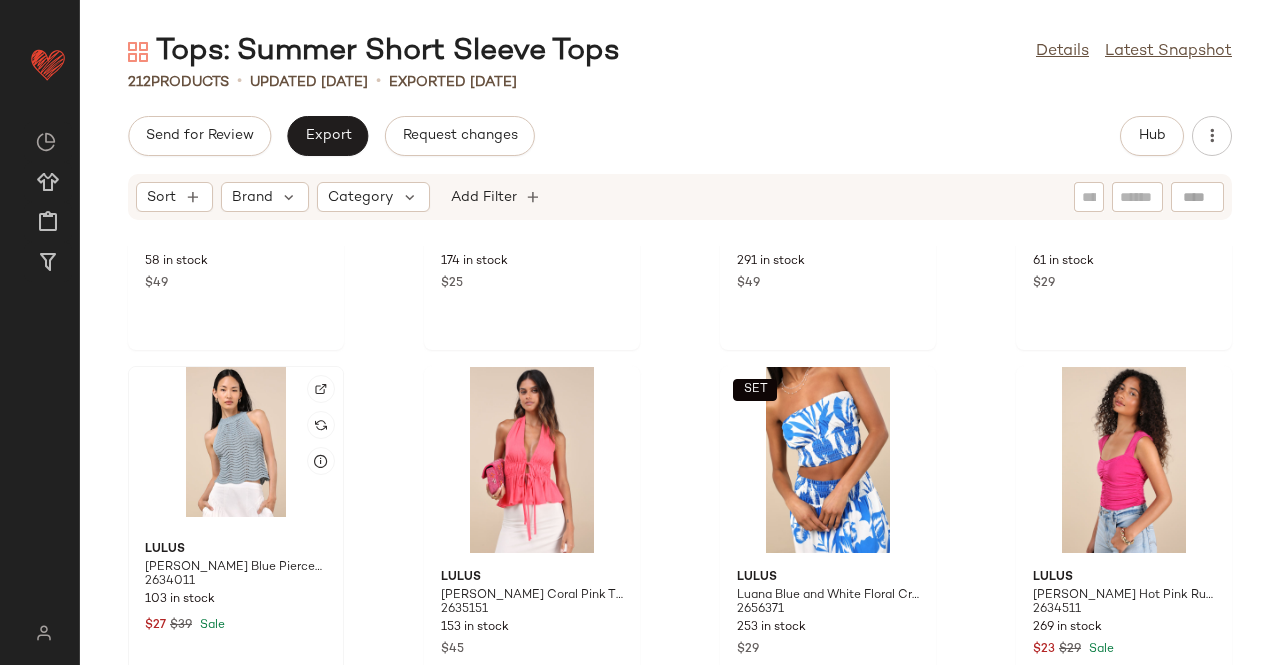 click 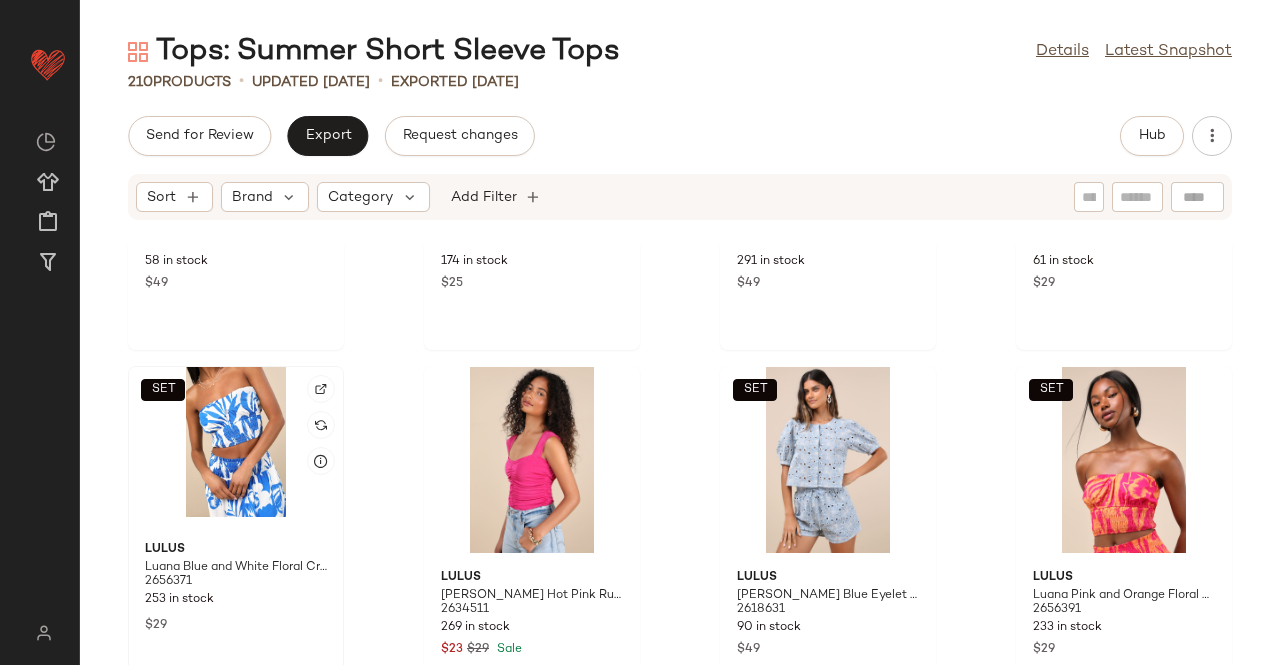 click on "SET" 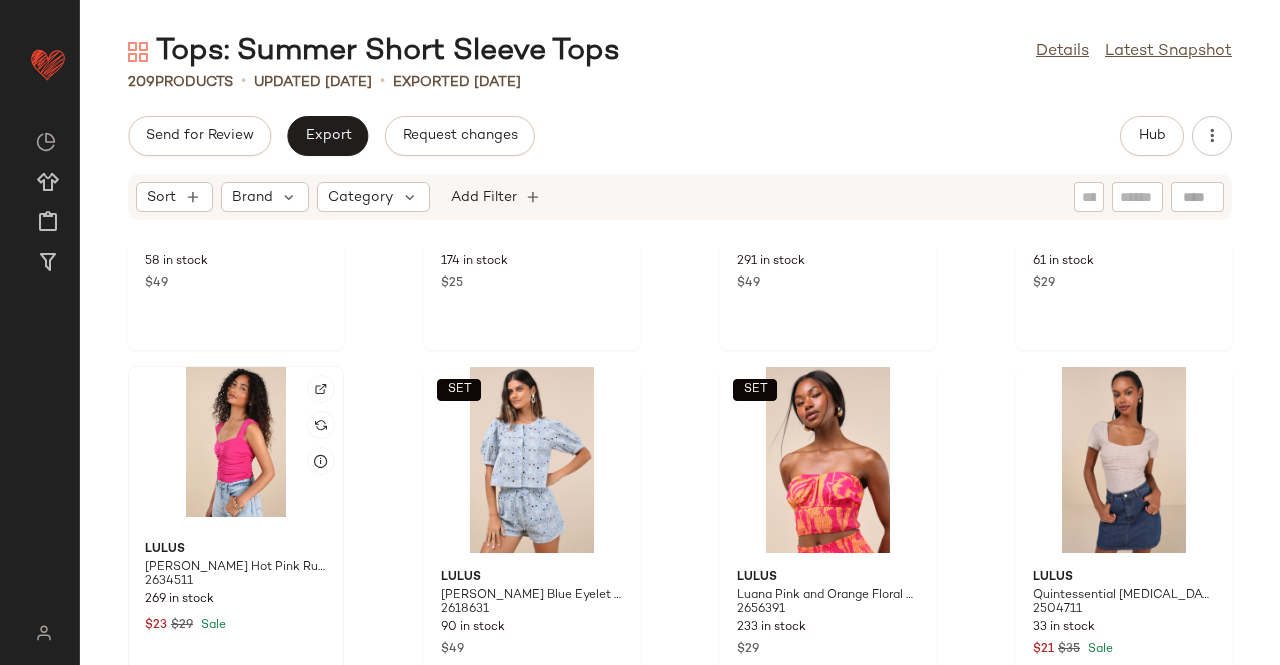 click 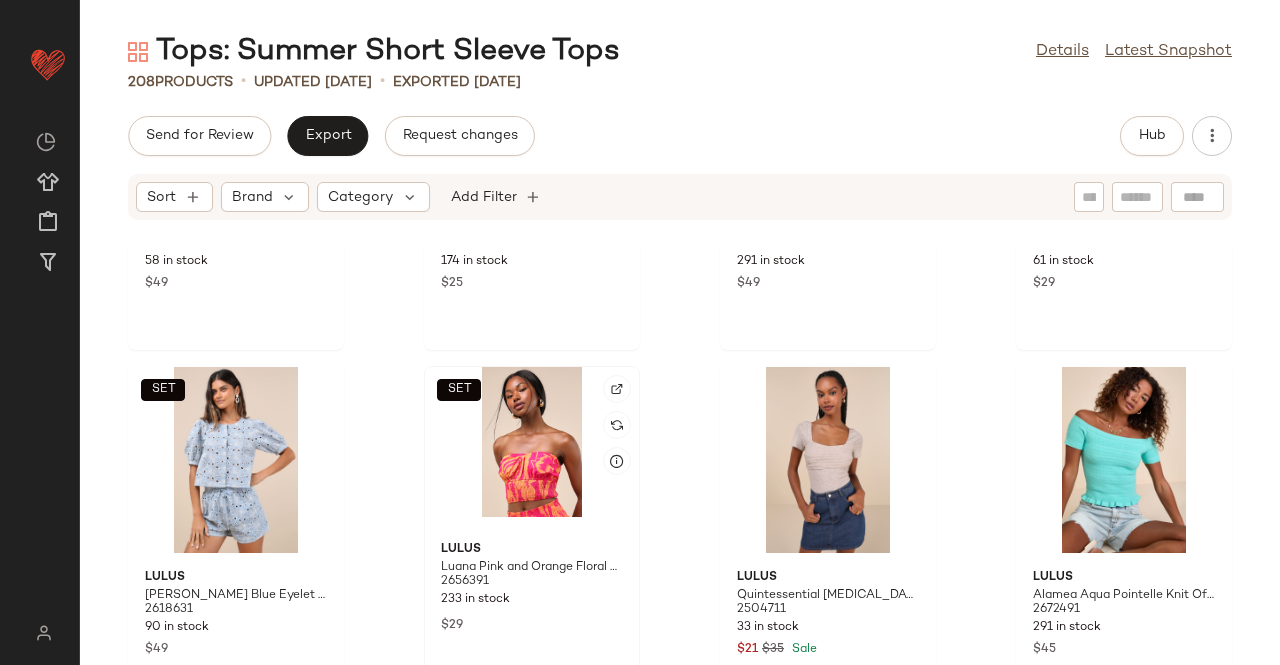 click on "SET" 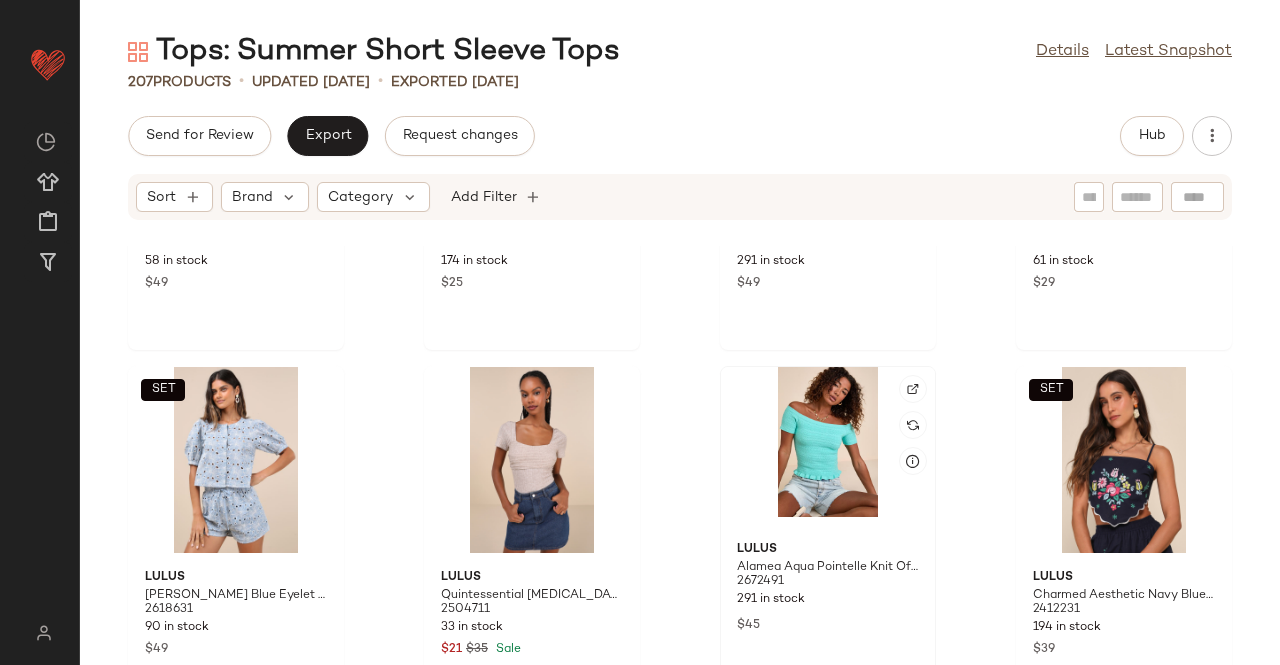 click 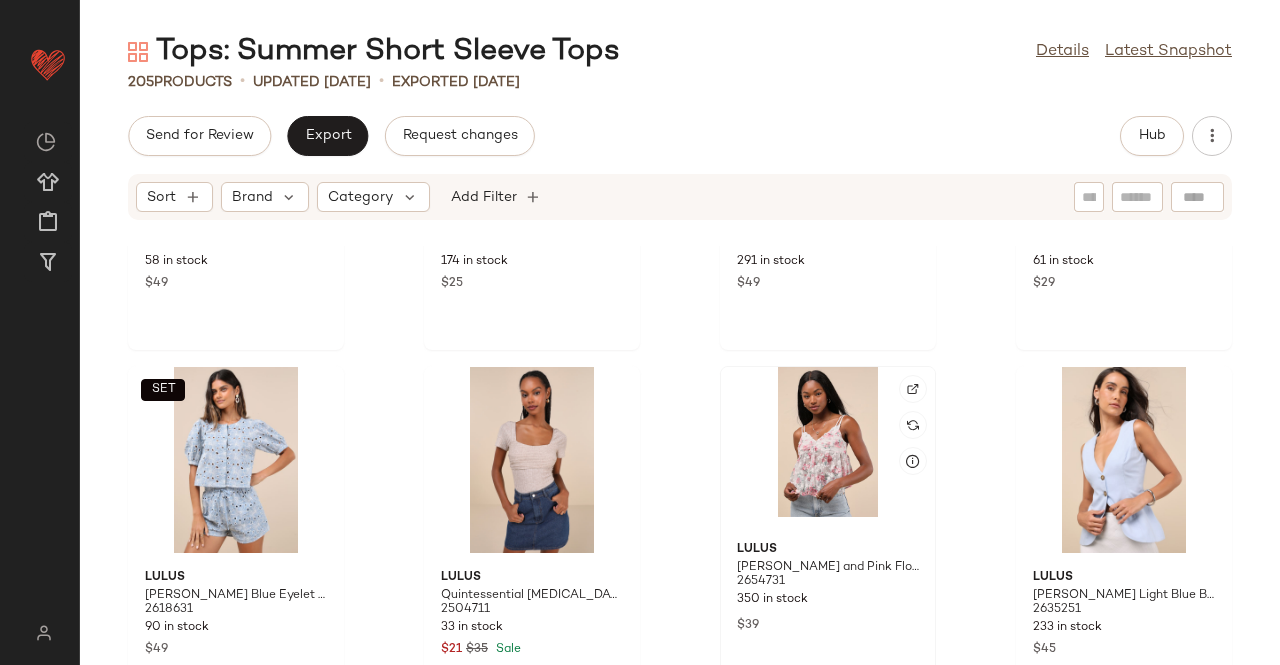 click 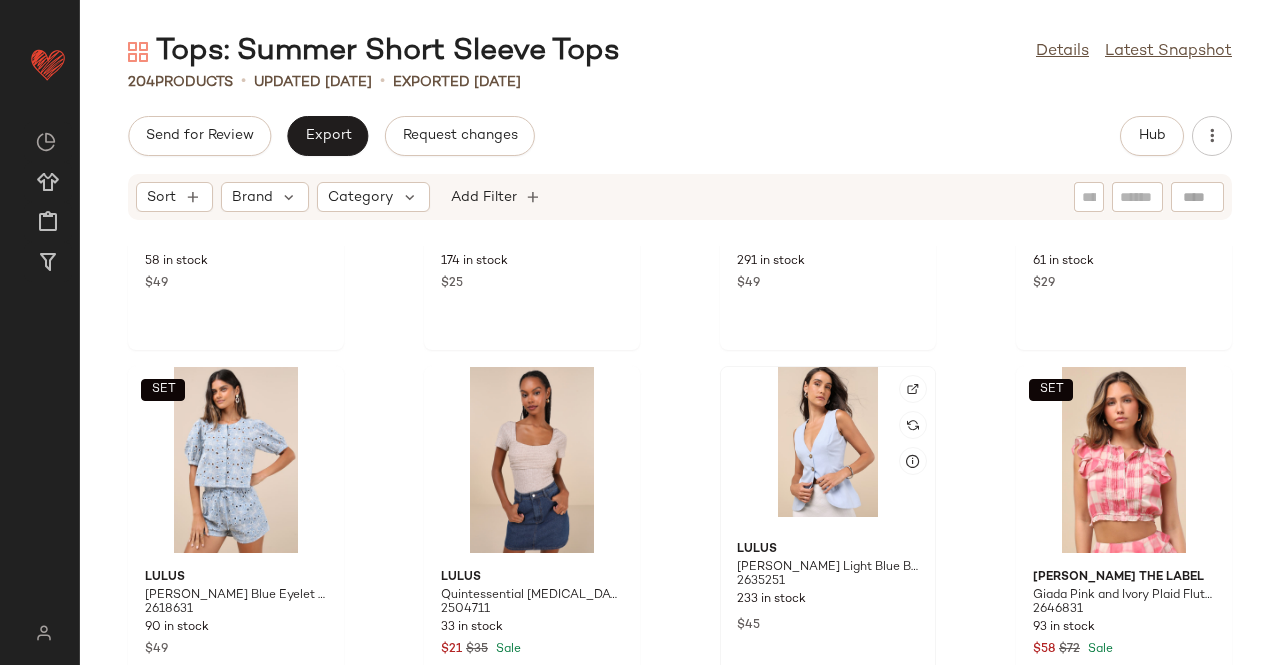 click 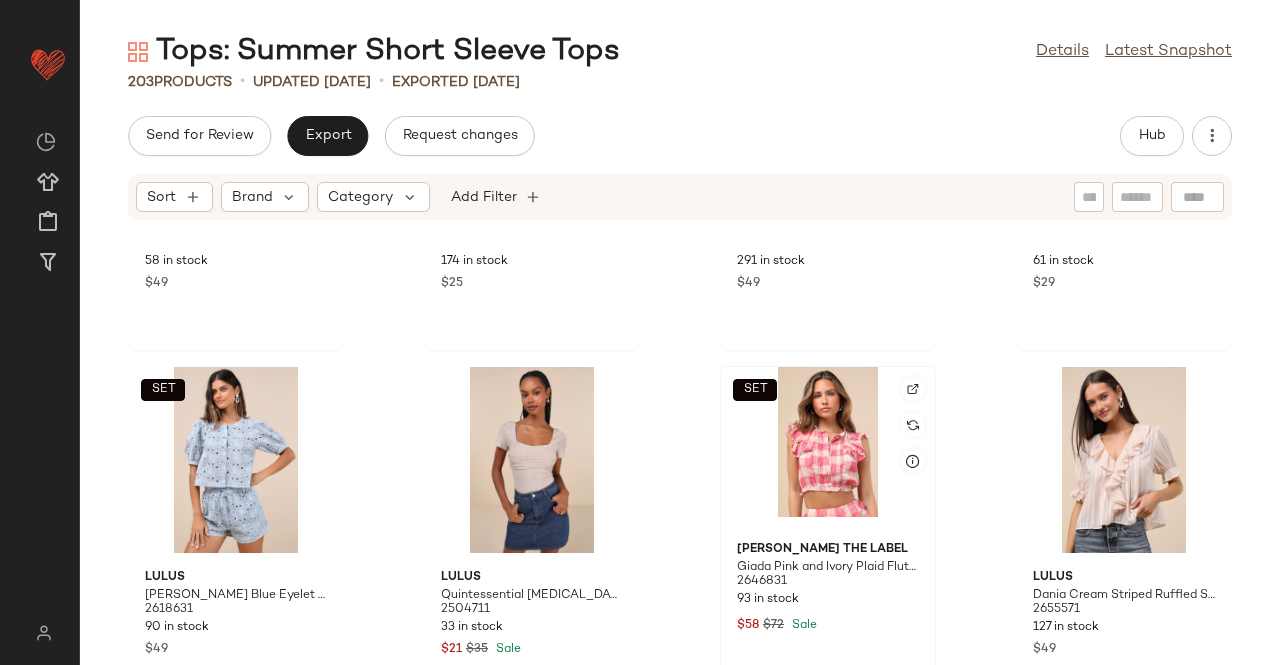 click on "SET" 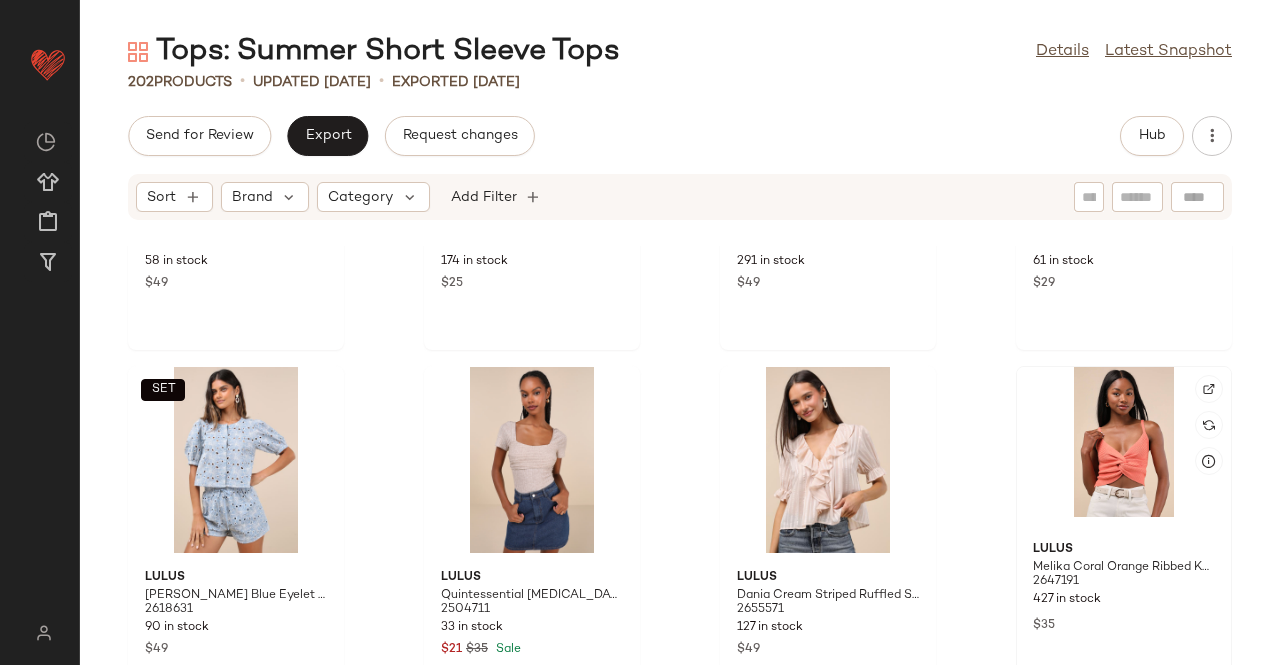 click 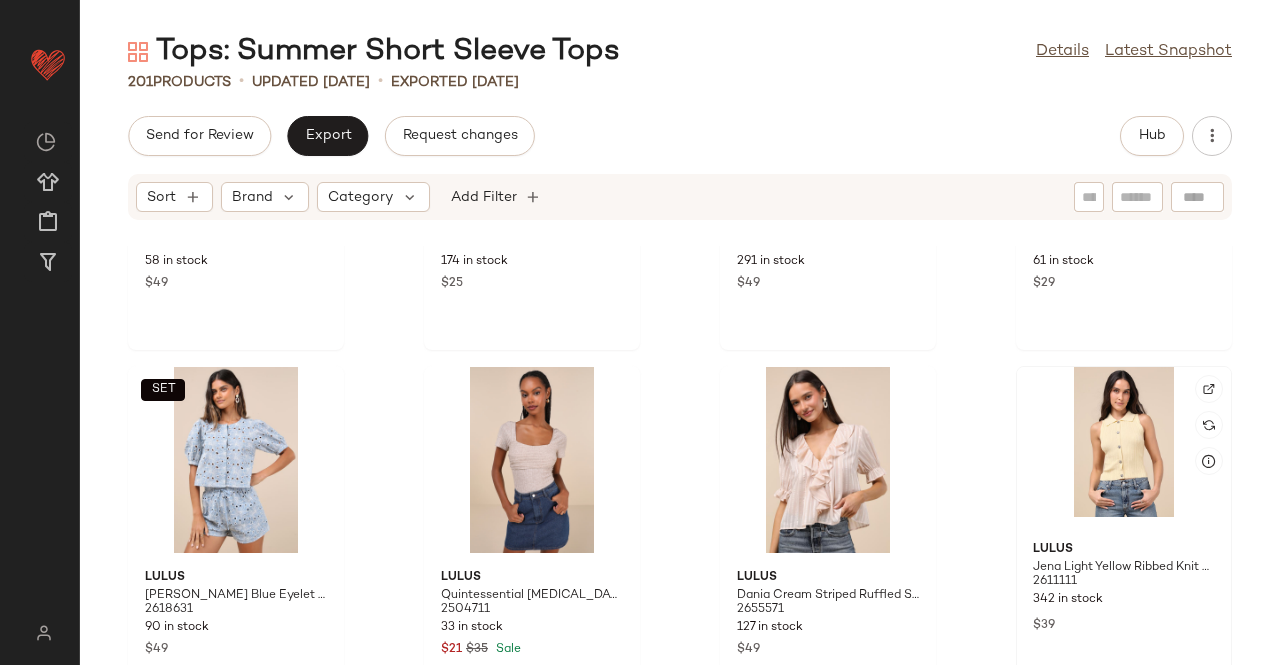 click 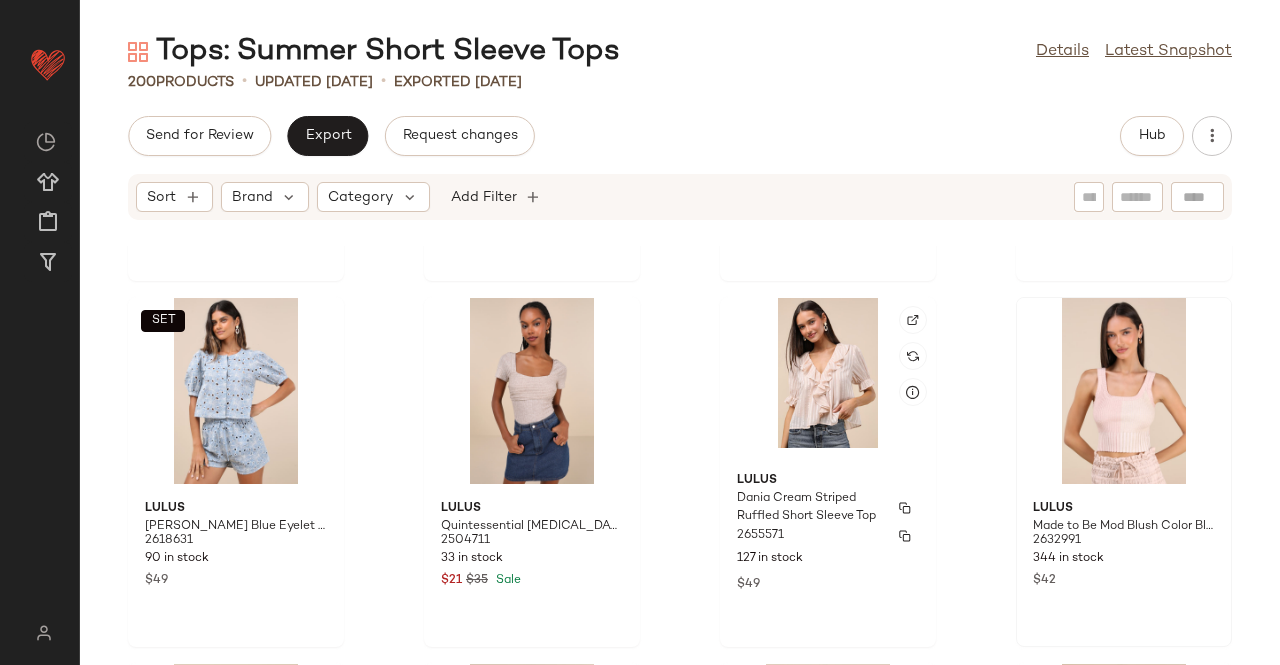 scroll, scrollTop: 7686, scrollLeft: 0, axis: vertical 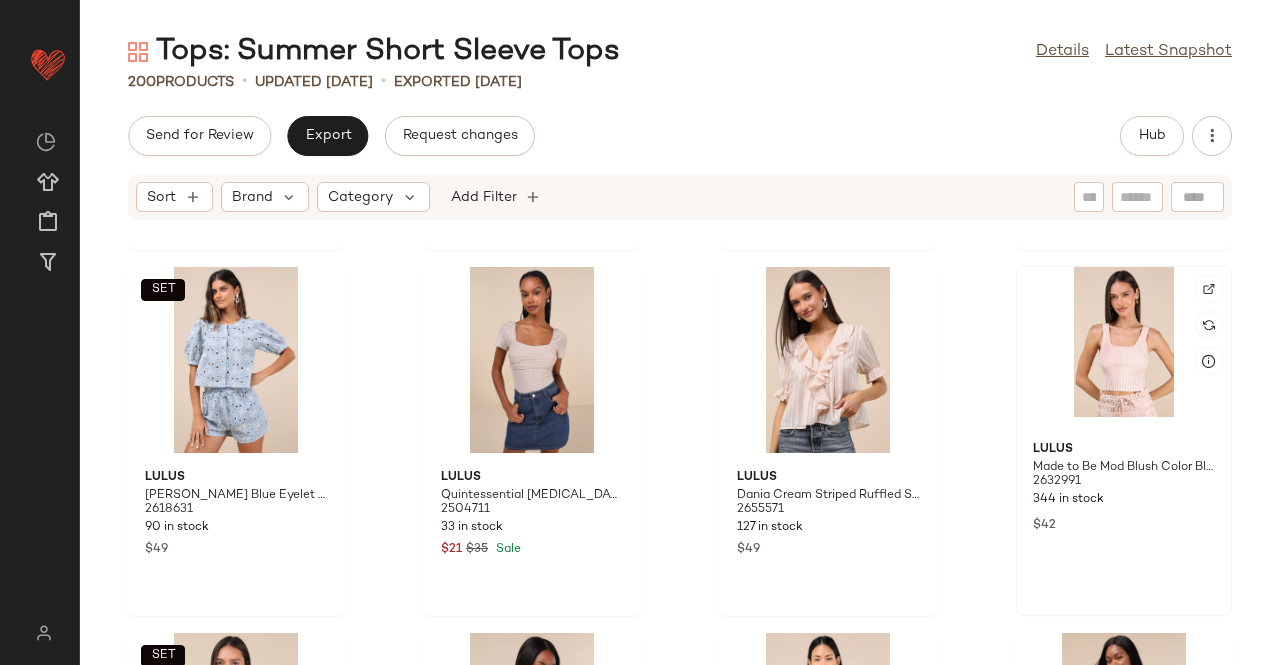 click 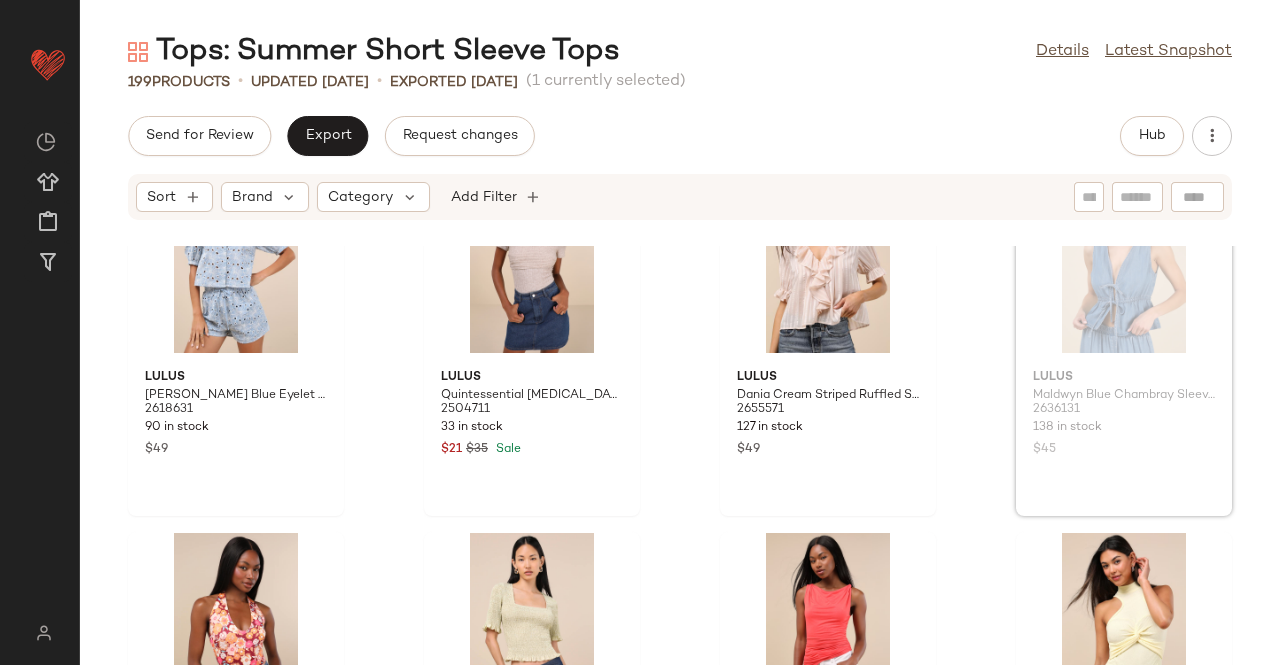 scroll, scrollTop: 7785, scrollLeft: 0, axis: vertical 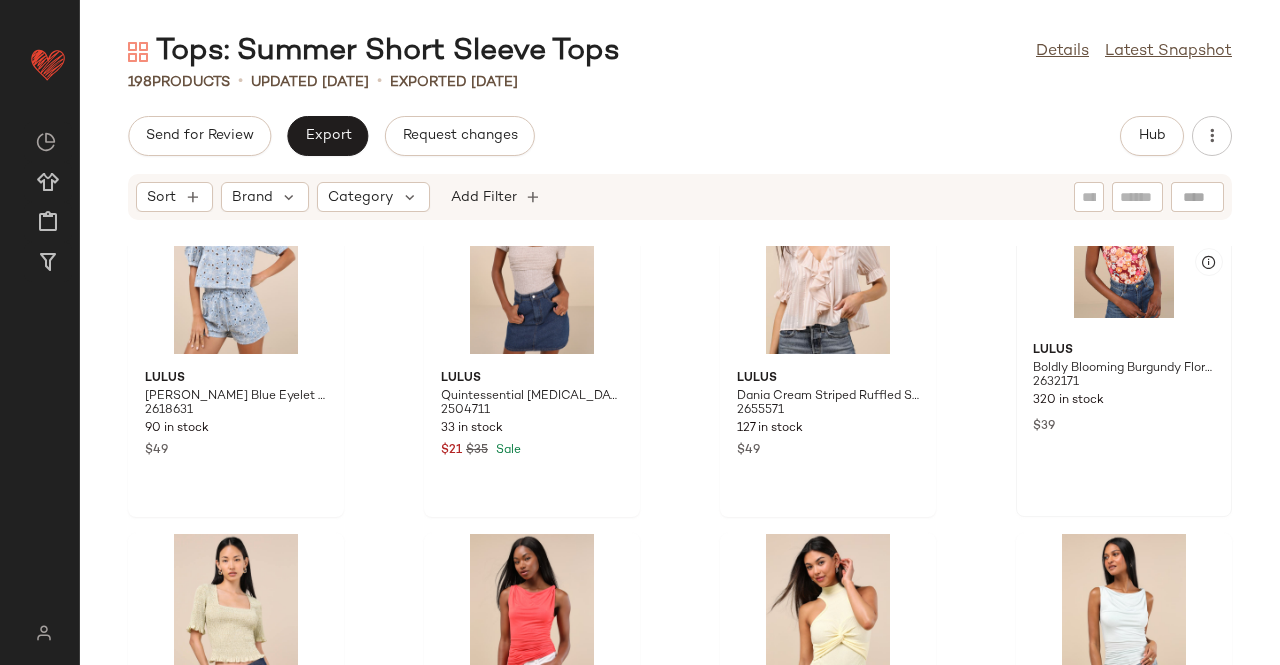 click 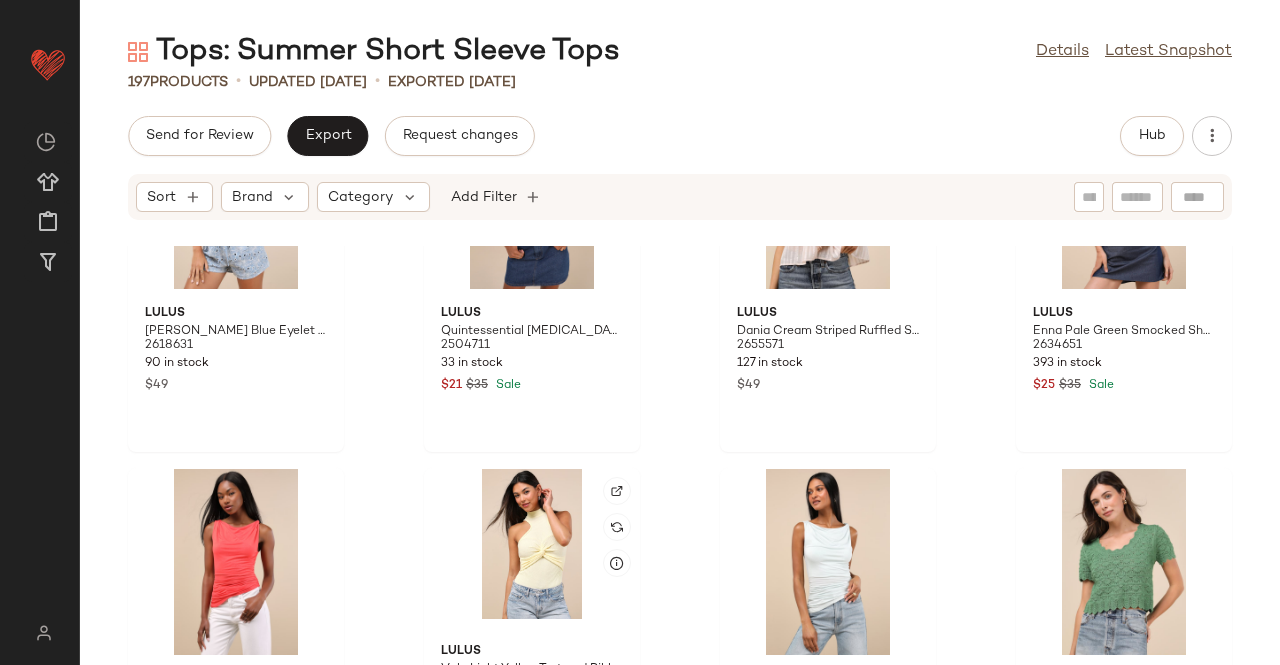 scroll, scrollTop: 7885, scrollLeft: 0, axis: vertical 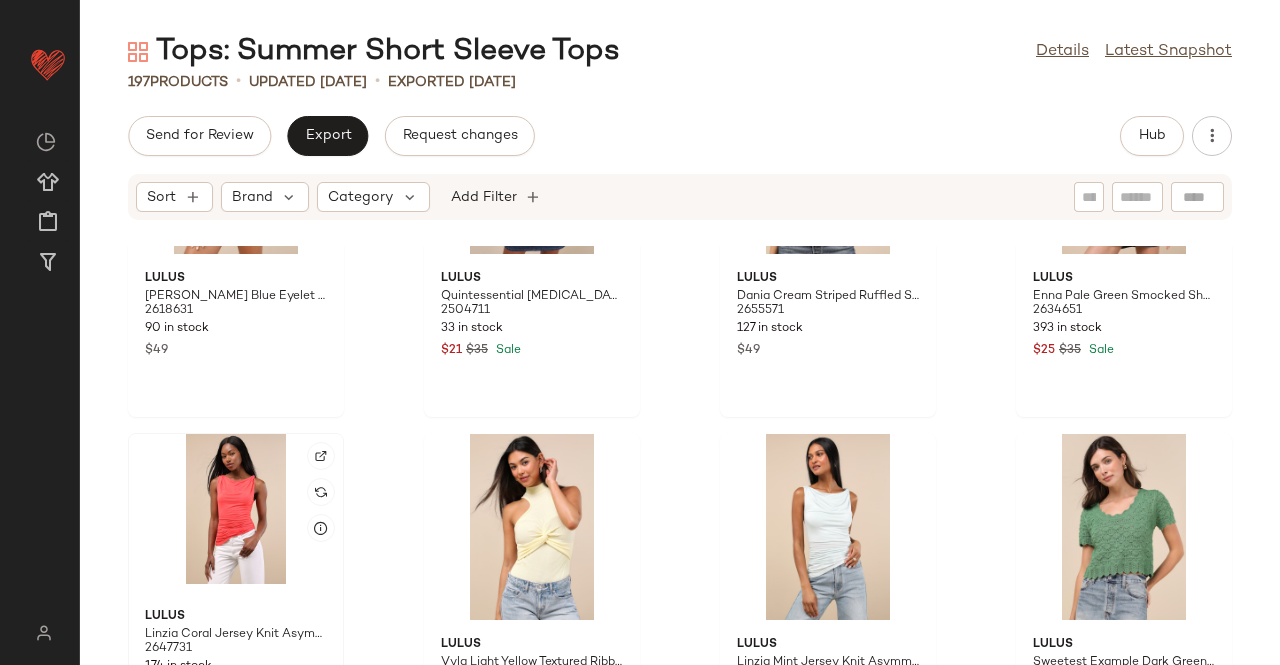 click 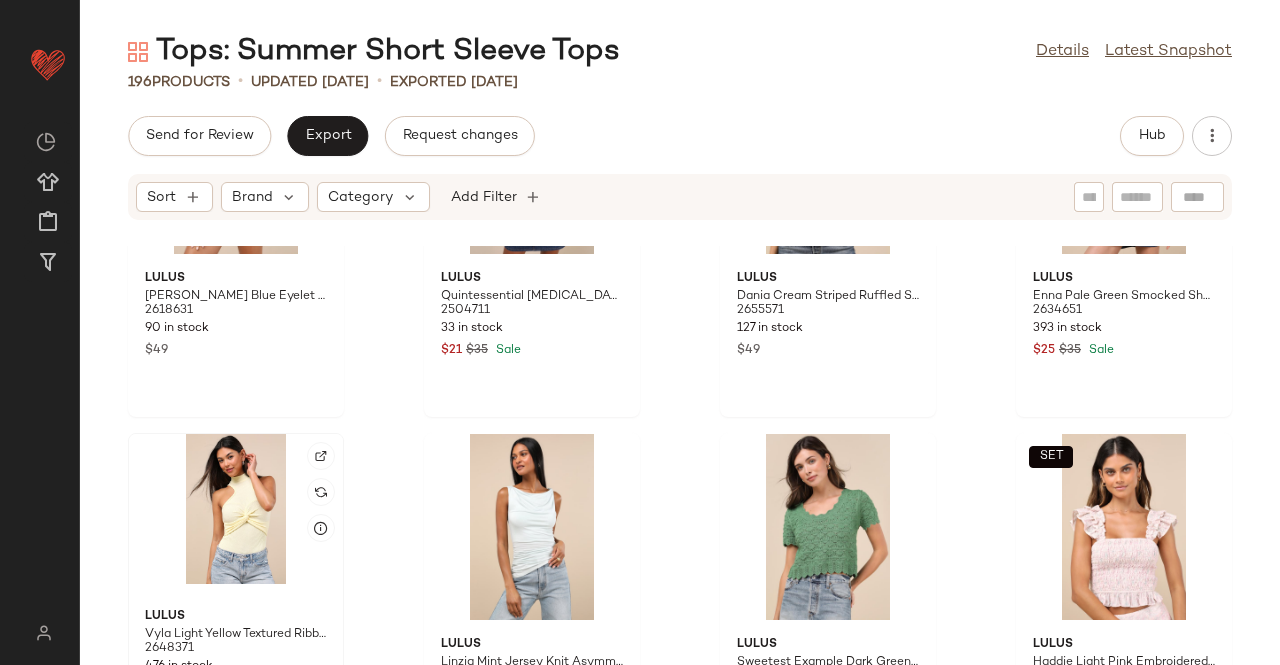 click 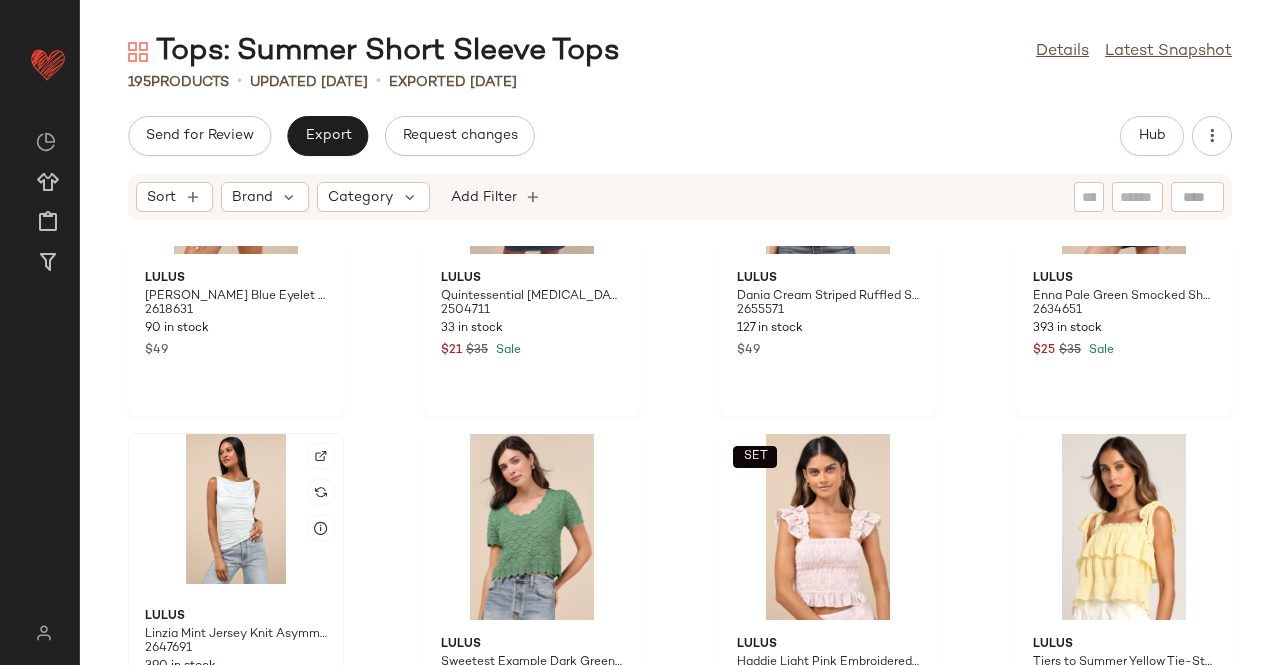 click 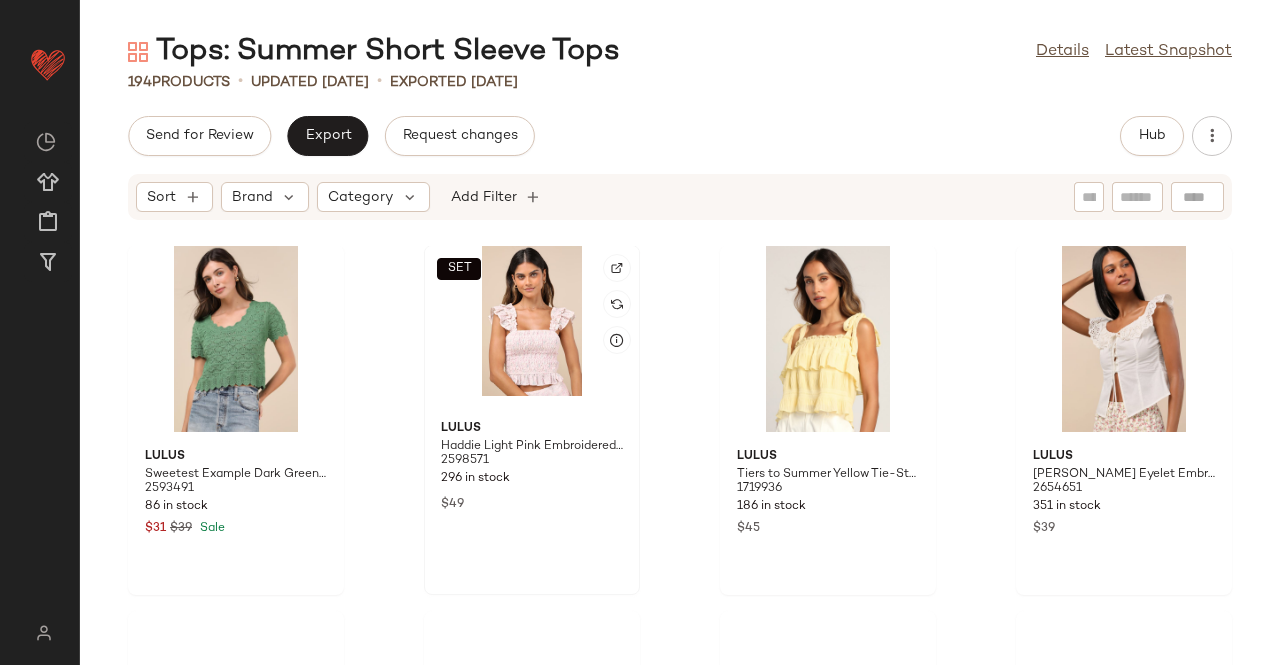scroll, scrollTop: 8085, scrollLeft: 0, axis: vertical 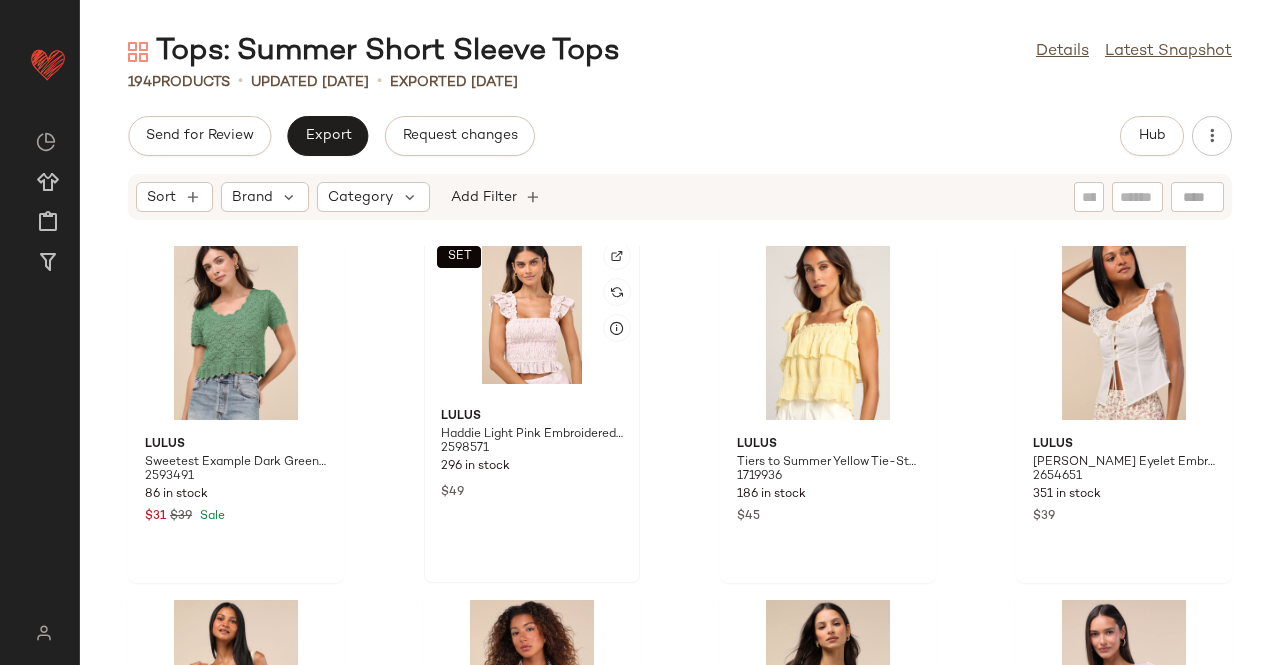 click on "SET" 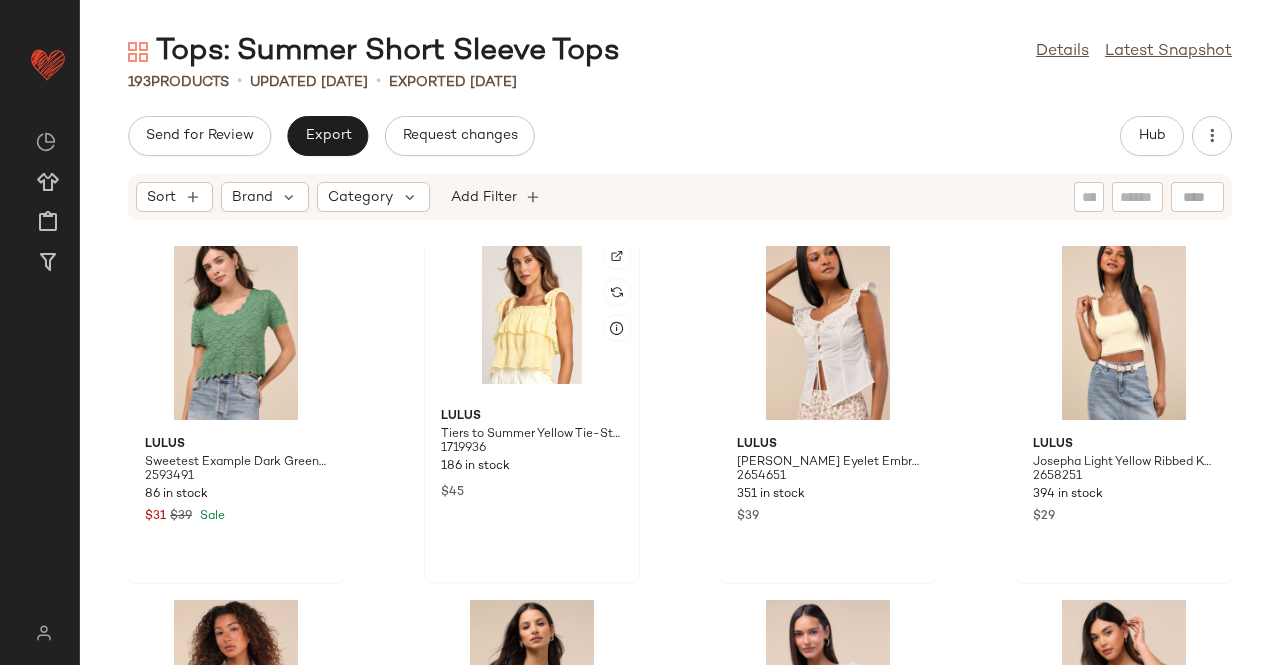 click 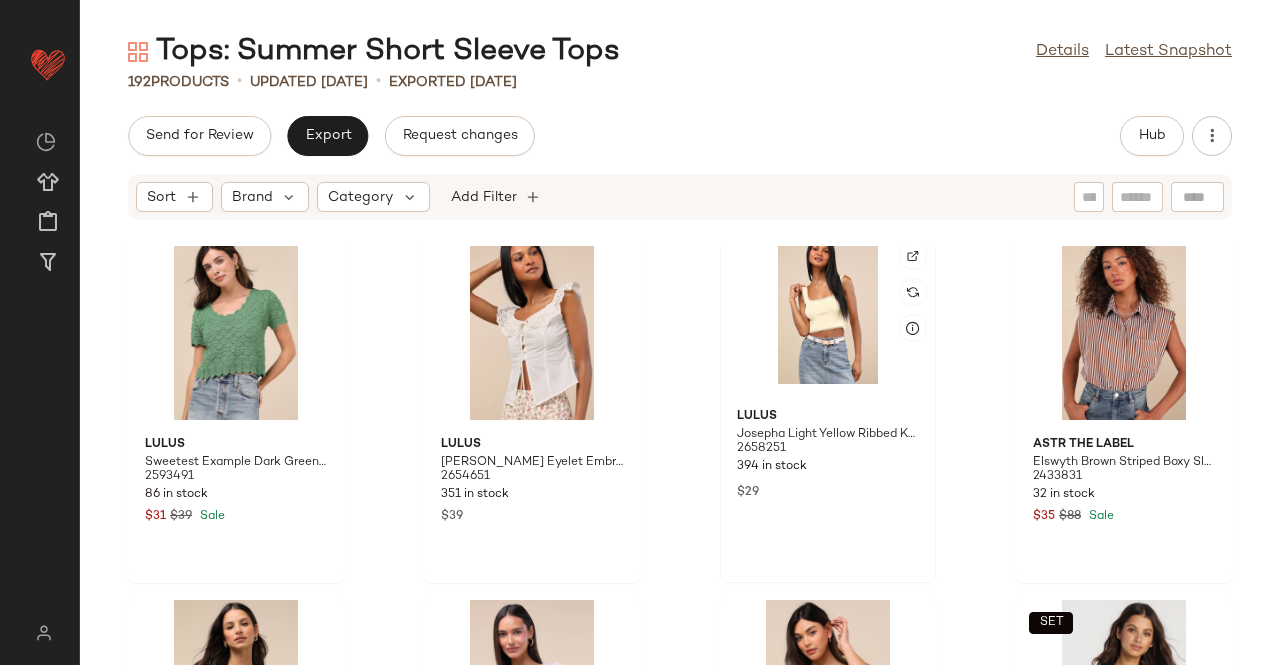 click 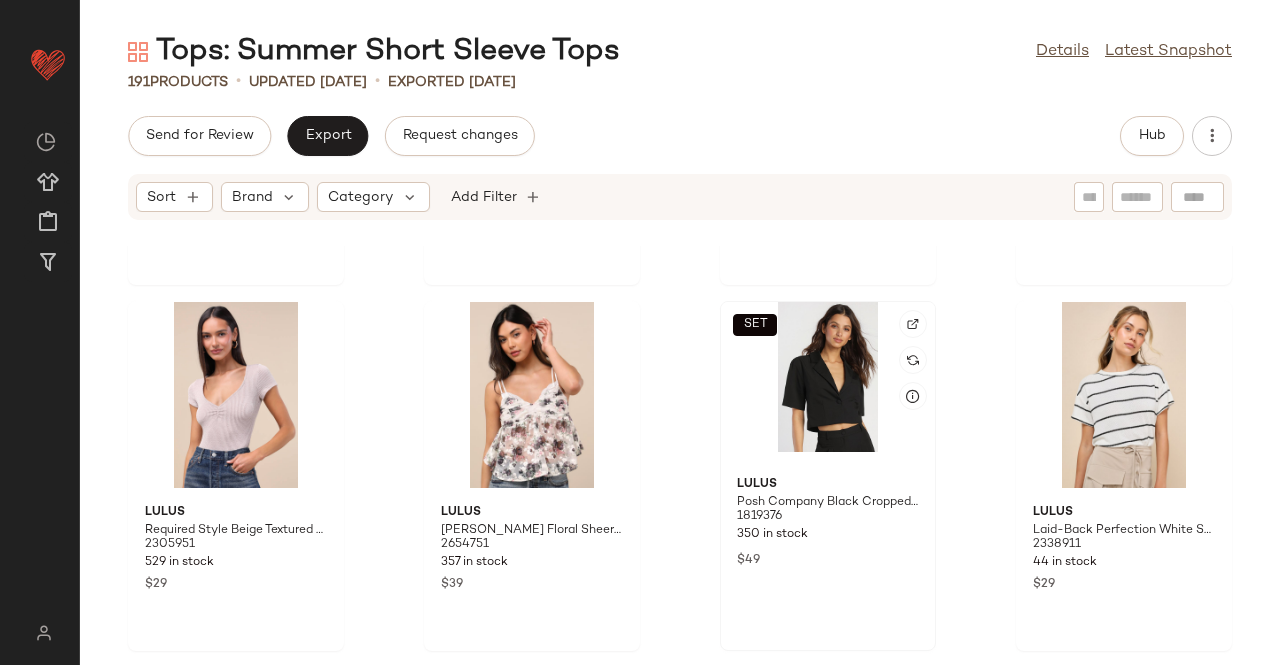 scroll, scrollTop: 8385, scrollLeft: 0, axis: vertical 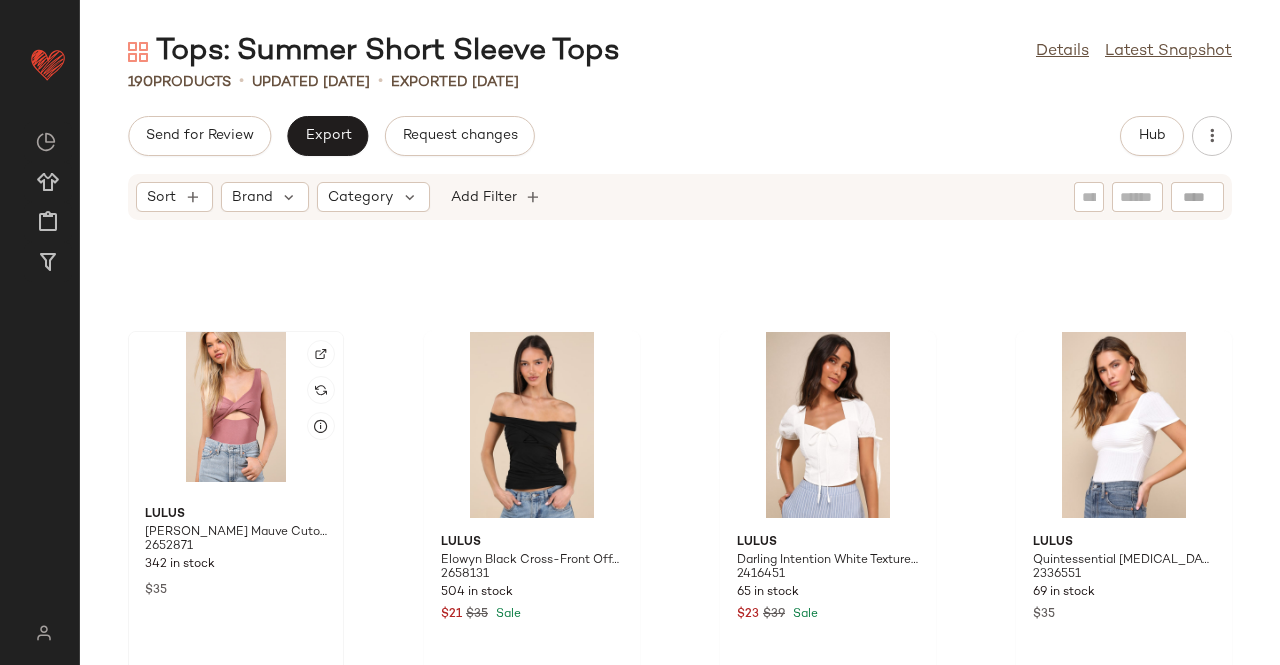 click 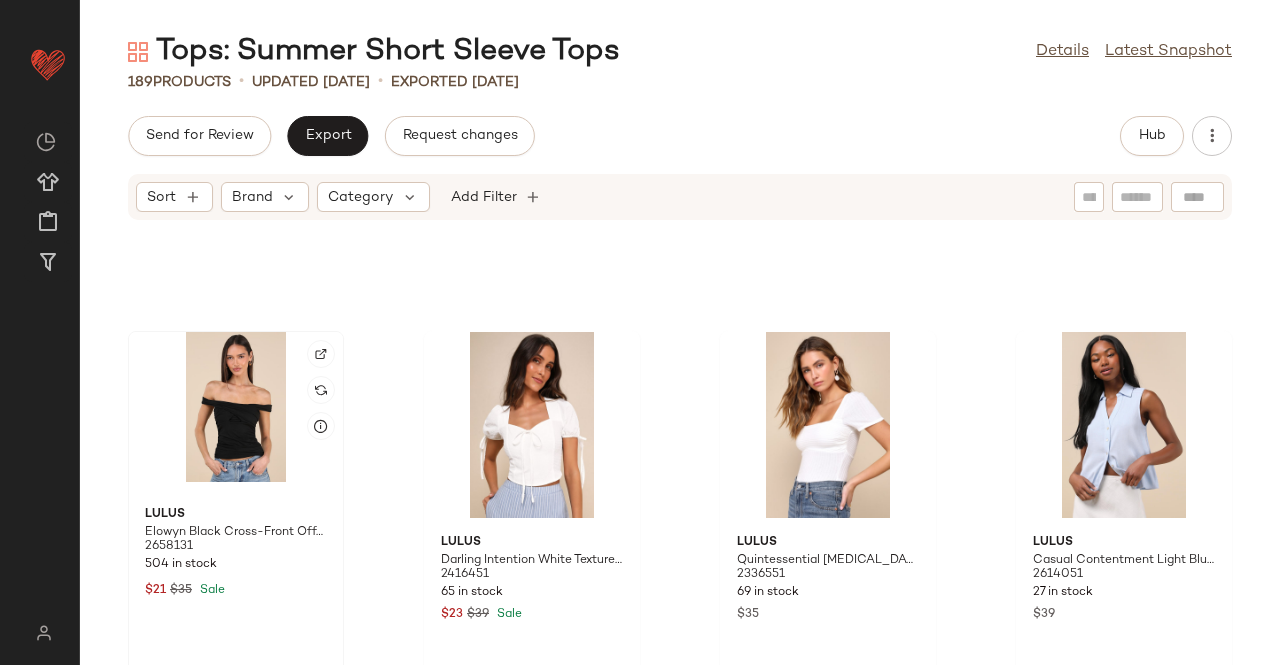 click 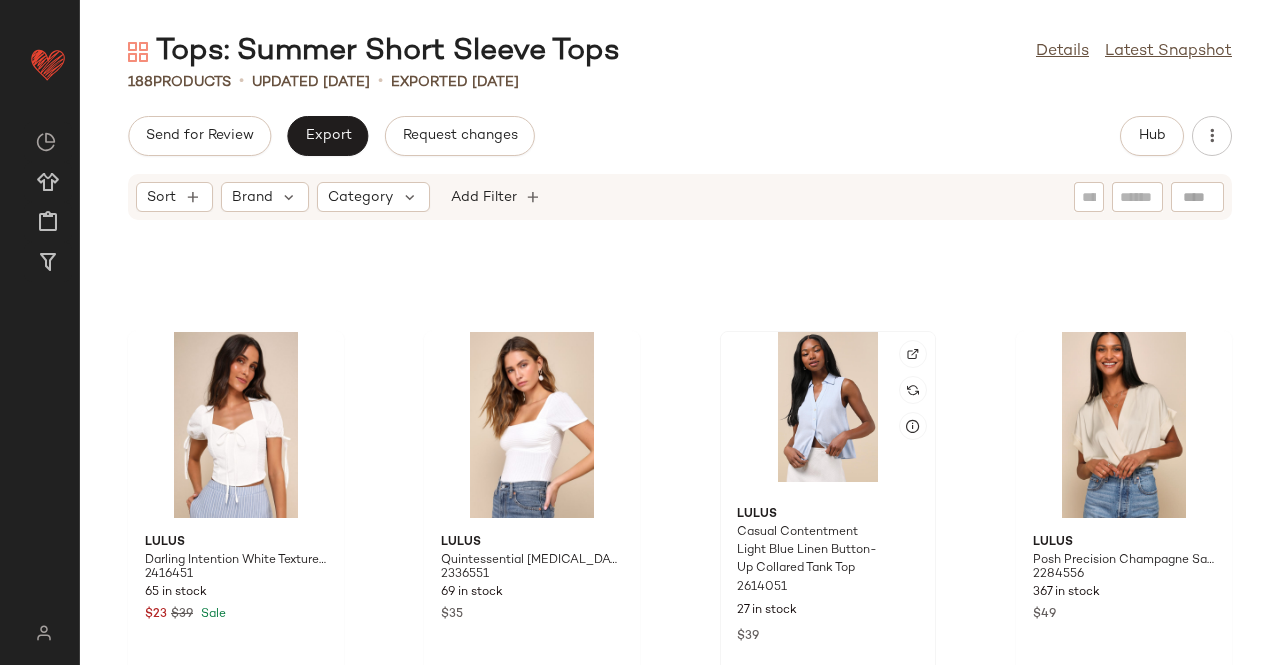 scroll, scrollTop: 9385, scrollLeft: 0, axis: vertical 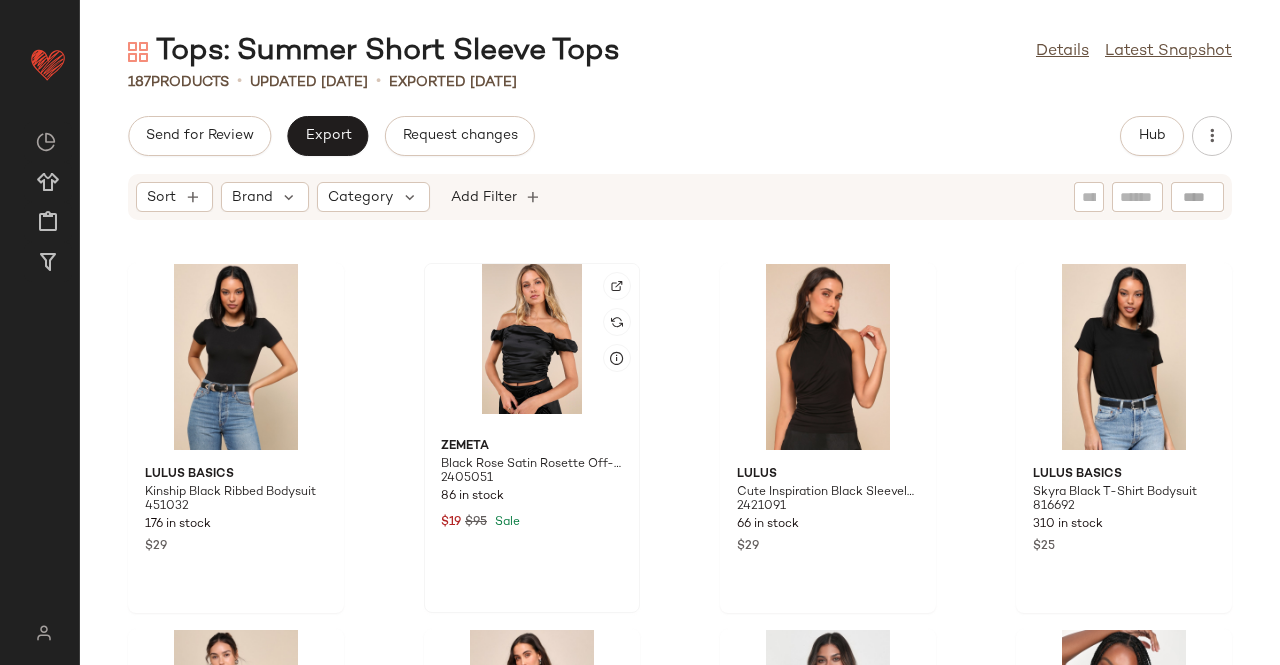 click 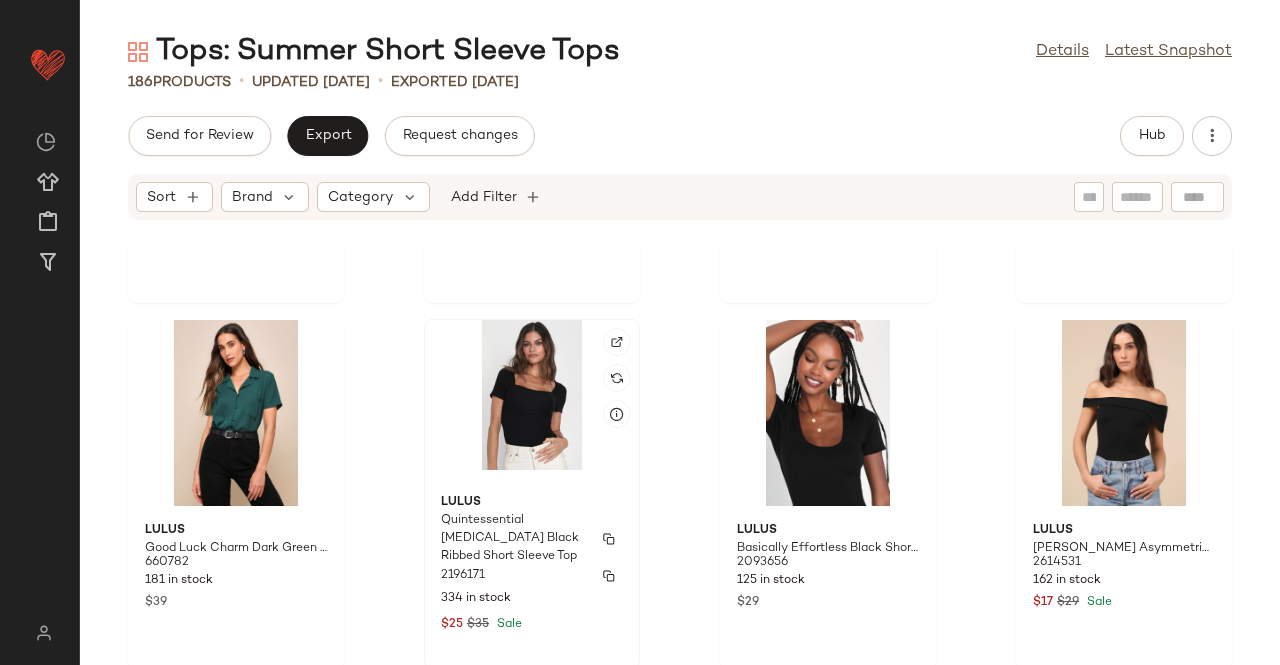 scroll, scrollTop: 10285, scrollLeft: 0, axis: vertical 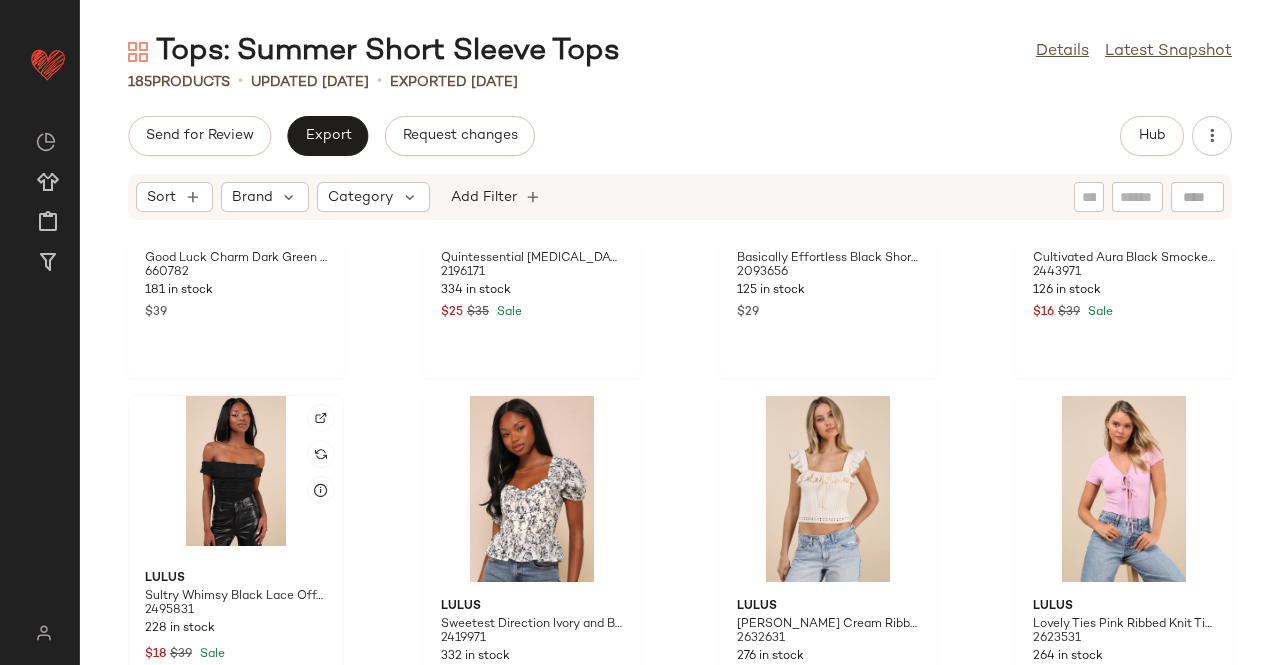 click 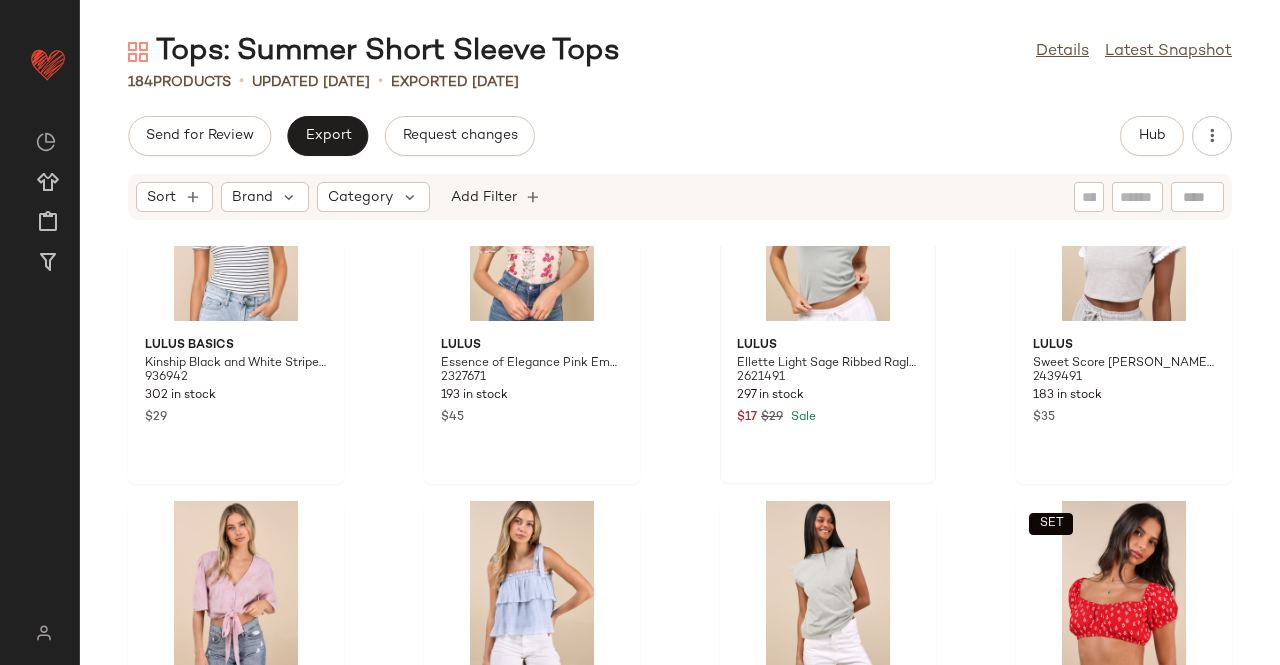 scroll, scrollTop: 11685, scrollLeft: 0, axis: vertical 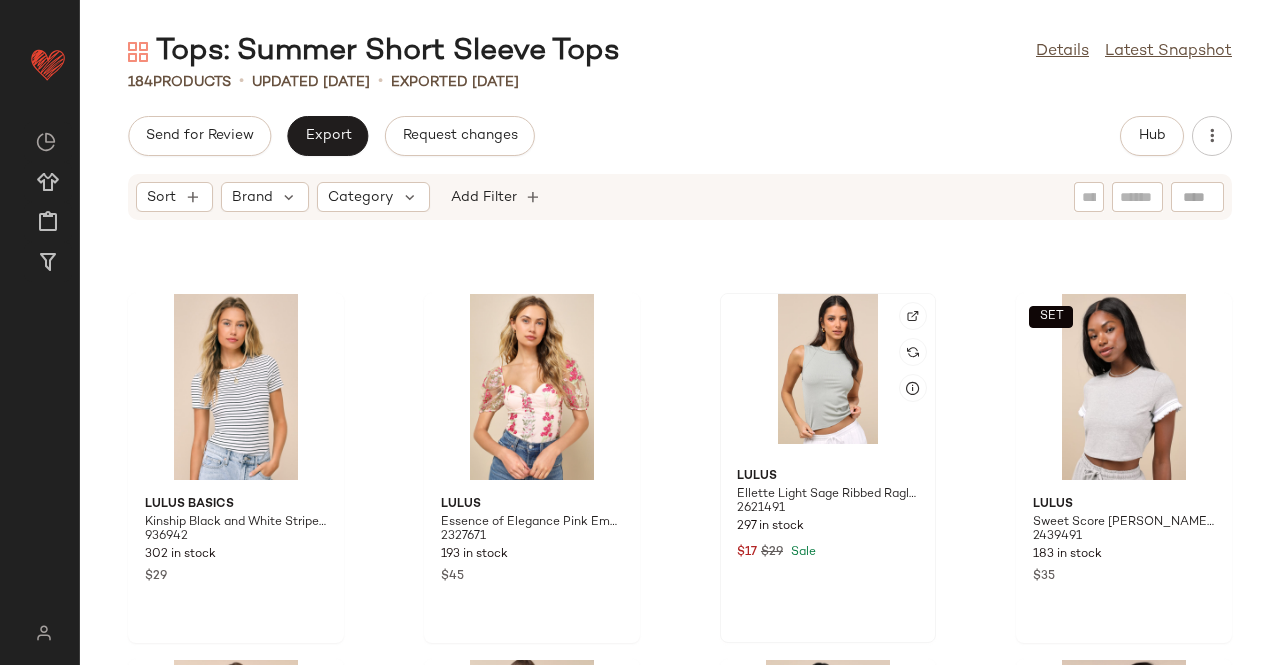 click 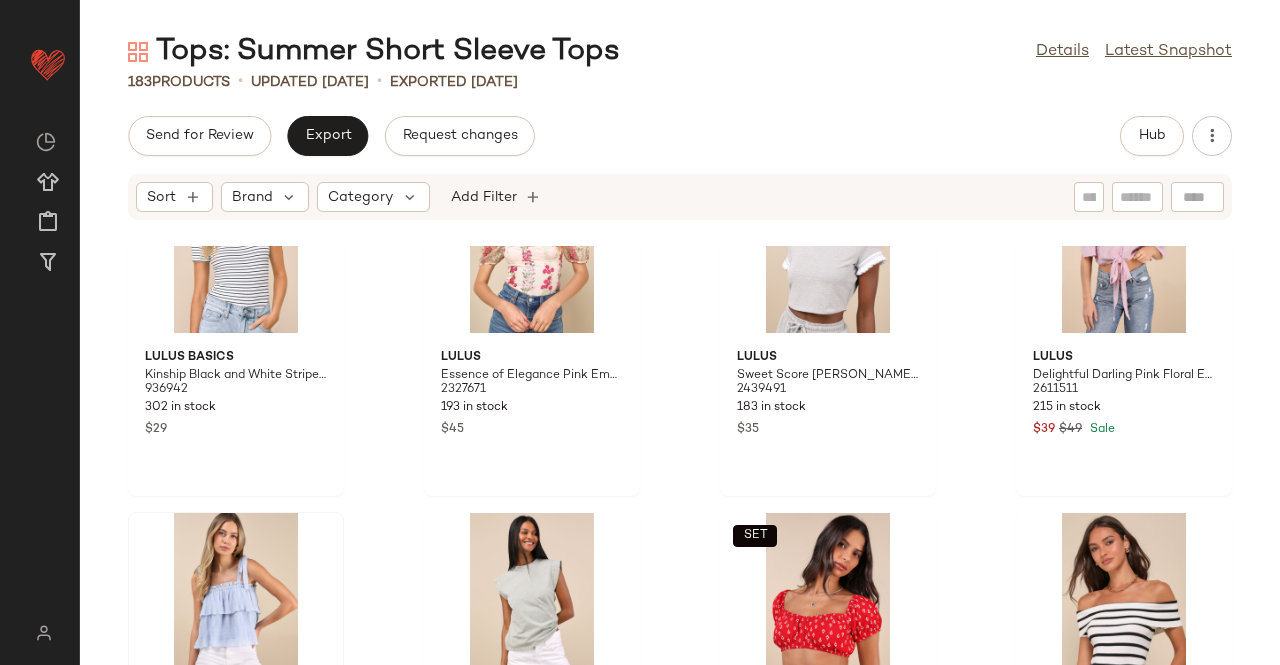 scroll, scrollTop: 11985, scrollLeft: 0, axis: vertical 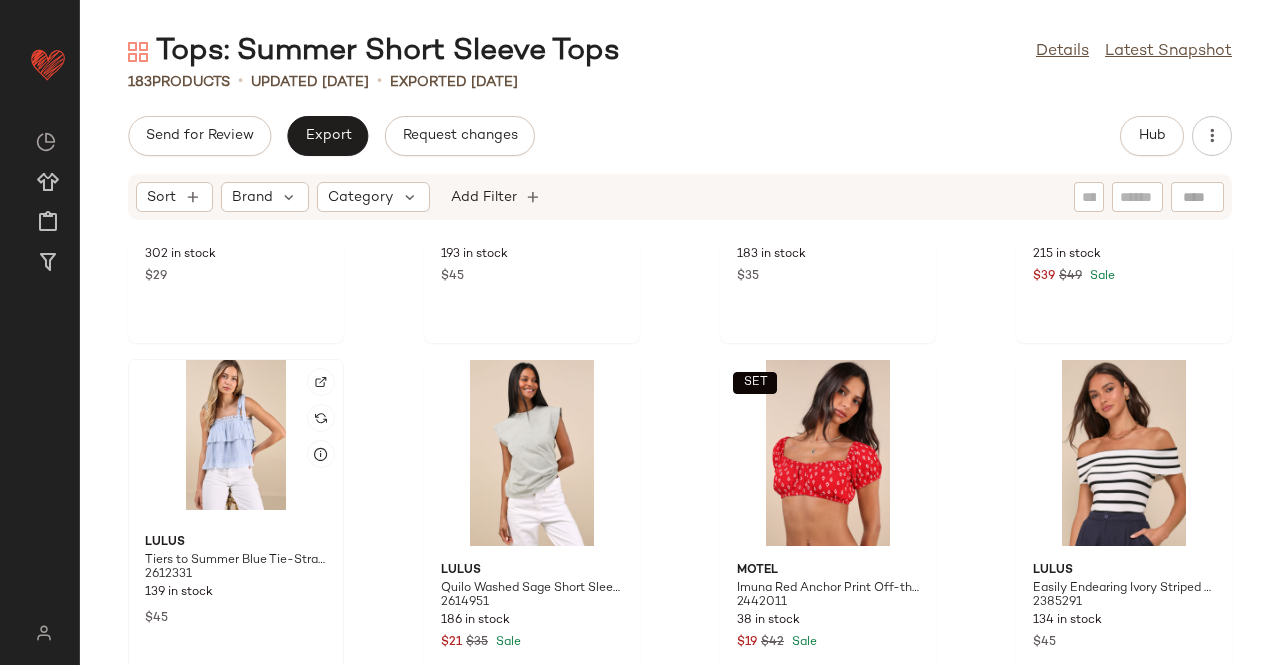 click 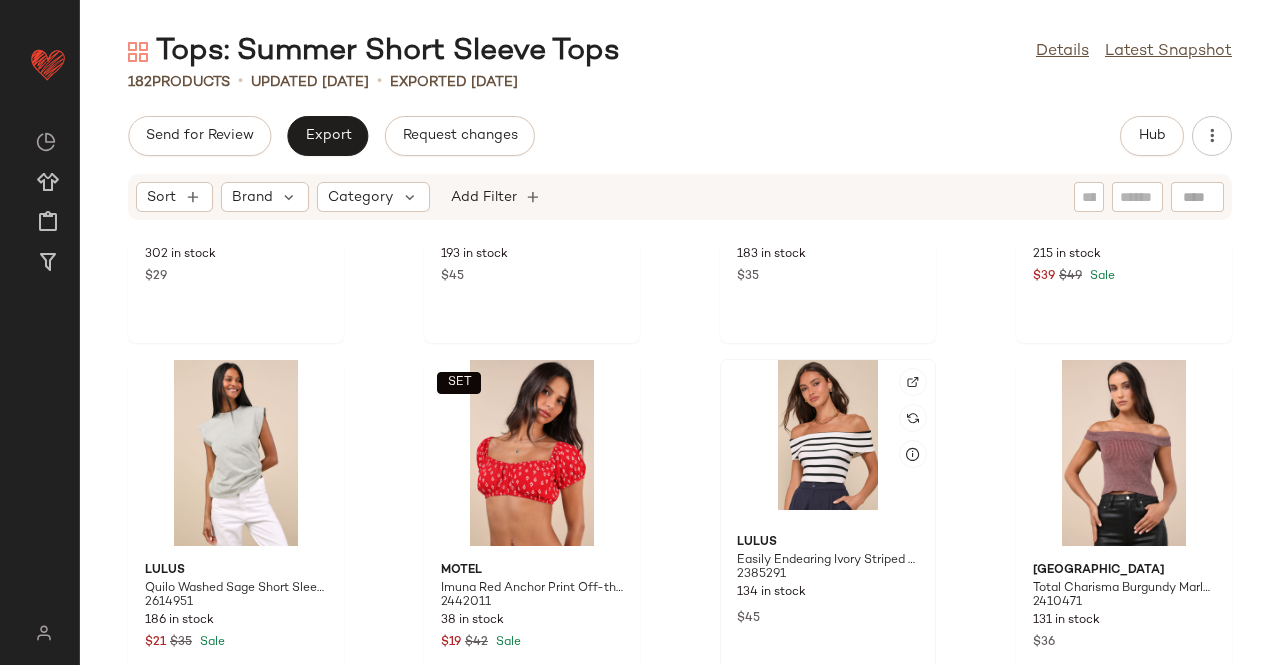click 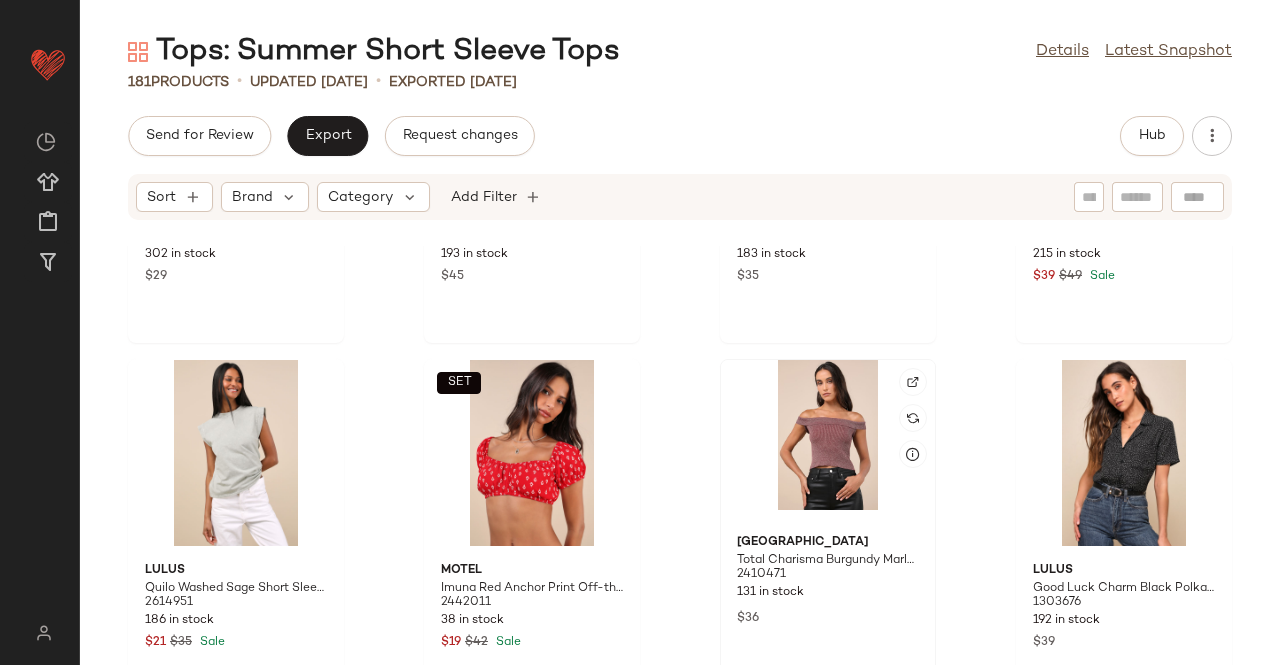 click 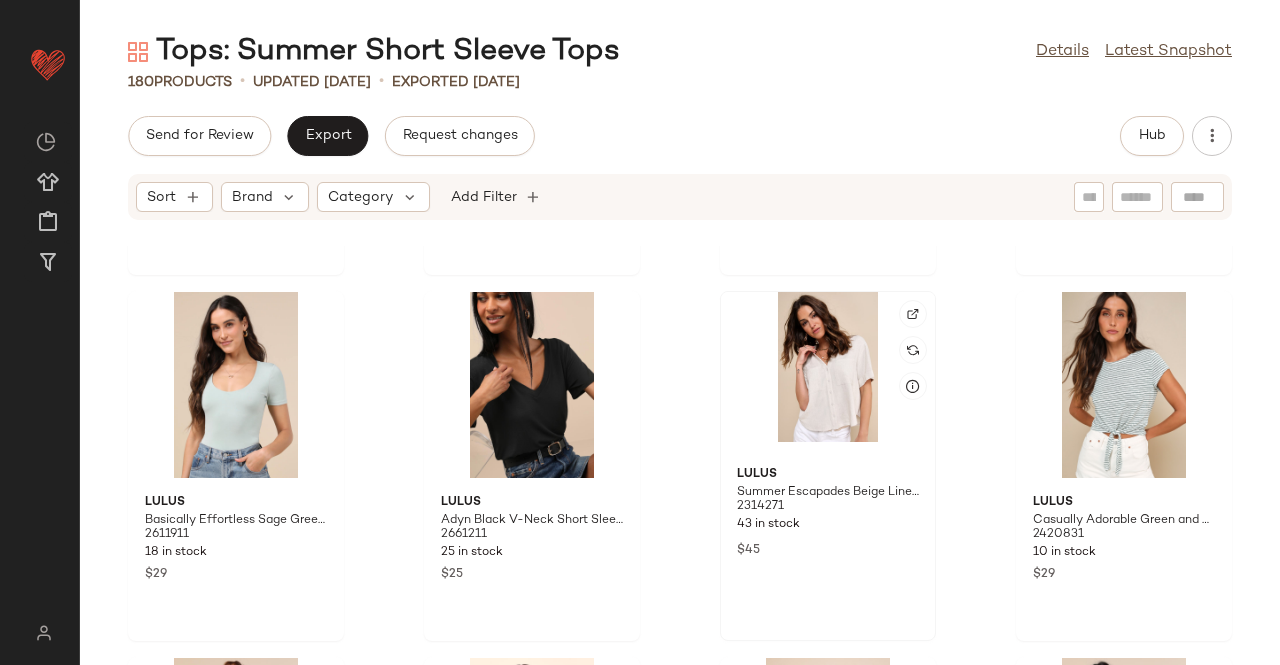 scroll, scrollTop: 13185, scrollLeft: 0, axis: vertical 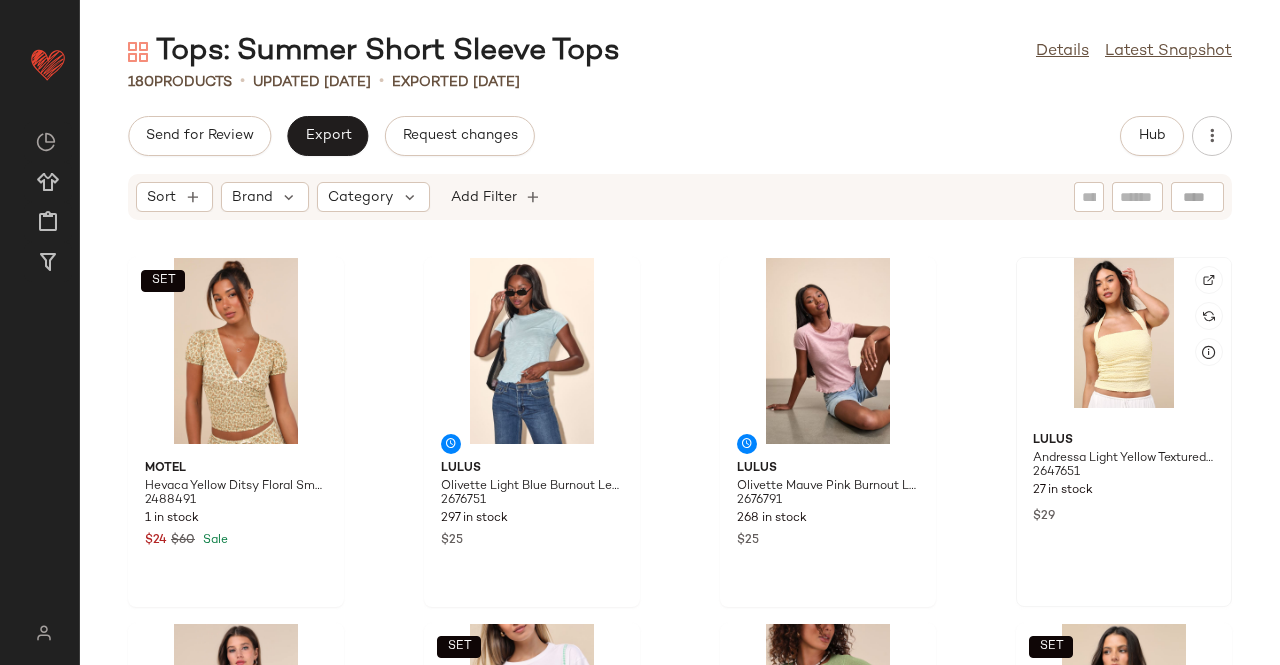 click 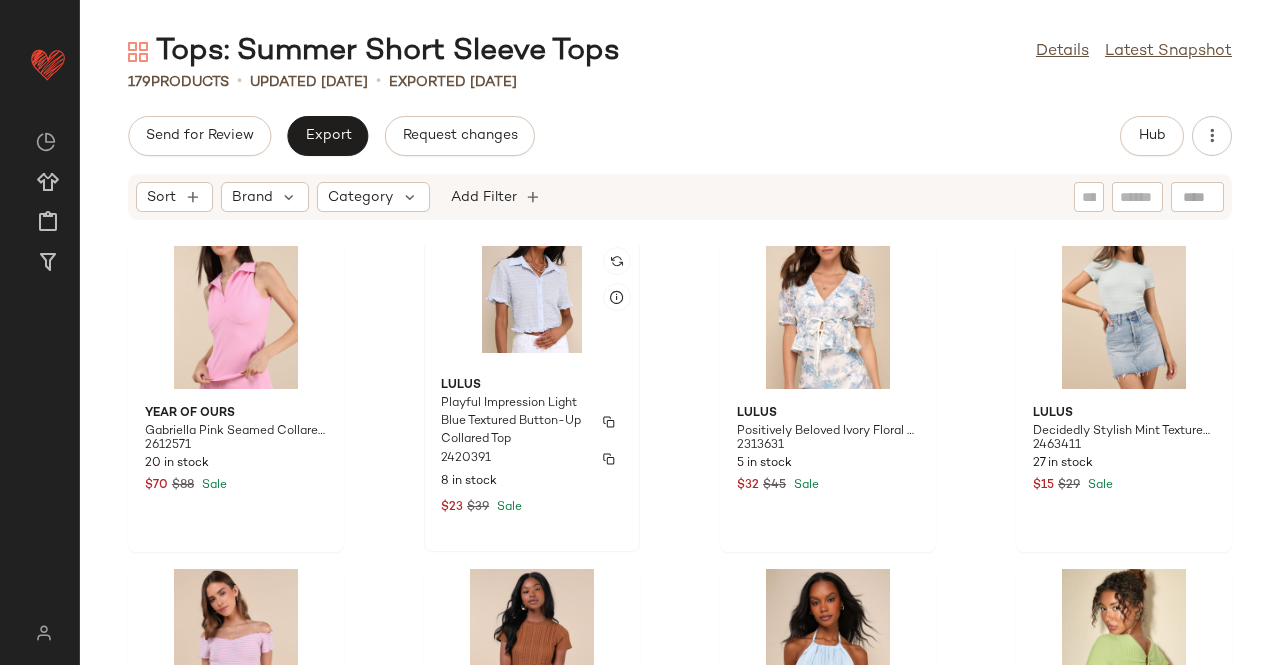 scroll, scrollTop: 14285, scrollLeft: 0, axis: vertical 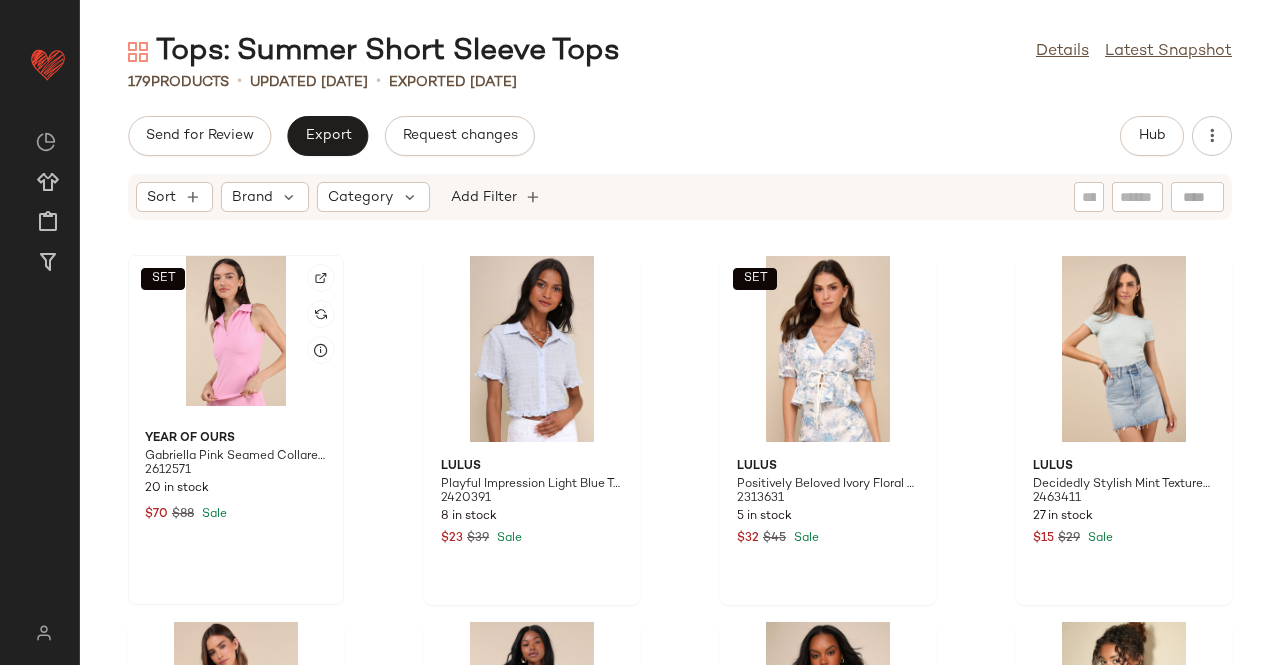 click on "SET" 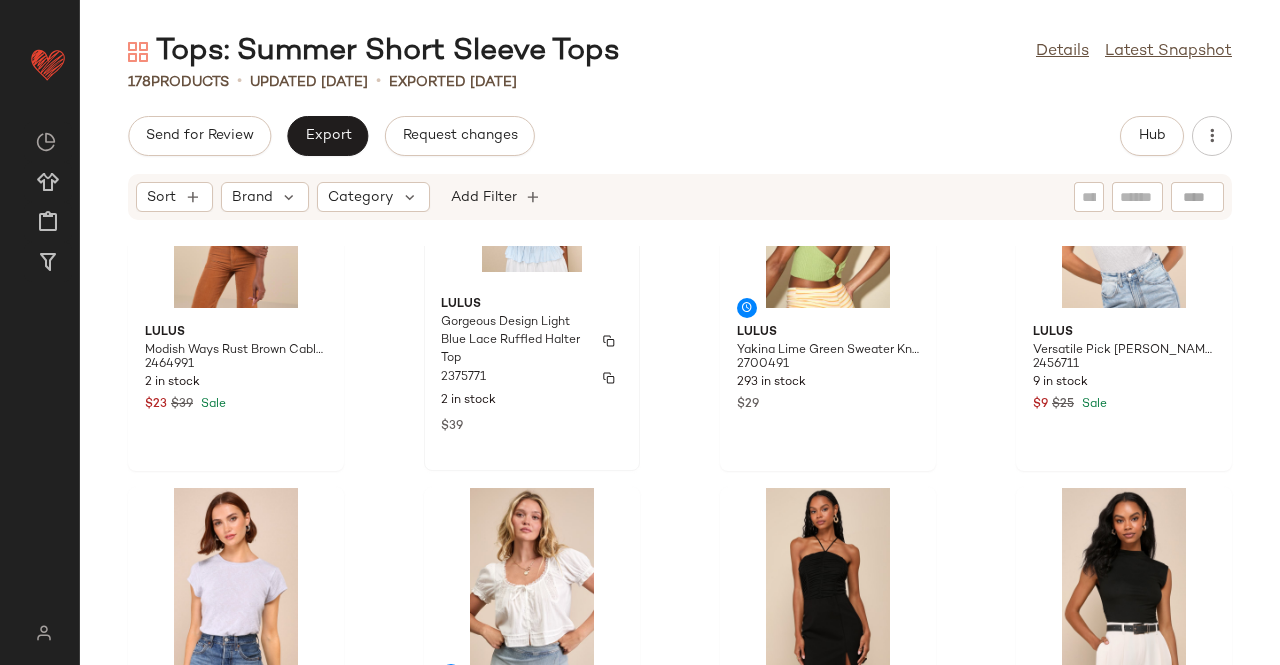 scroll, scrollTop: 14685, scrollLeft: 0, axis: vertical 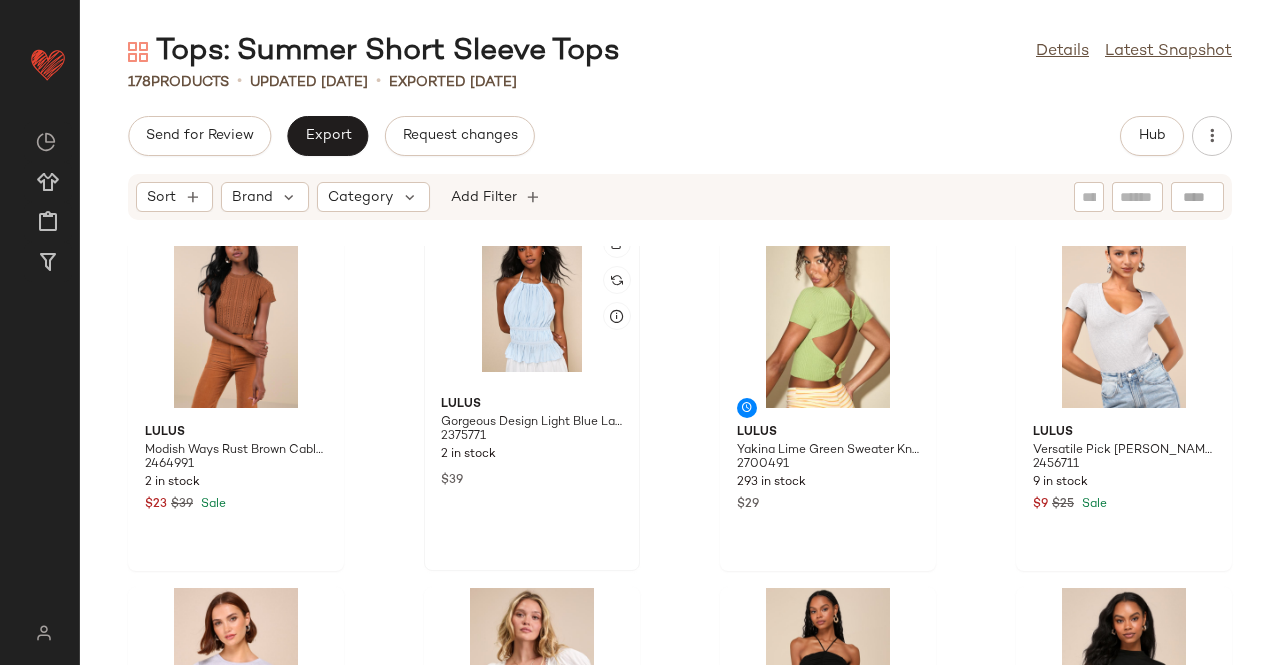 click 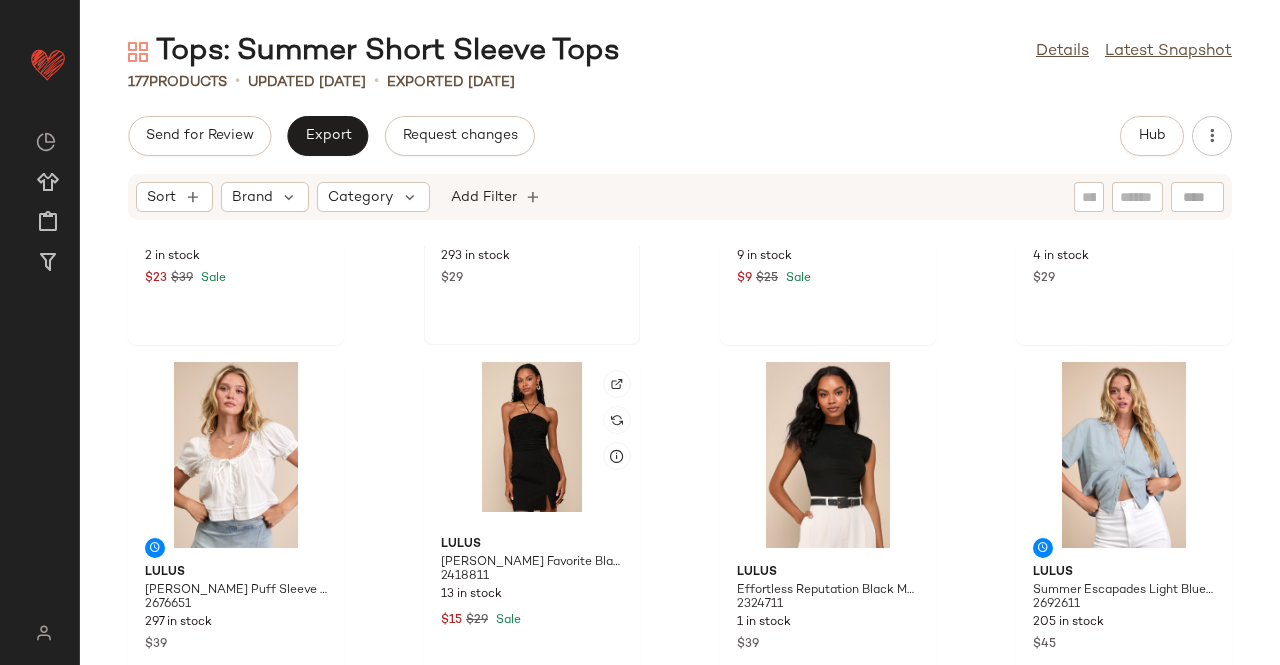 scroll, scrollTop: 14985, scrollLeft: 0, axis: vertical 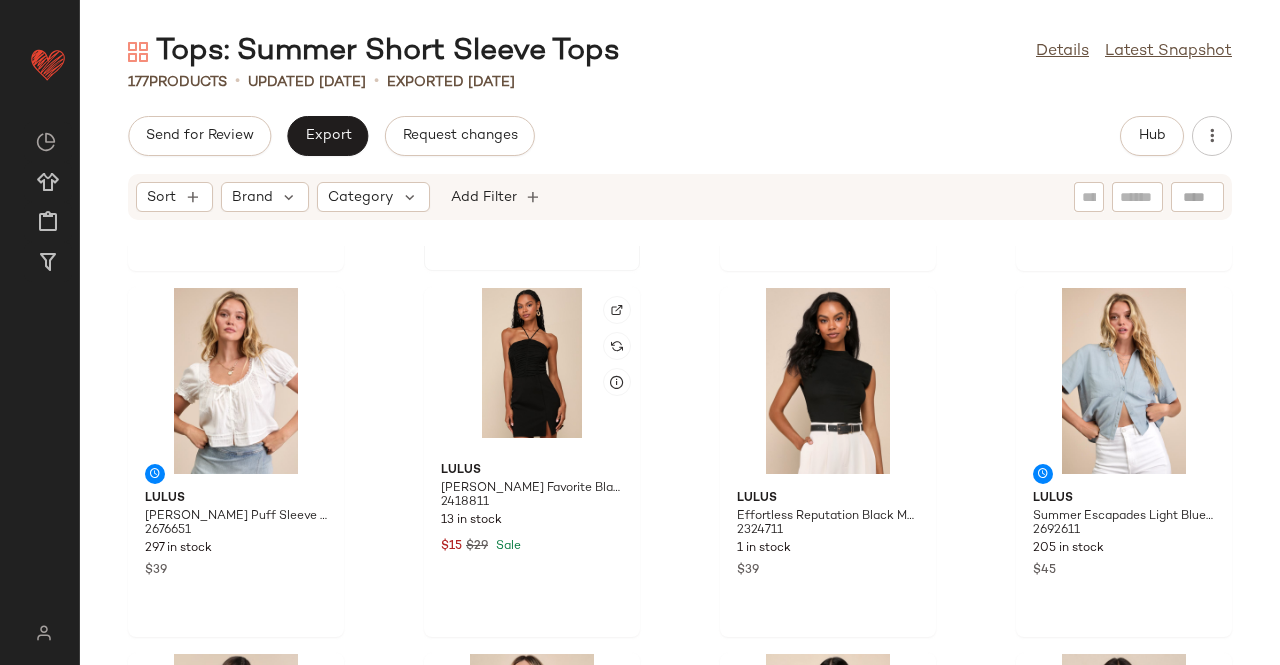 click 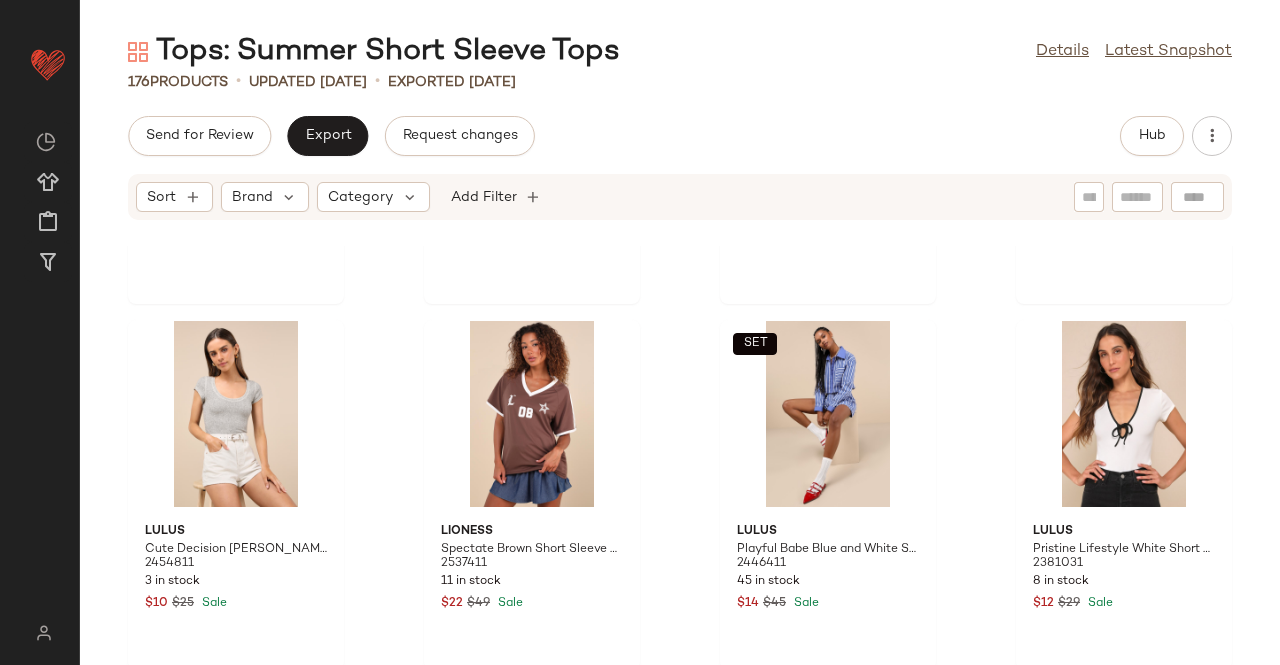 scroll, scrollTop: 15688, scrollLeft: 0, axis: vertical 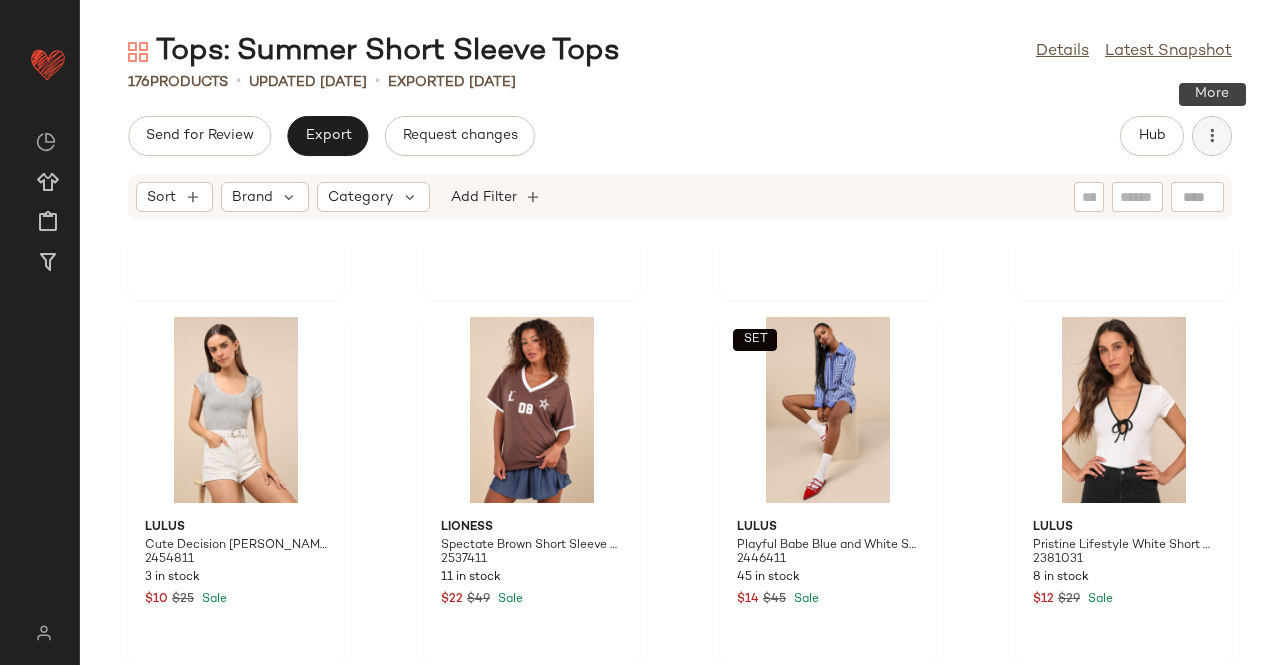 click 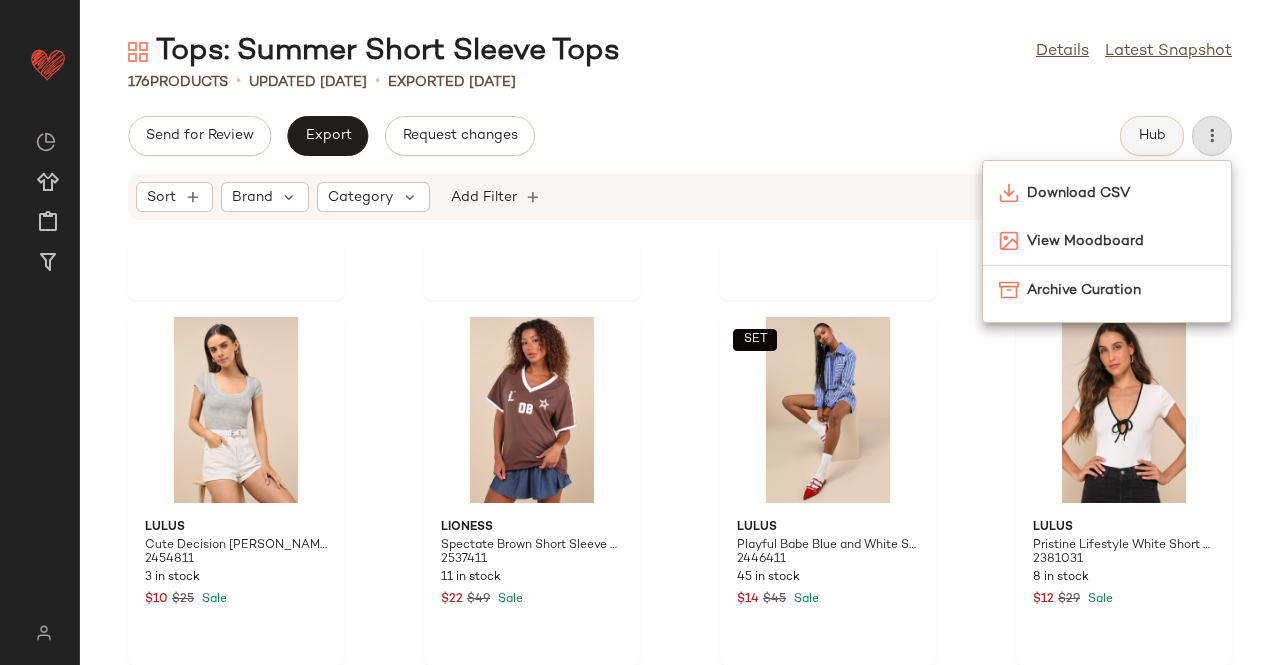 drag, startPoint x: 1166, startPoint y: 110, endPoint x: 1150, endPoint y: 117, distance: 17.464249 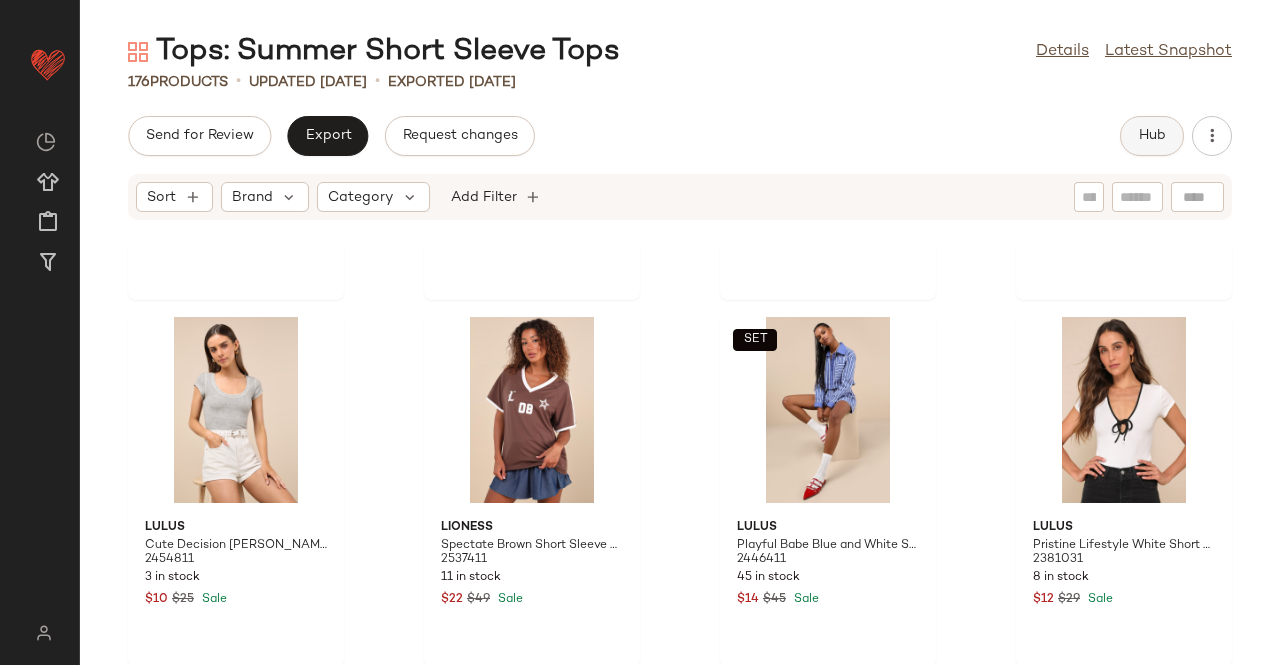 click on "Hub" 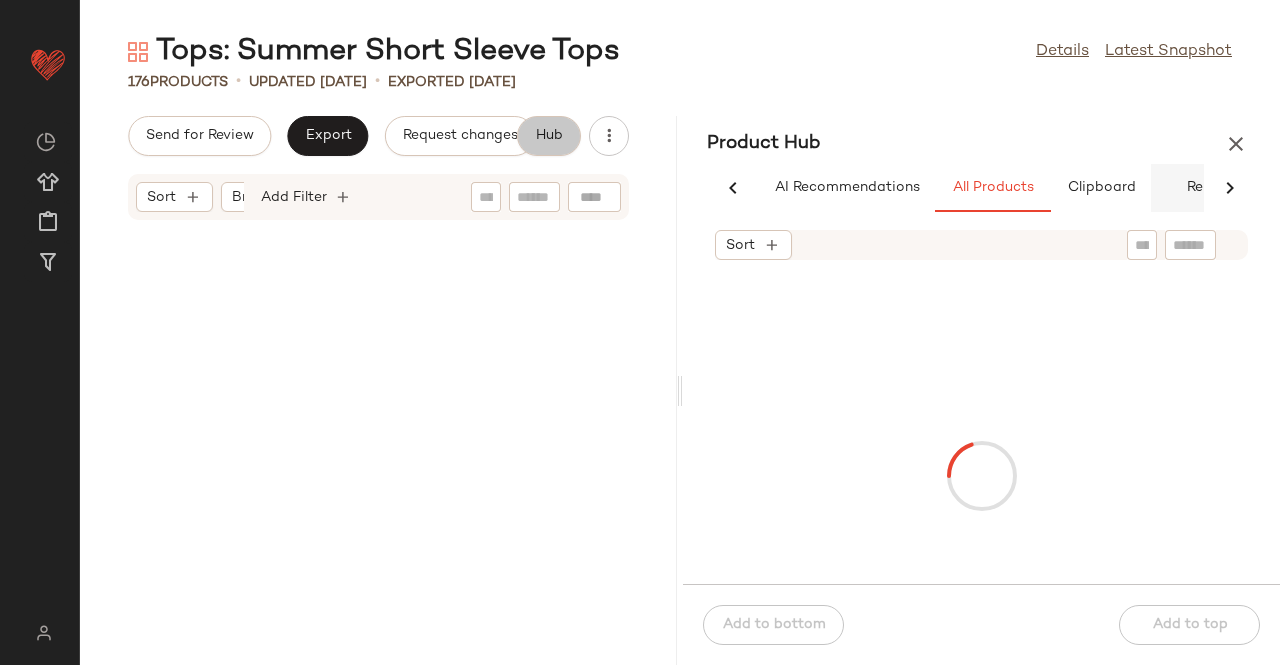scroll, scrollTop: 16420, scrollLeft: 0, axis: vertical 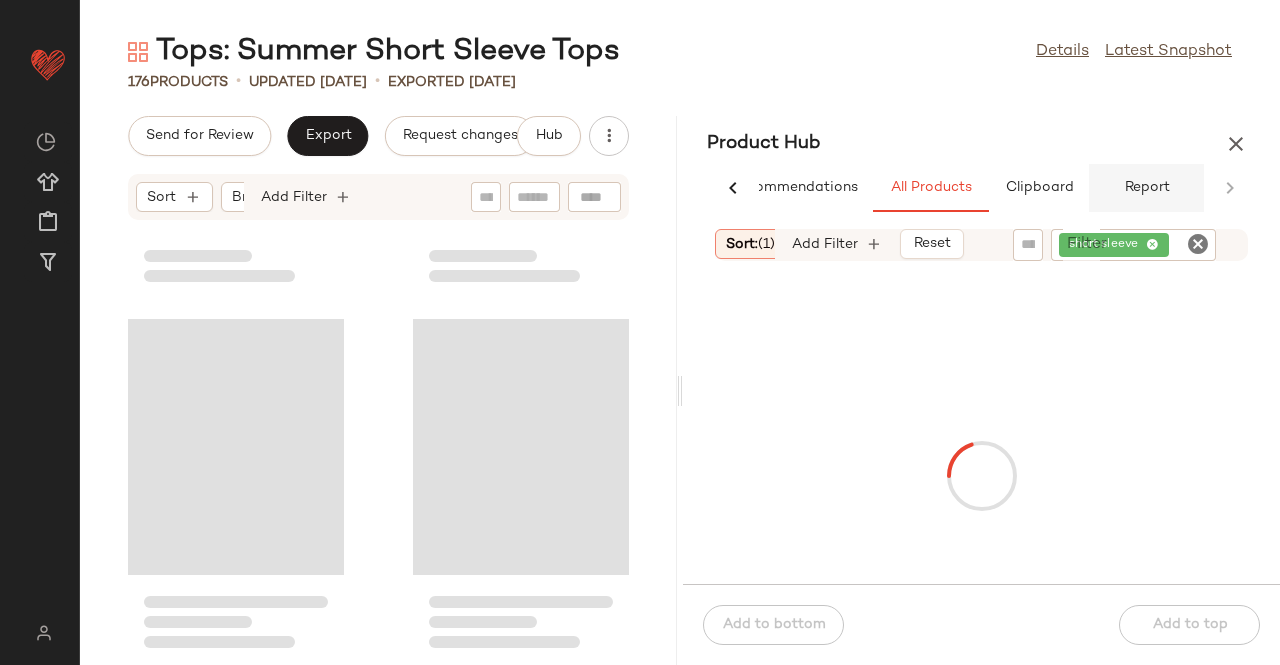 click on "Report" 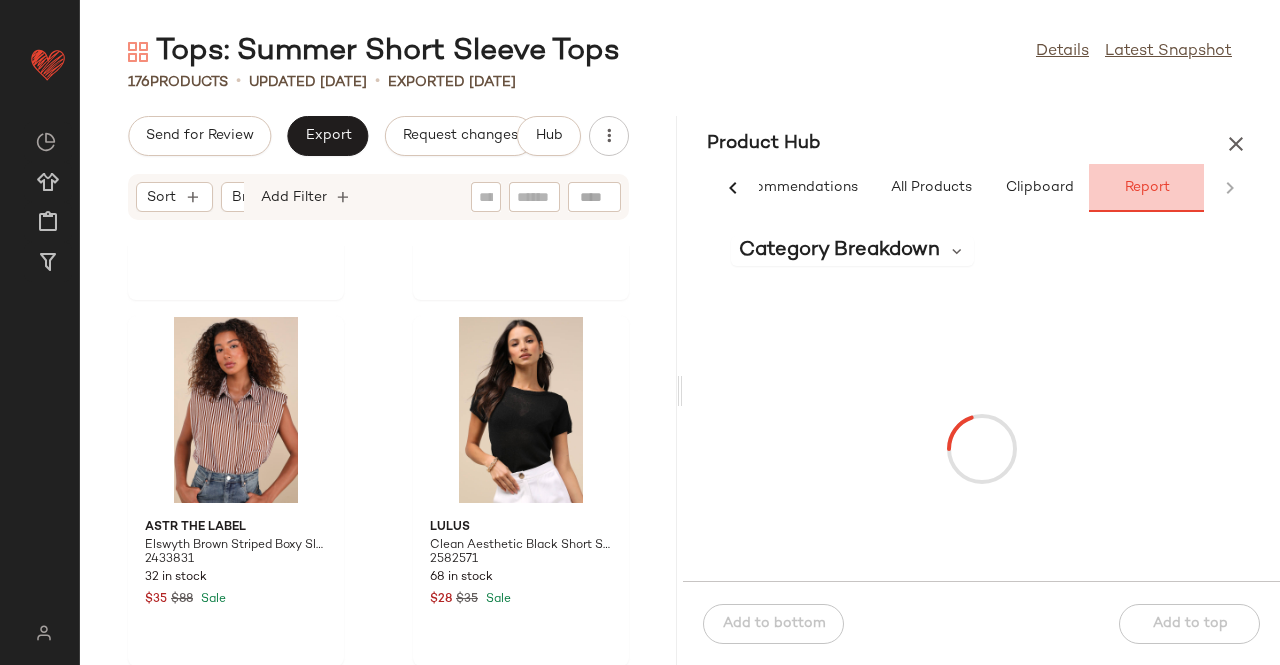 scroll, scrollTop: 0, scrollLeft: 62, axis: horizontal 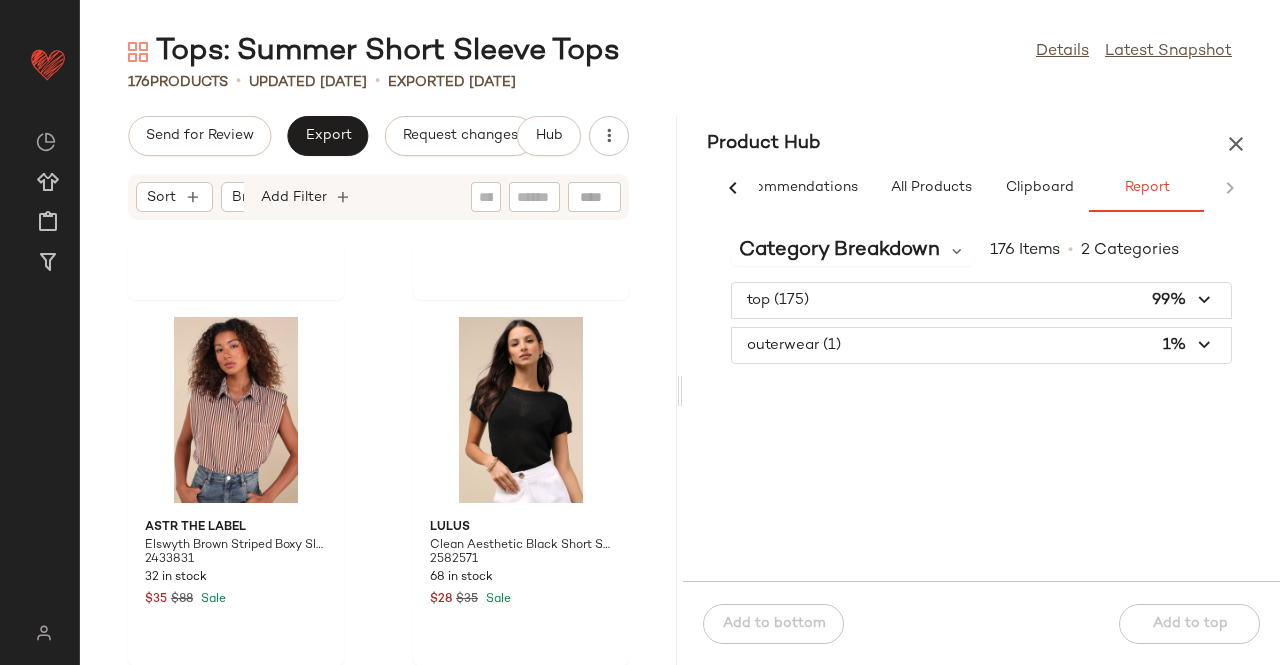 click at bounding box center [981, 345] 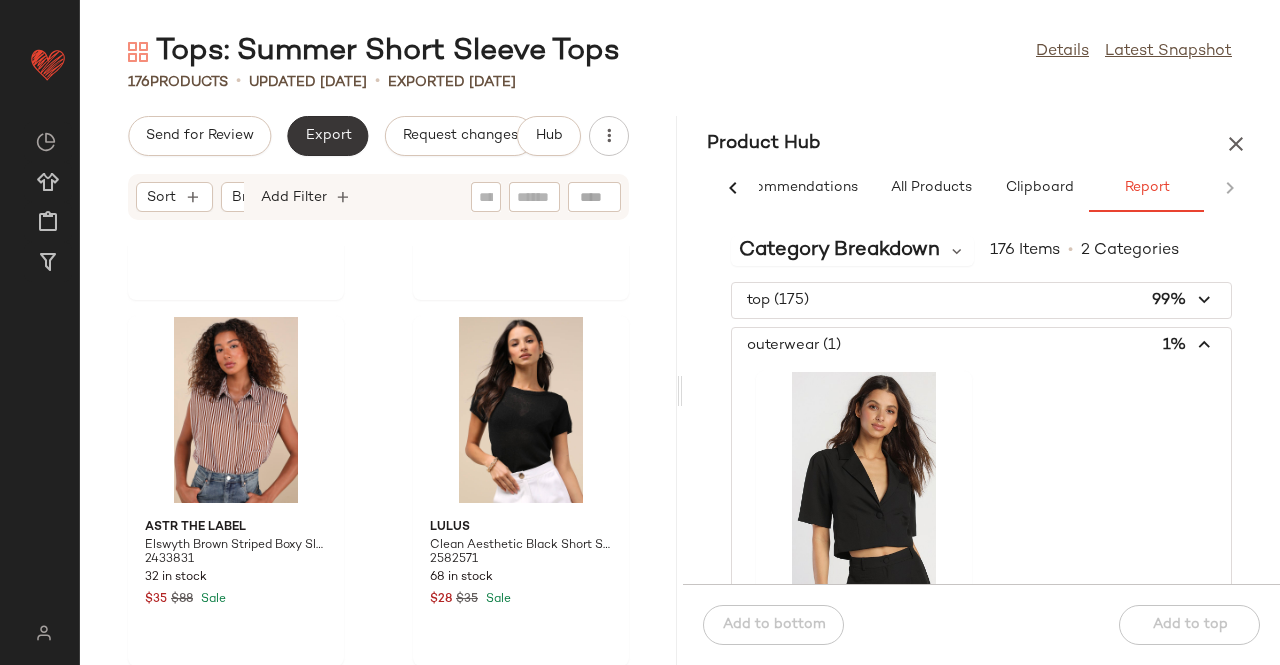 click on "Export" at bounding box center (327, 136) 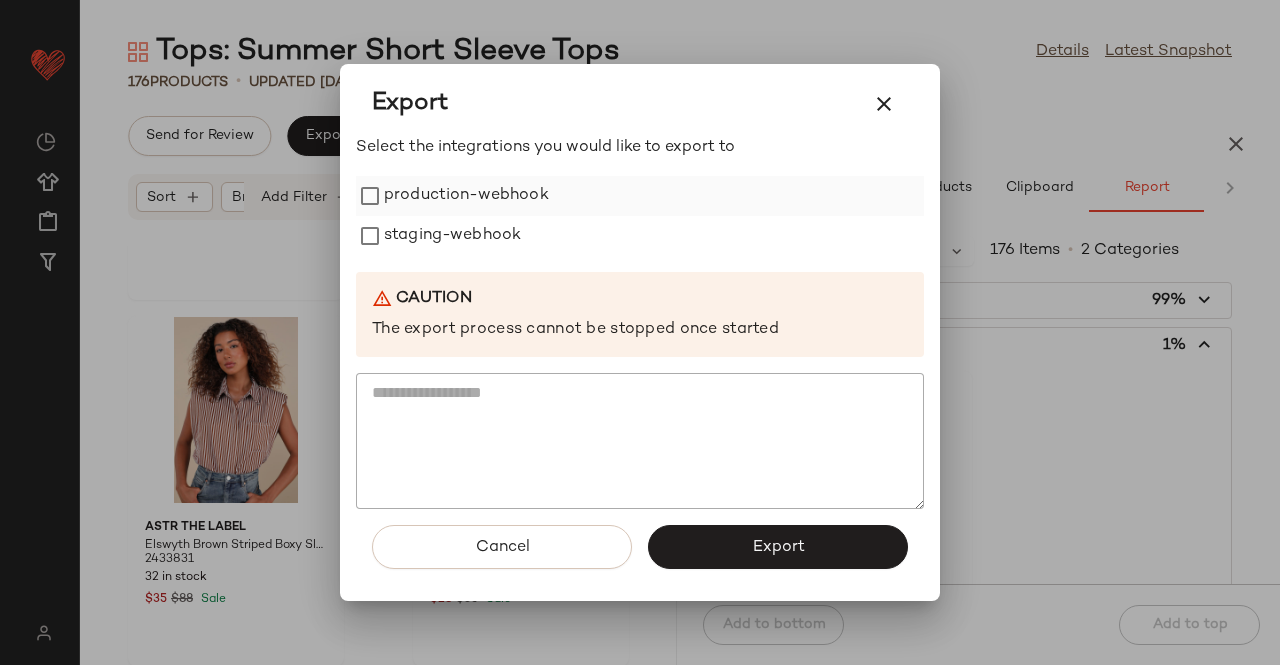 click on "production-webhook" at bounding box center (466, 196) 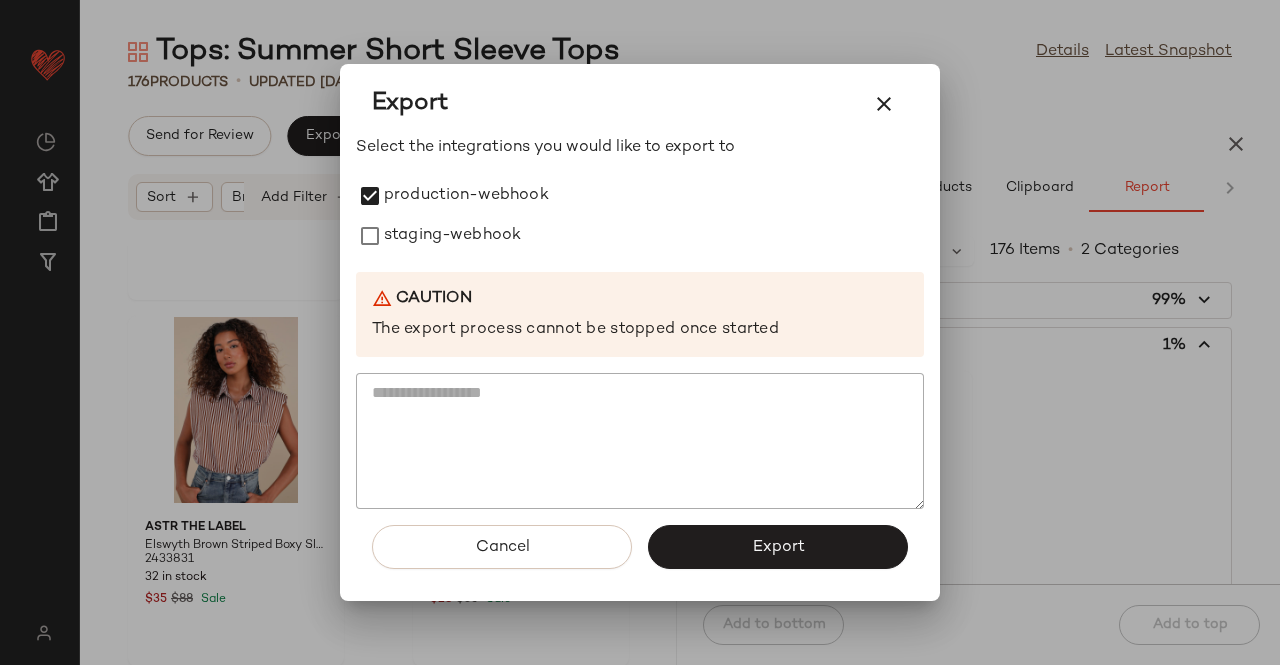 drag, startPoint x: 412, startPoint y: 236, endPoint x: 638, endPoint y: 432, distance: 299.15213 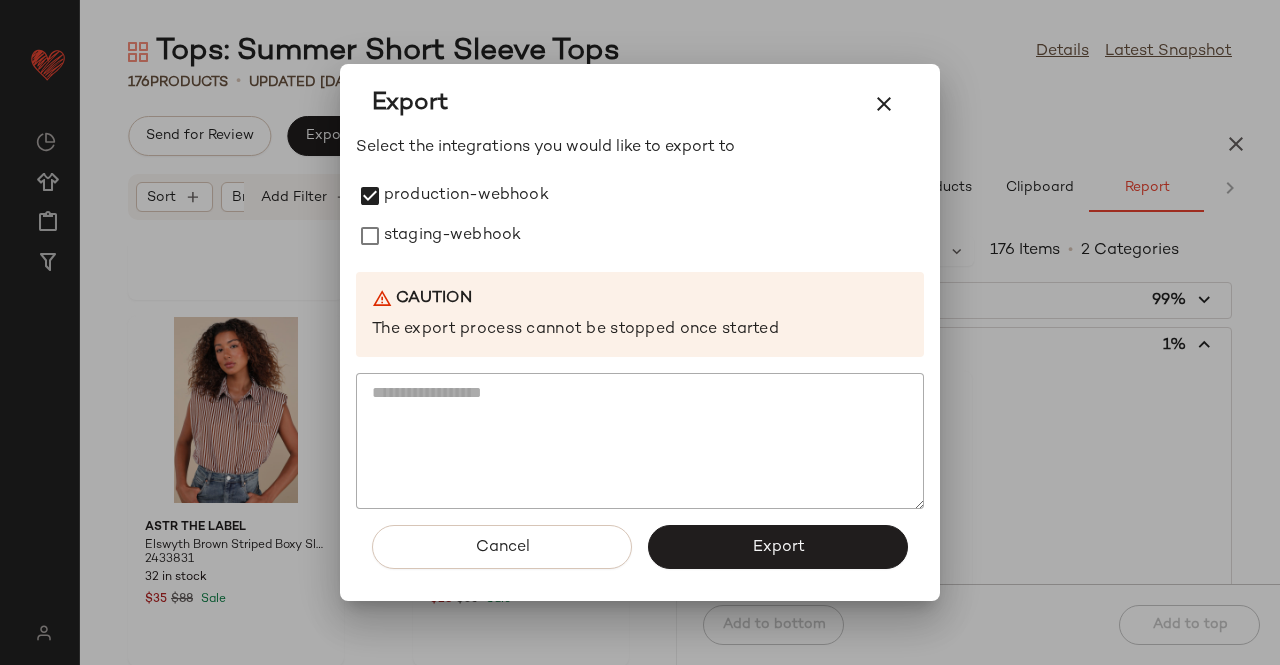 click on "staging-webhook" at bounding box center [452, 236] 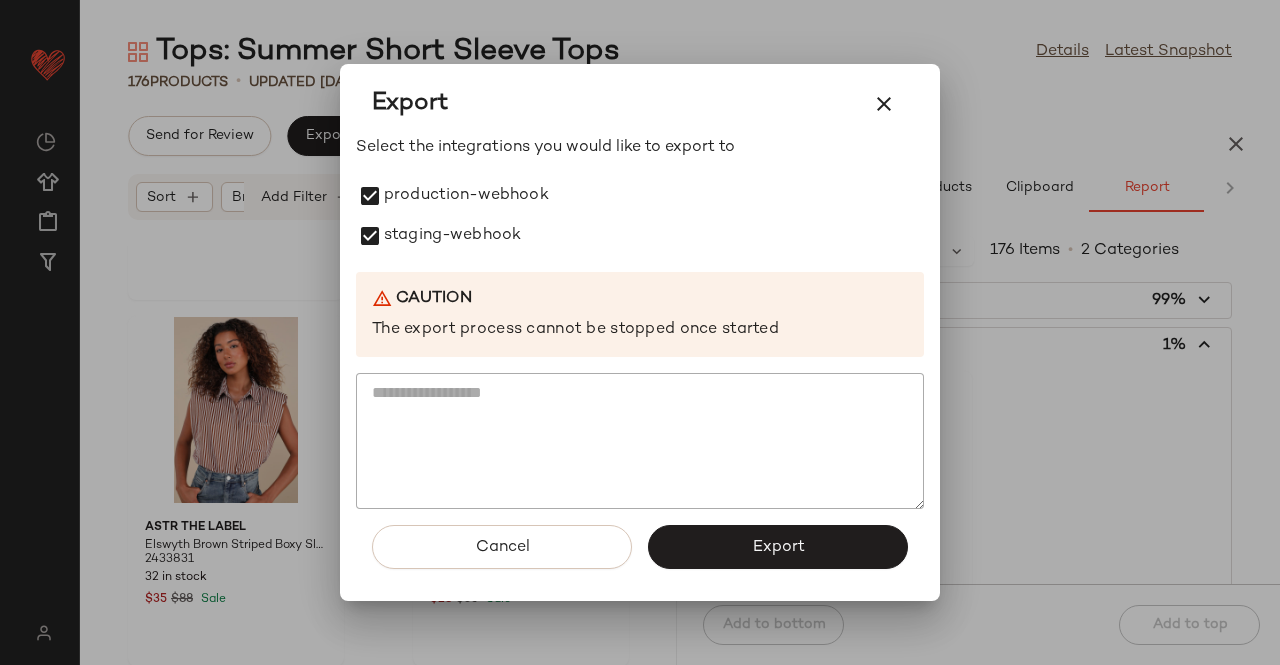 drag, startPoint x: 816, startPoint y: 549, endPoint x: 804, endPoint y: 536, distance: 17.691807 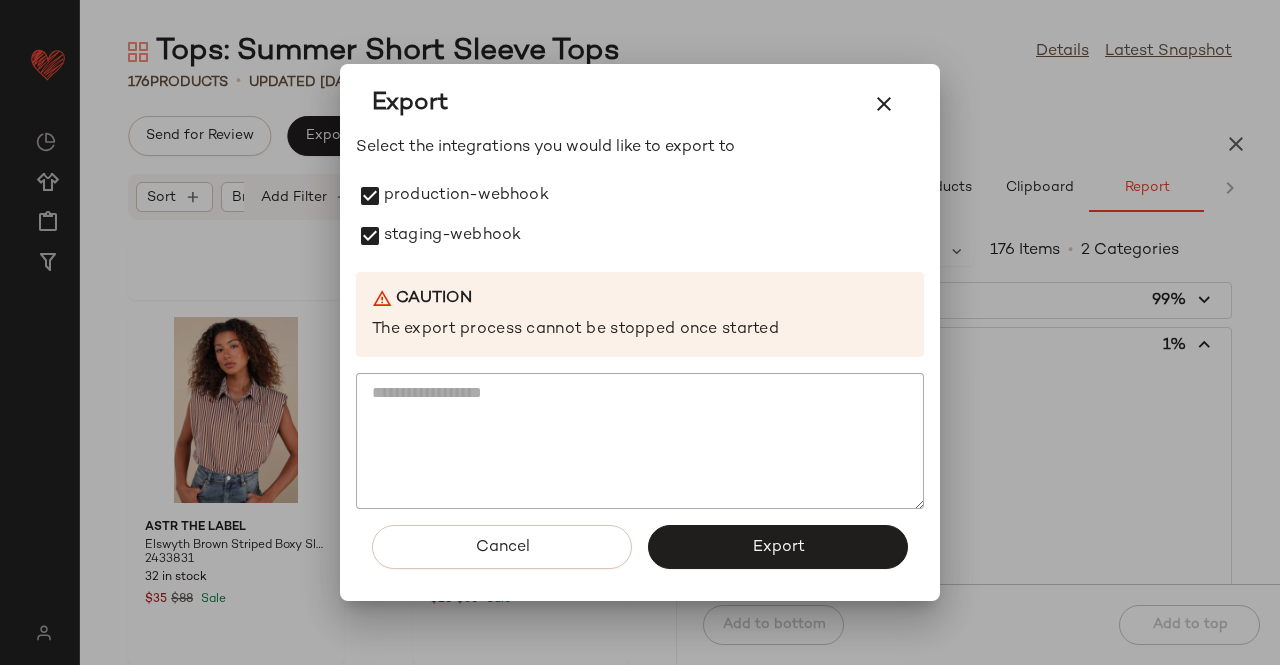 click on "Export" at bounding box center (778, 547) 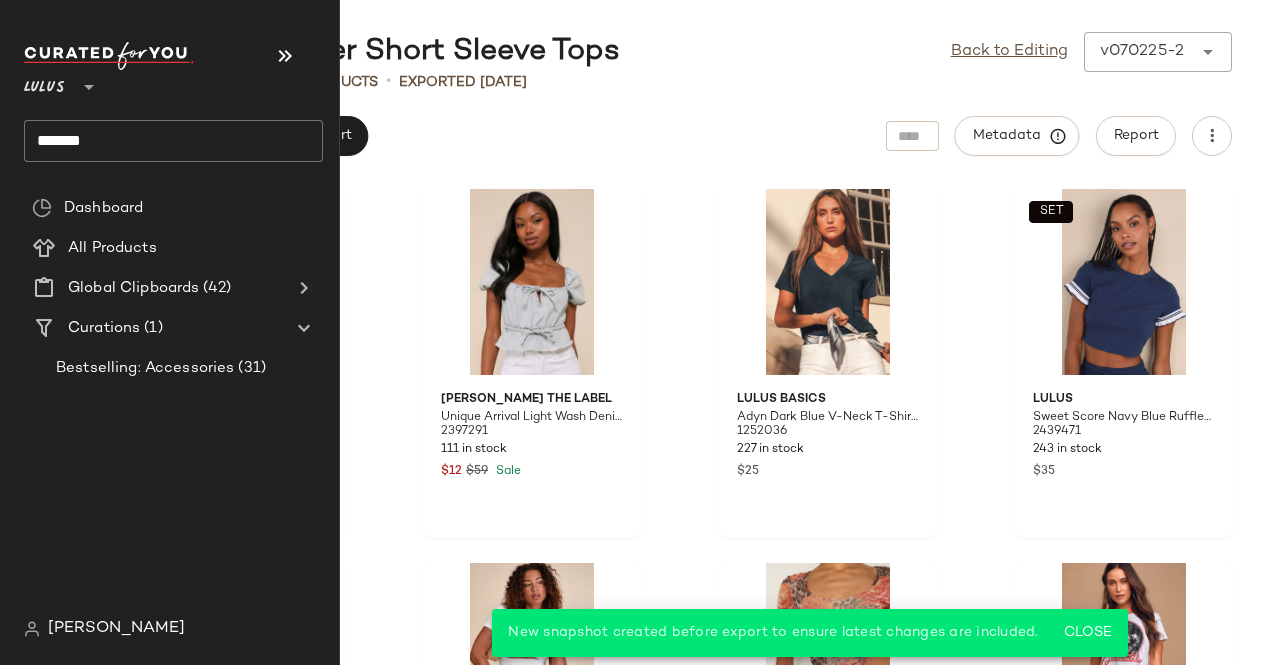 click on "******" 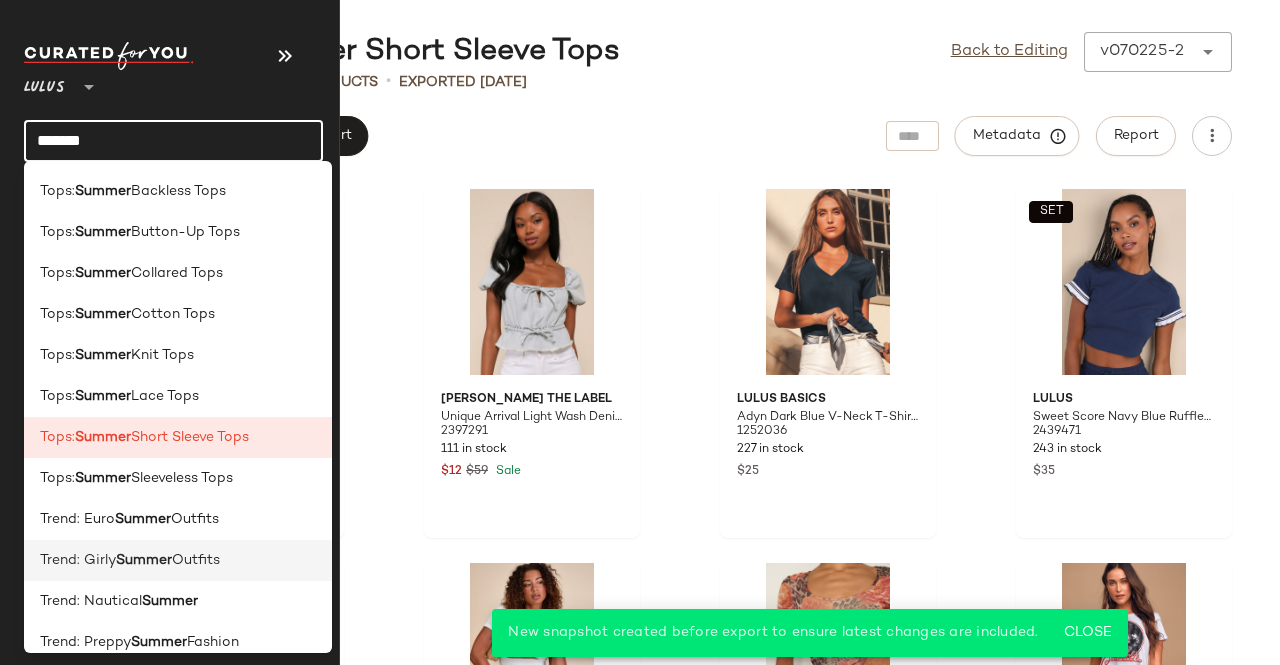 scroll, scrollTop: 400, scrollLeft: 0, axis: vertical 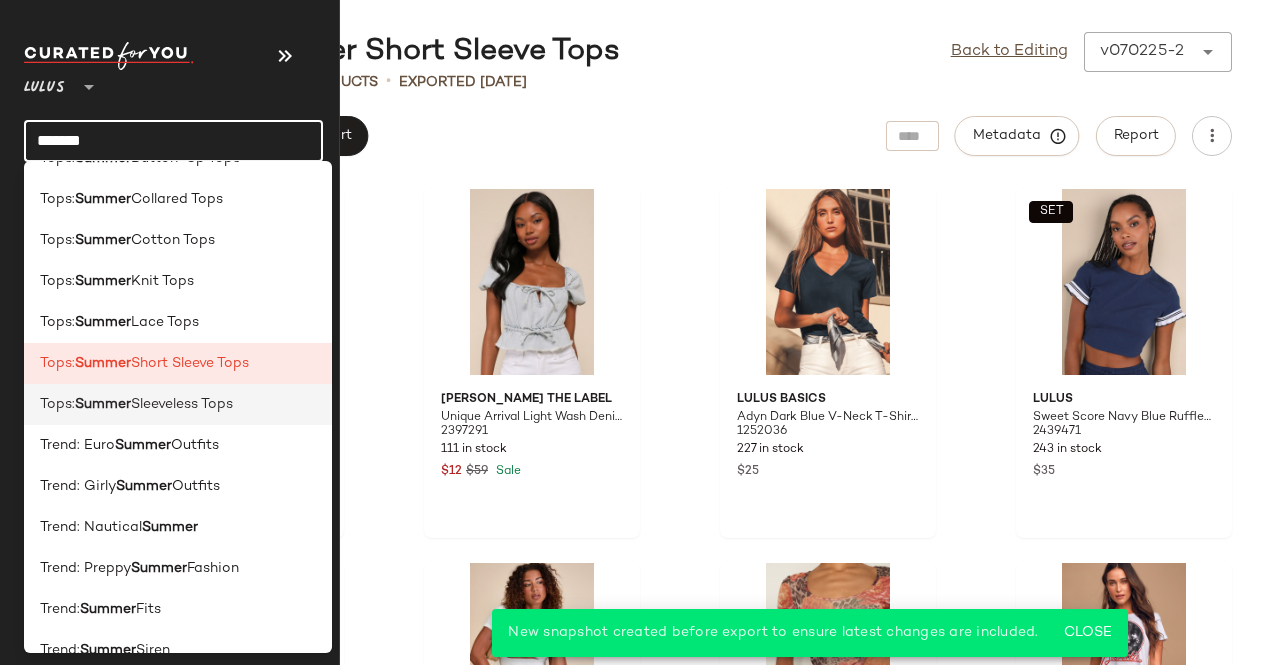 click on "Sleeveless Tops" at bounding box center (182, 404) 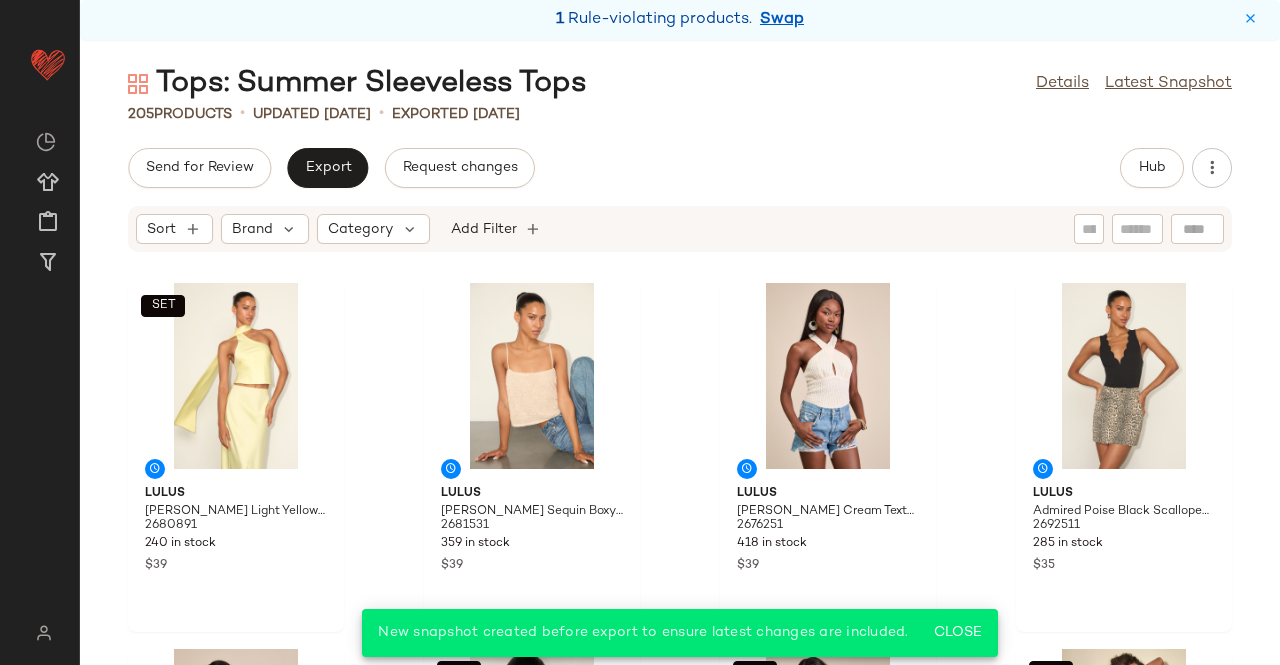 click on "Swap" at bounding box center [782, 20] 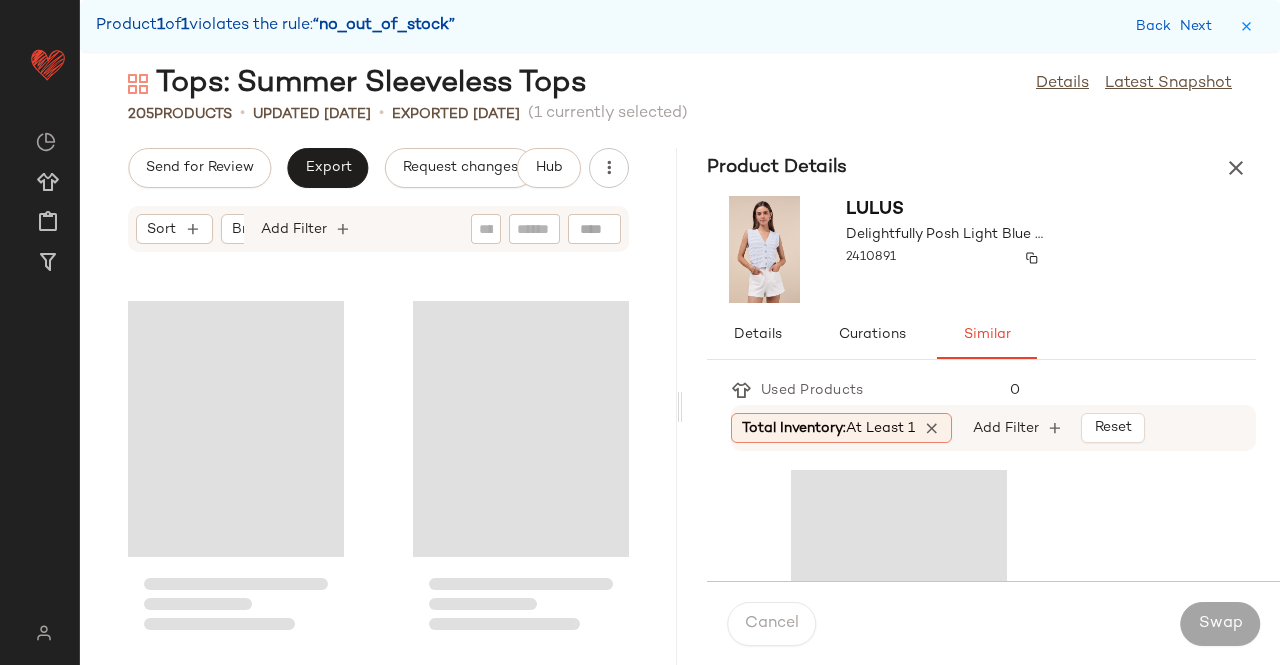 scroll, scrollTop: 36966, scrollLeft: 0, axis: vertical 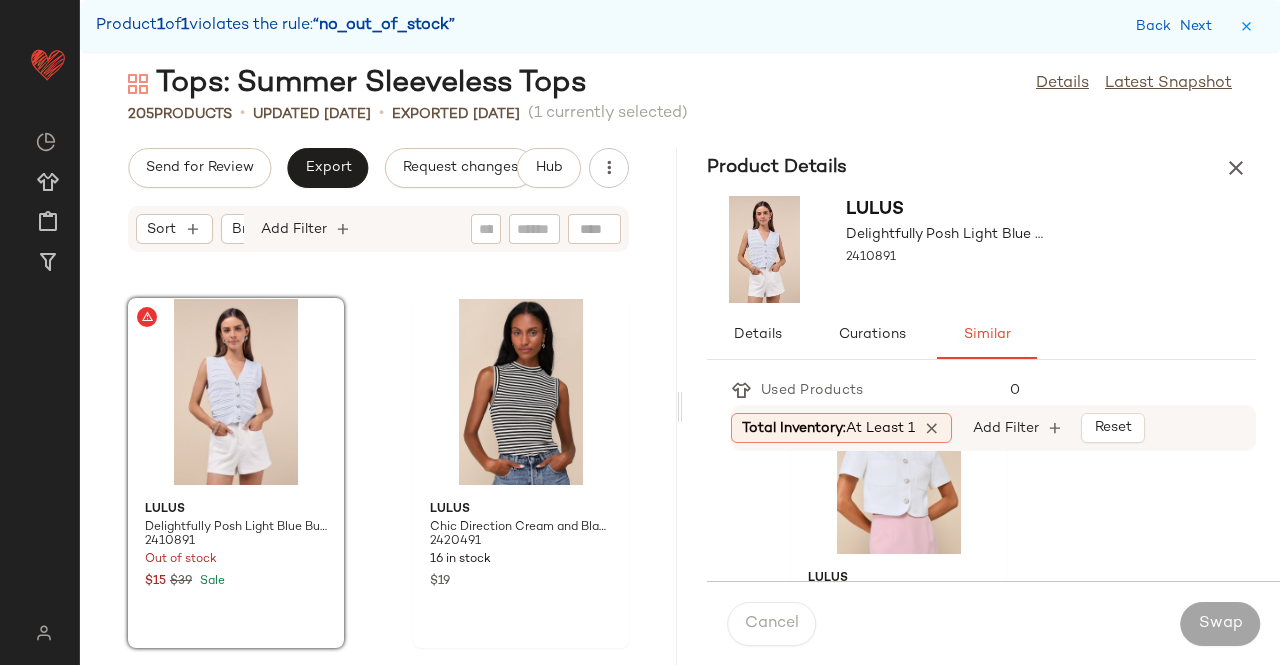 click on "Product Details" at bounding box center [981, 168] 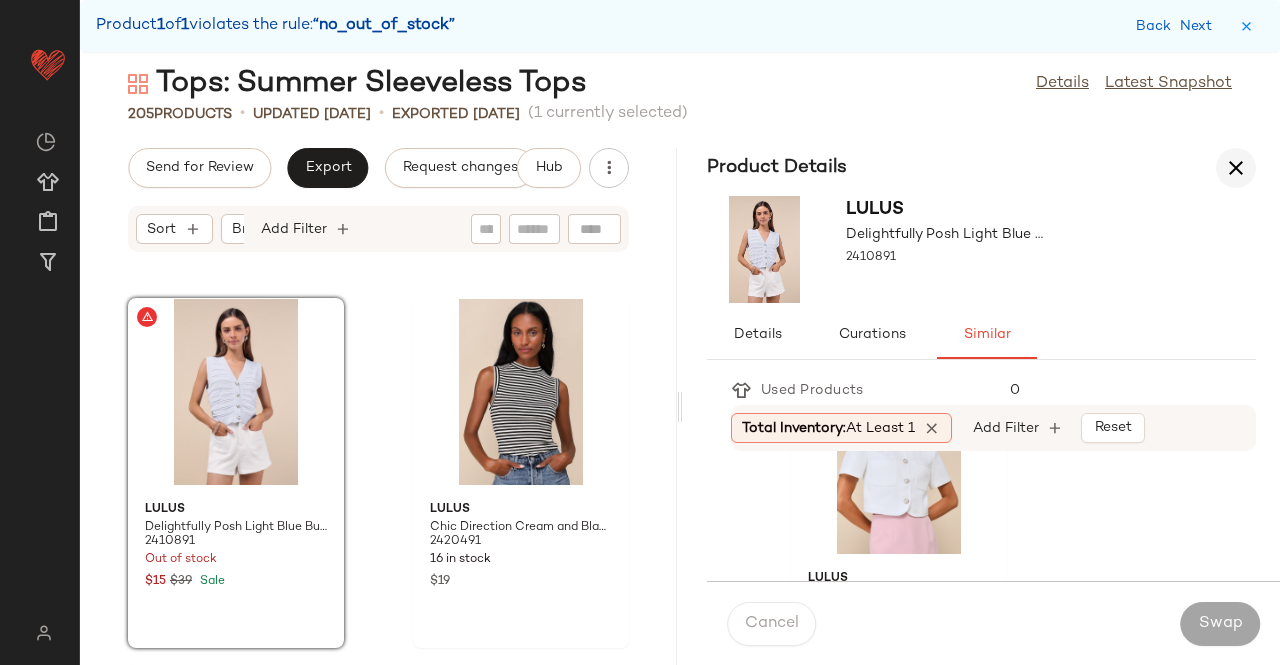 click at bounding box center (1236, 168) 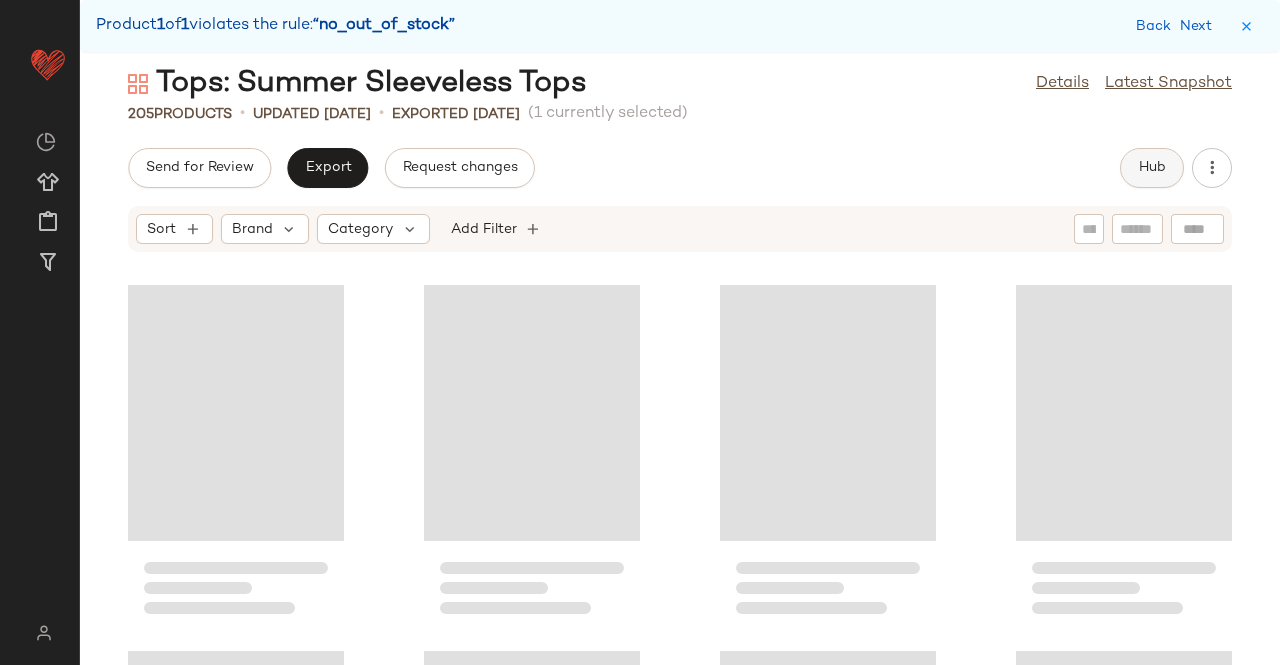 click on "Hub" at bounding box center (1152, 168) 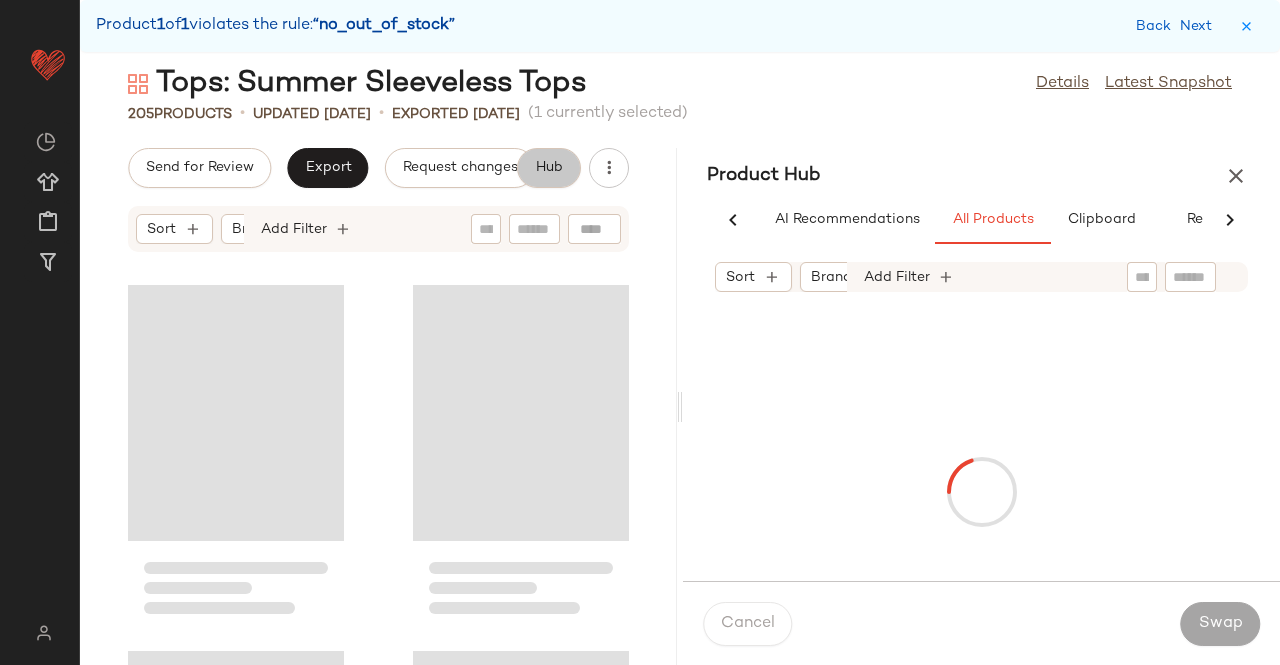 scroll, scrollTop: 0, scrollLeft: 54, axis: horizontal 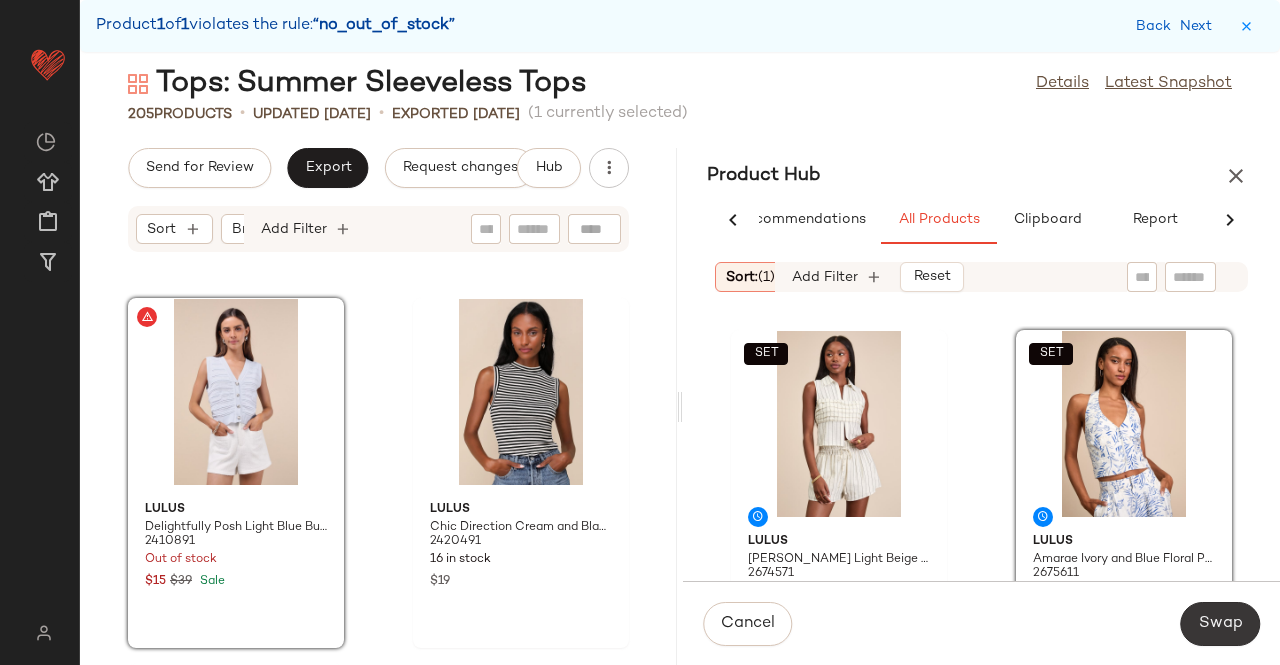 click on "Swap" 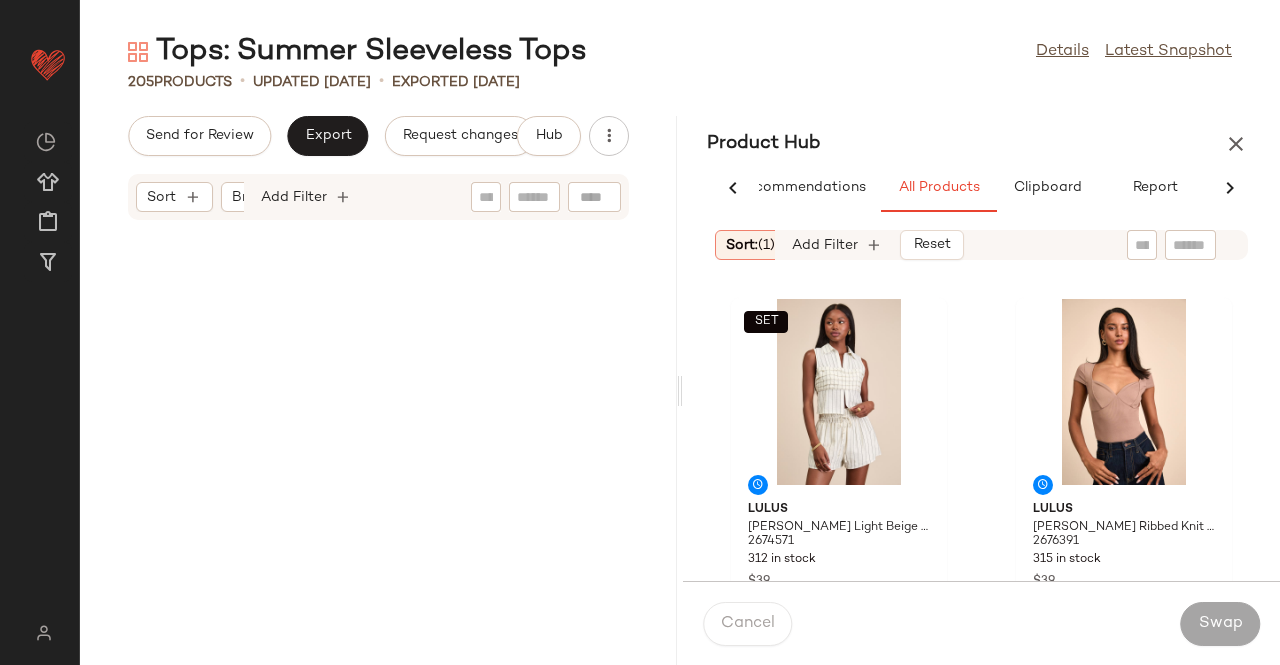 scroll, scrollTop: 0, scrollLeft: 0, axis: both 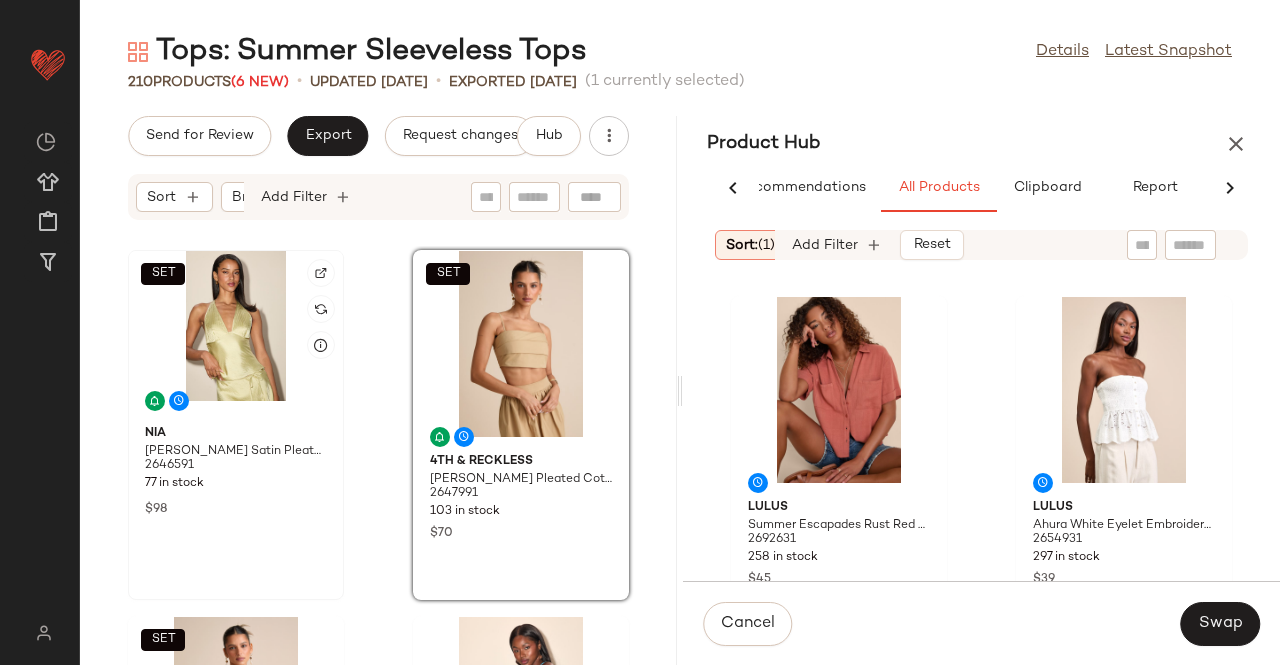 click on "SET" 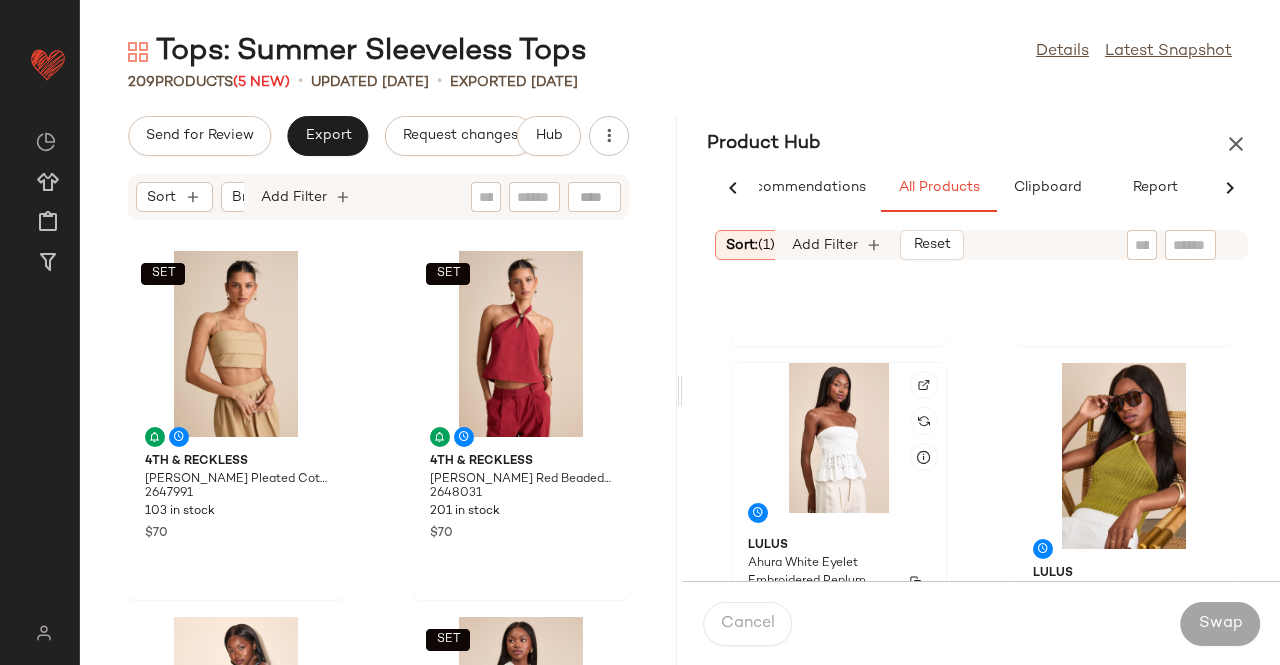 scroll, scrollTop: 1420, scrollLeft: 0, axis: vertical 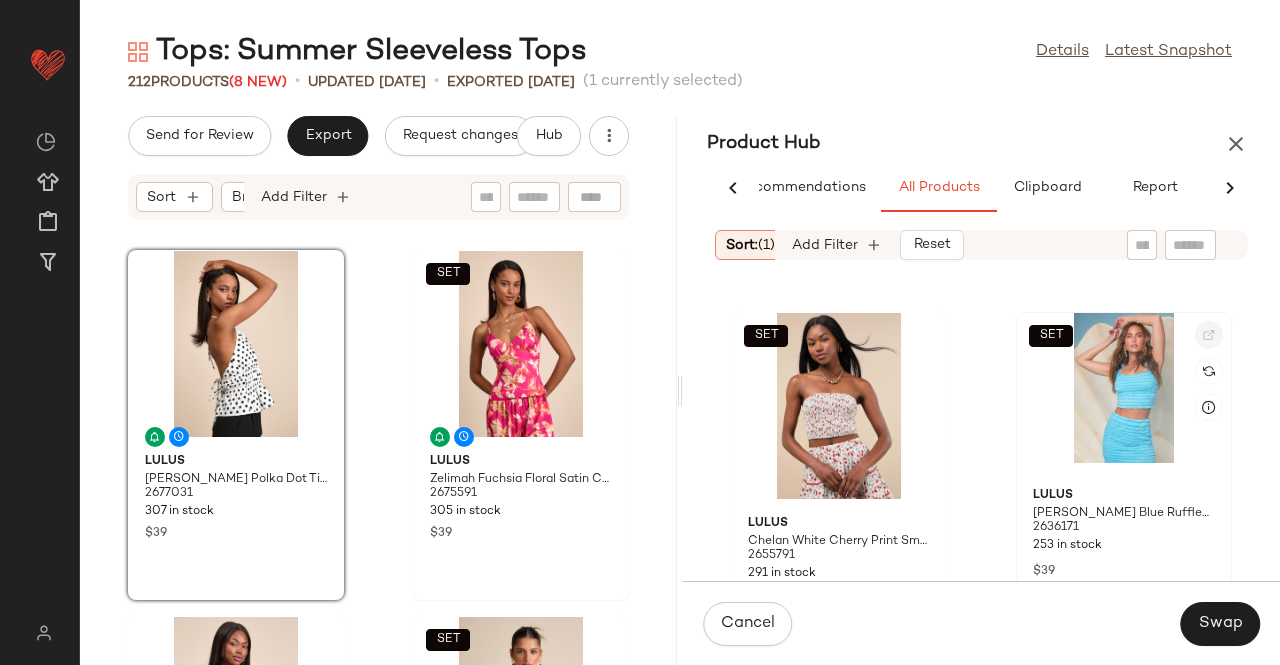 click at bounding box center [1209, 335] 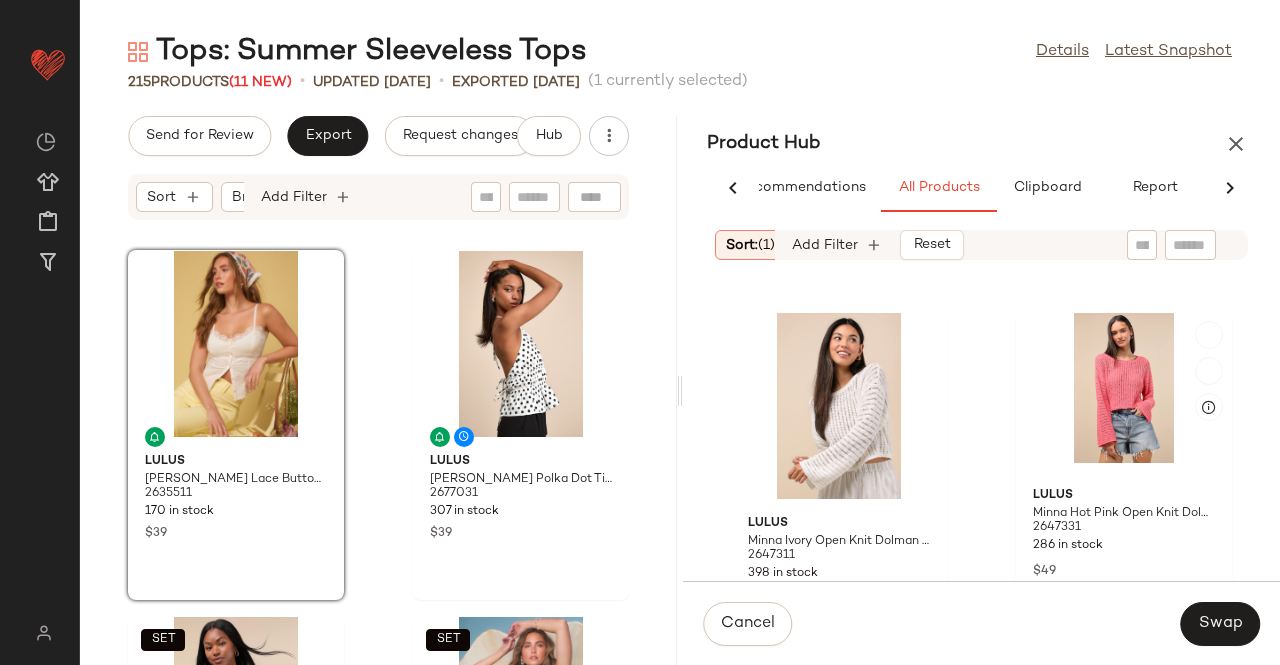 scroll, scrollTop: 8820, scrollLeft: 0, axis: vertical 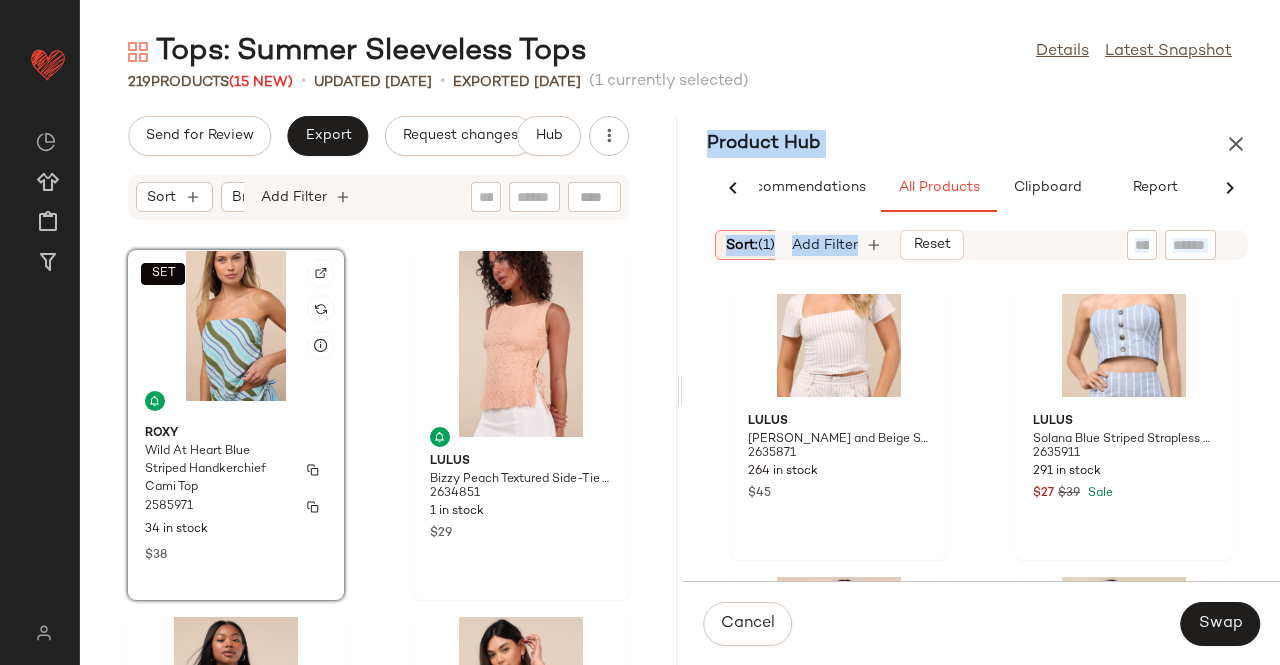 drag, startPoint x: 206, startPoint y: 450, endPoint x: 225, endPoint y: 446, distance: 19.416489 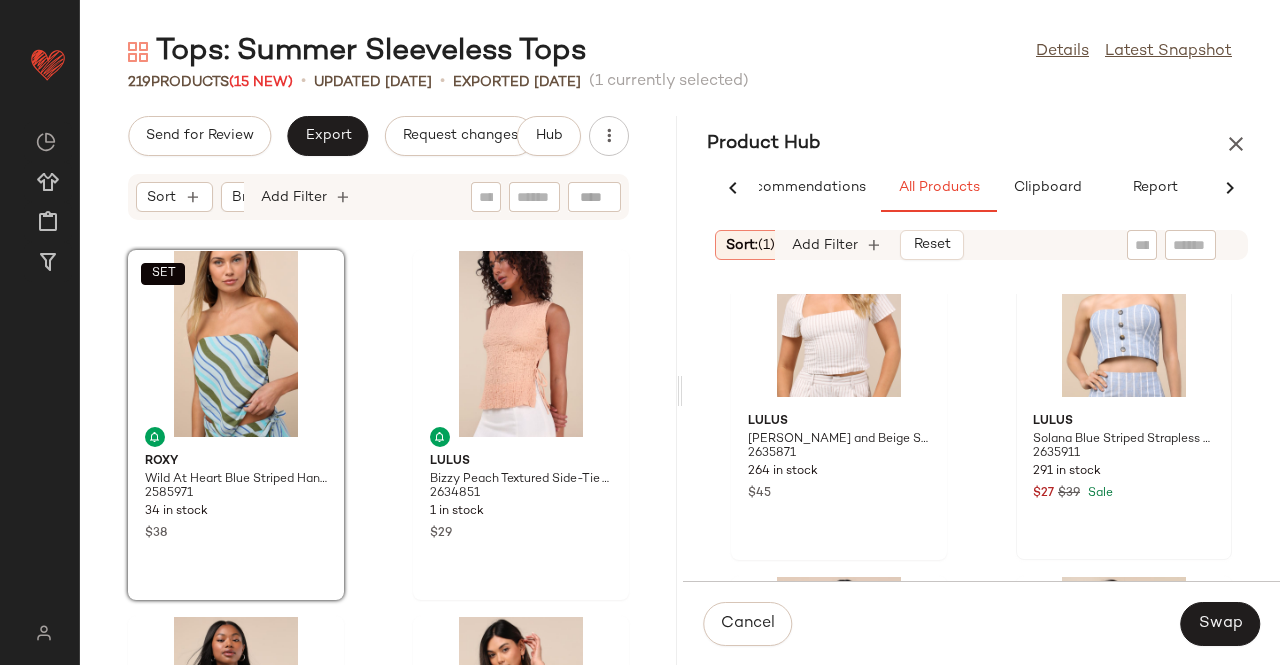 drag, startPoint x: 992, startPoint y: 103, endPoint x: 1176, endPoint y: 414, distance: 361.3544 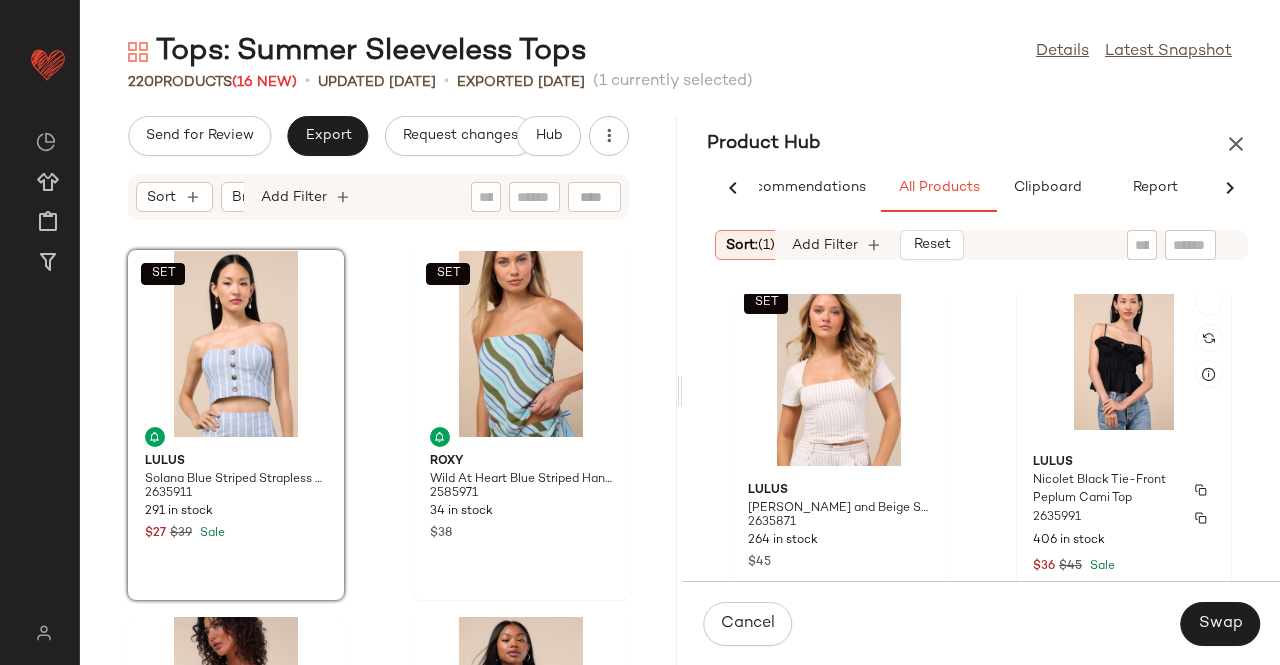 scroll, scrollTop: 9520, scrollLeft: 0, axis: vertical 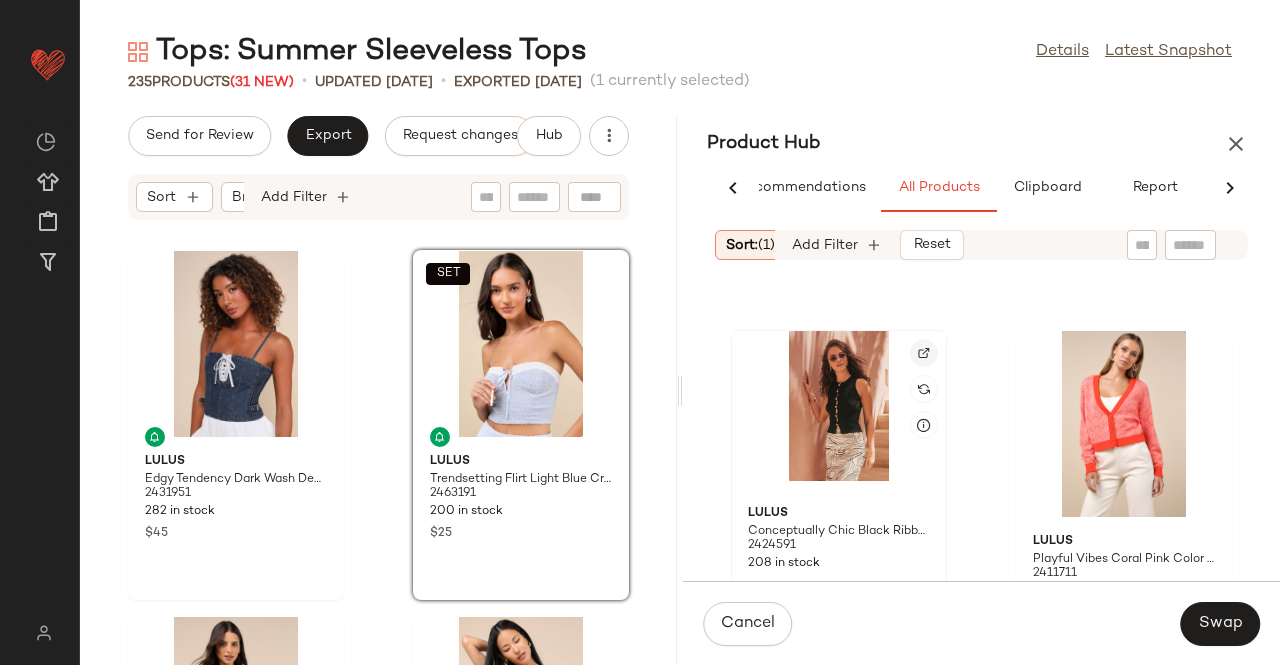 click 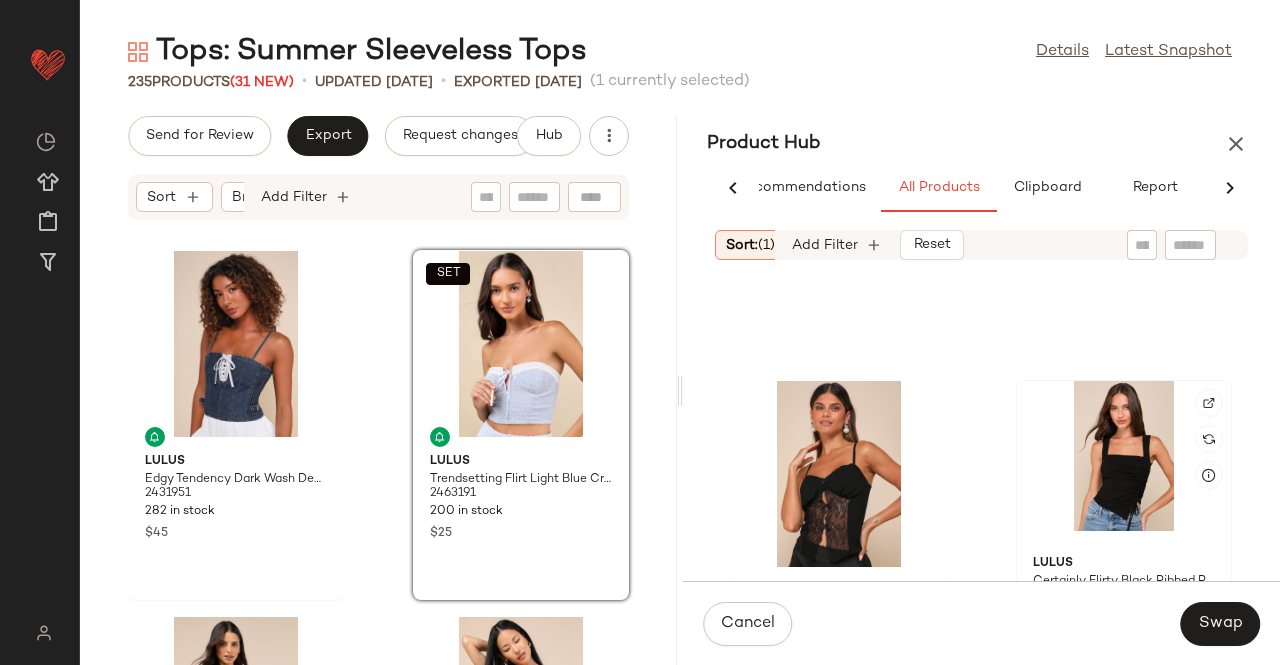 scroll, scrollTop: 36528, scrollLeft: 0, axis: vertical 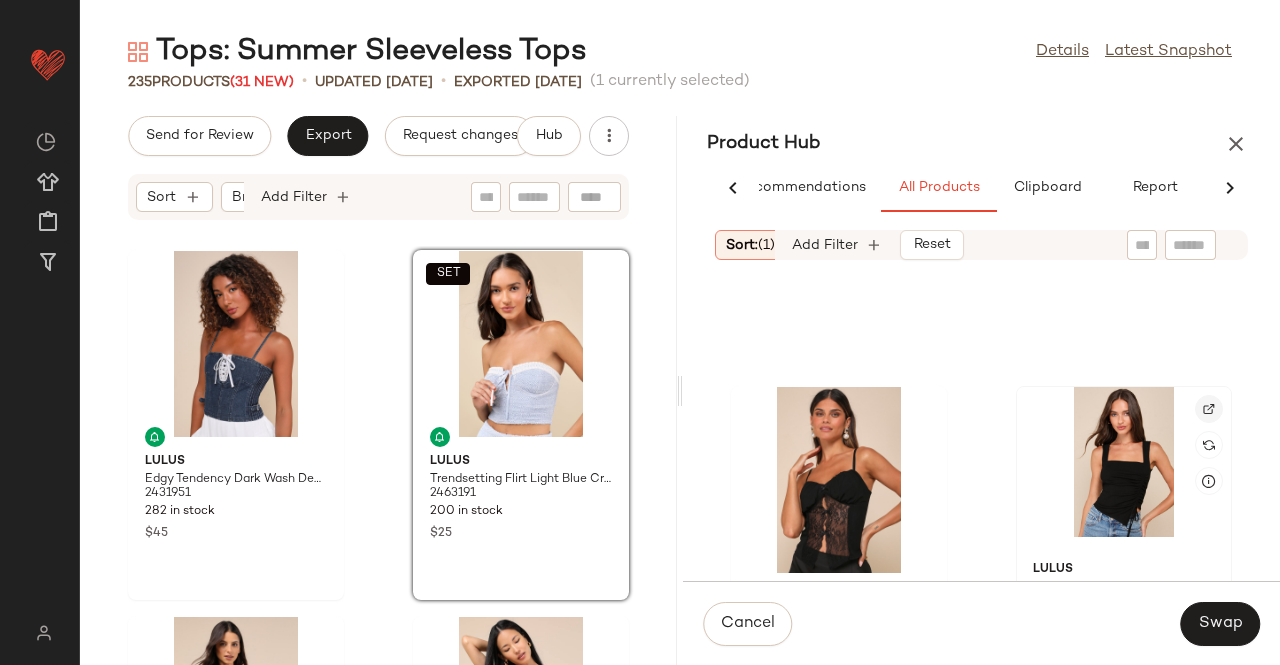 click at bounding box center (1209, 409) 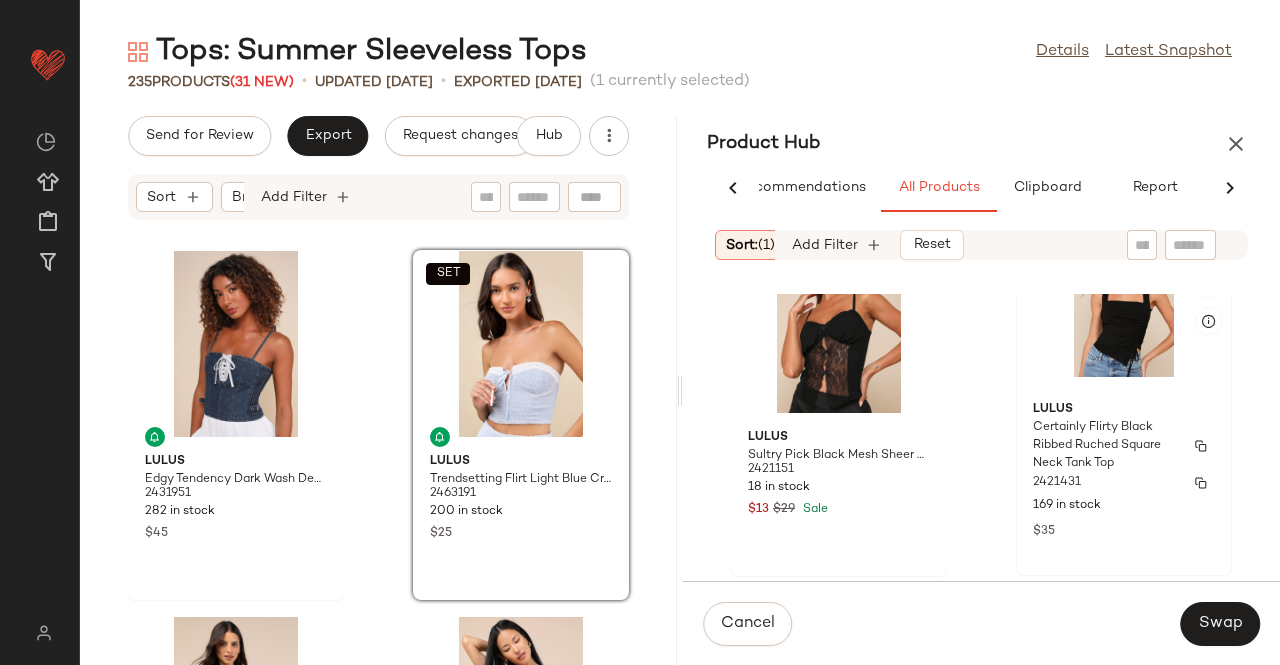 scroll, scrollTop: 36628, scrollLeft: 0, axis: vertical 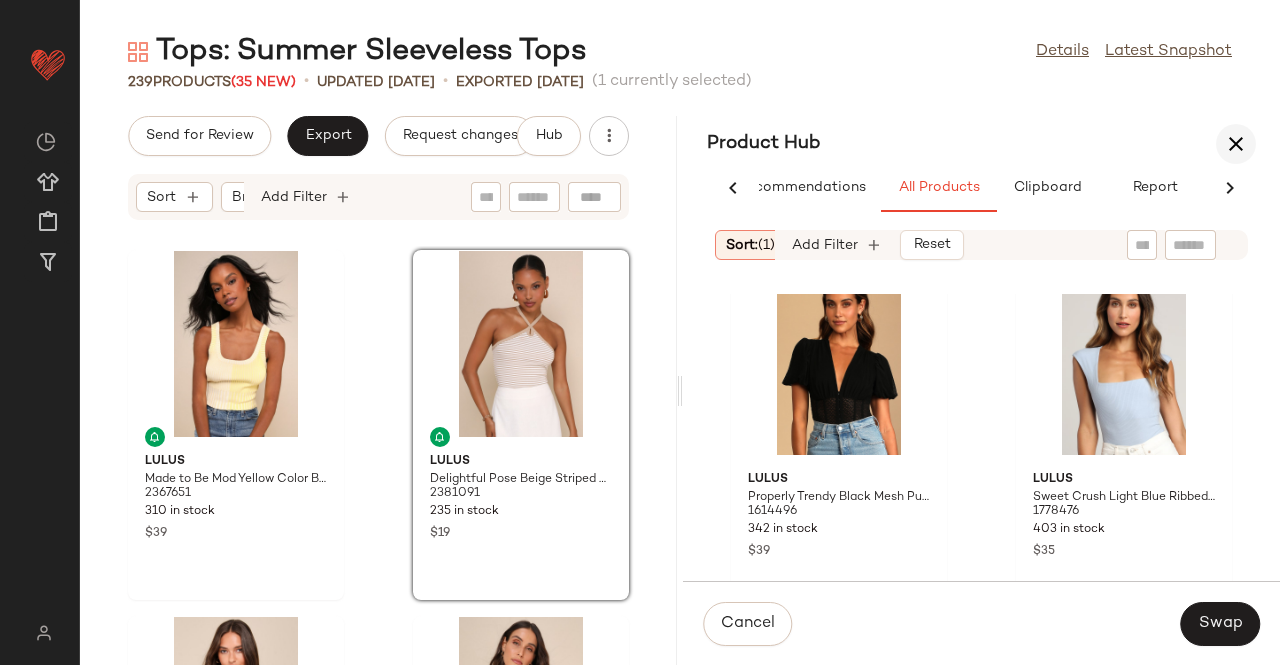 click at bounding box center [1236, 144] 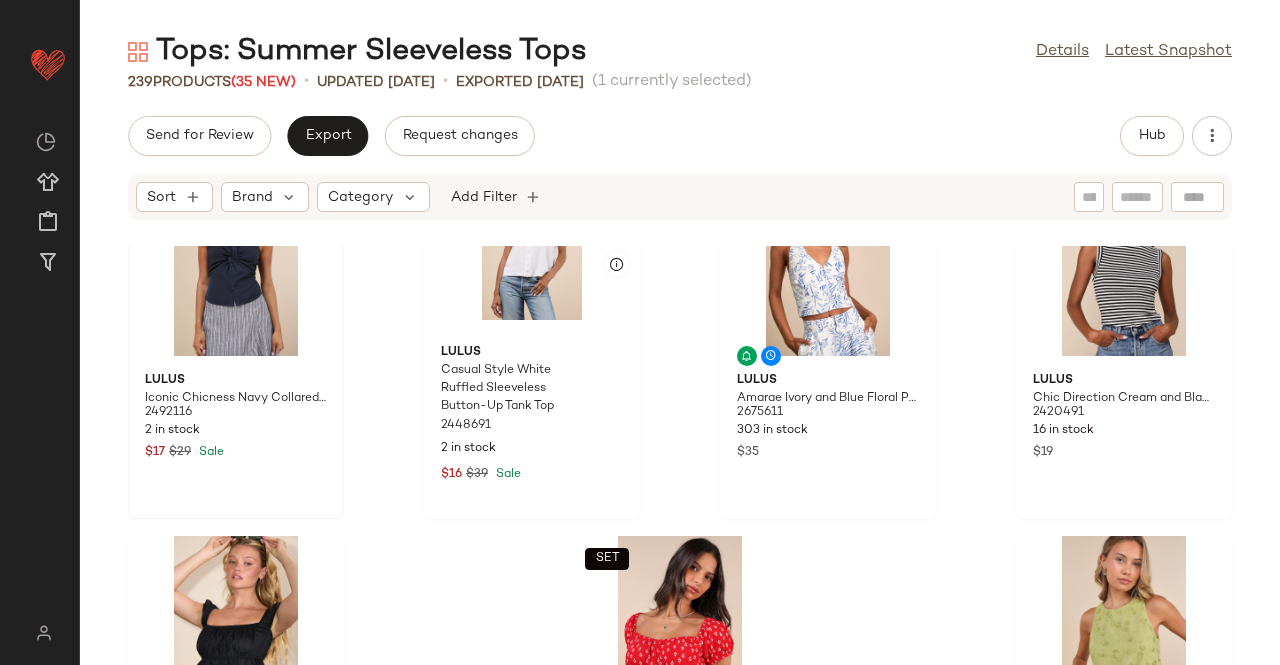 scroll, scrollTop: 21144, scrollLeft: 0, axis: vertical 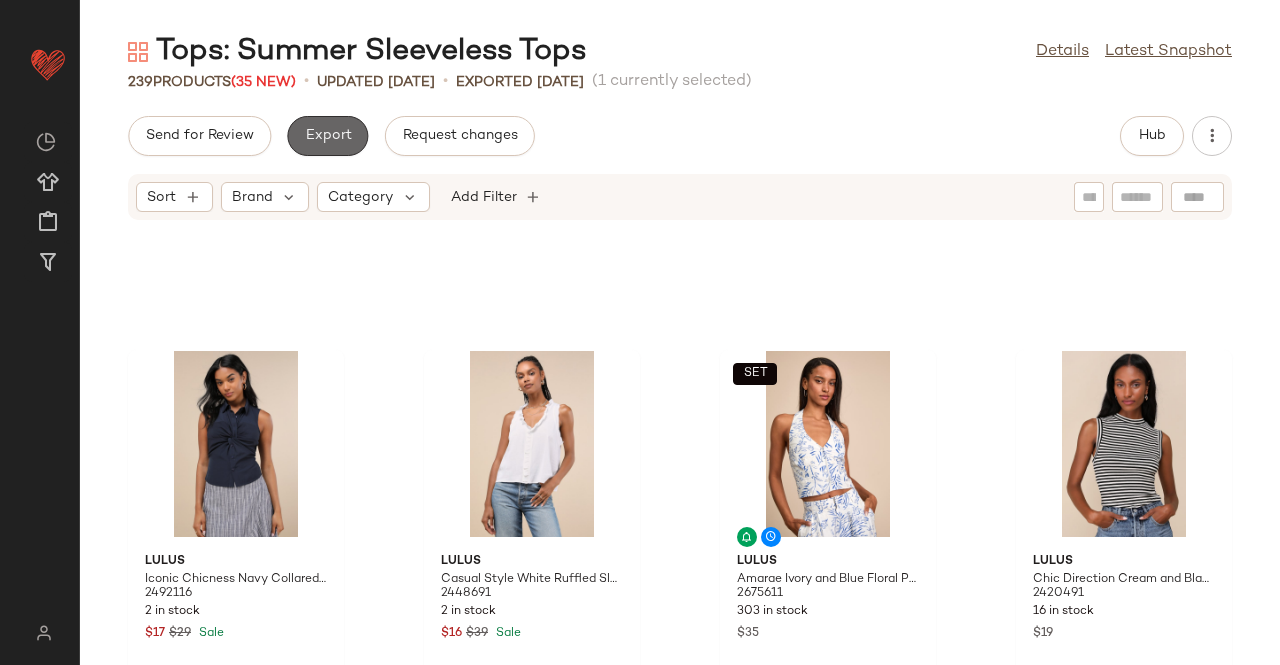 click on "Export" at bounding box center (327, 136) 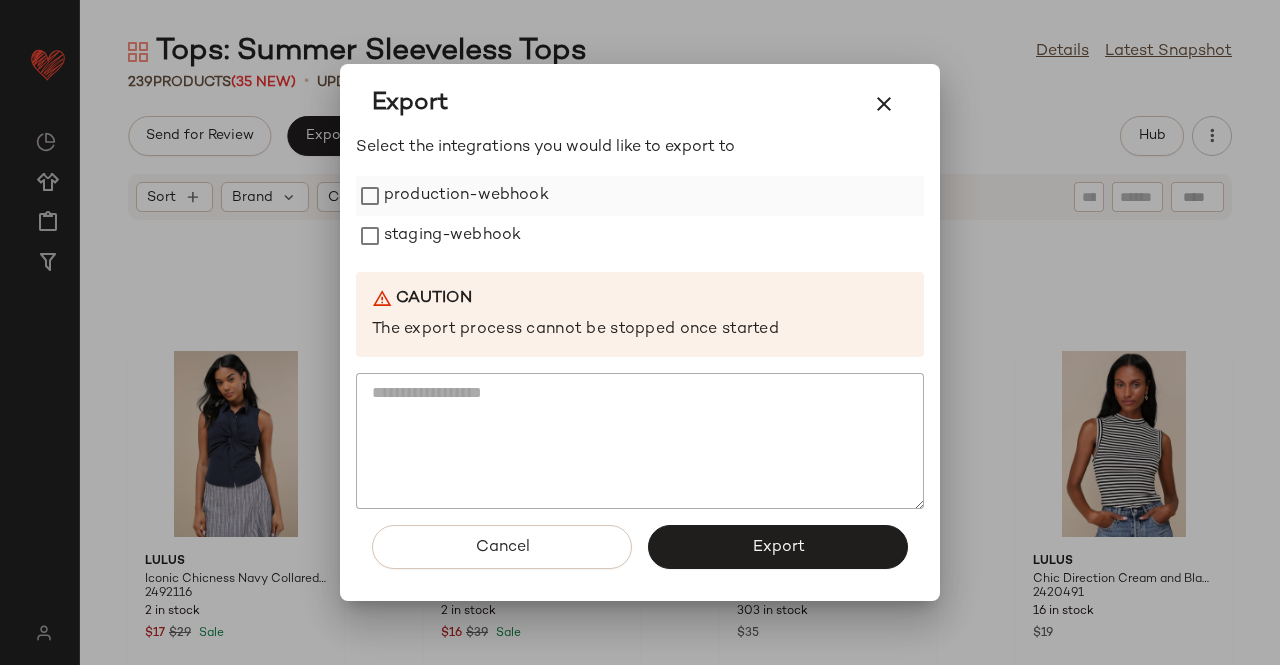 click on "production-webhook" at bounding box center [466, 196] 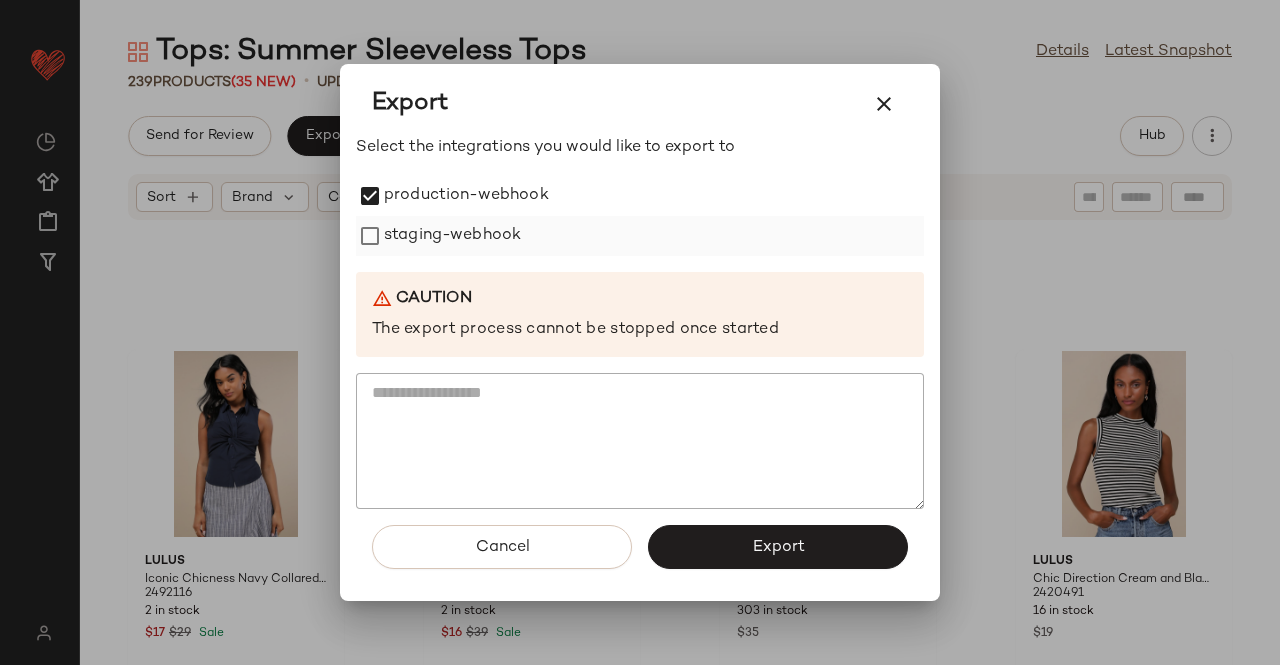 click on "staging-webhook" at bounding box center (452, 236) 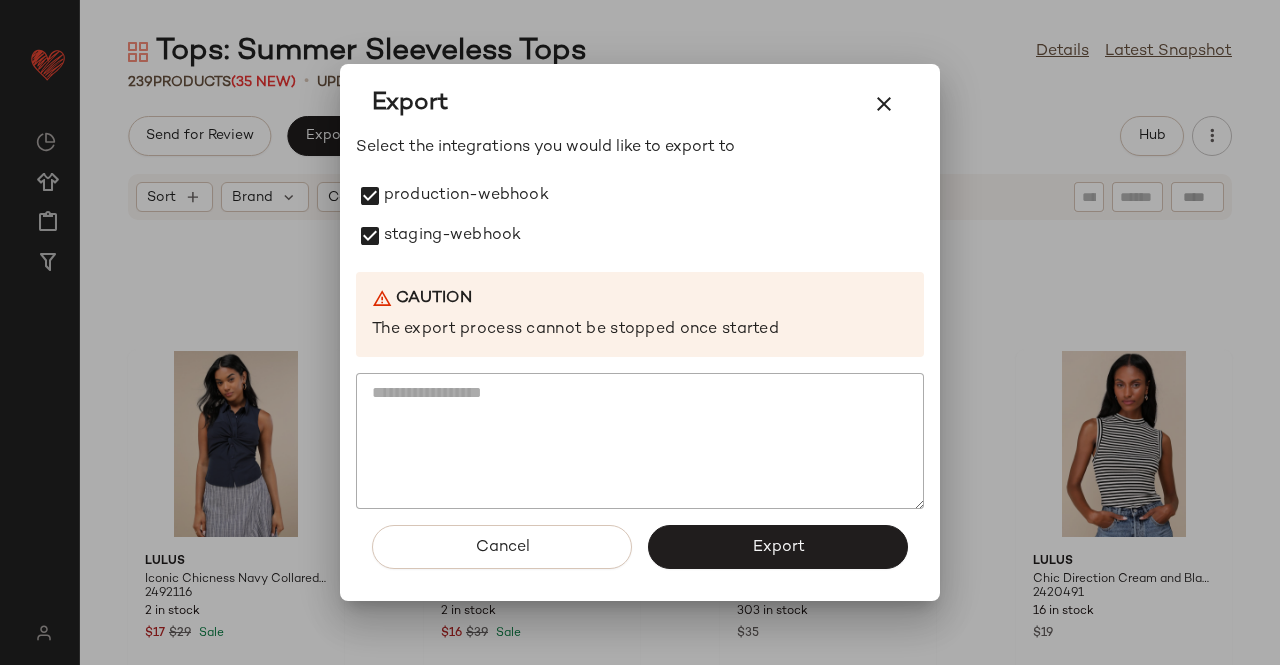 click on "Export" 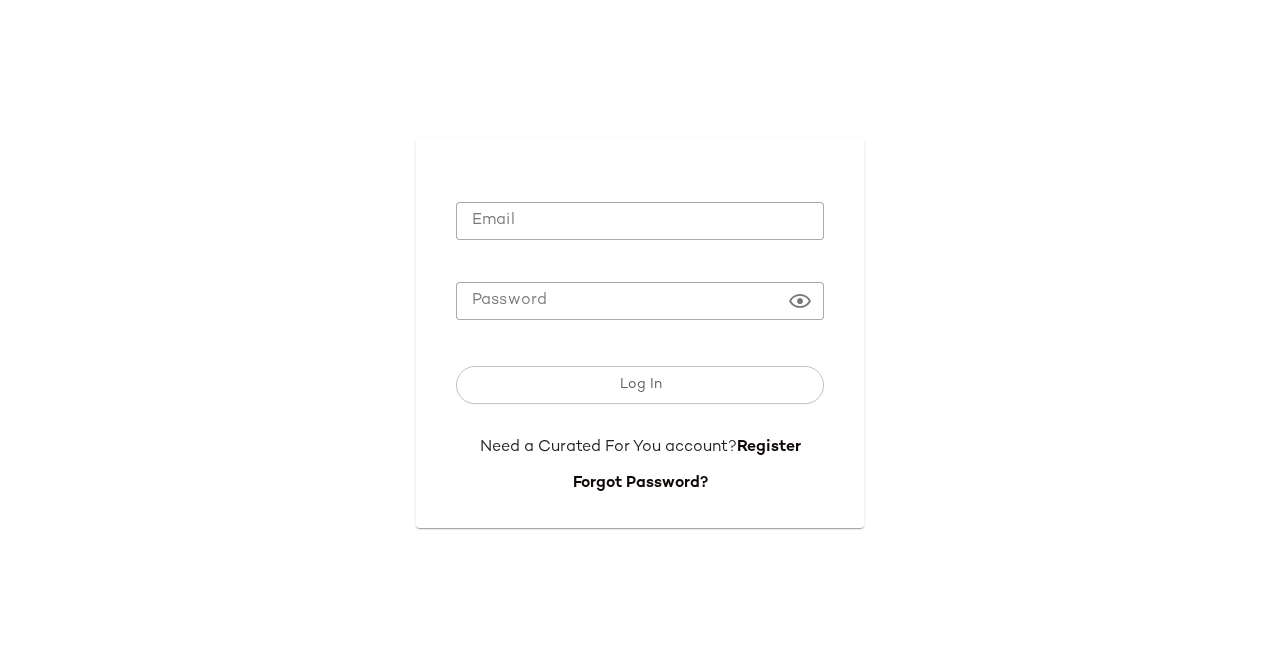 scroll, scrollTop: 0, scrollLeft: 0, axis: both 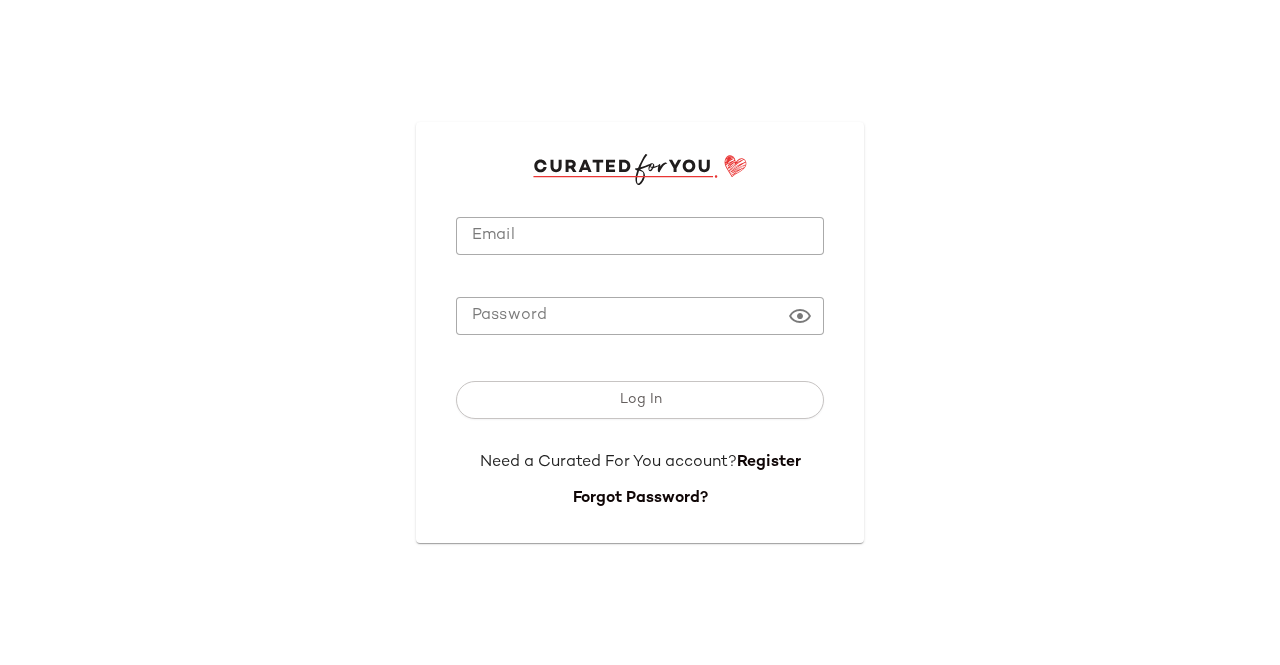 type on "**********" 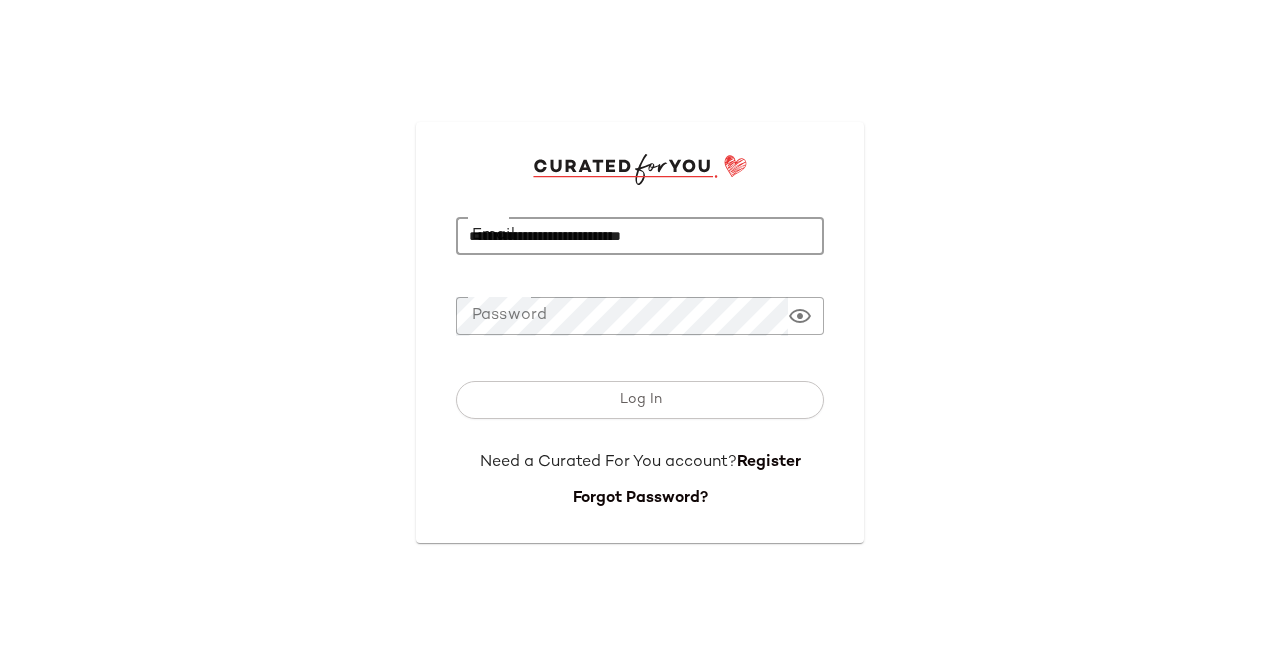 click on "**********" 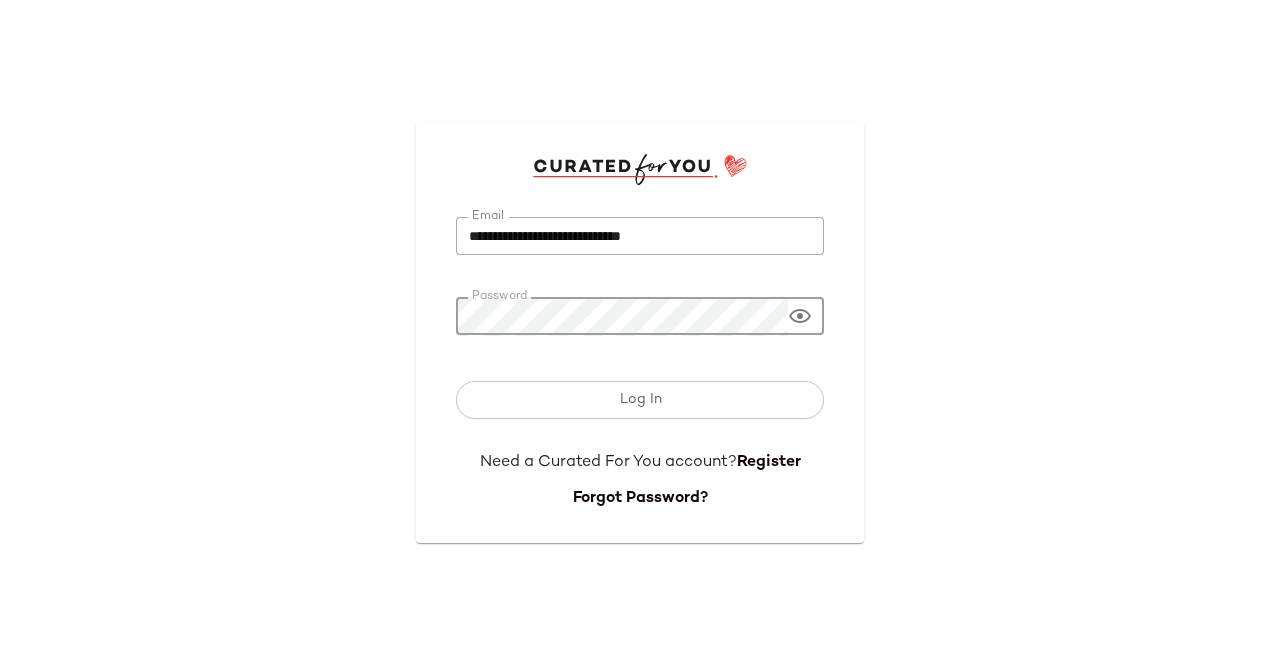 drag, startPoint x: 658, startPoint y: 417, endPoint x: 660, endPoint y: 405, distance: 12.165525 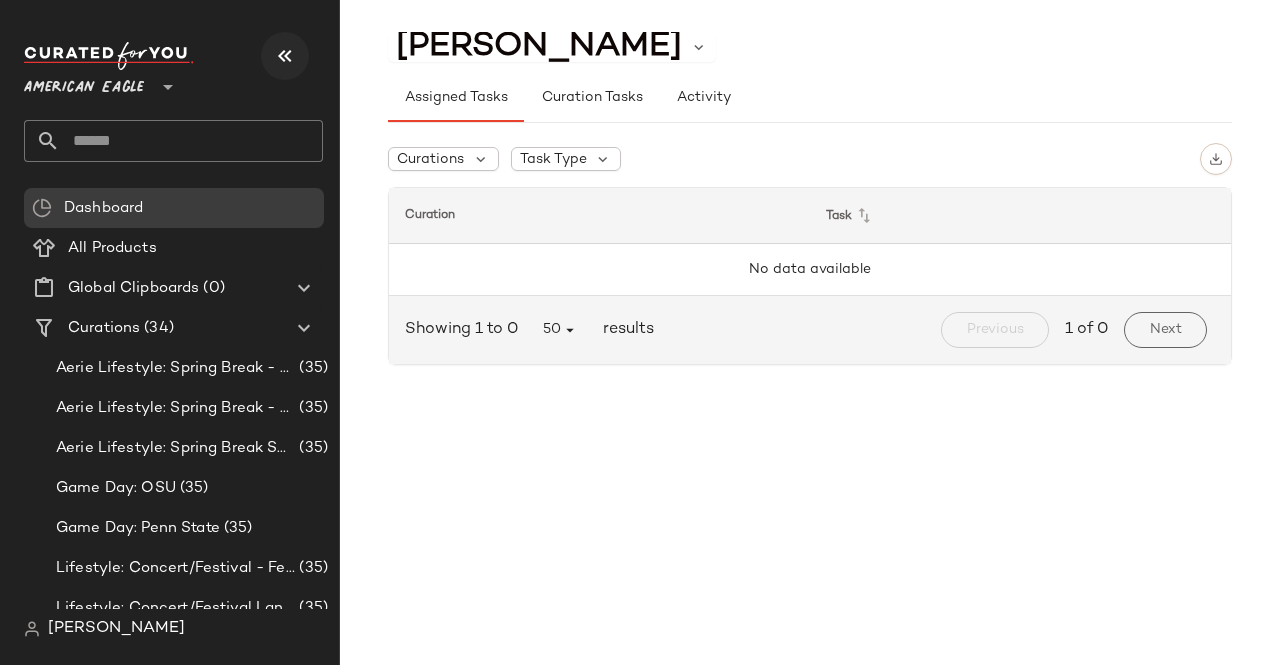 click at bounding box center (285, 56) 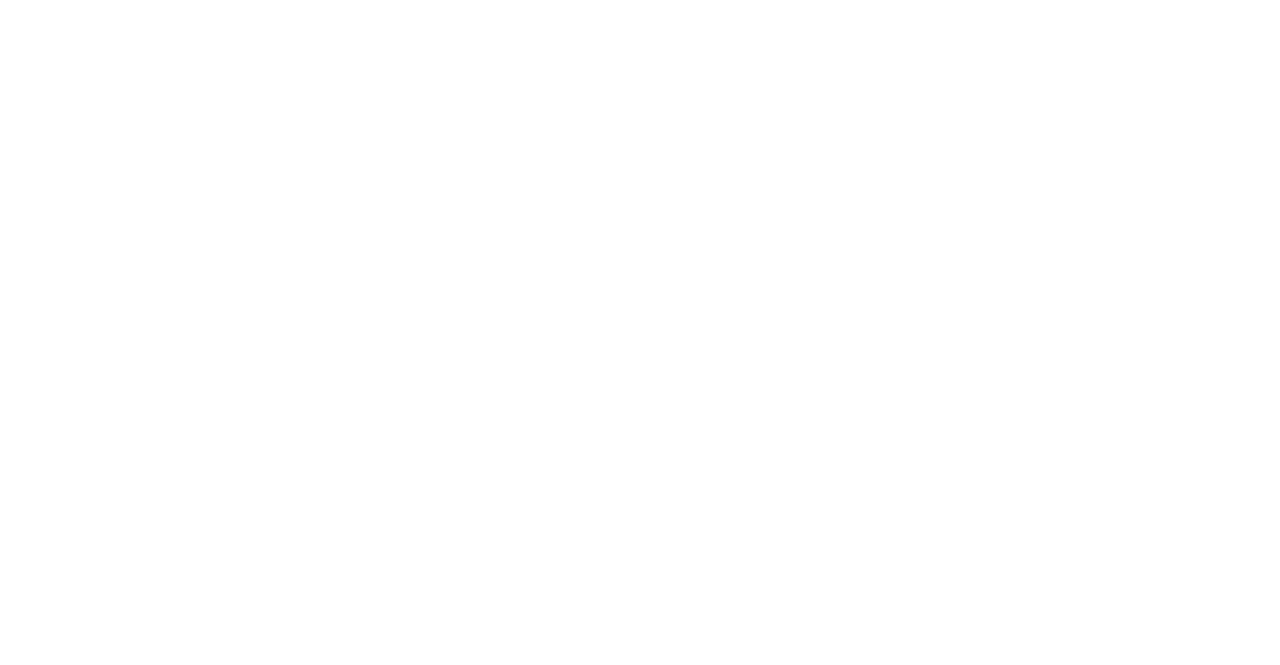 scroll, scrollTop: 0, scrollLeft: 0, axis: both 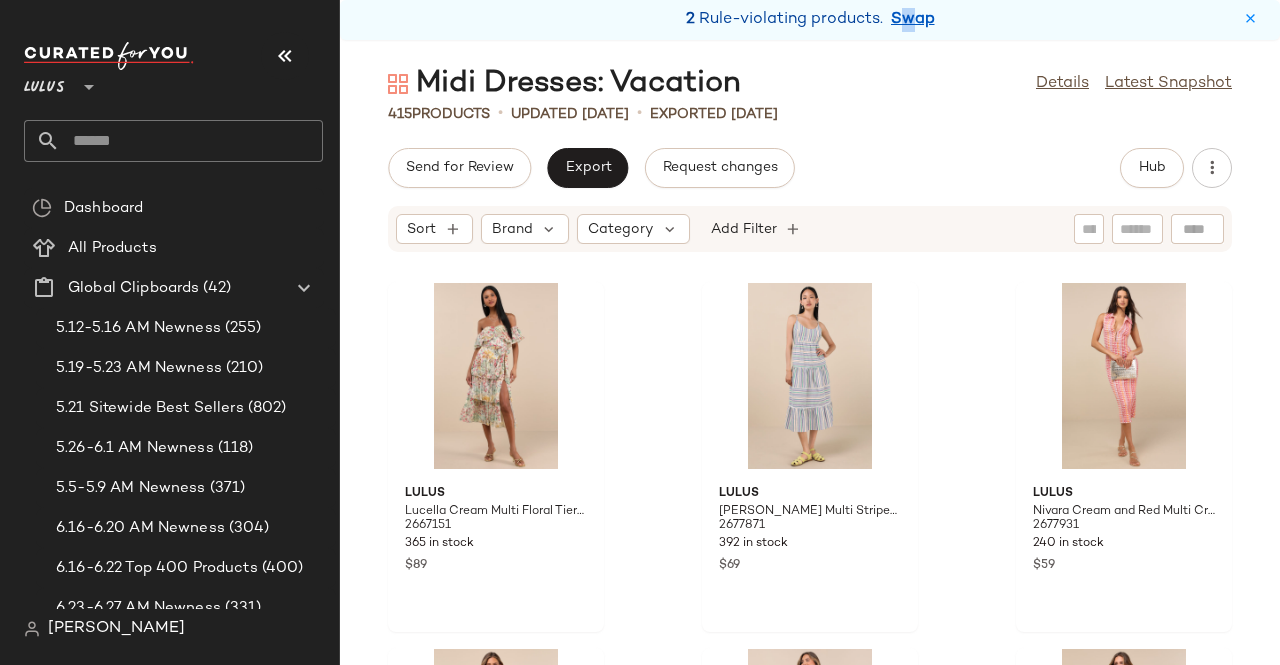 drag, startPoint x: 907, startPoint y: 15, endPoint x: 854, endPoint y: 18, distance: 53.08484 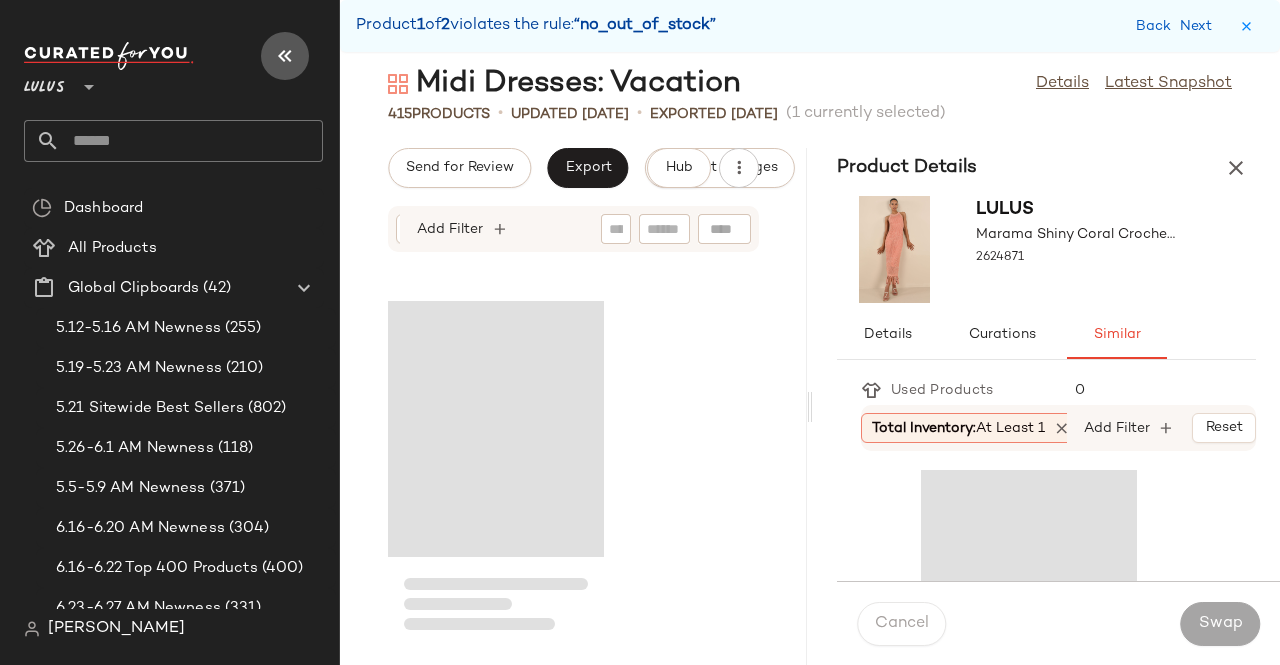 drag, startPoint x: 287, startPoint y: 46, endPoint x: 315, endPoint y: 61, distance: 31.764761 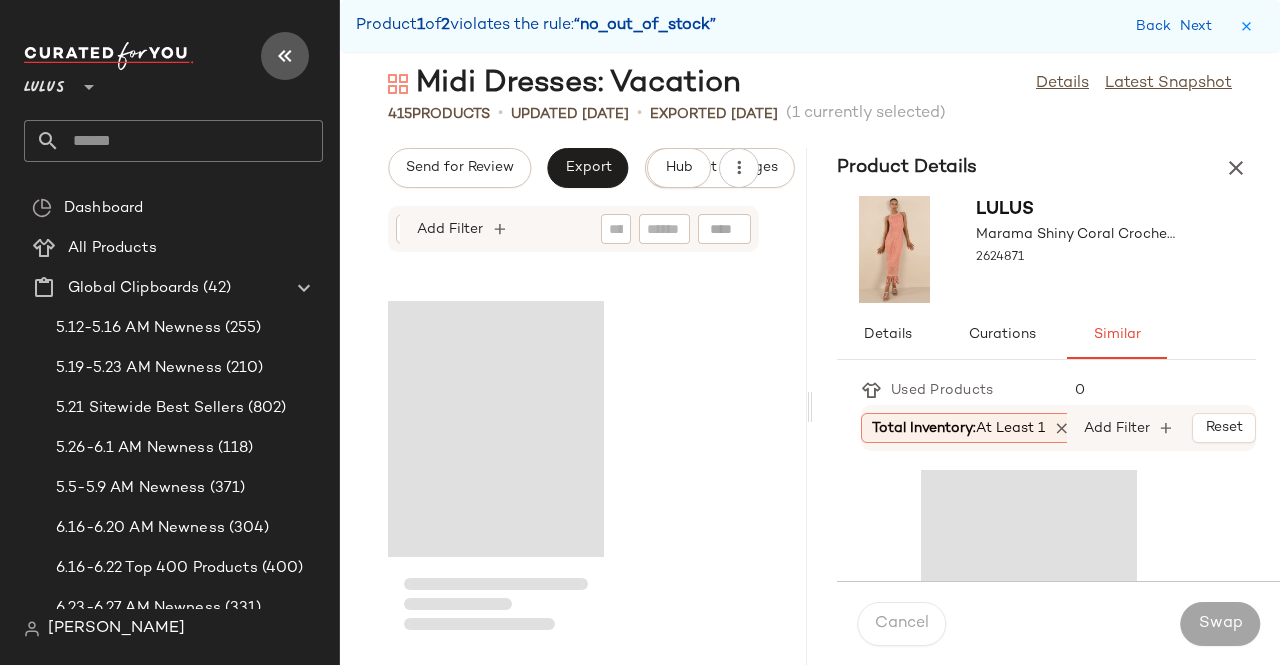 click at bounding box center [285, 56] 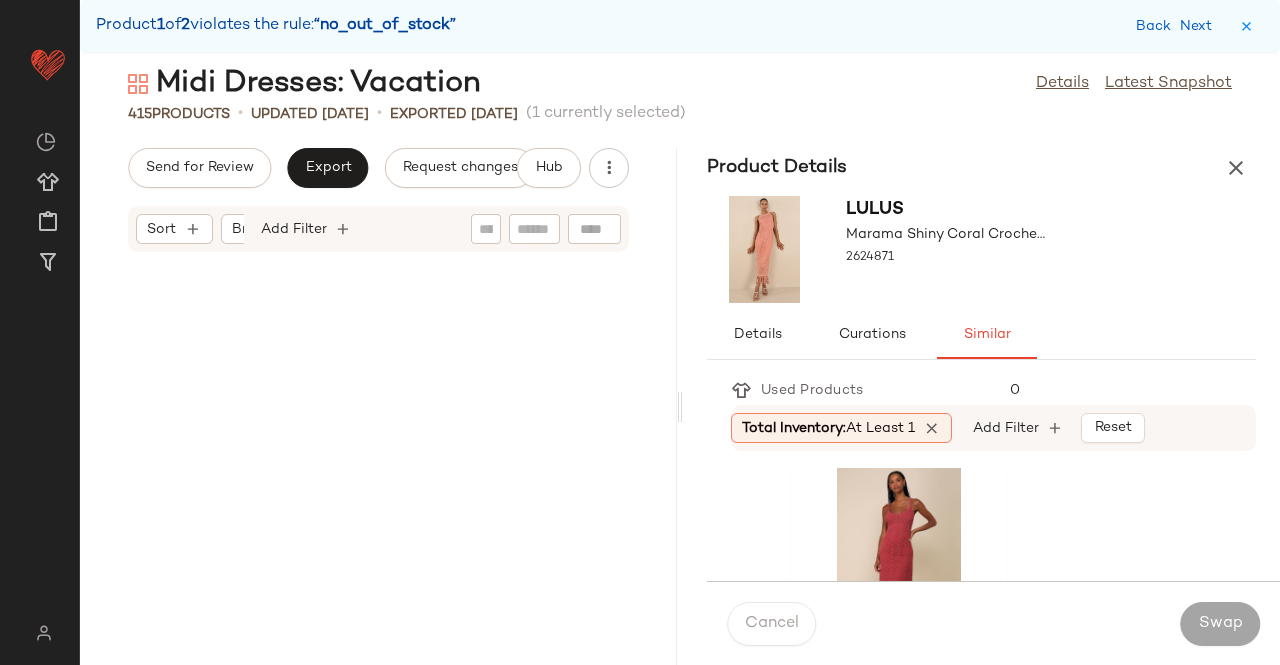 scroll, scrollTop: 66978, scrollLeft: 0, axis: vertical 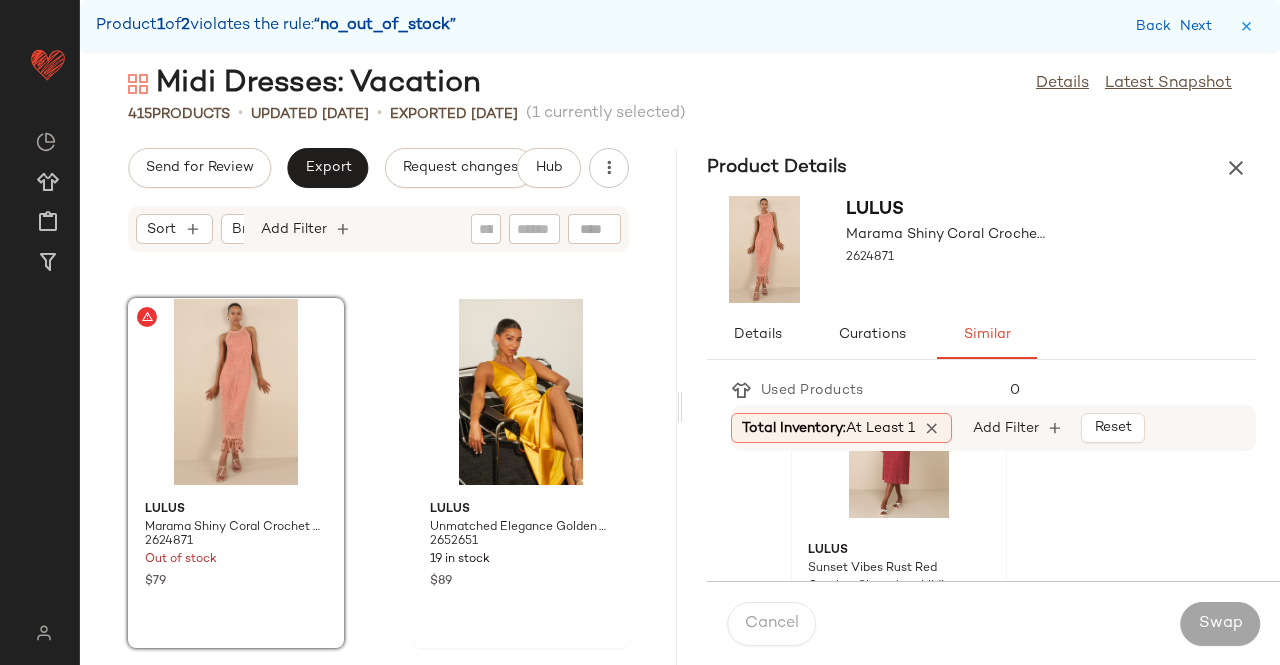 click on "Lulus Sunset Vibes Rust Red Crochet Sleeveless Midi Dress 2433791 1 in stock $46 $65 Sale" 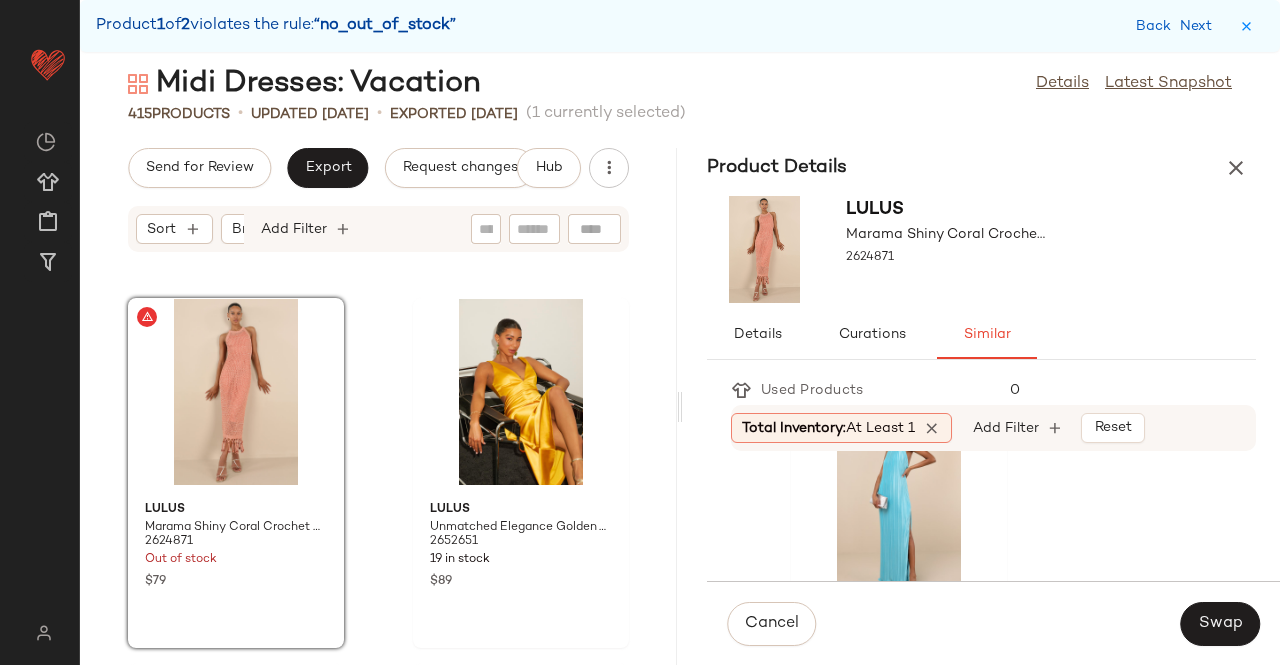 scroll, scrollTop: 454, scrollLeft: 0, axis: vertical 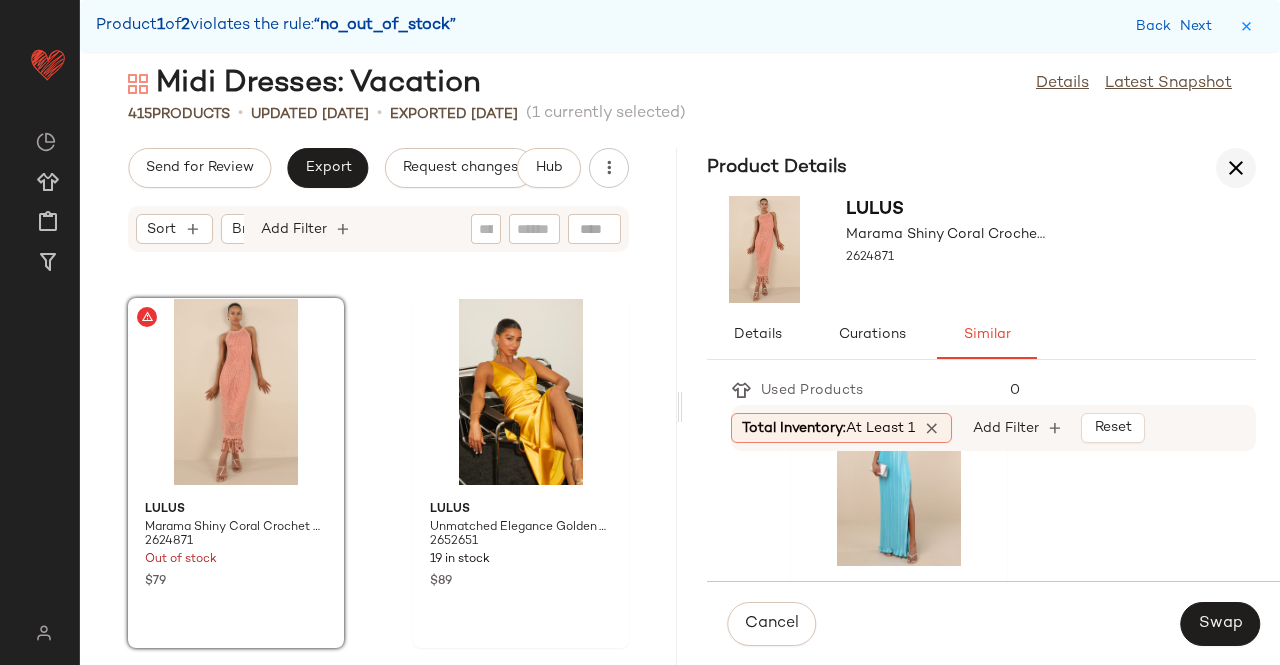 click at bounding box center (1236, 168) 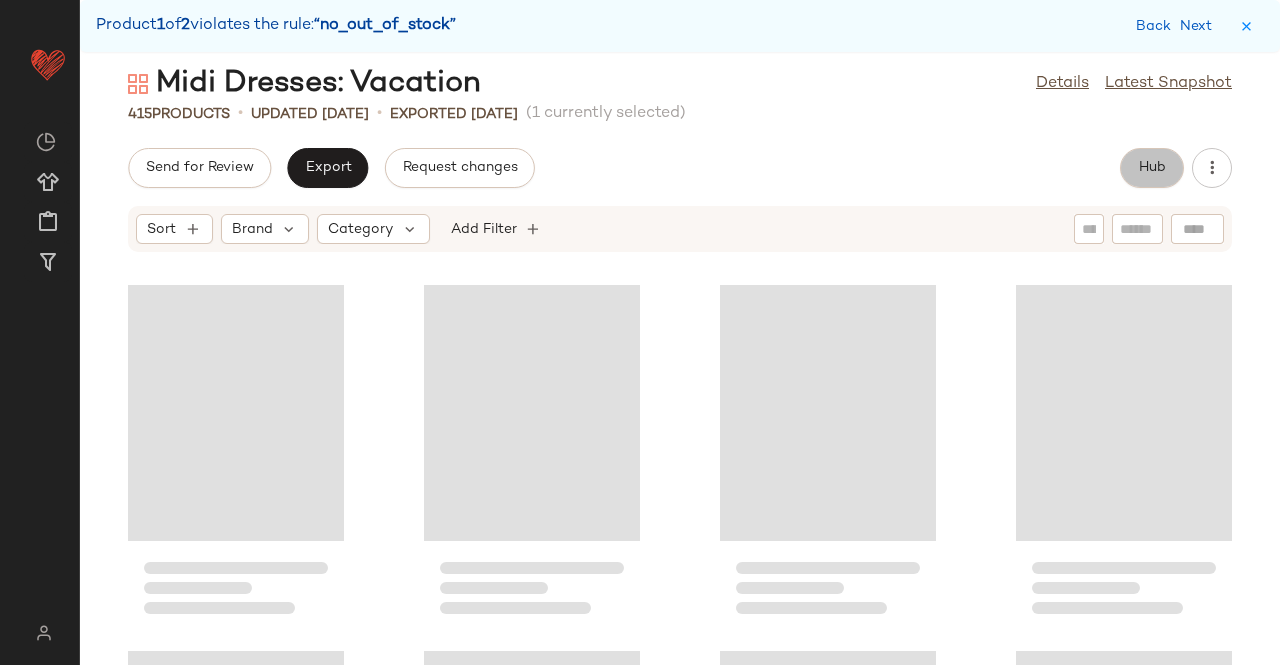 click on "Hub" 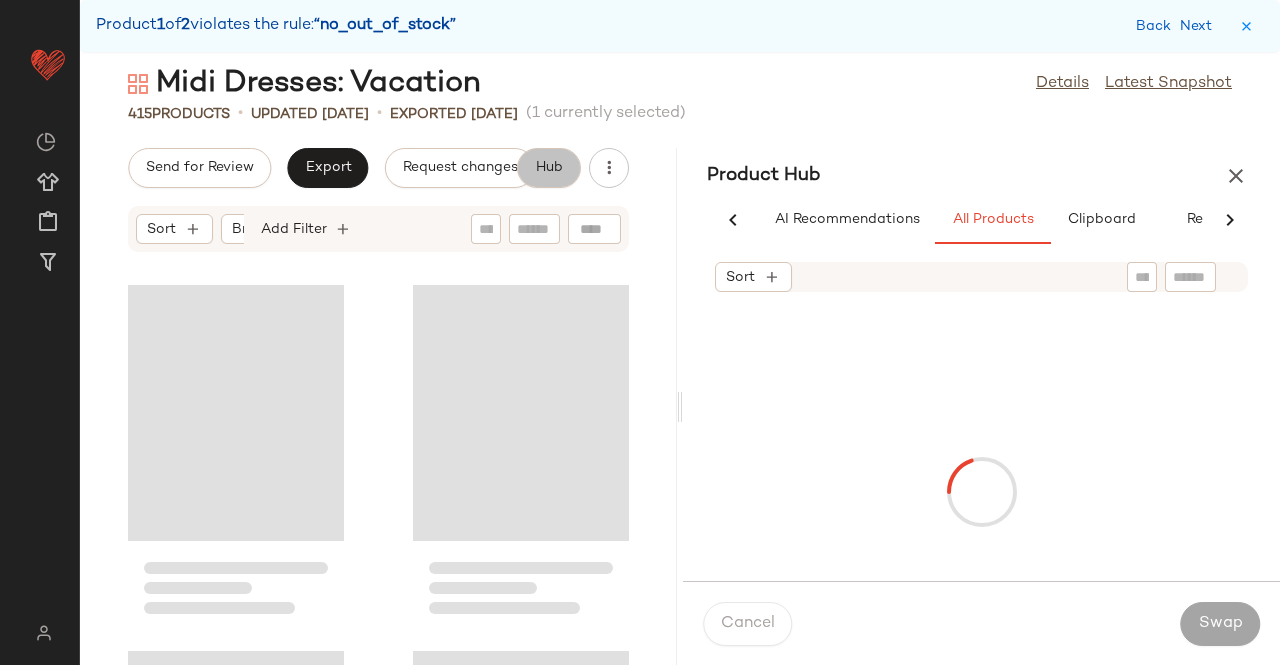 scroll, scrollTop: 0, scrollLeft: 62, axis: horizontal 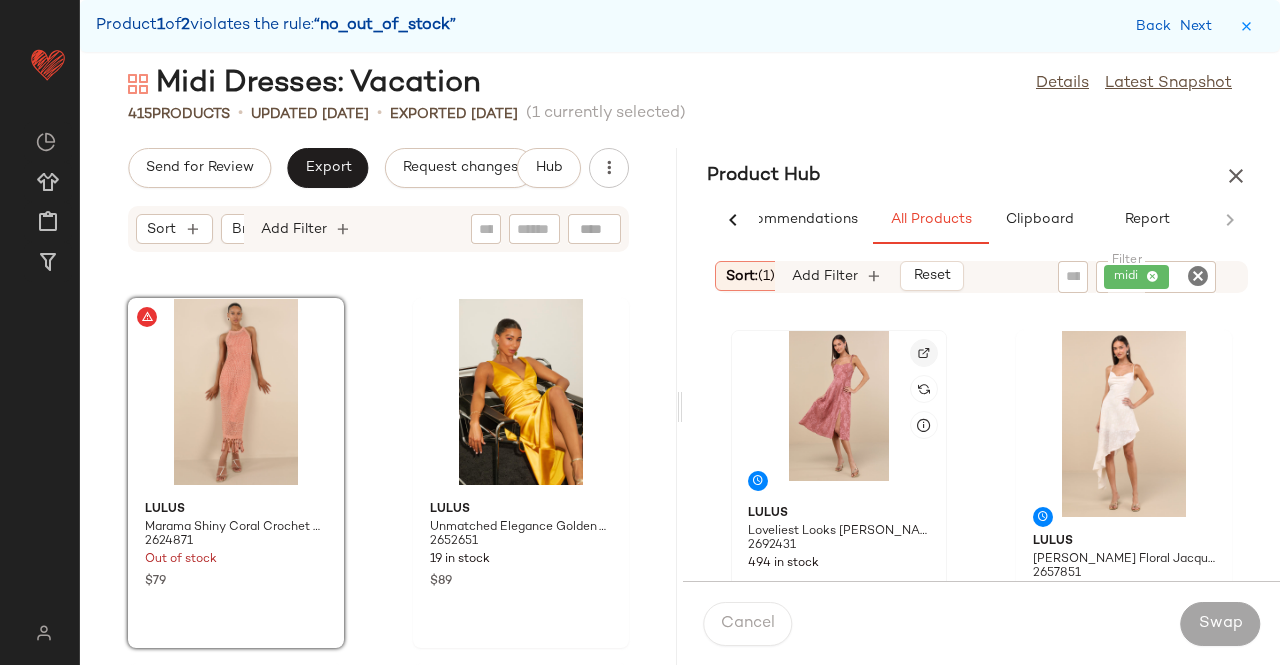 click at bounding box center (924, 353) 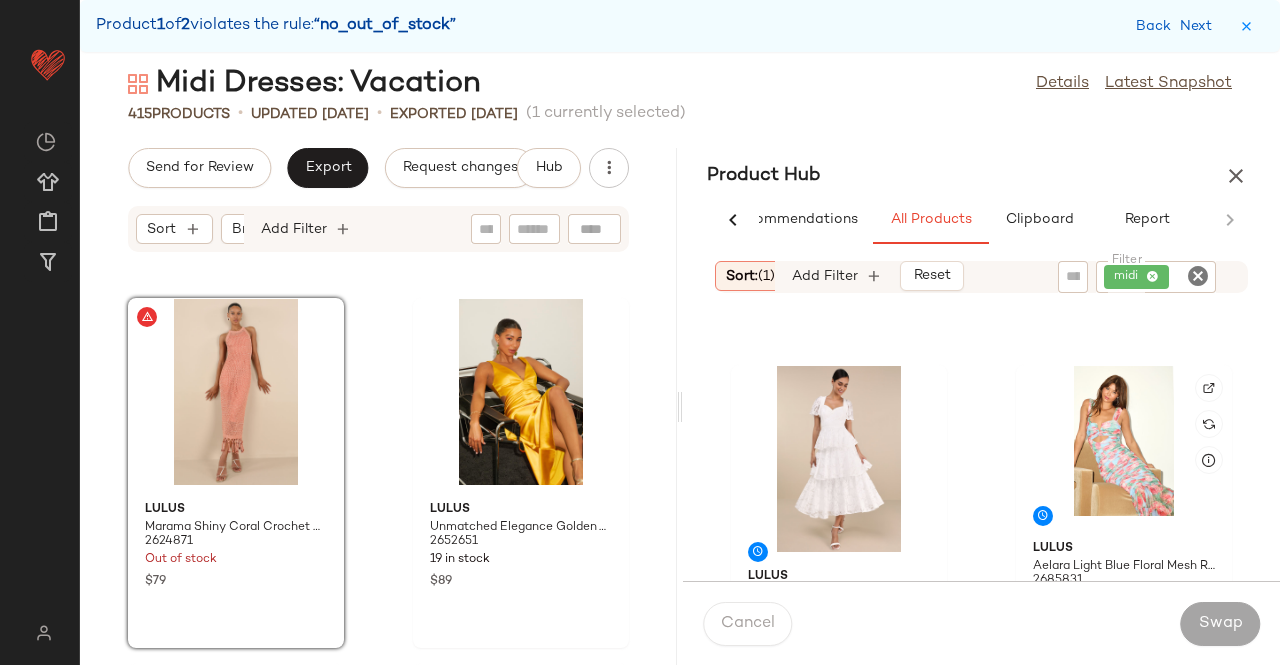 scroll, scrollTop: 316, scrollLeft: 0, axis: vertical 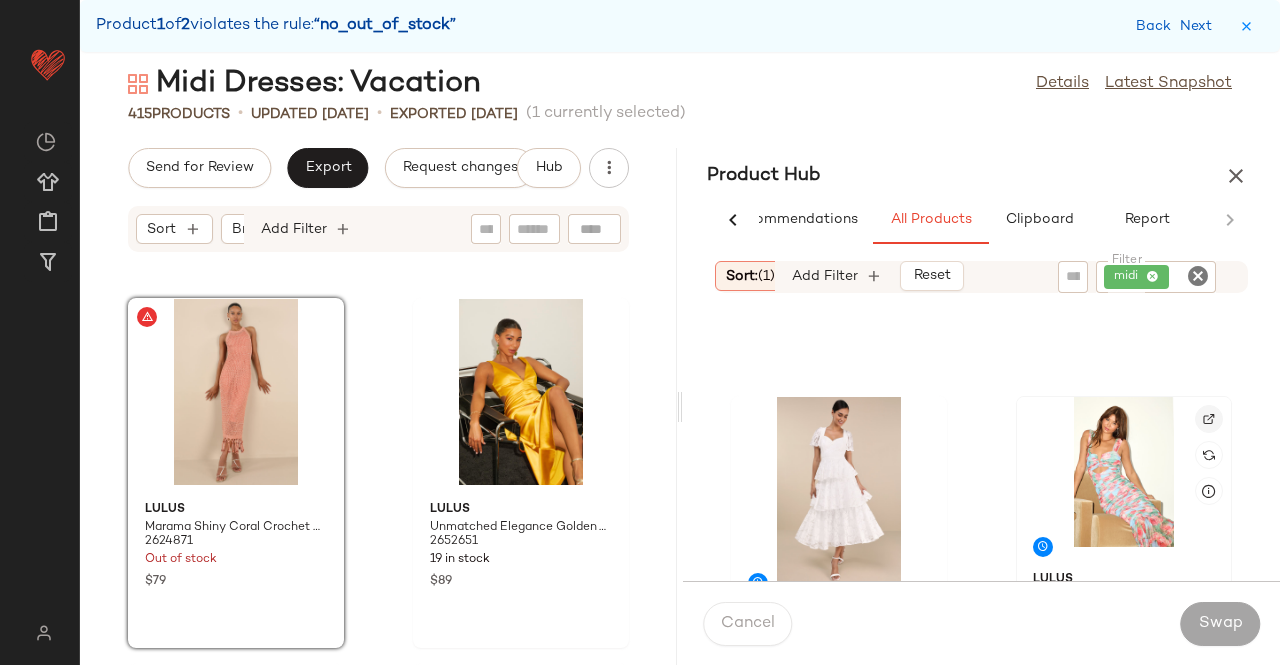 click 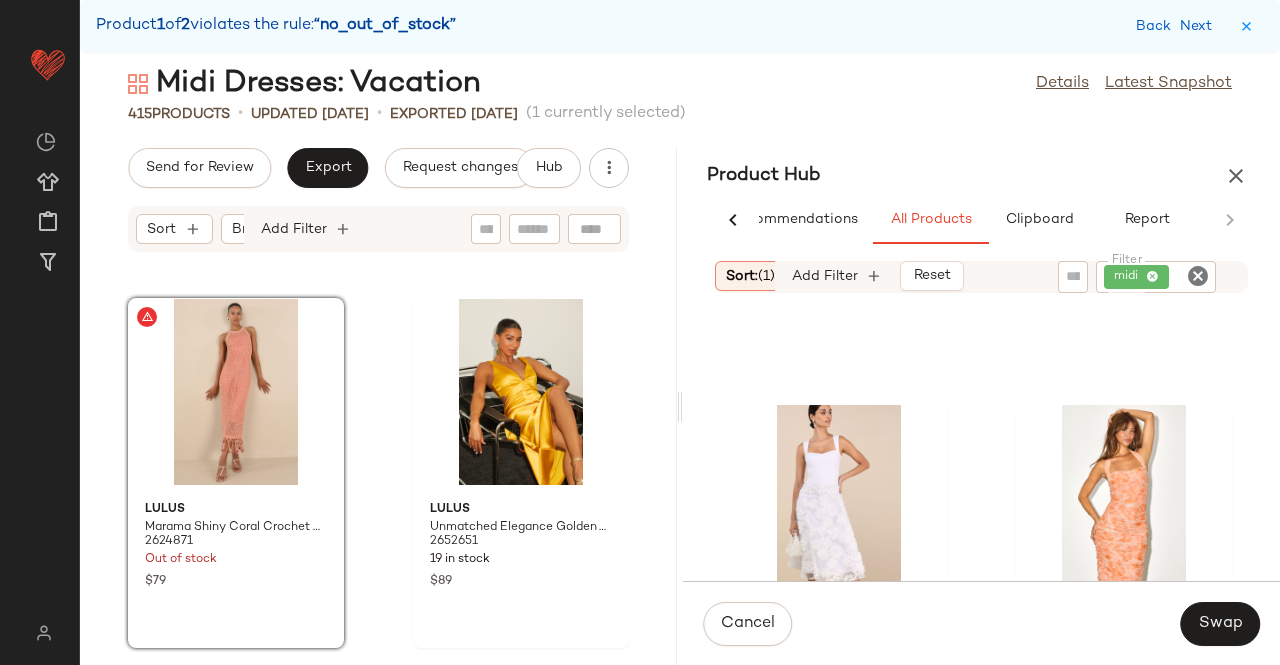 scroll, scrollTop: 1016, scrollLeft: 0, axis: vertical 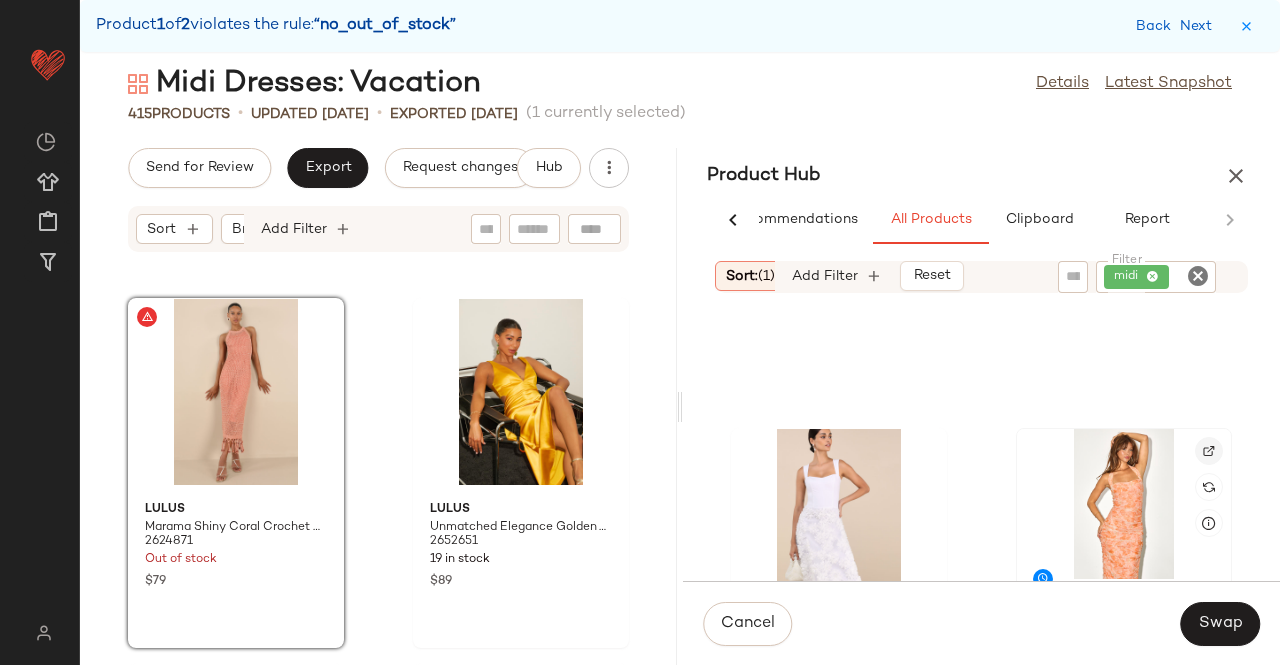 click 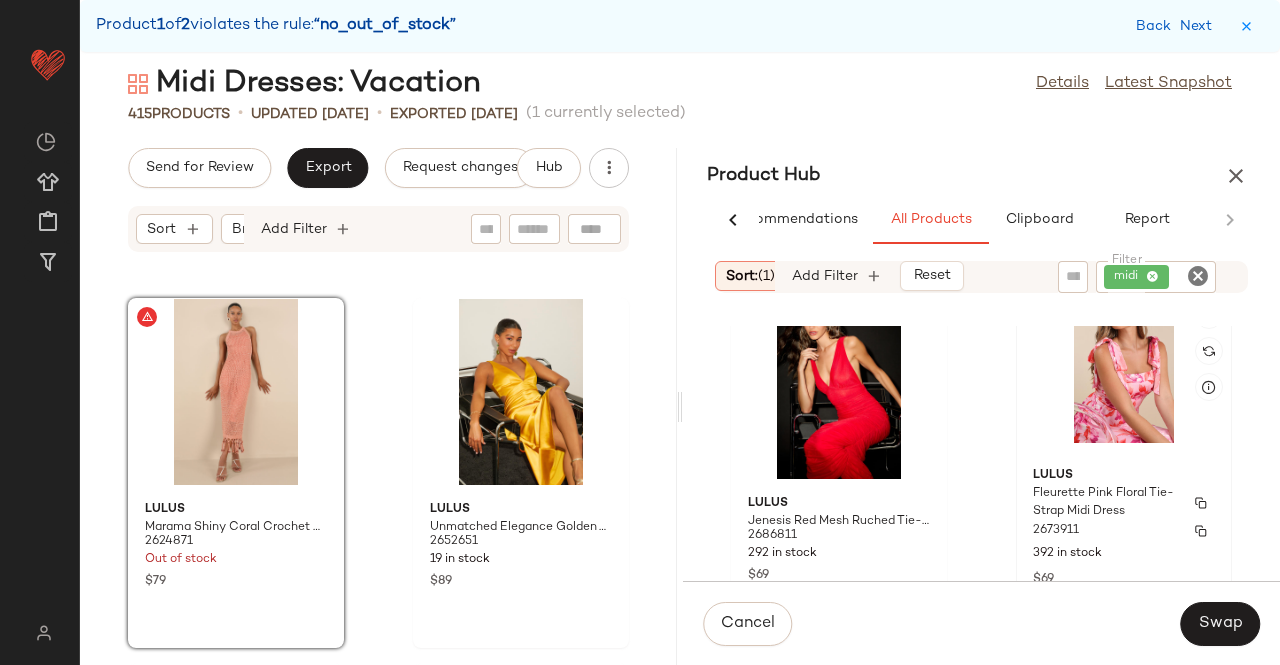 scroll, scrollTop: 2516, scrollLeft: 0, axis: vertical 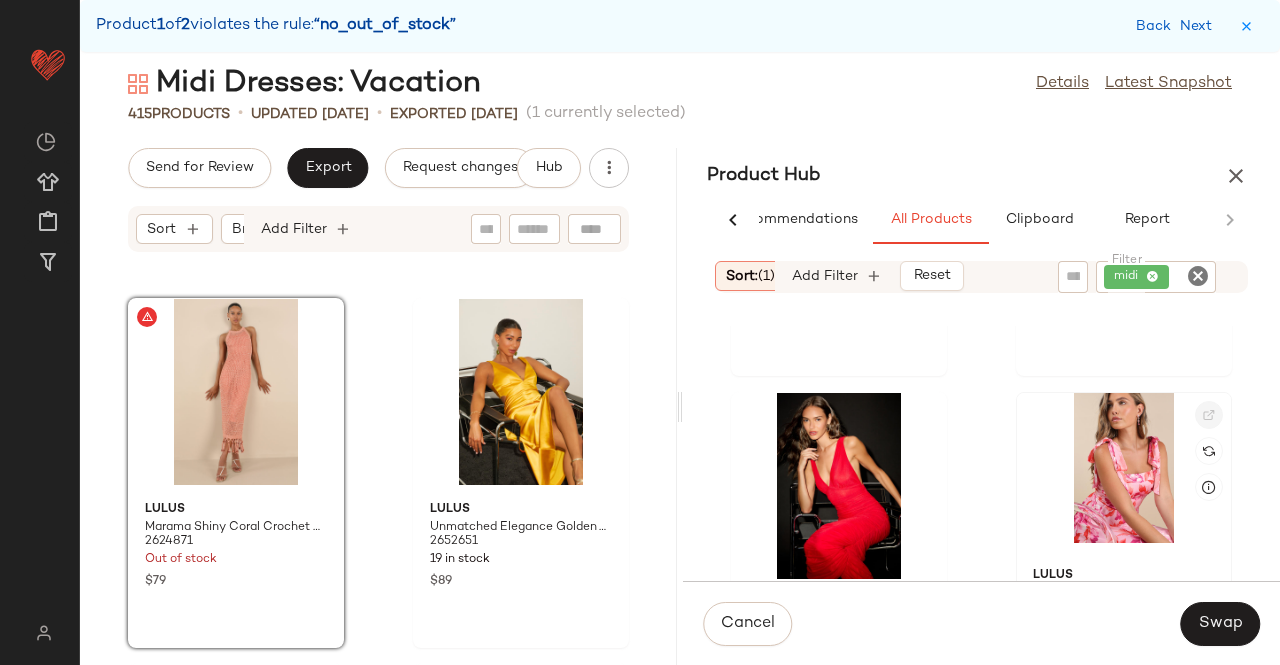 click at bounding box center (1209, 415) 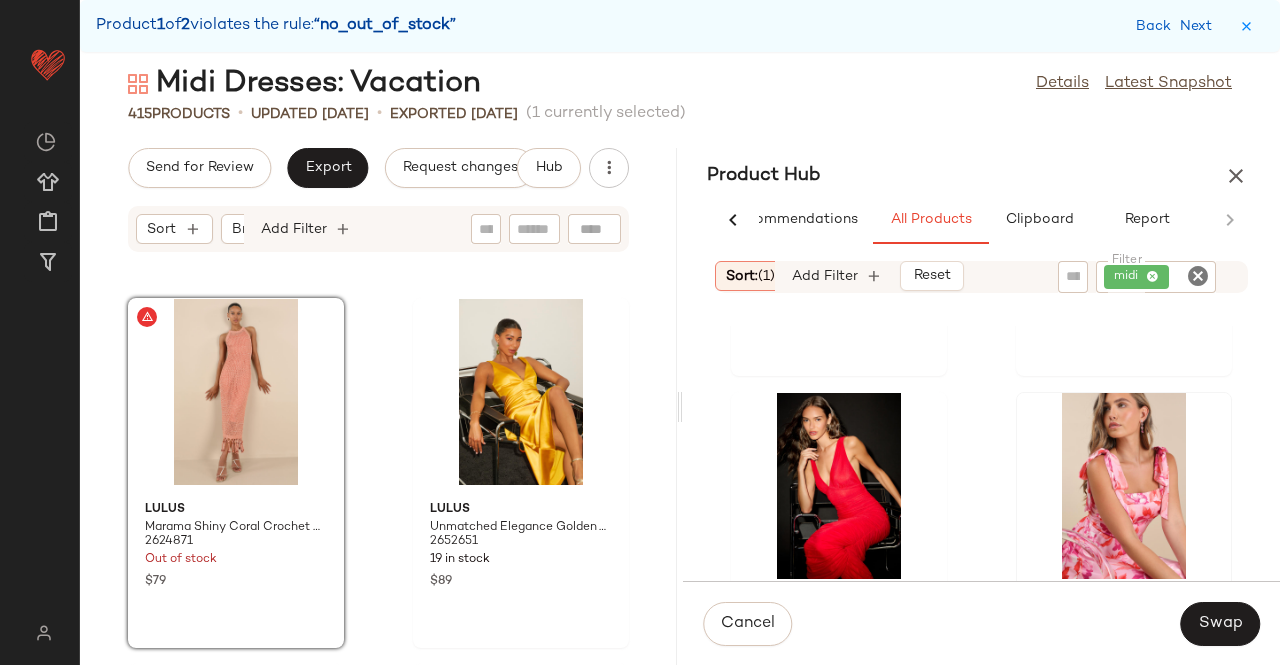 click on "Lulus Rhosyn Black Crepe Embroidered Strapless Midi Dress 2672751 611 in stock $69 Lulus [PERSON_NAME] Ribbed Strapless Midi Dress 2684651 378 in stock $59 Lulus Jenesis Red Mesh Ruched Tie-Back Midi Dress 2686811 292 in stock $69 Lulus Fleurette Pink Floral Tie-Strap Midi Dress 2673911 392 in stock $69 Lulus Masterfully Mod White Side Button Midi Dress 2618911 392 in stock $79 Lulus Seraphelle Mauve Floral Satin Surplice Tiered Midi Dress 2669531 416 in stock $89" 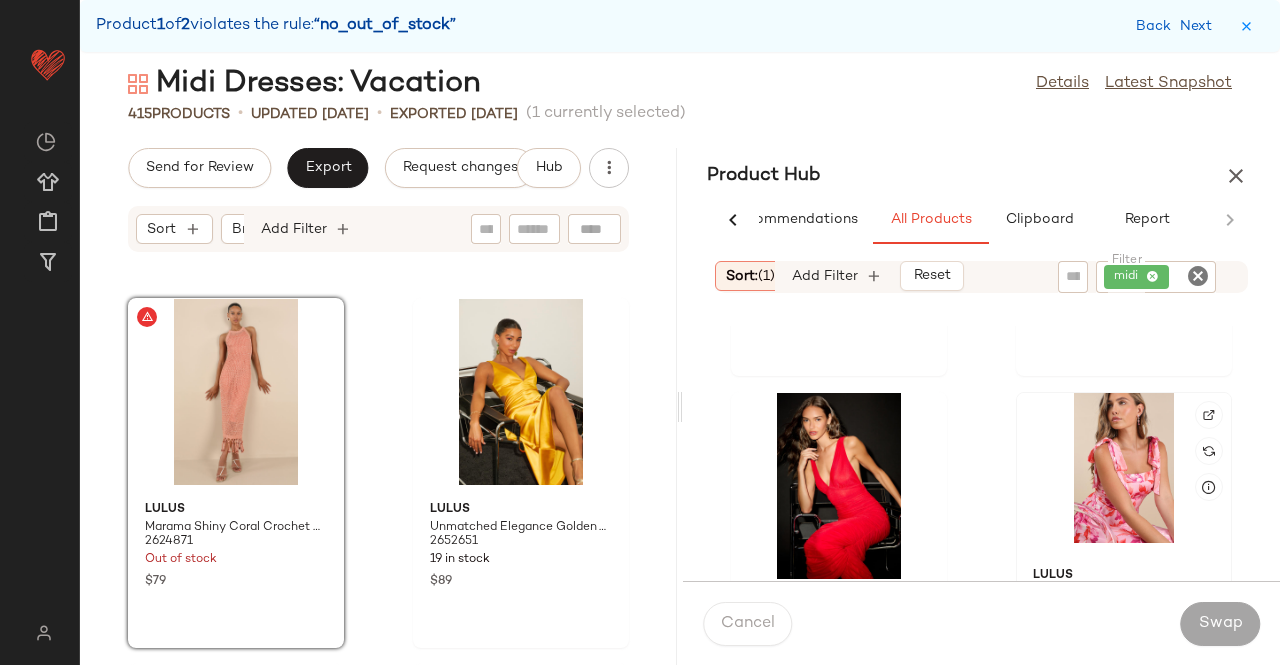click 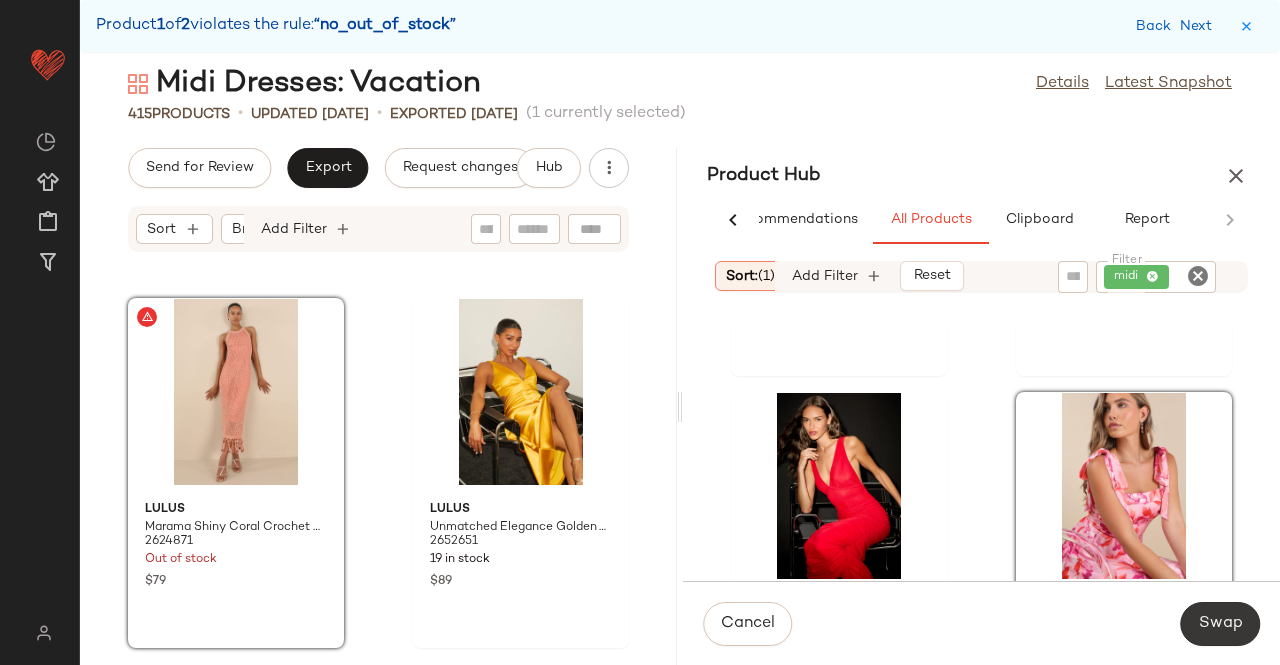 click on "Swap" at bounding box center (1220, 624) 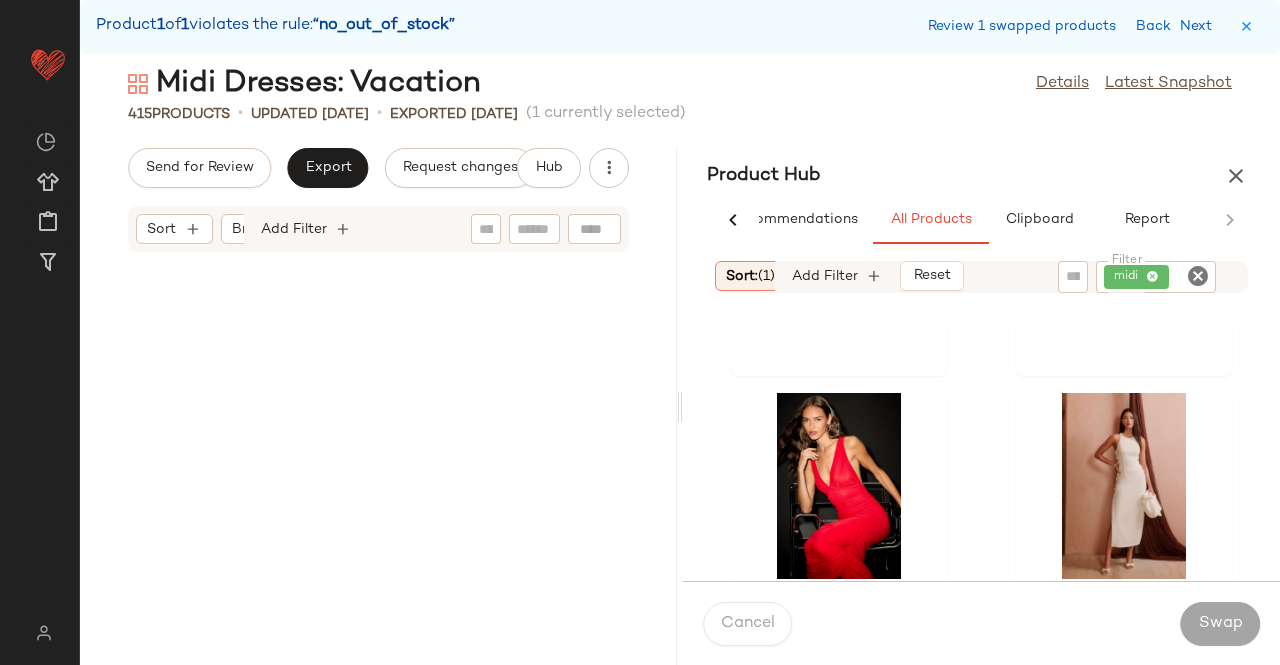 scroll, scrollTop: 69906, scrollLeft: 0, axis: vertical 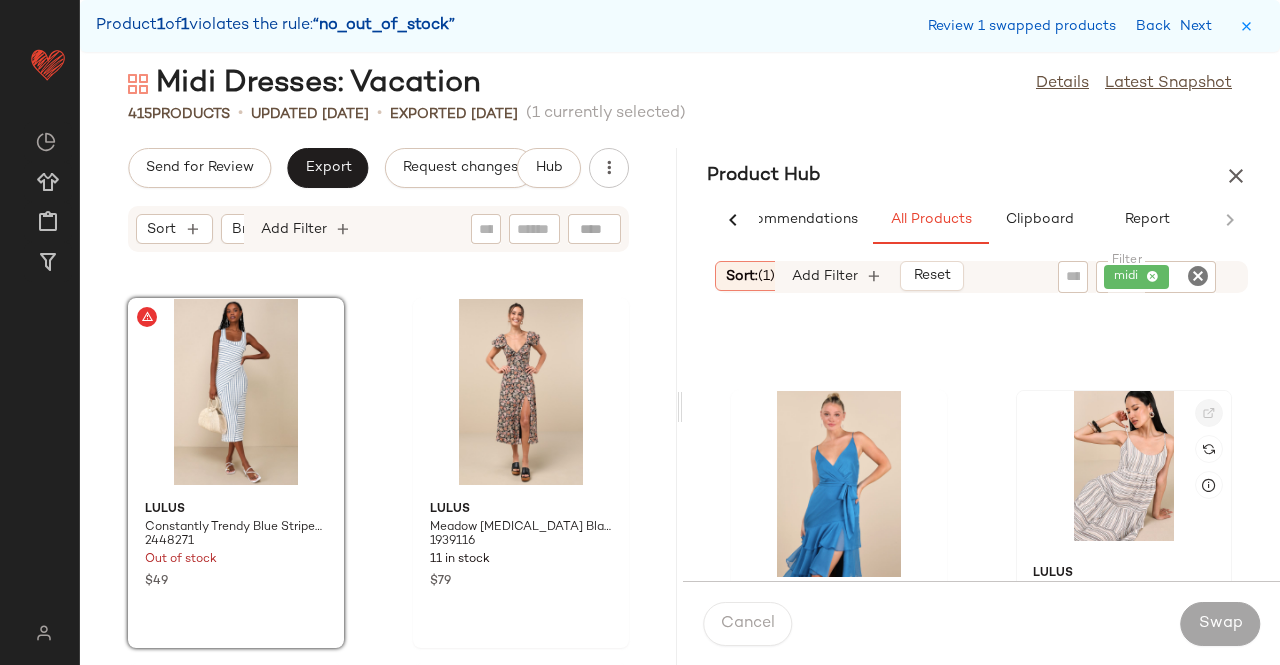 click 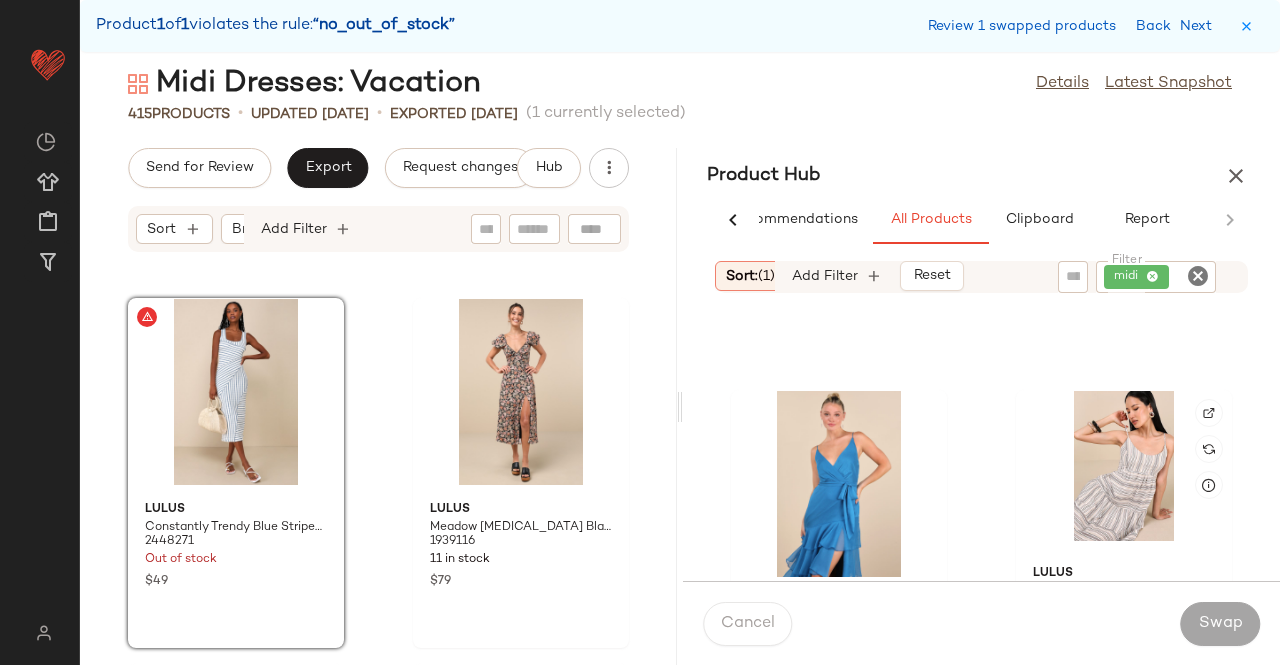 drag, startPoint x: 1147, startPoint y: 429, endPoint x: 1279, endPoint y: 602, distance: 217.60744 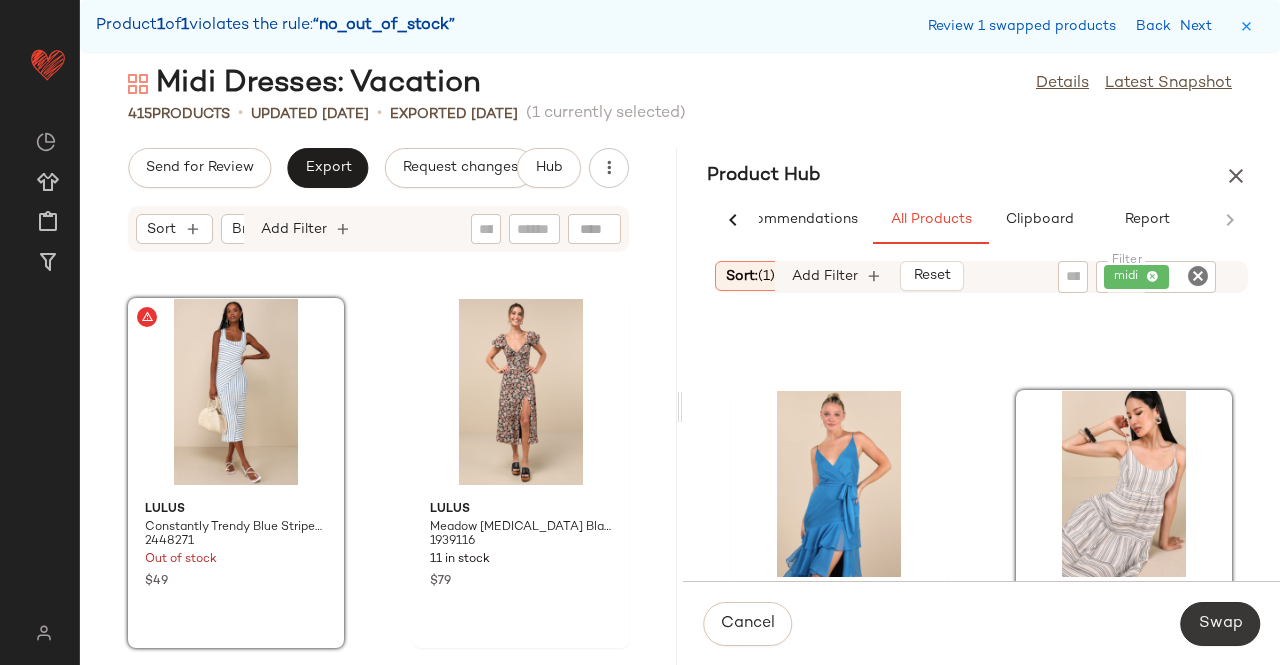 click on "Swap" 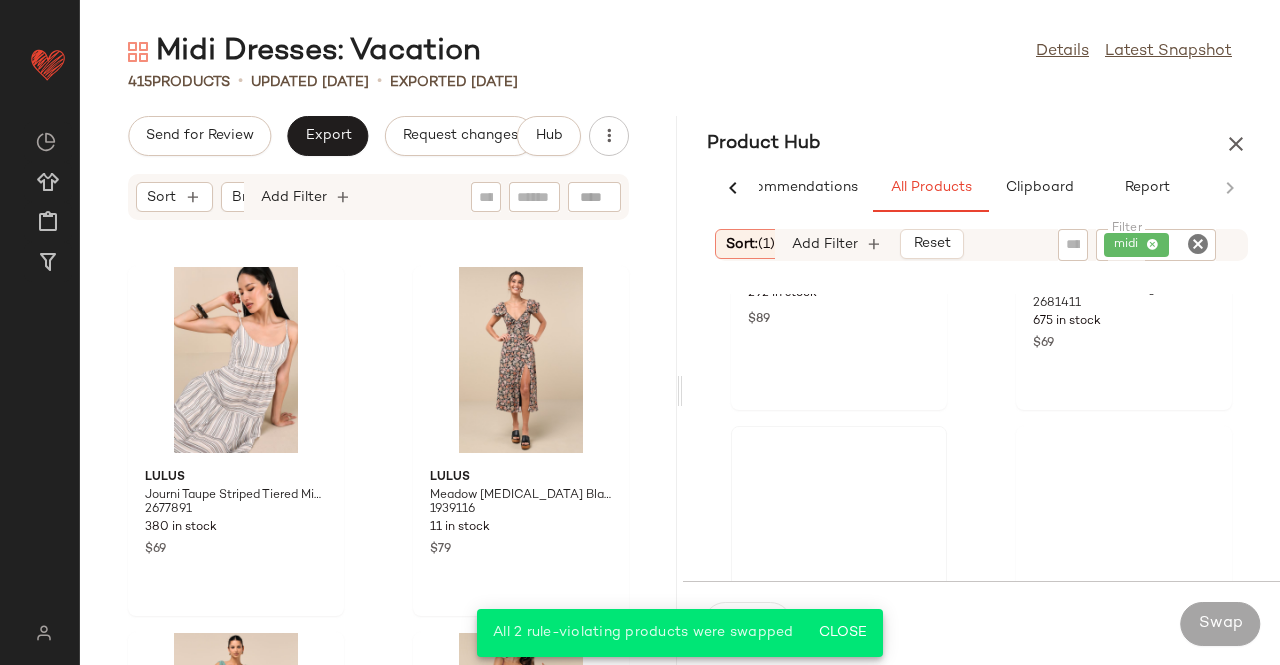 scroll, scrollTop: 3916, scrollLeft: 0, axis: vertical 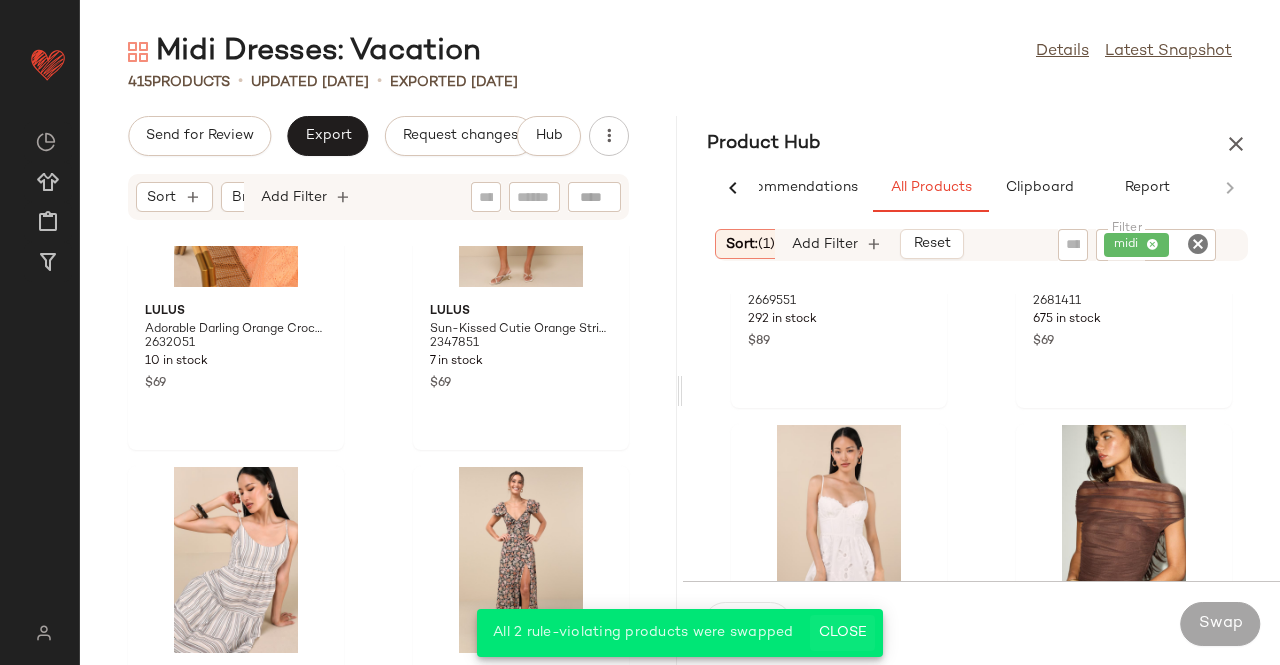 click on "All 2 rule-violating products were swapped  Close" at bounding box center [680, 633] 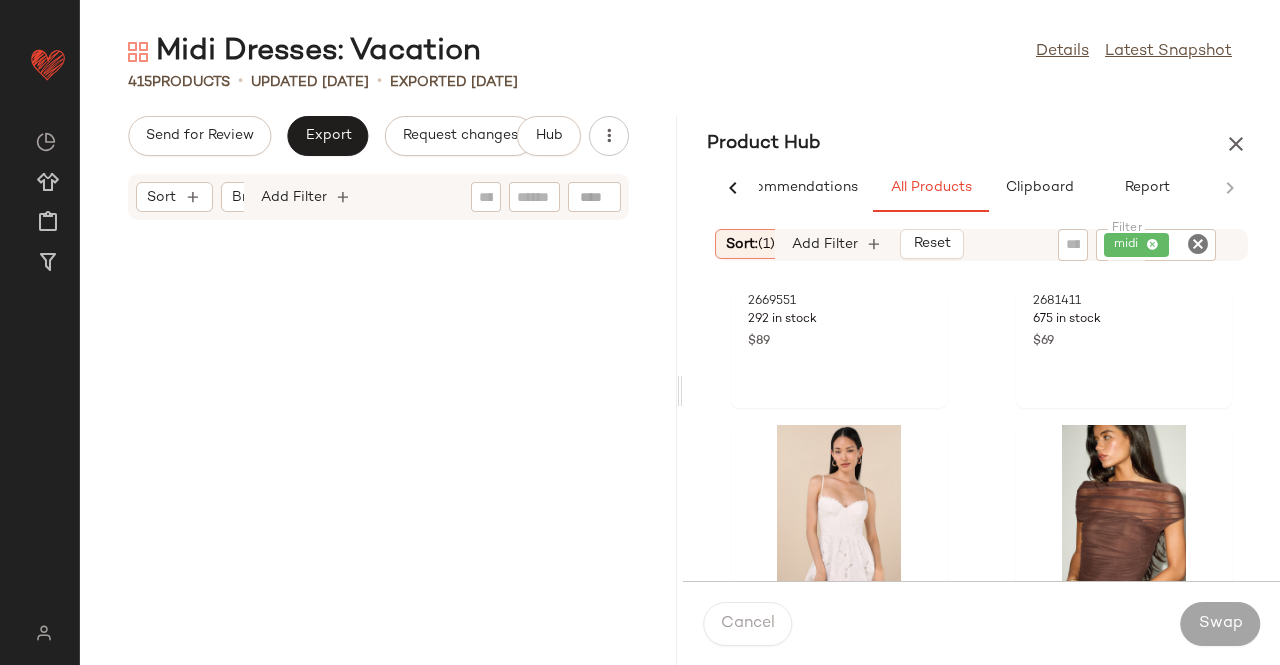 scroll, scrollTop: 0, scrollLeft: 0, axis: both 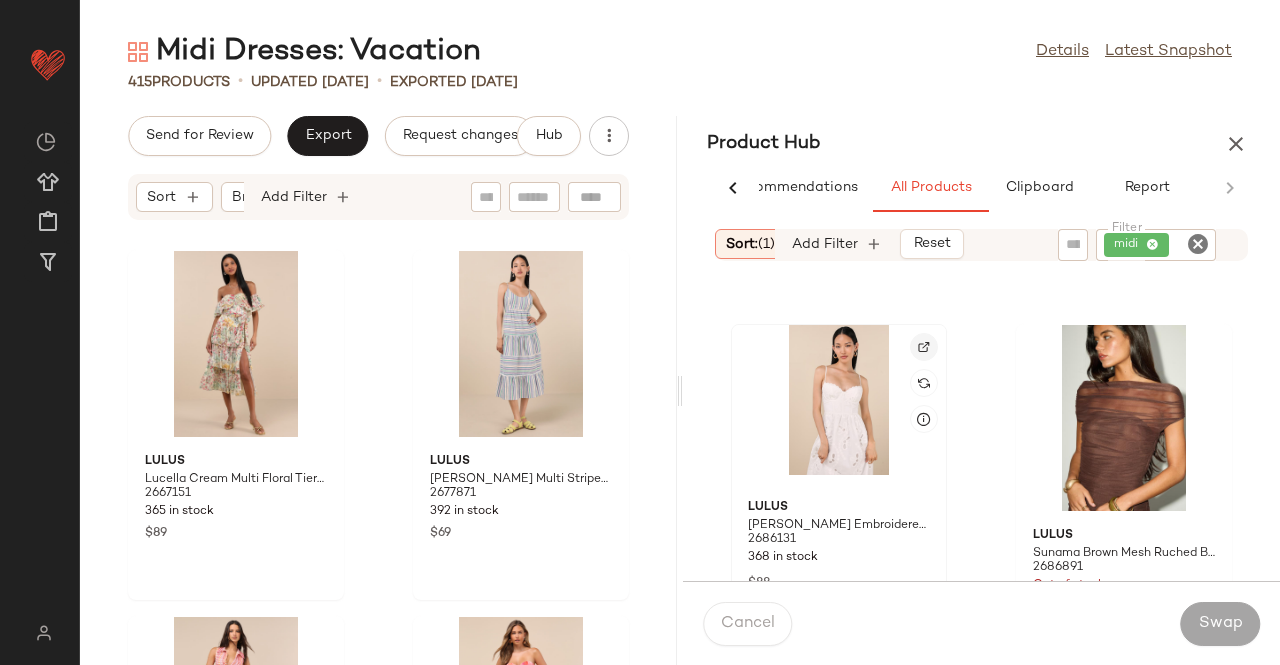 click 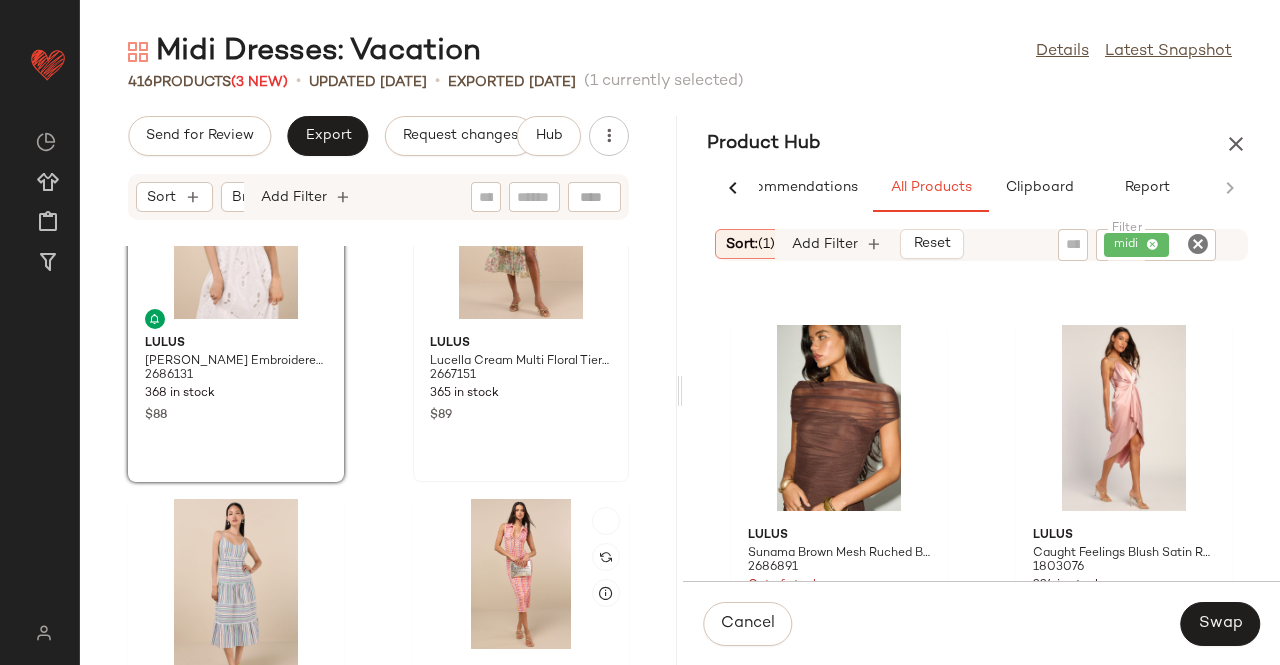 scroll, scrollTop: 0, scrollLeft: 0, axis: both 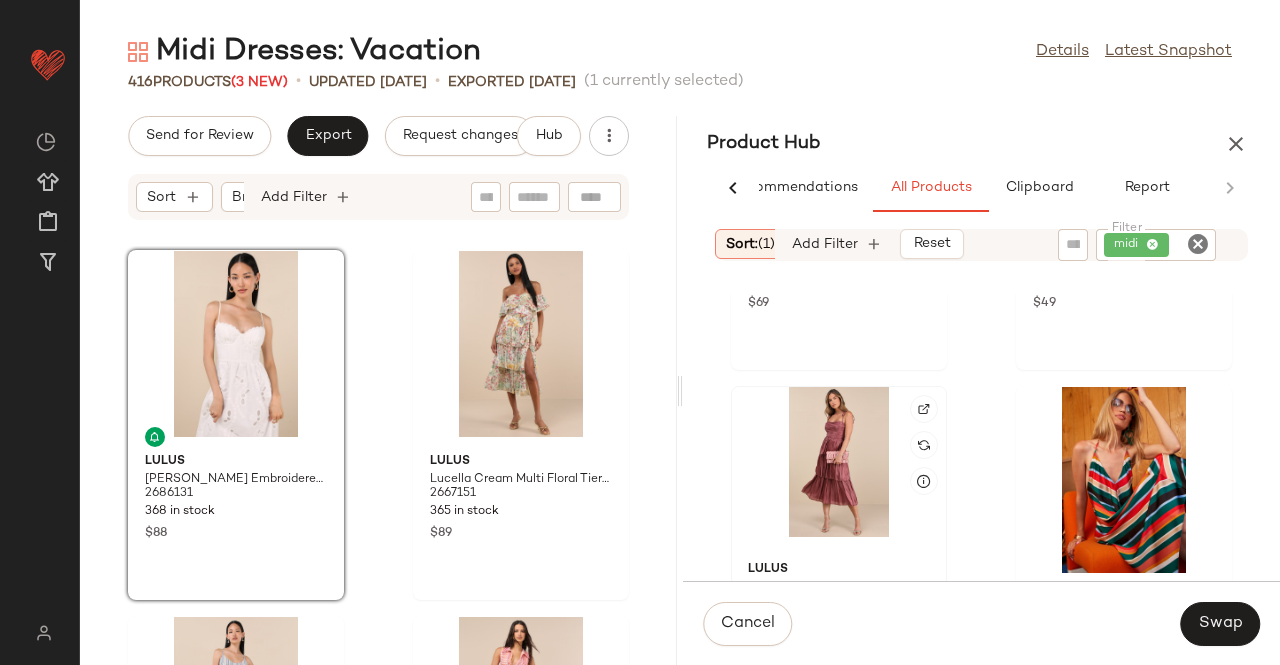click 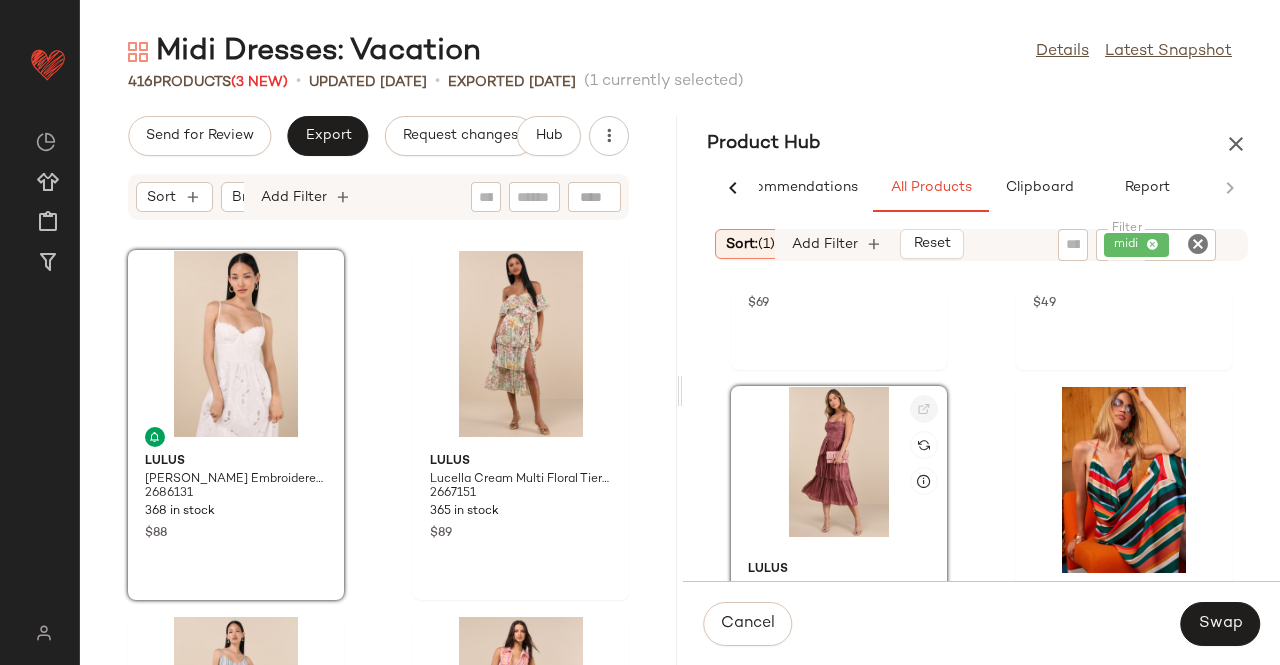 click at bounding box center [924, 409] 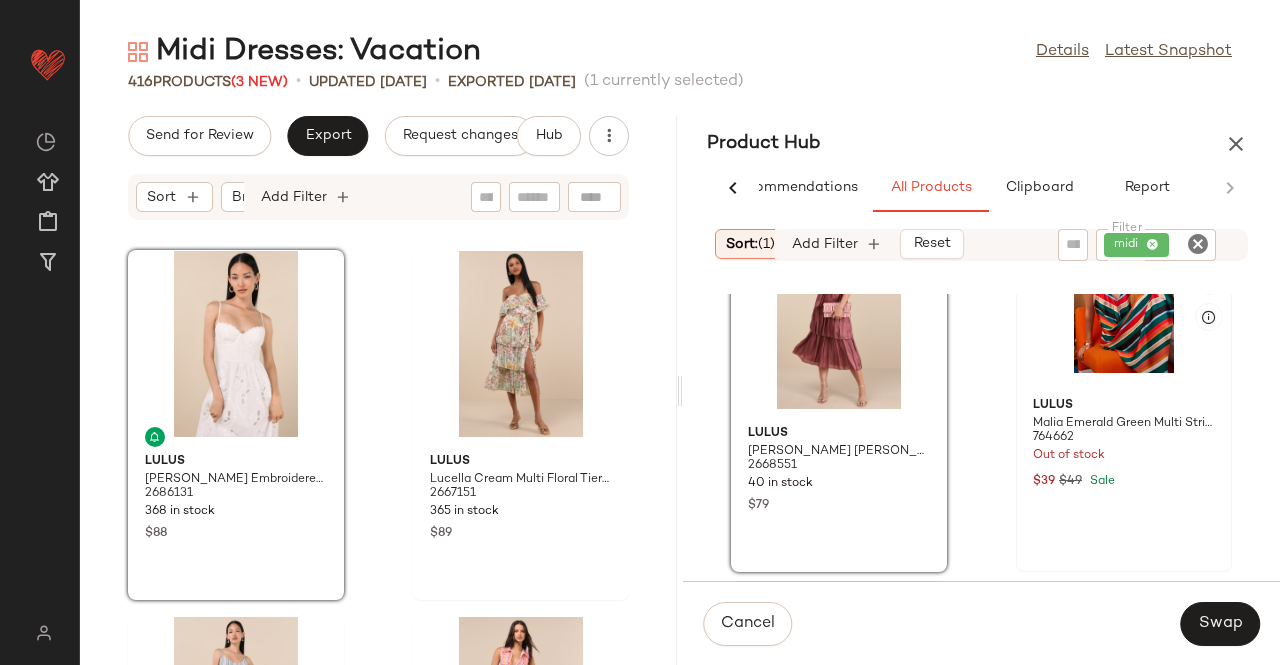 scroll, scrollTop: 6516, scrollLeft: 0, axis: vertical 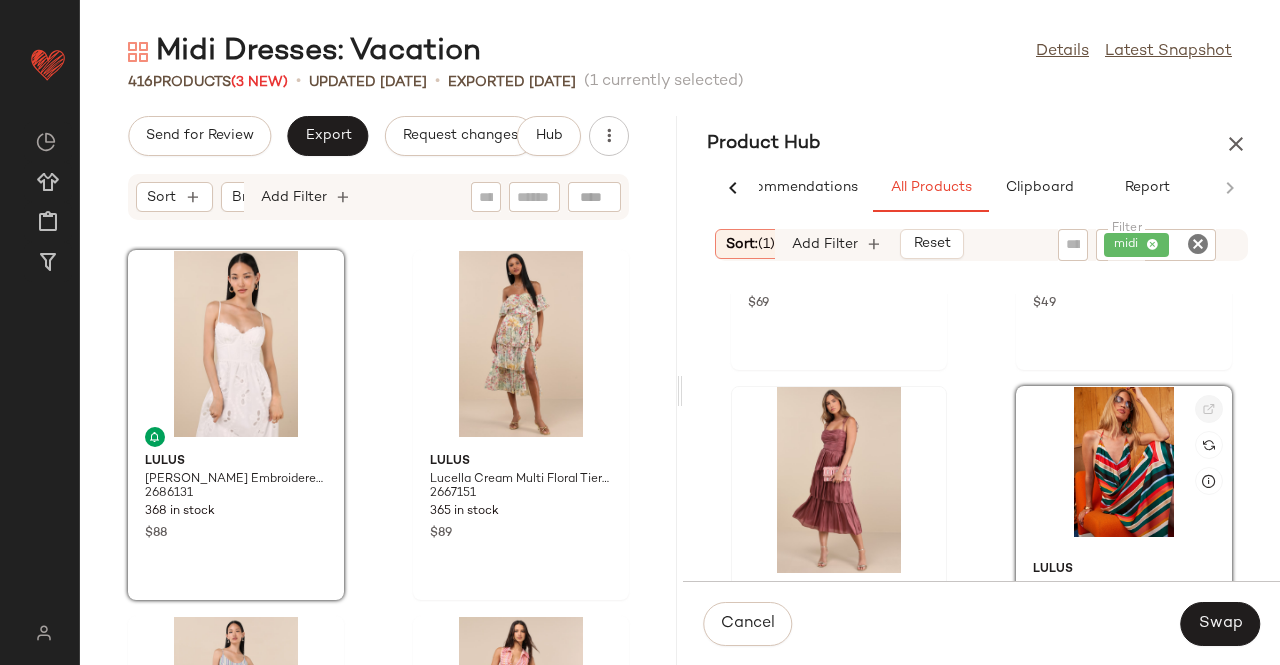 click 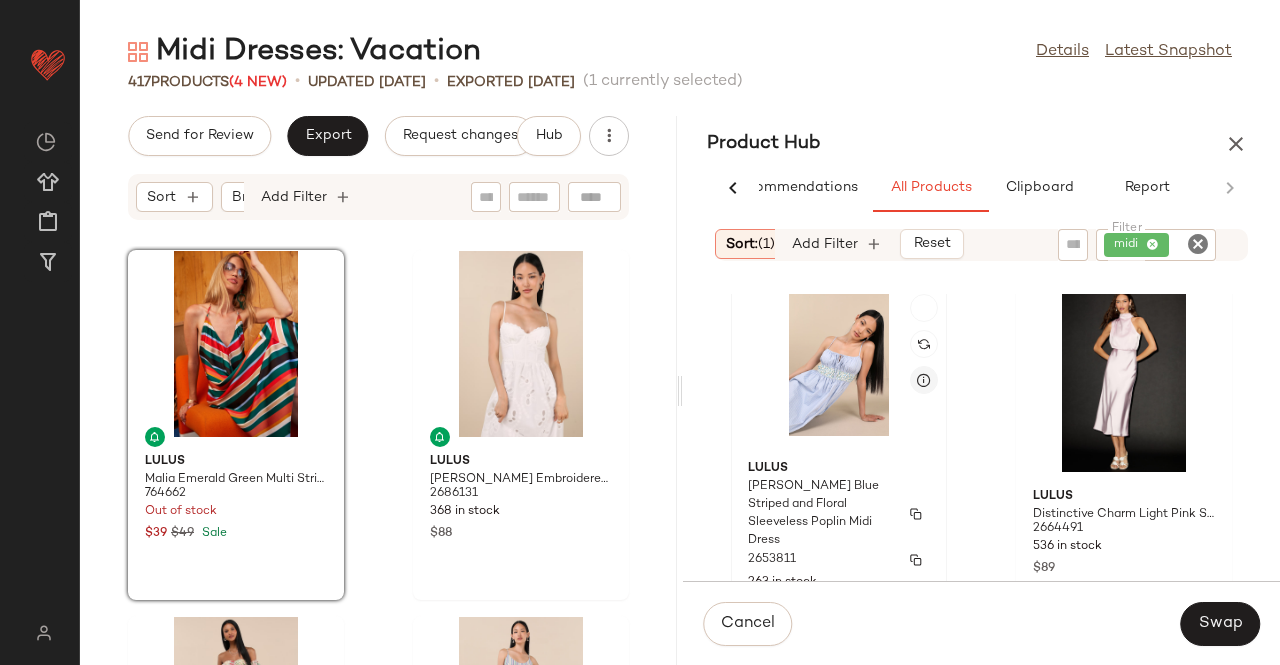 scroll, scrollTop: 8416, scrollLeft: 0, axis: vertical 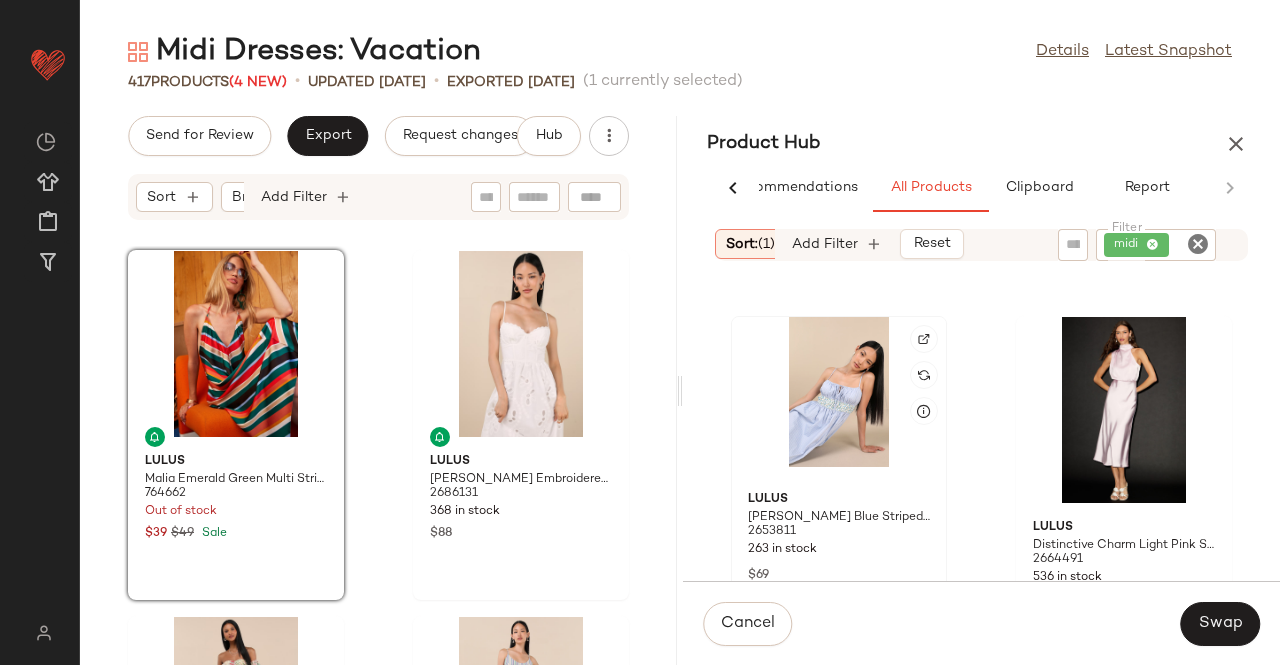 click 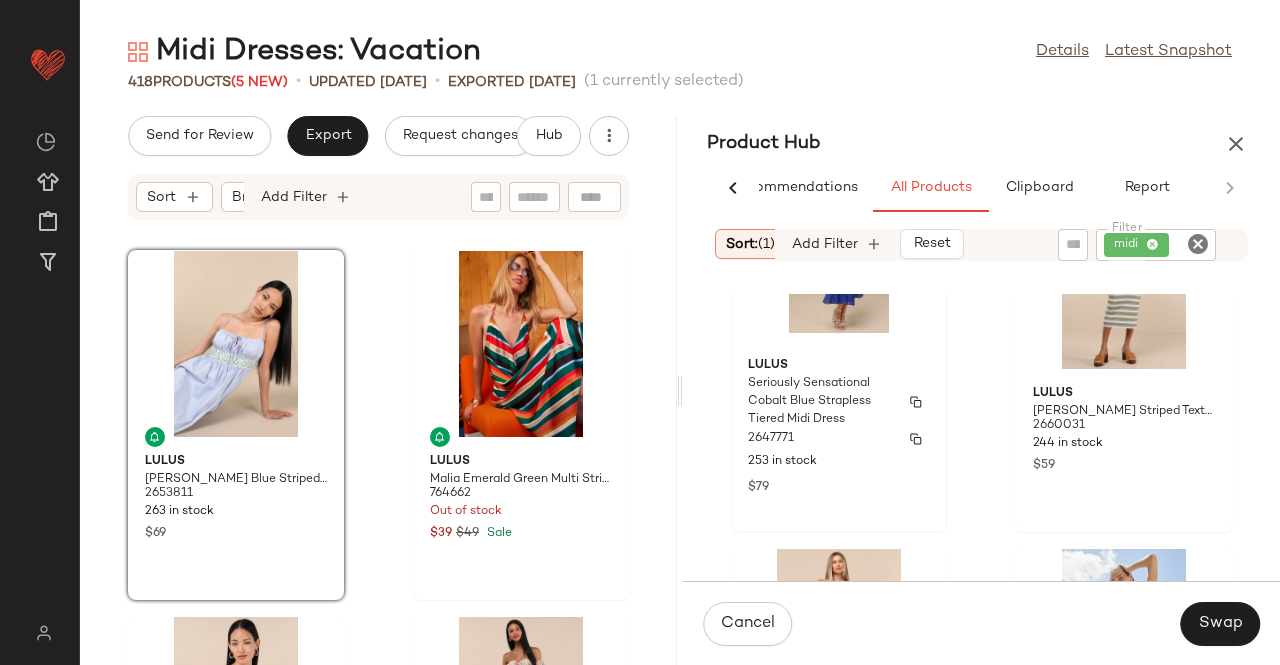 scroll, scrollTop: 8816, scrollLeft: 0, axis: vertical 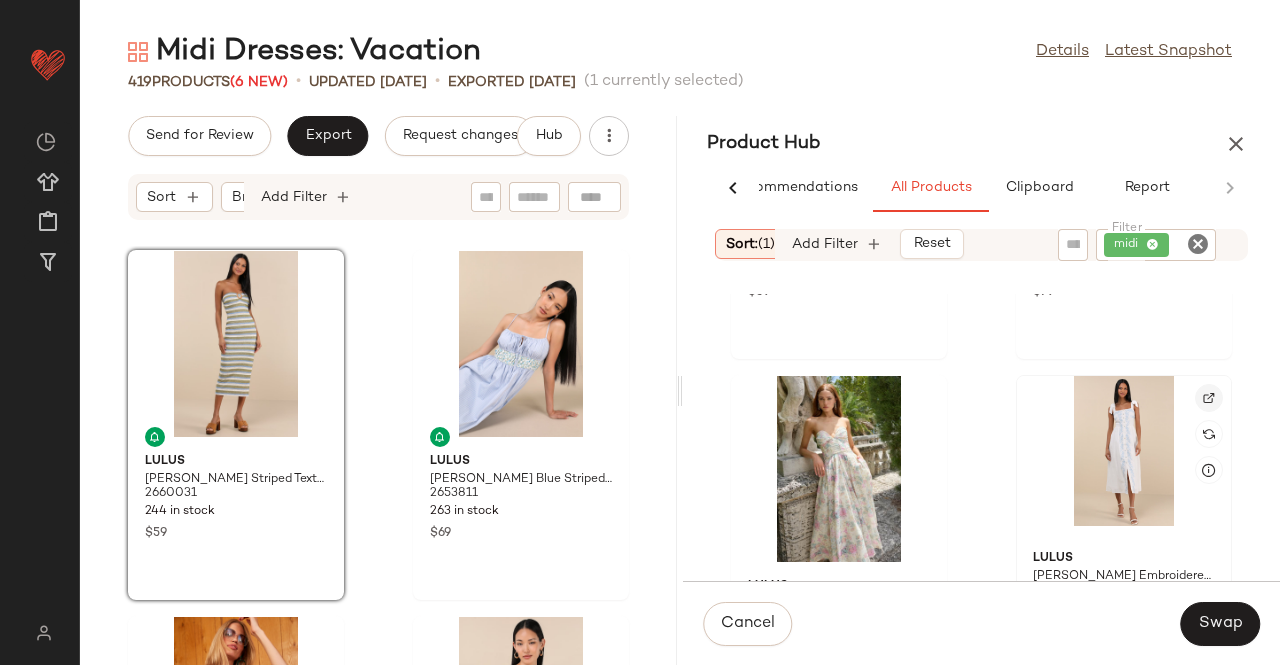 click at bounding box center [1209, 398] 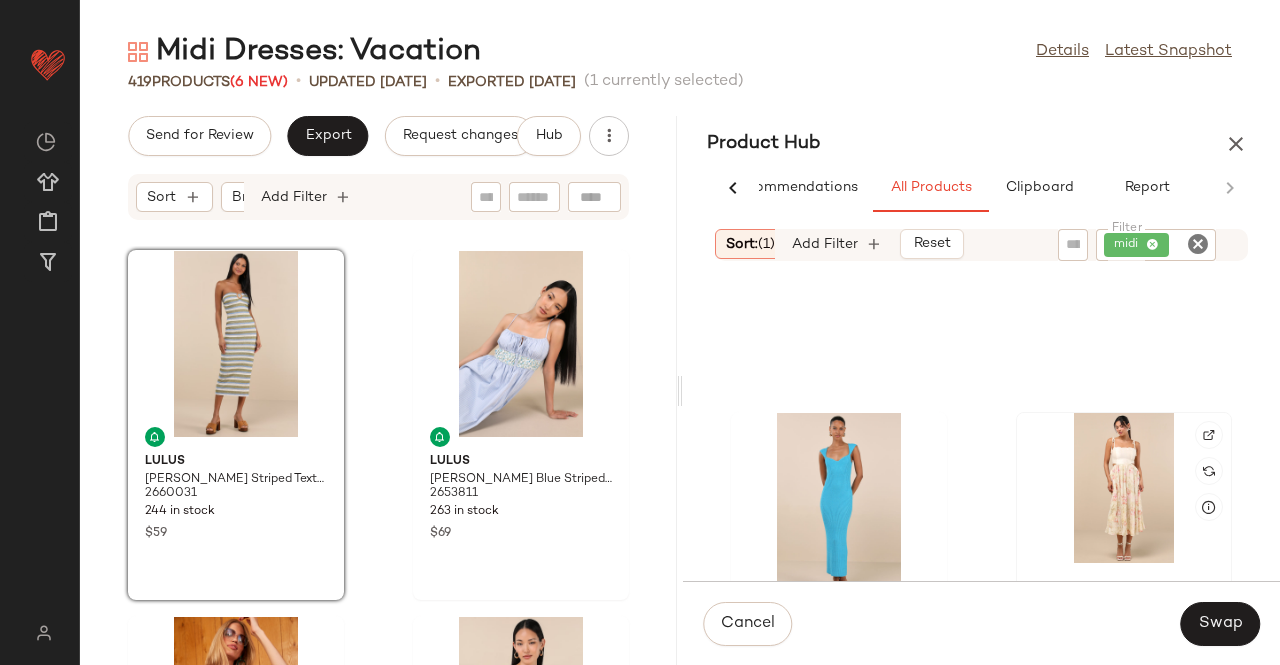 scroll, scrollTop: 13017, scrollLeft: 0, axis: vertical 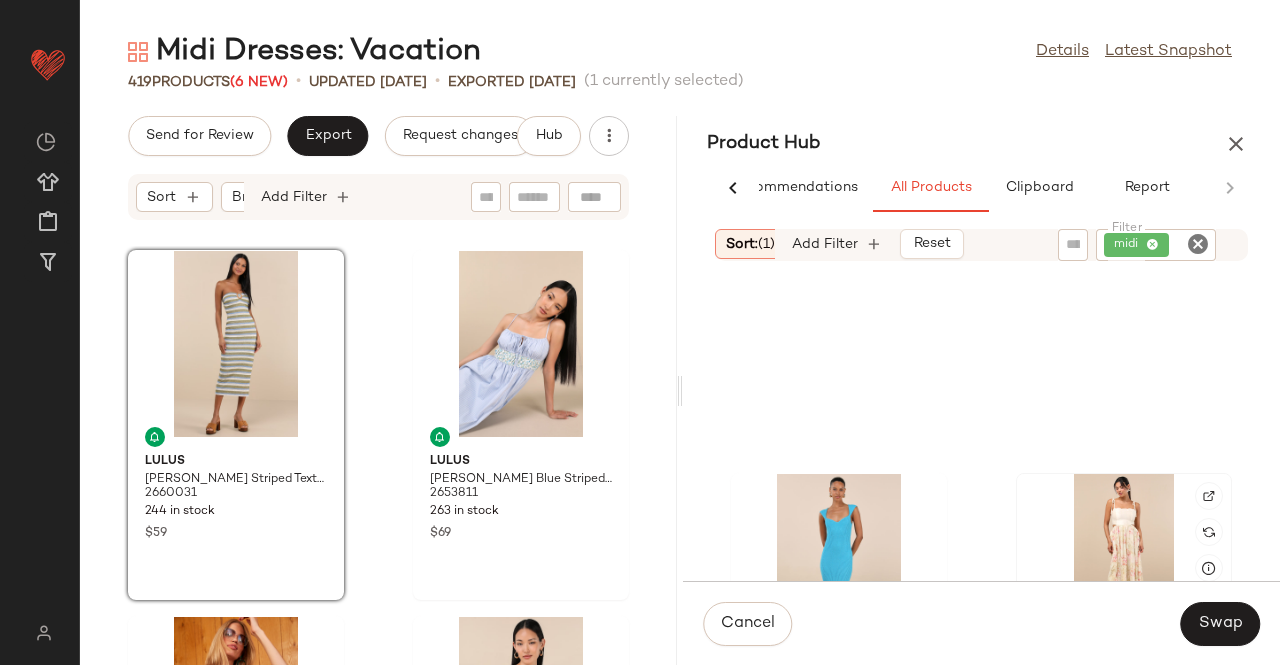 click 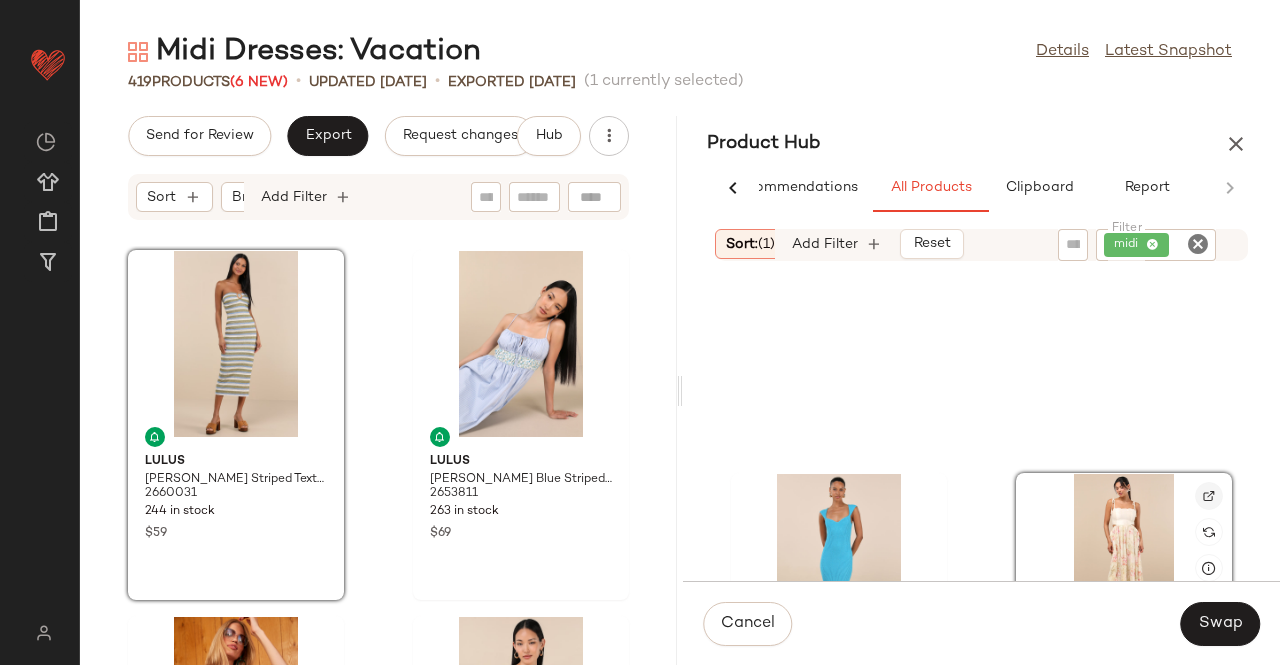click 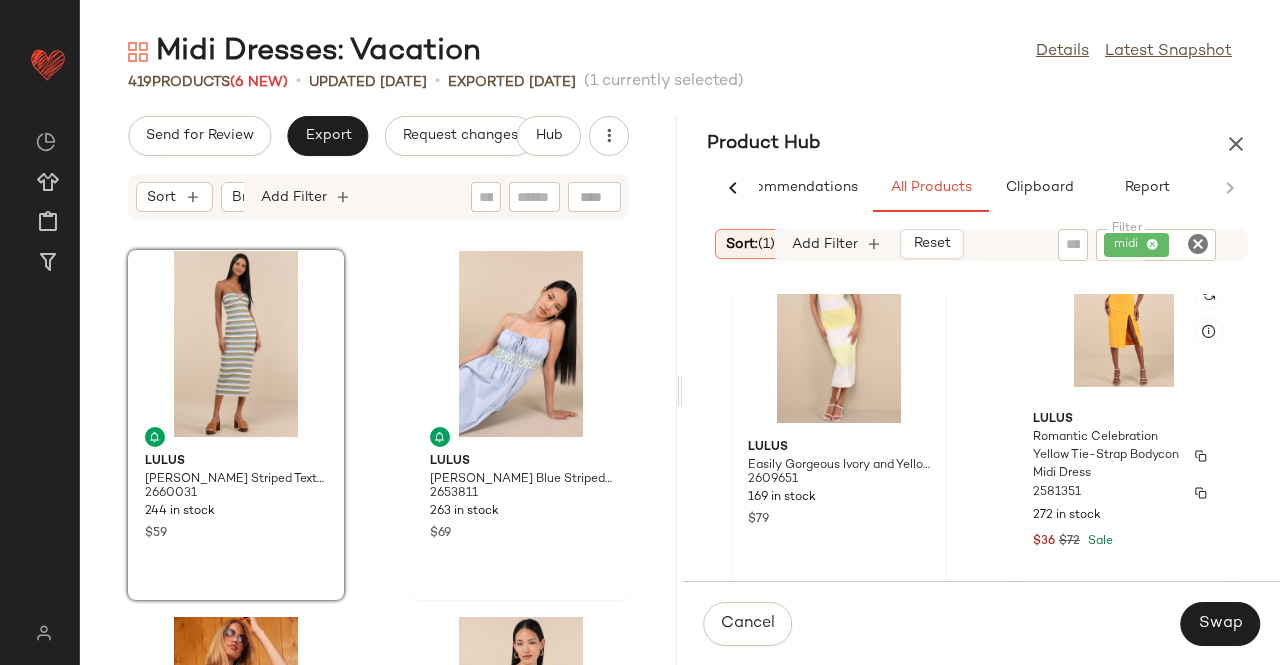scroll, scrollTop: 18317, scrollLeft: 0, axis: vertical 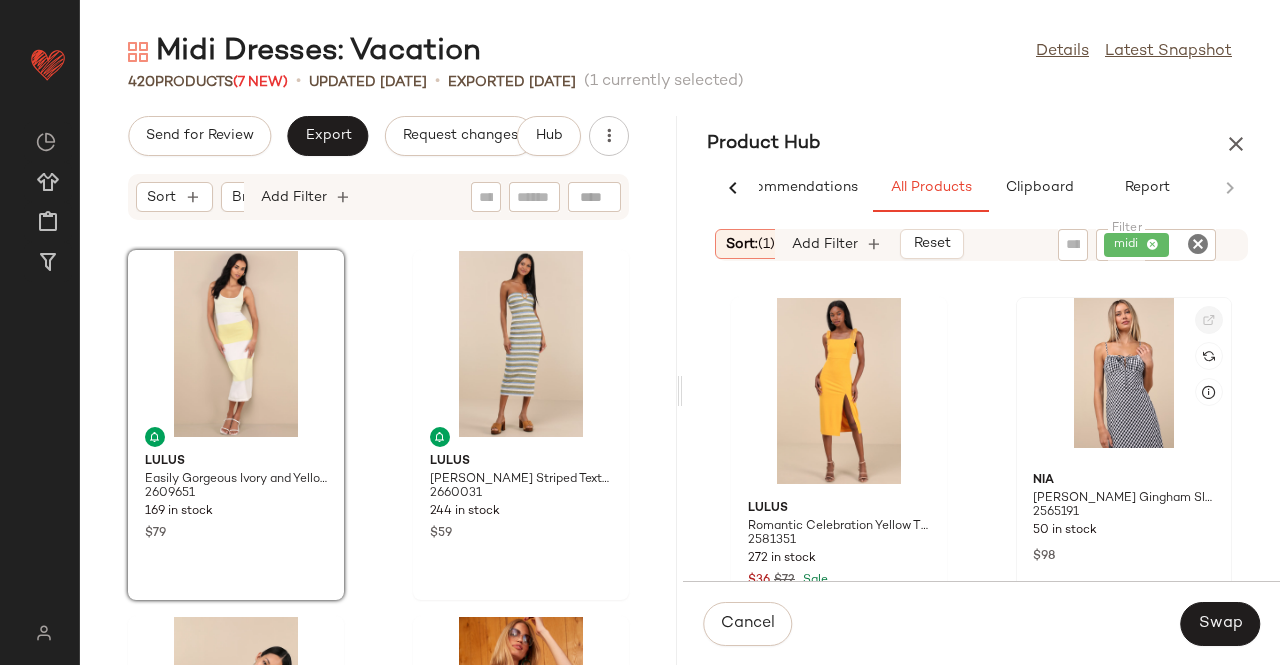 click at bounding box center [1209, 320] 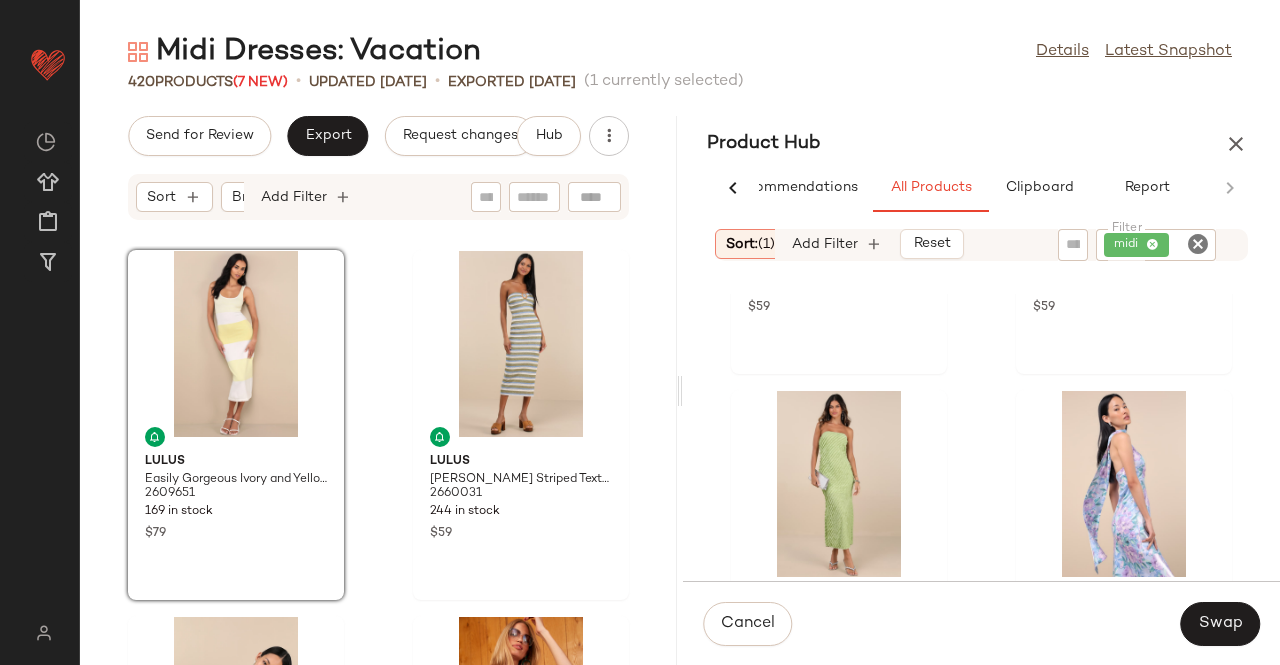 scroll, scrollTop: 20817, scrollLeft: 0, axis: vertical 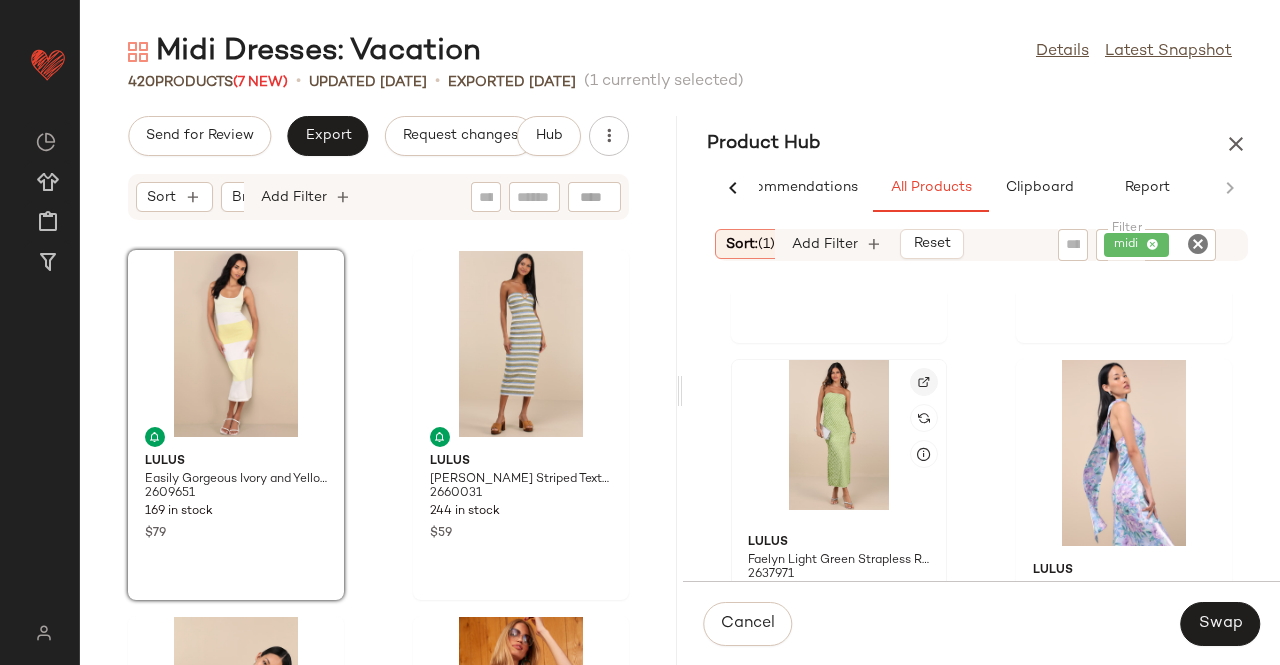 click 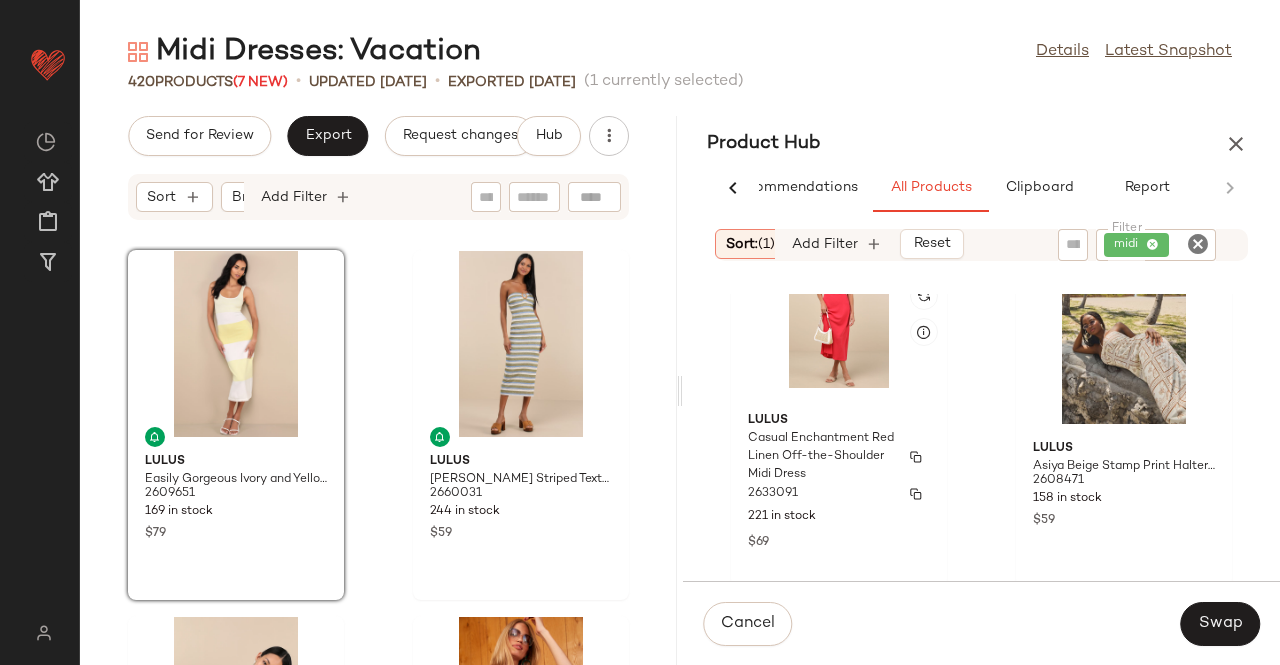 scroll, scrollTop: 21471, scrollLeft: 0, axis: vertical 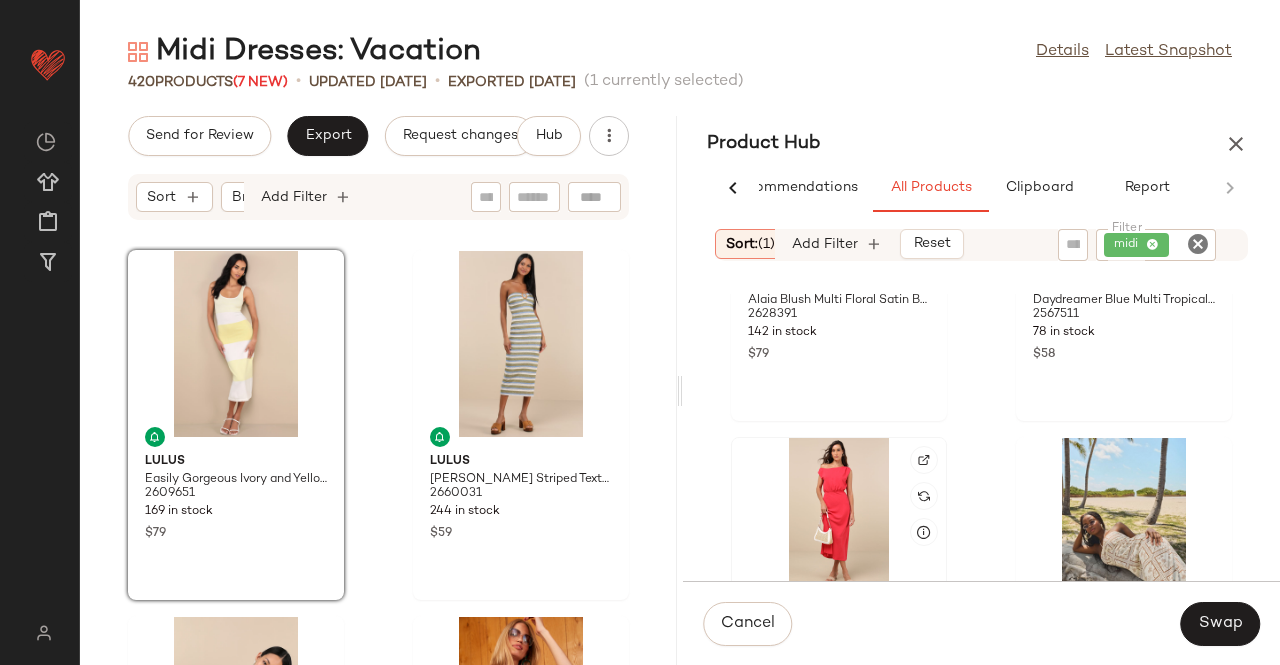 click 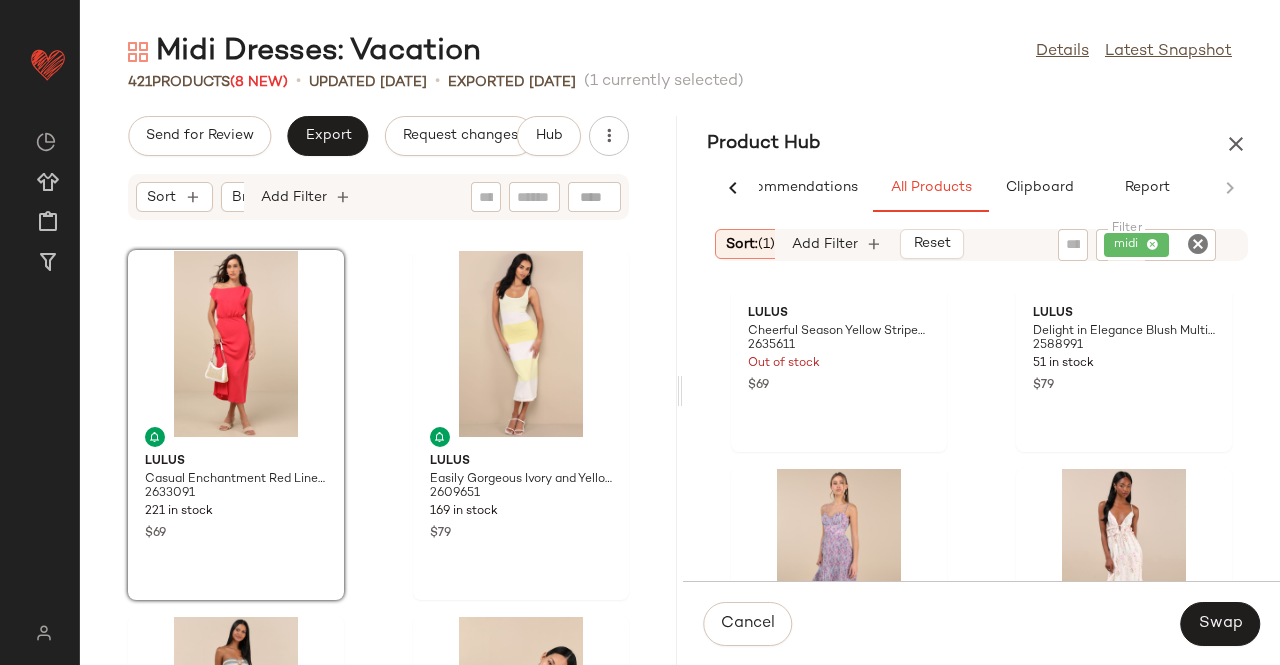 scroll, scrollTop: 29971, scrollLeft: 0, axis: vertical 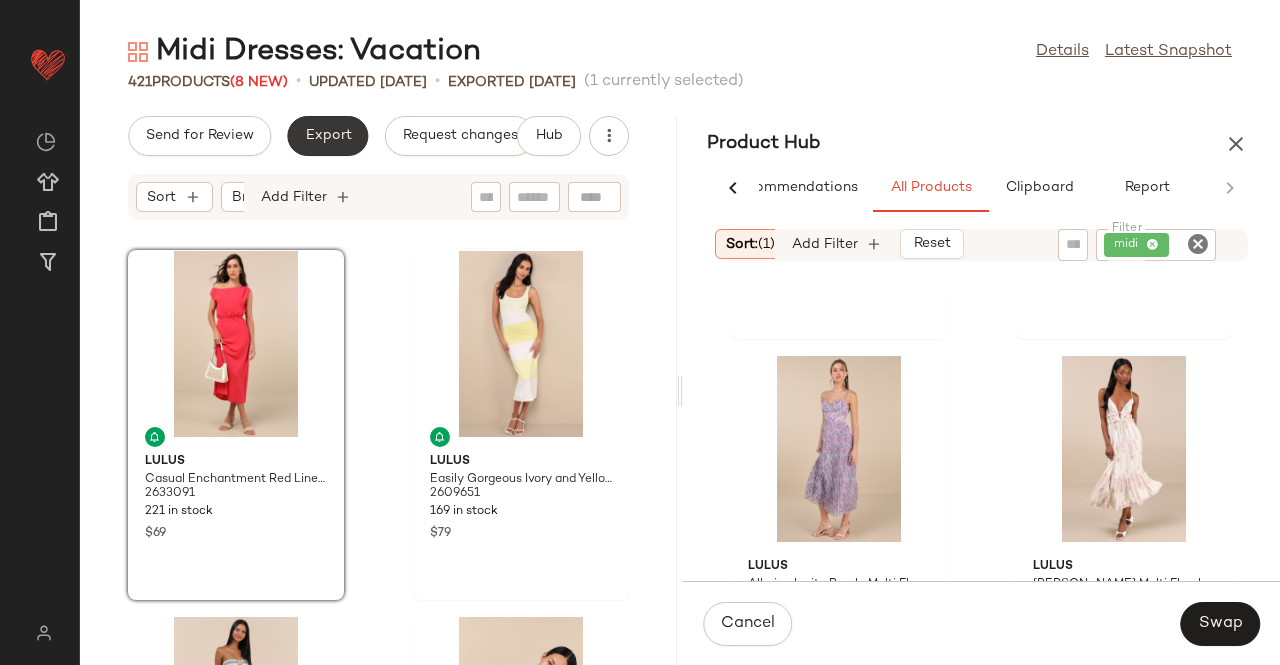 click on "Export" 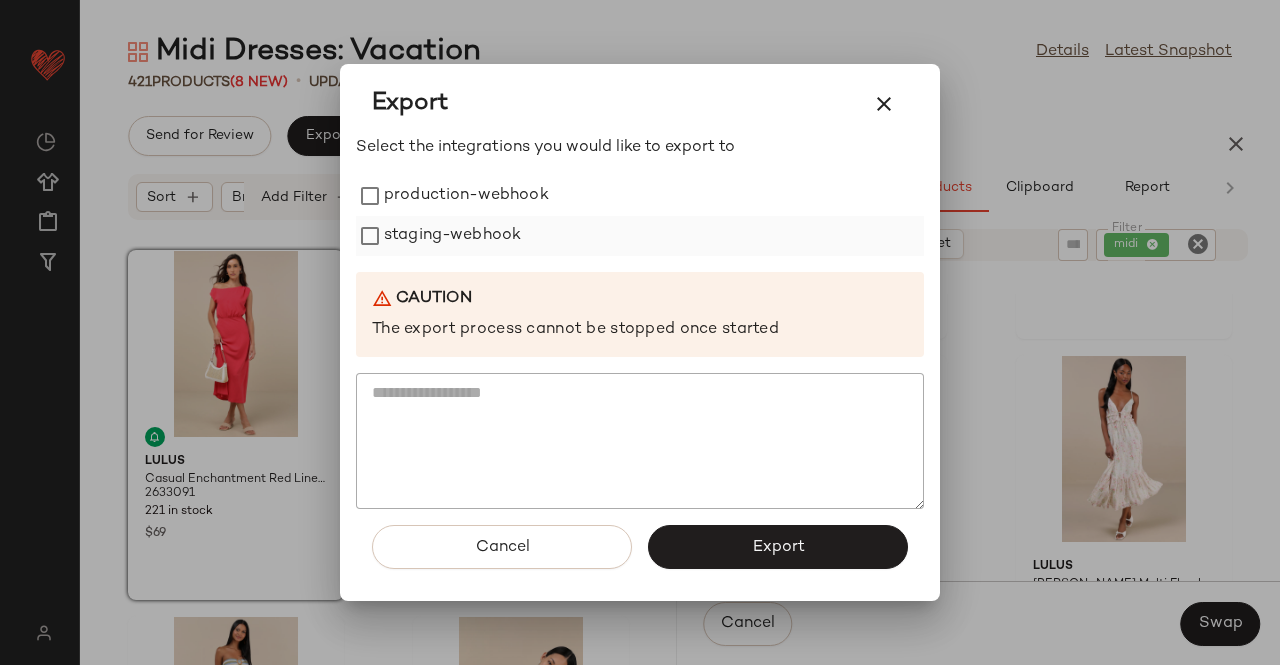 click on "production-webhook" at bounding box center [466, 196] 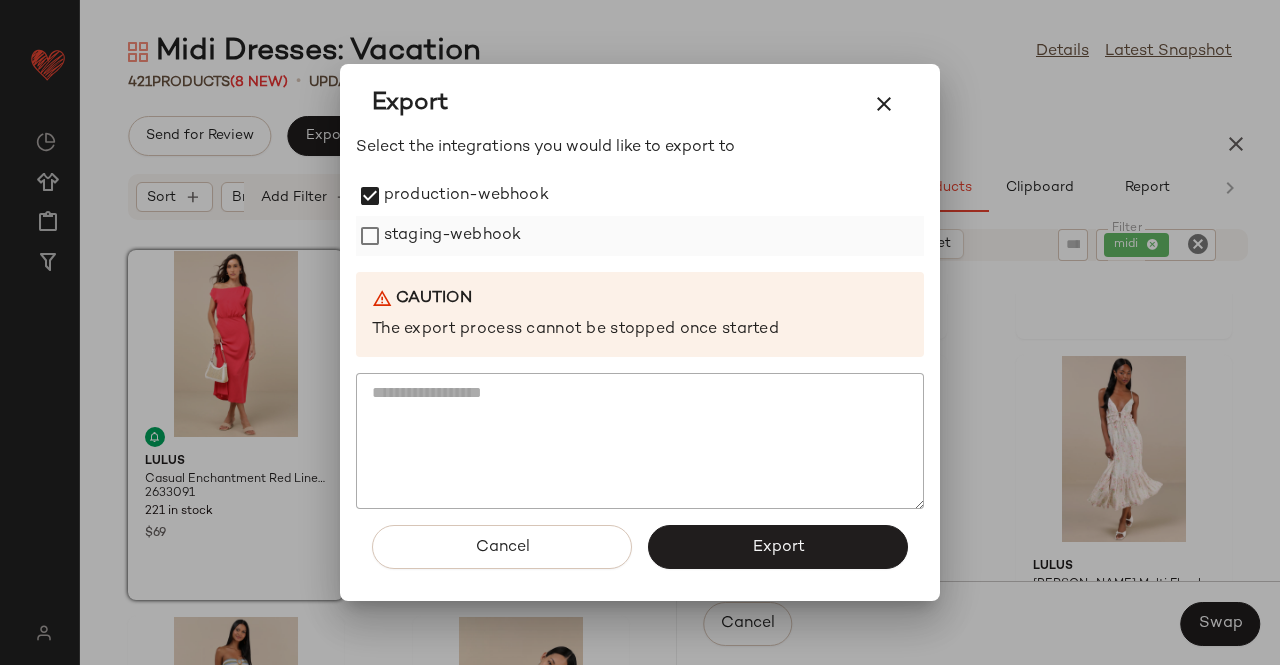 drag, startPoint x: 522, startPoint y: 254, endPoint x: 531, endPoint y: 242, distance: 15 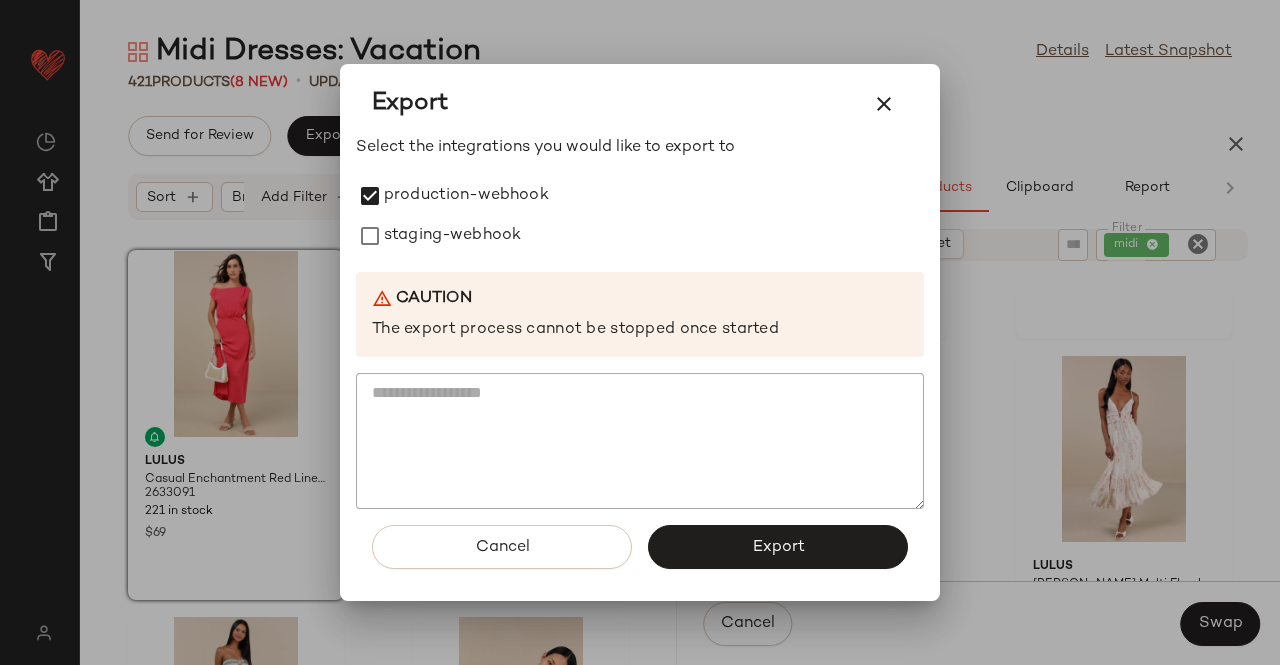 drag, startPoint x: 532, startPoint y: 239, endPoint x: 614, endPoint y: 361, distance: 146.9966 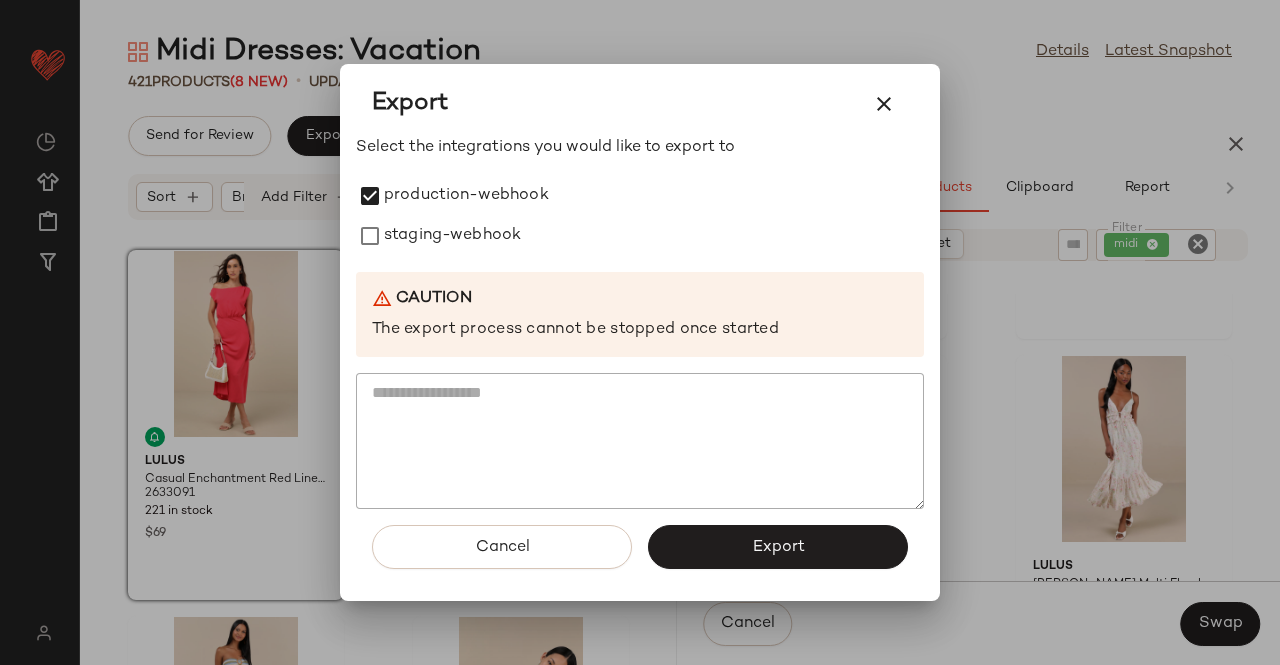click on "staging-webhook" 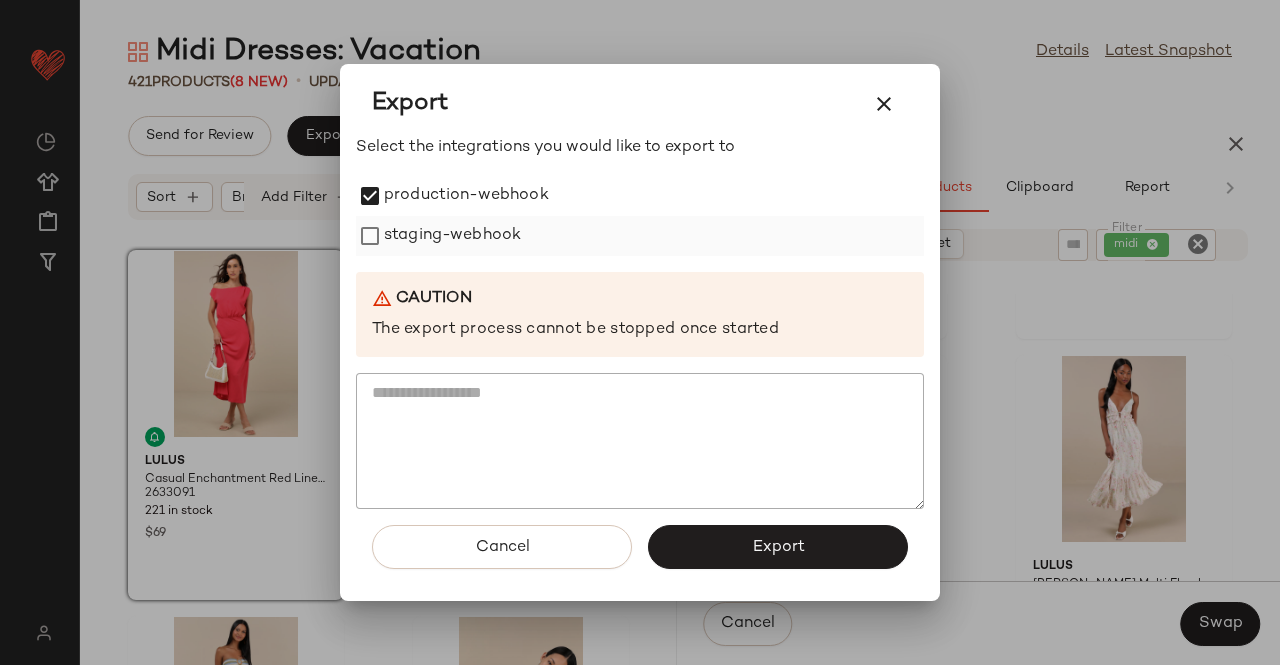 click on "staging-webhook" at bounding box center (452, 236) 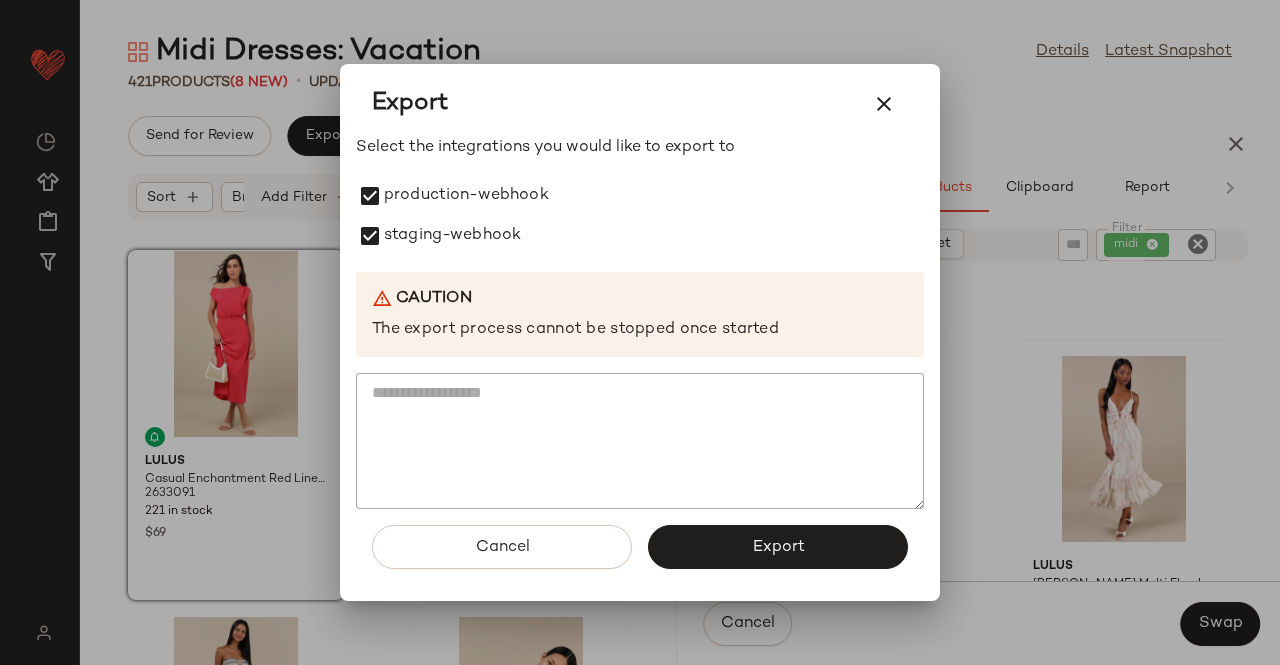 click on "Export" 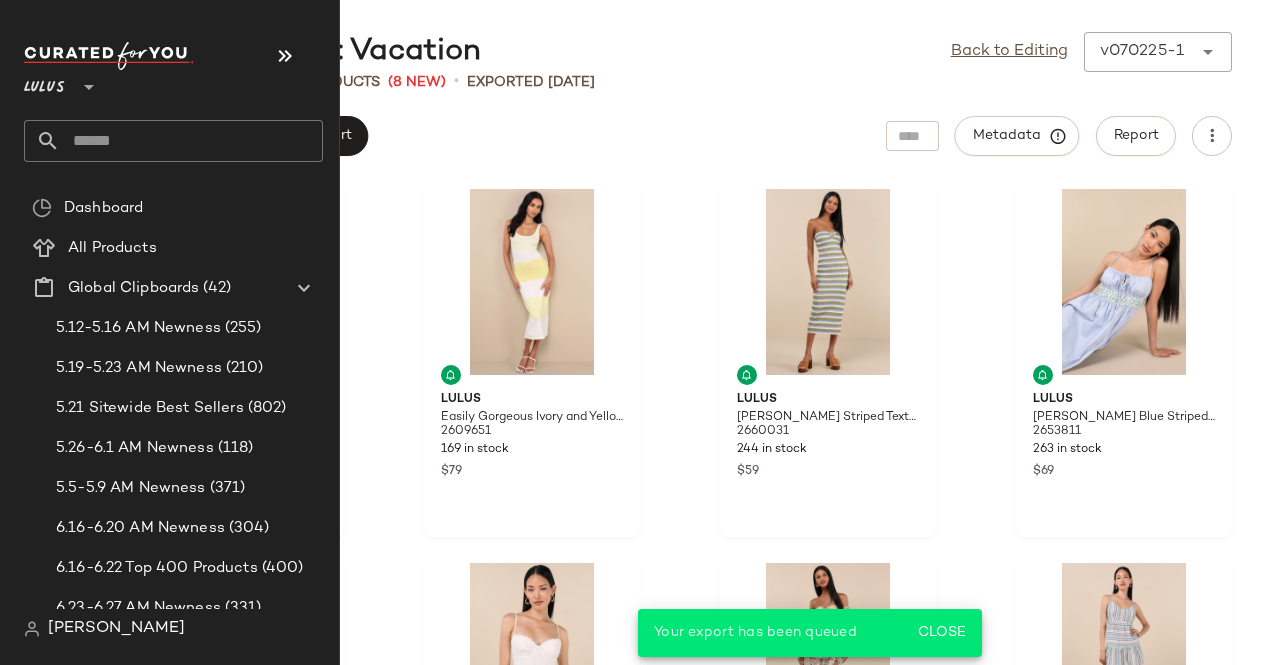 drag, startPoint x: 74, startPoint y: 148, endPoint x: 77, endPoint y: 168, distance: 20.22375 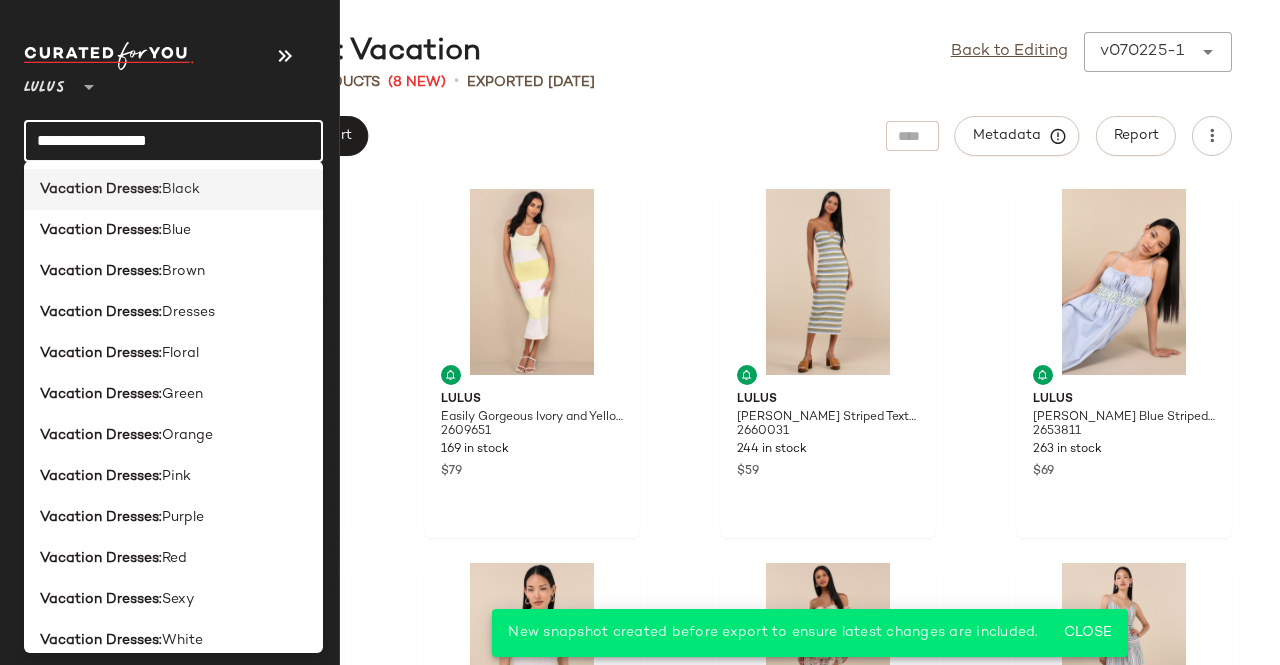 type on "**********" 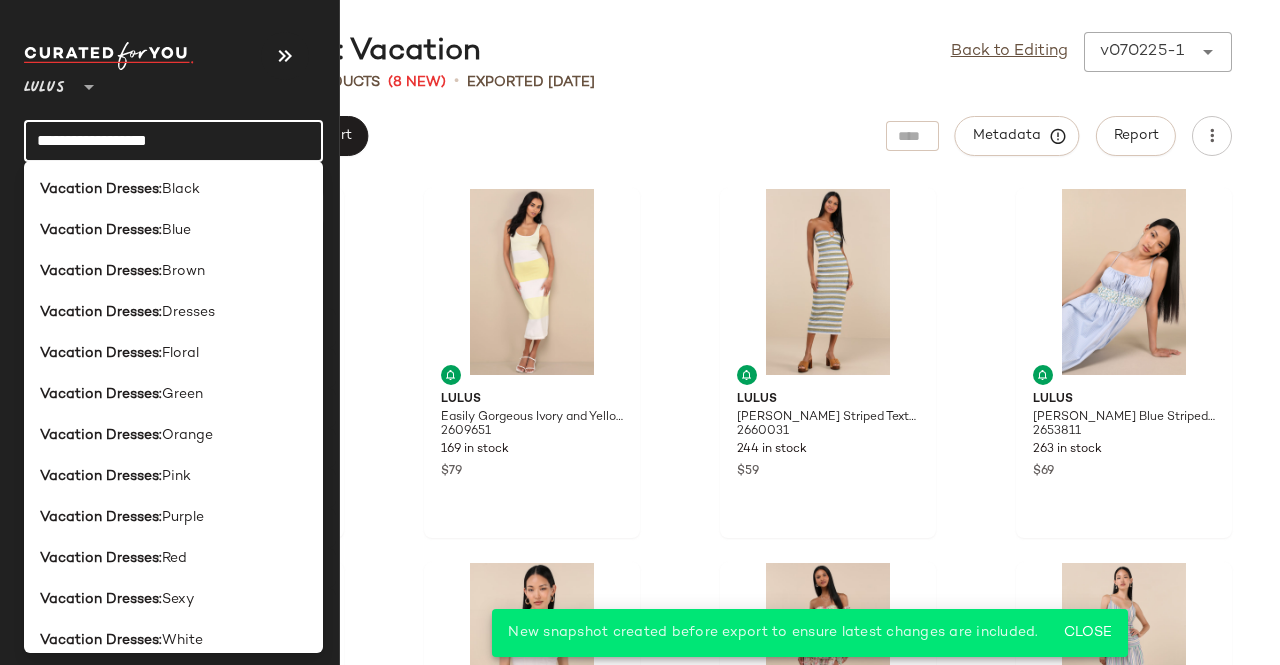 click on "Vacation Dresses:" at bounding box center (101, 189) 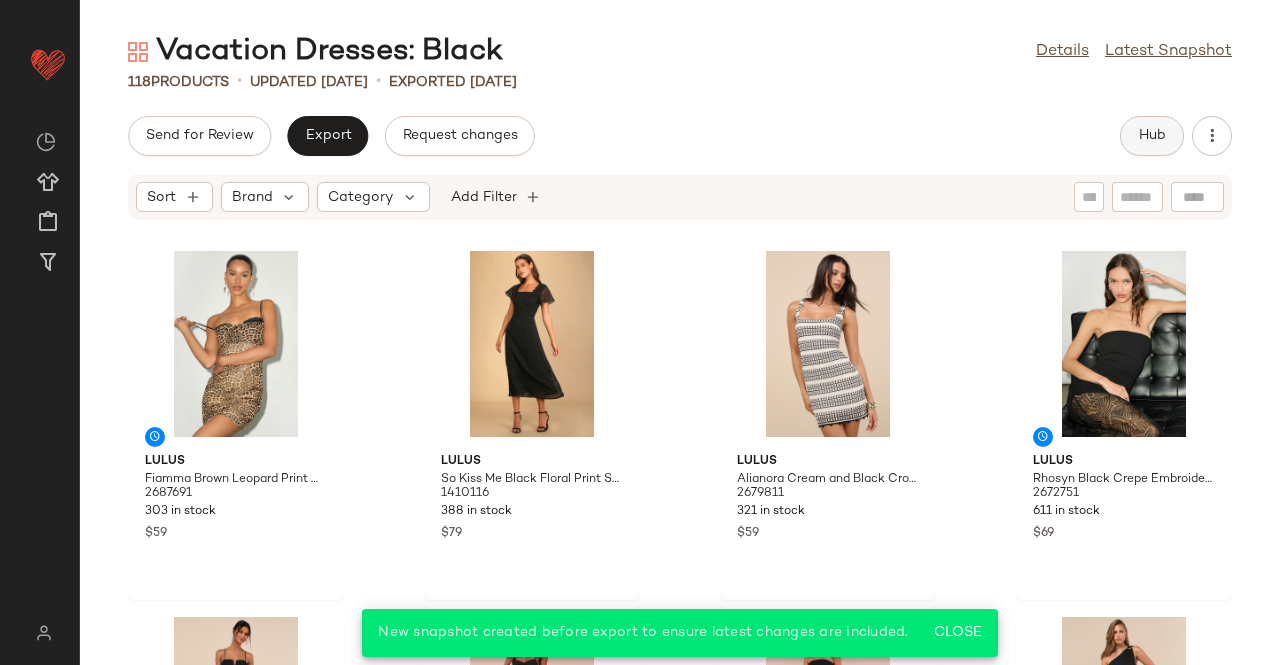 click on "Hub" at bounding box center [1152, 136] 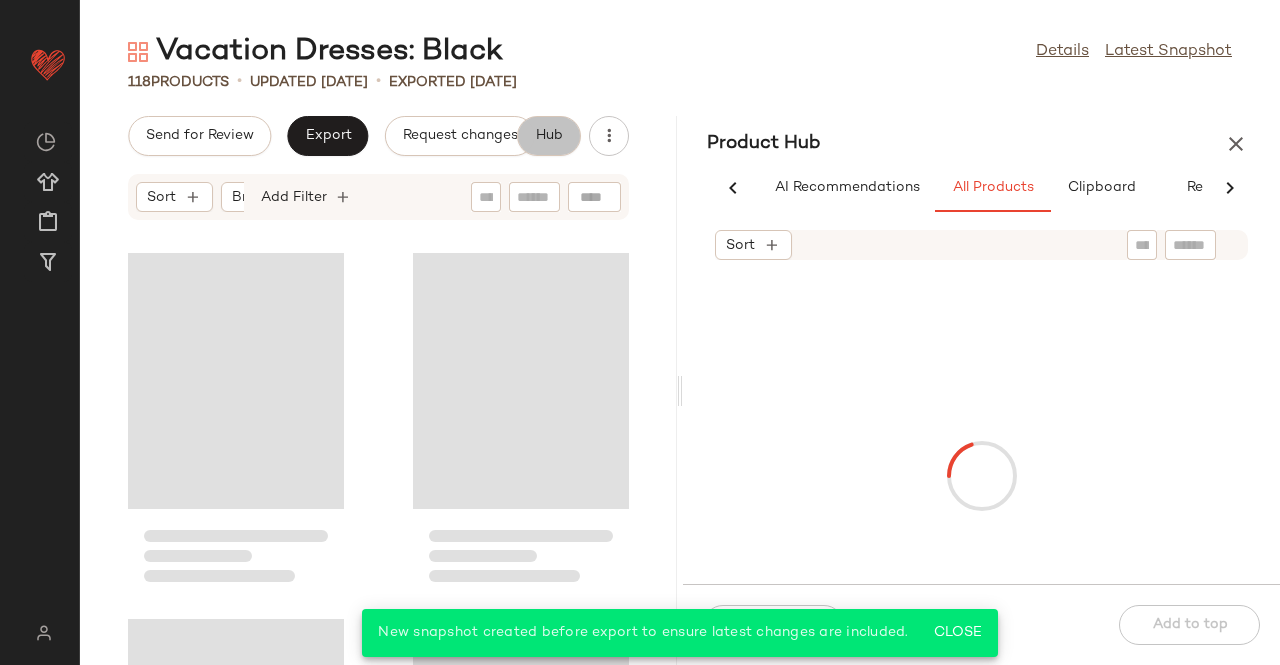 scroll, scrollTop: 0, scrollLeft: 62, axis: horizontal 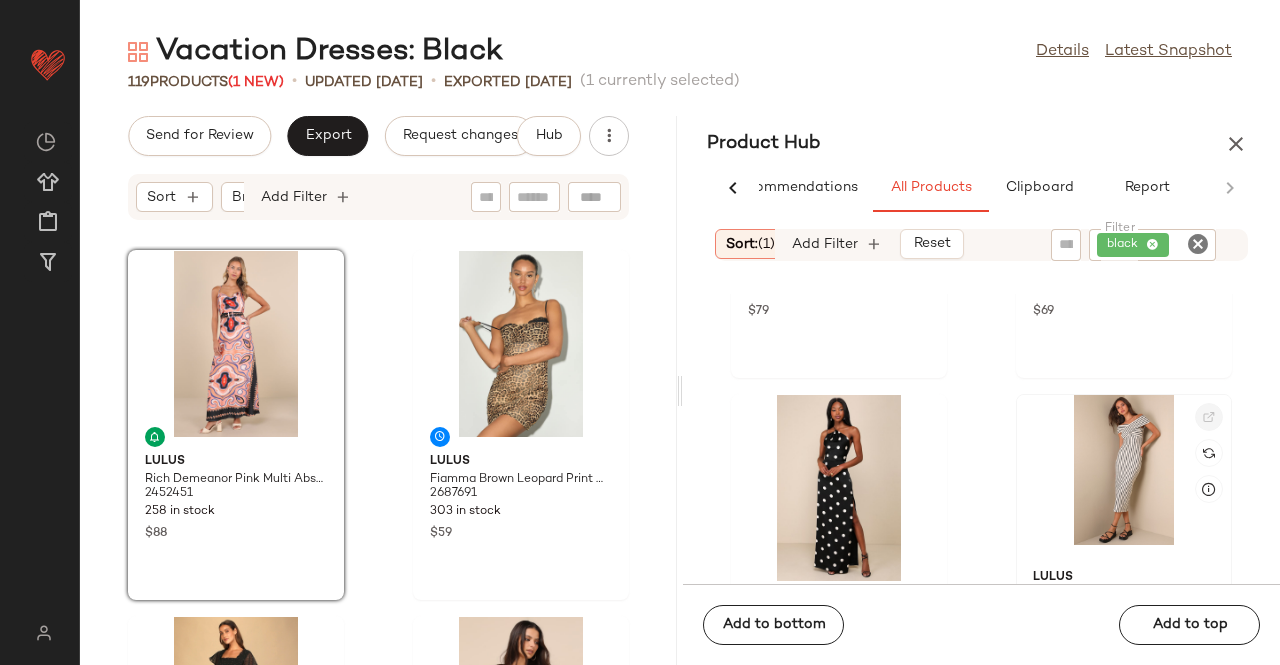 click at bounding box center [1209, 417] 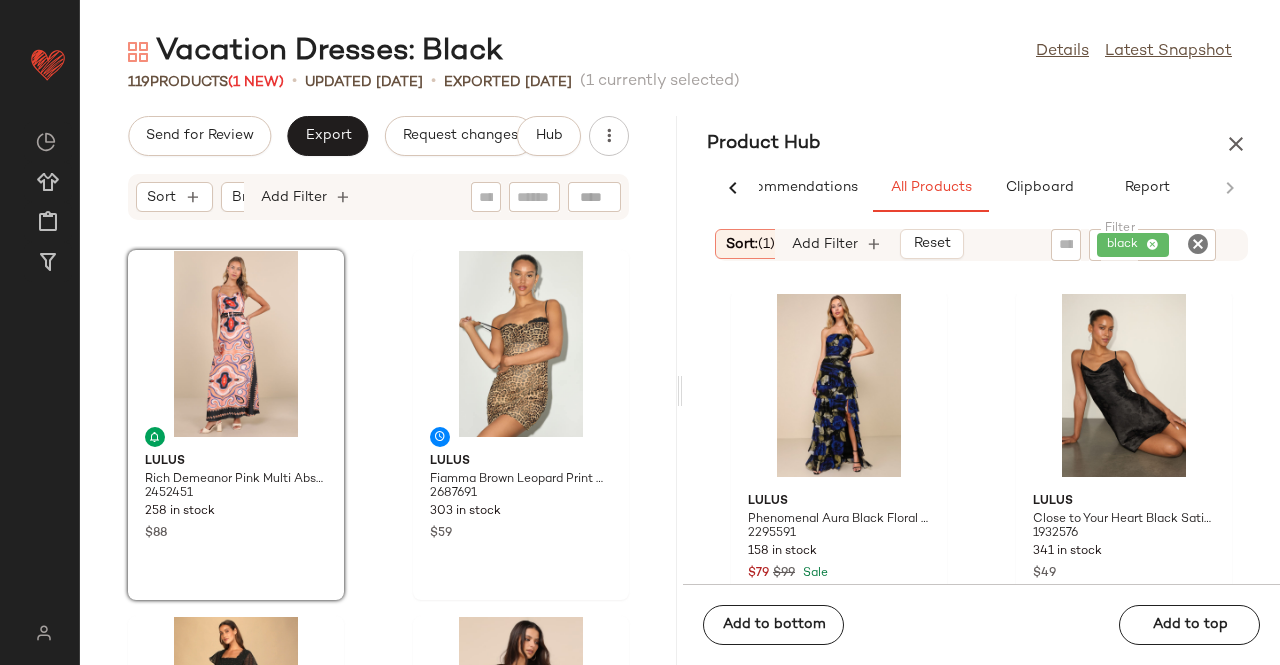 scroll, scrollTop: 4471, scrollLeft: 0, axis: vertical 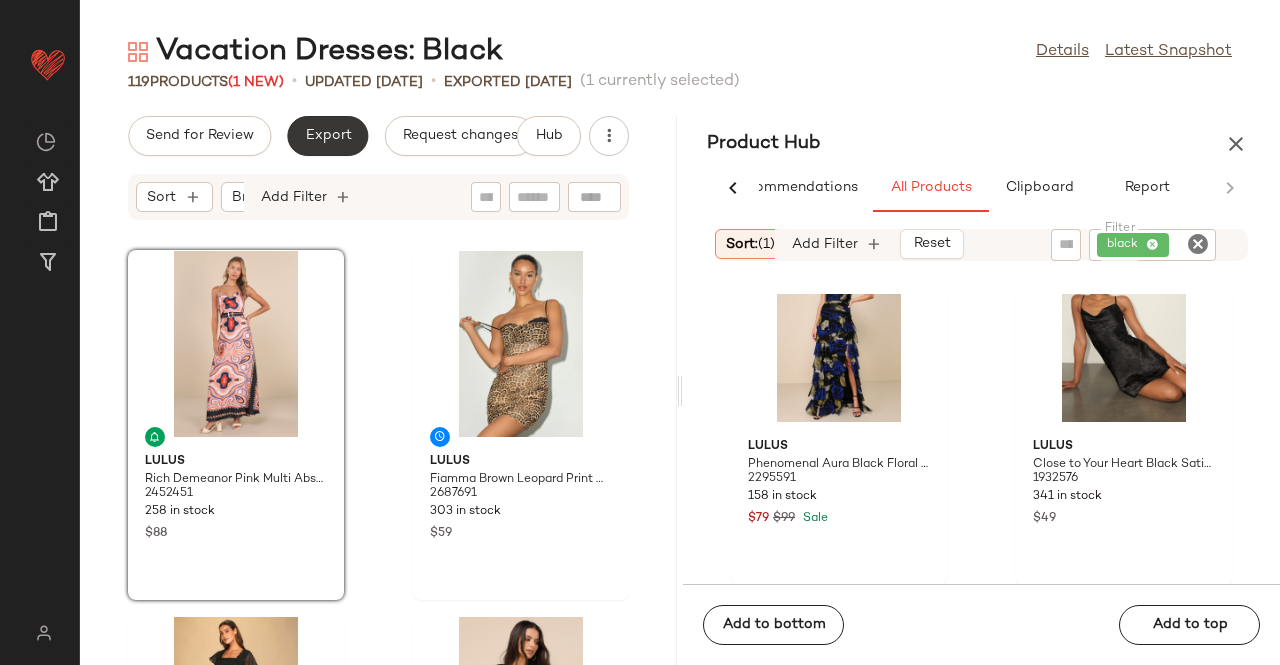 click on "Export" 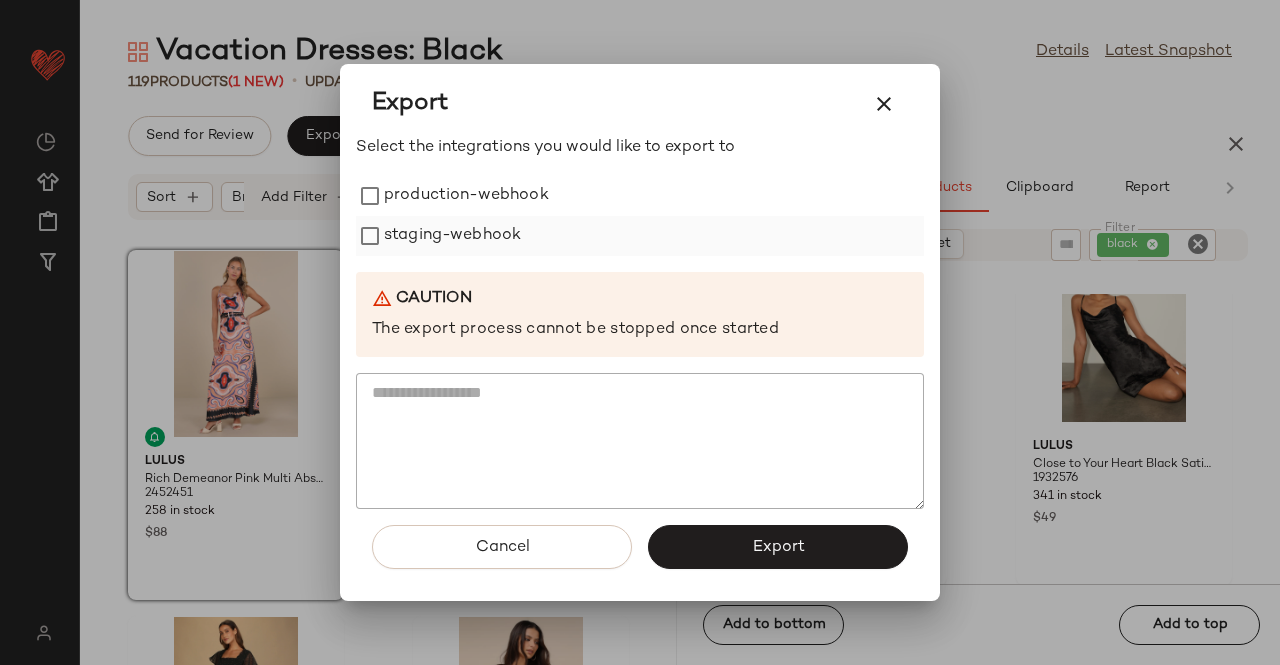 click on "staging-webhook" at bounding box center (452, 236) 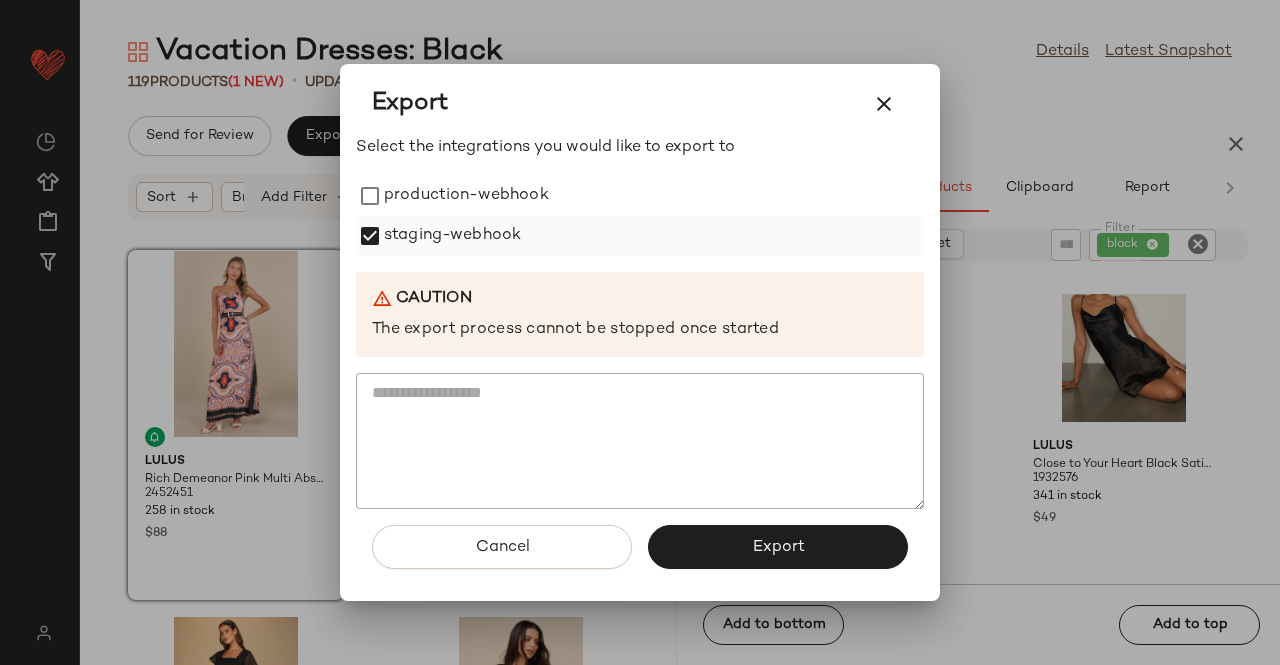 drag, startPoint x: 513, startPoint y: 201, endPoint x: 538, endPoint y: 247, distance: 52.35456 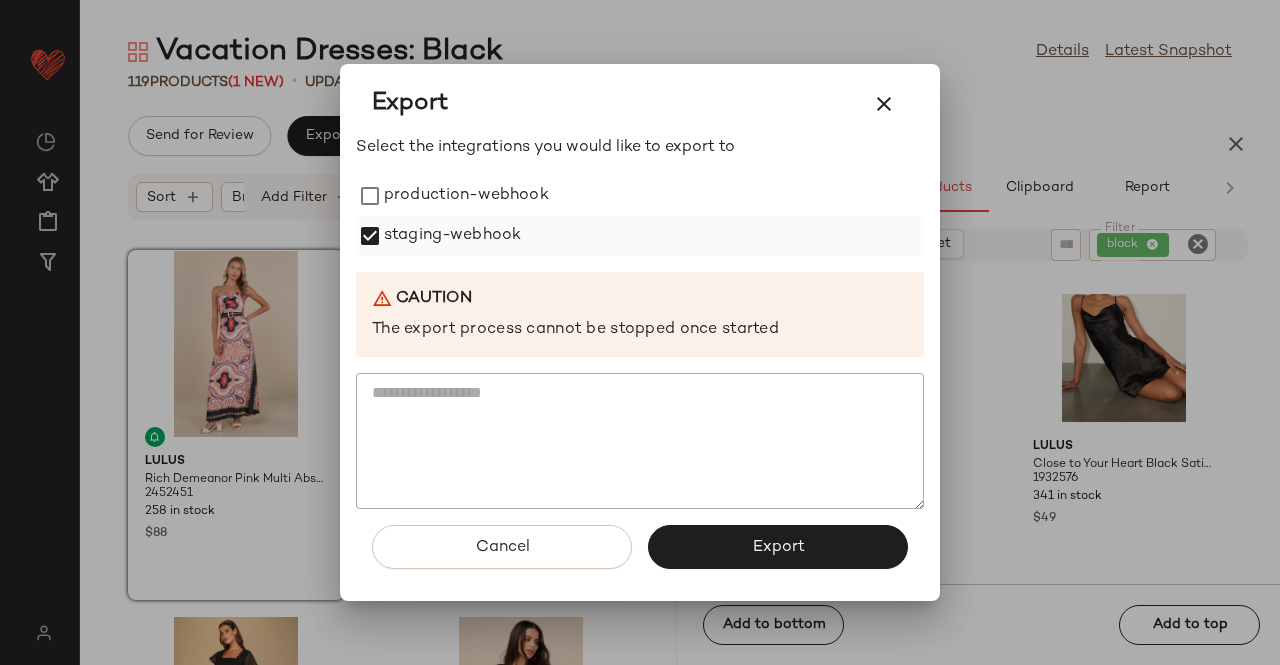click on "production-webhook" at bounding box center [466, 196] 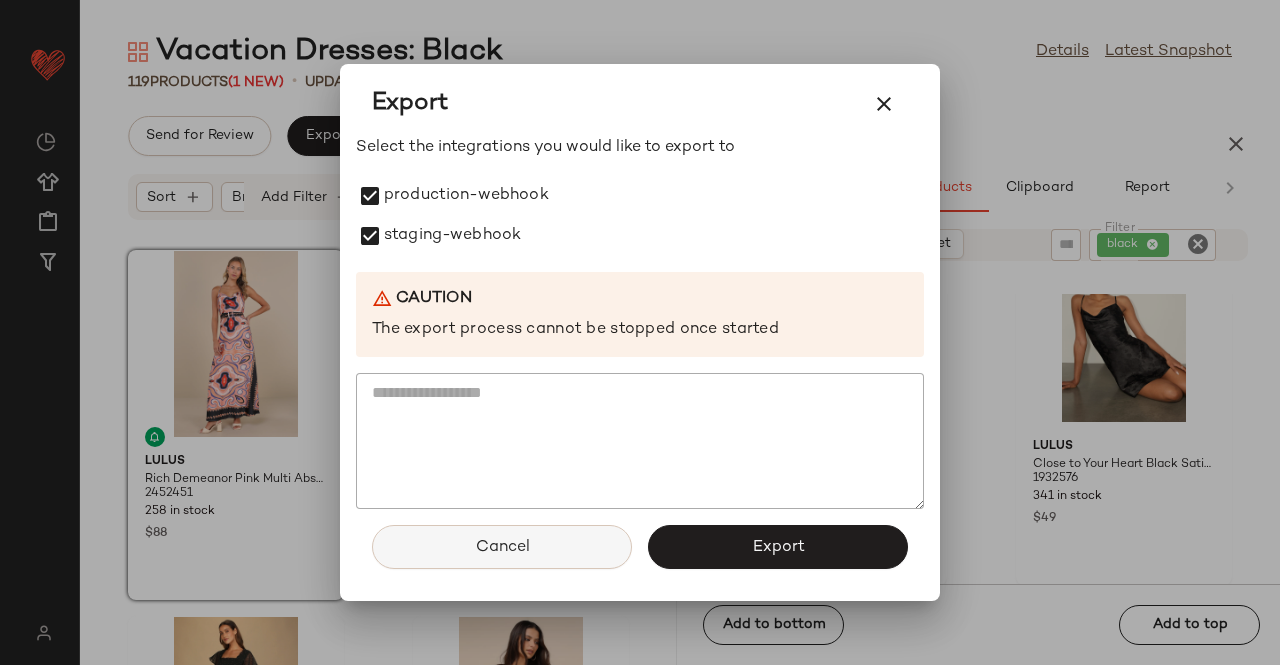 click on "Cancel" 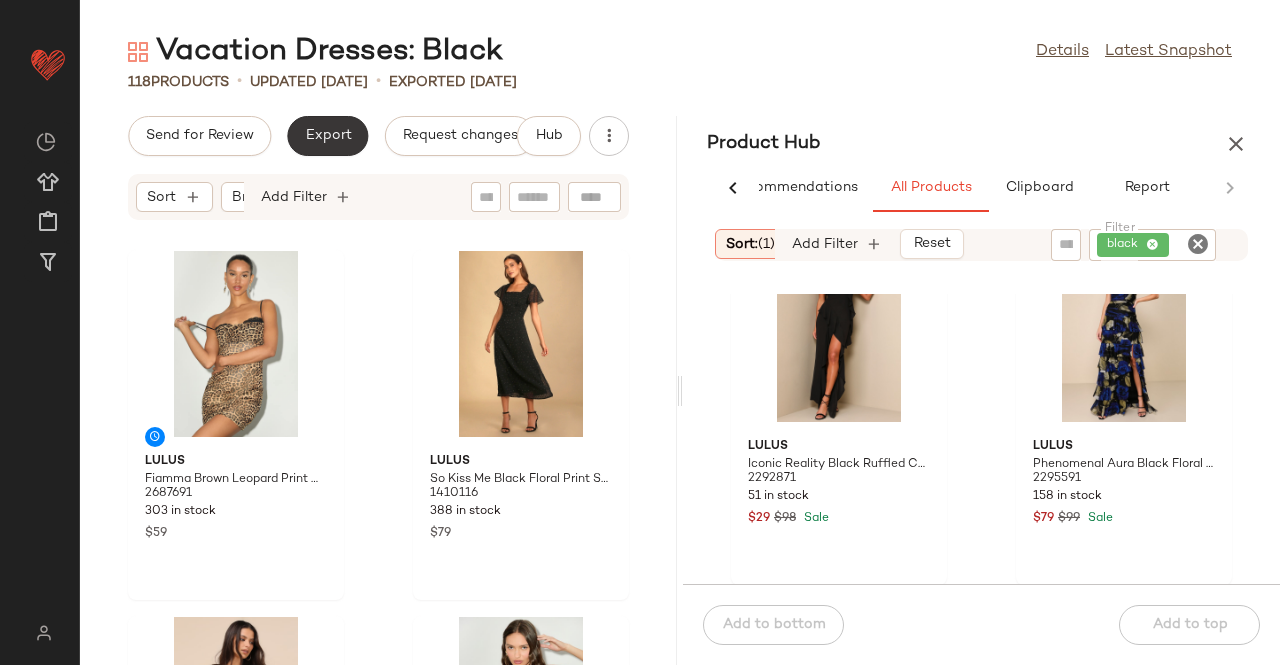 click on "Export" 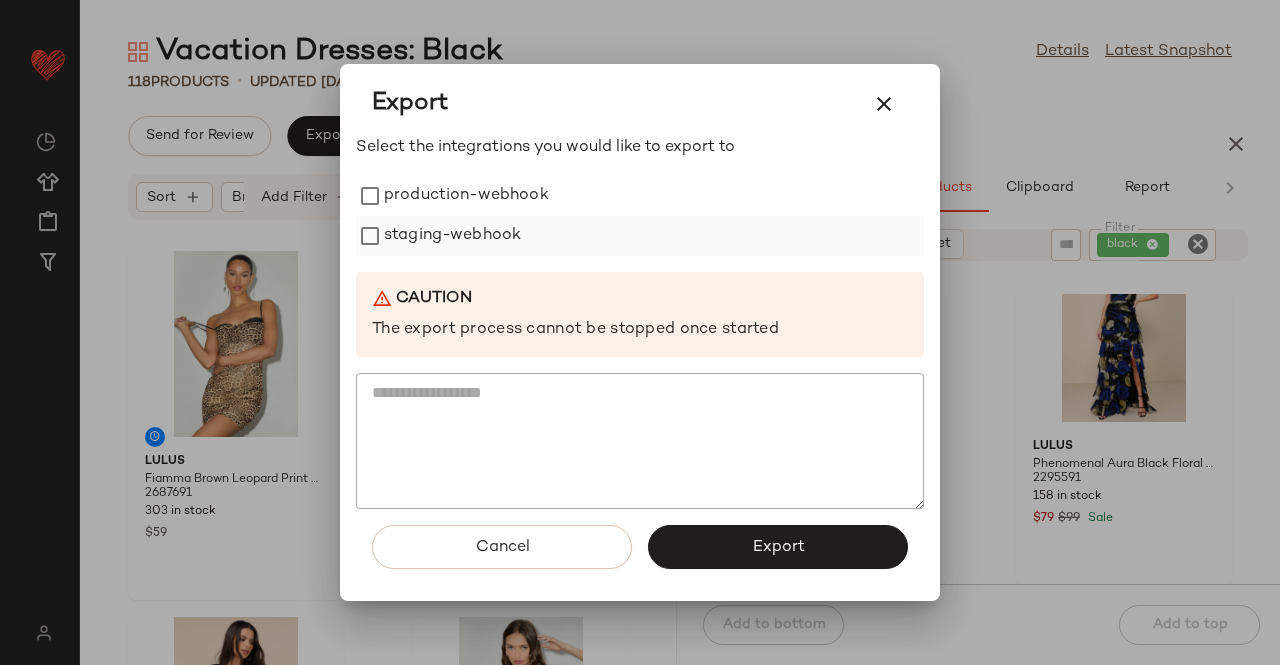 click on "staging-webhook" at bounding box center [452, 236] 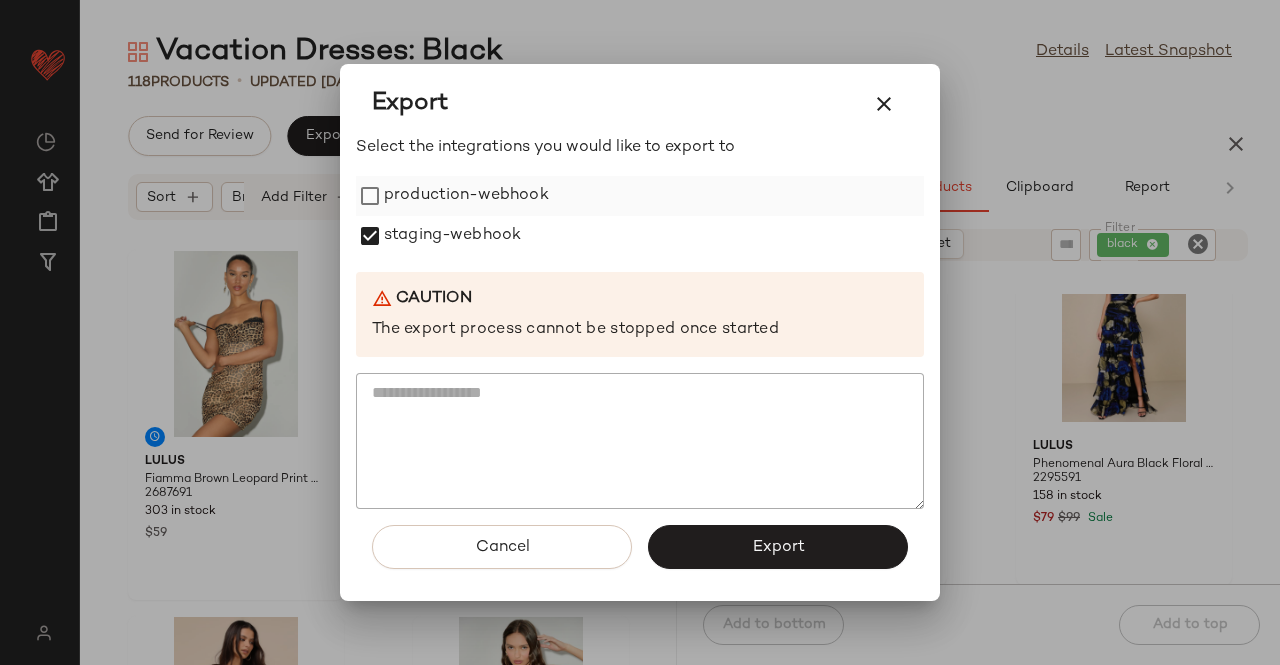 click on "production-webhook" at bounding box center [466, 196] 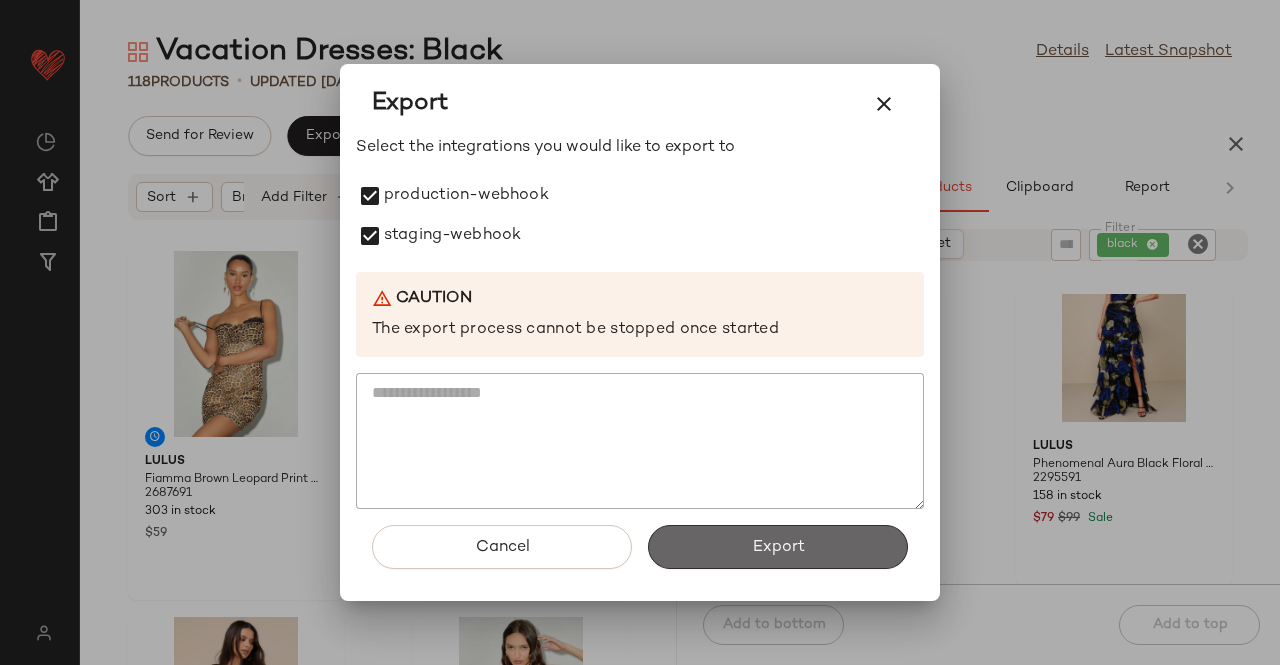 click on "Export" at bounding box center (778, 547) 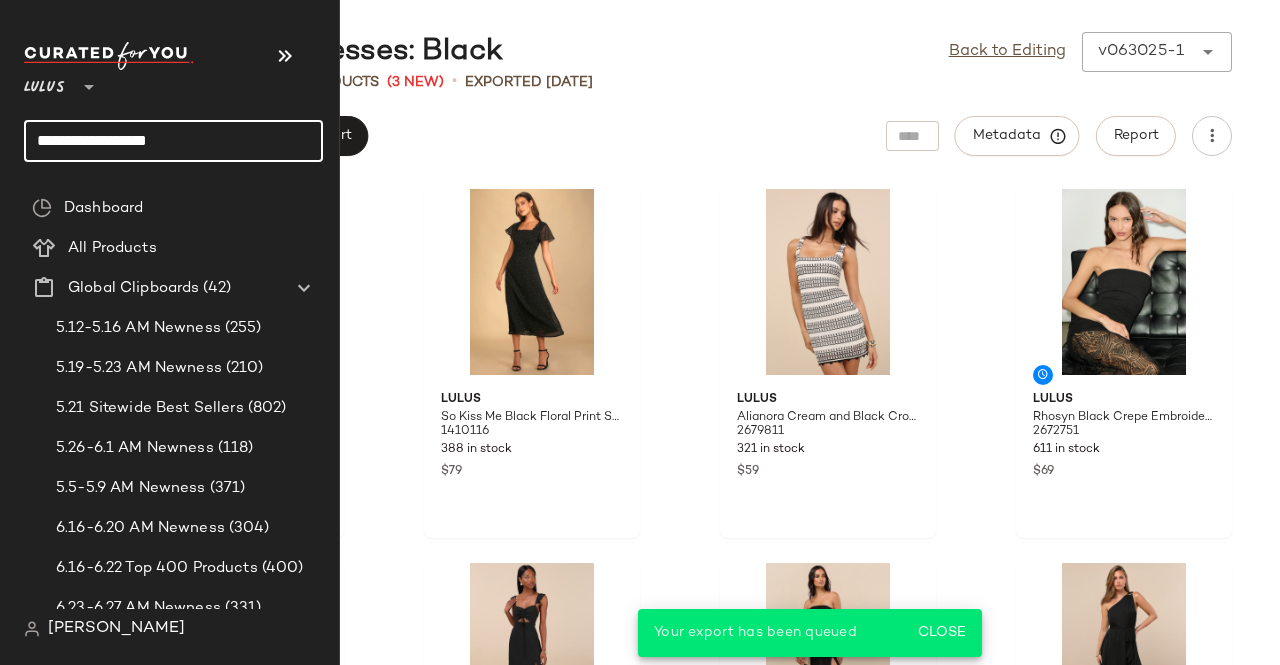 drag, startPoint x: 196, startPoint y: 141, endPoint x: 210, endPoint y: 149, distance: 16.124516 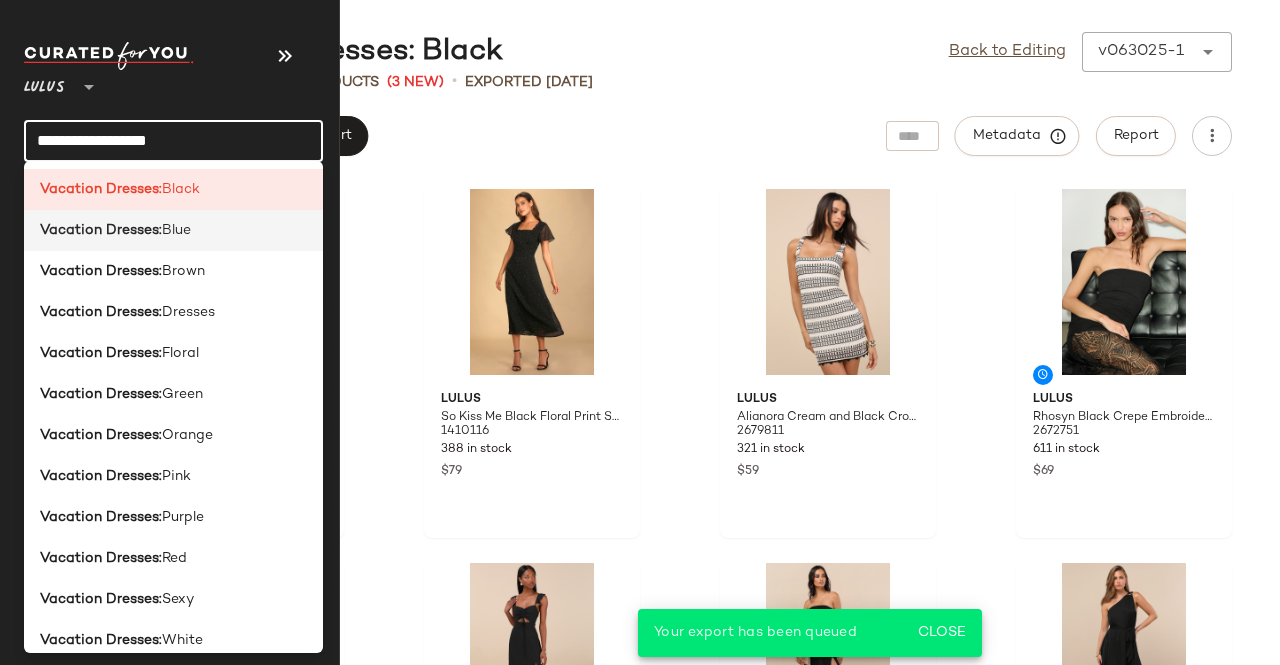 click on "Blue" at bounding box center (176, 230) 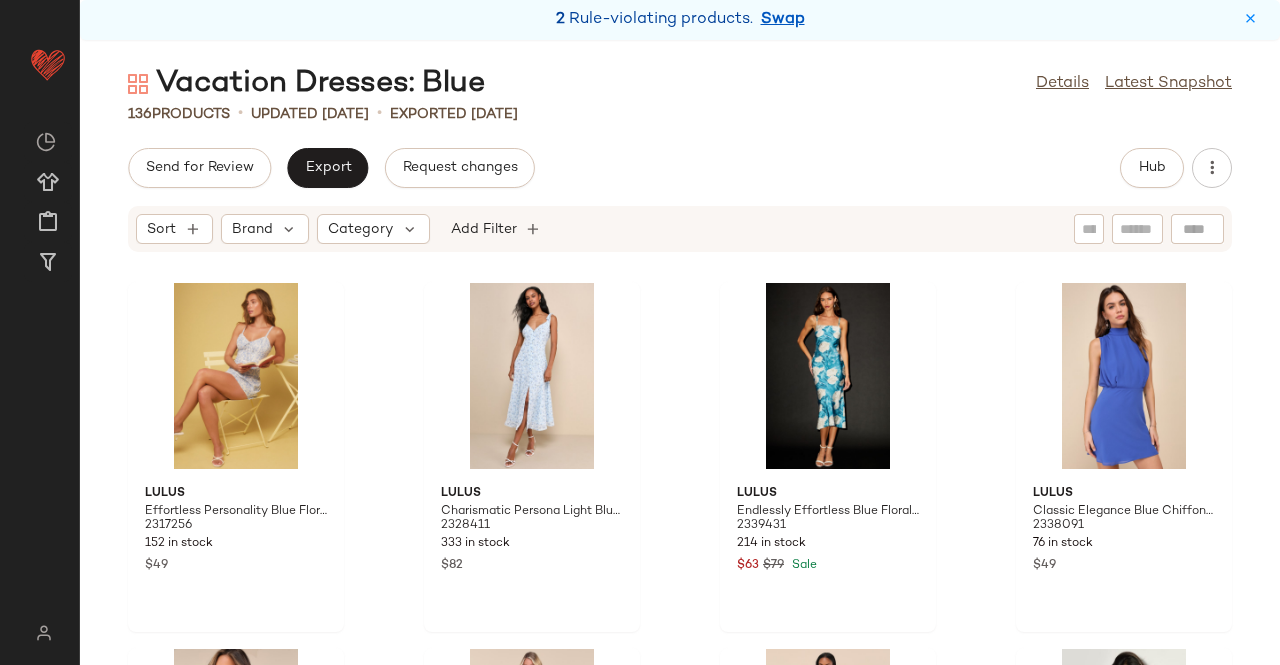 click on "Swap" at bounding box center (783, 20) 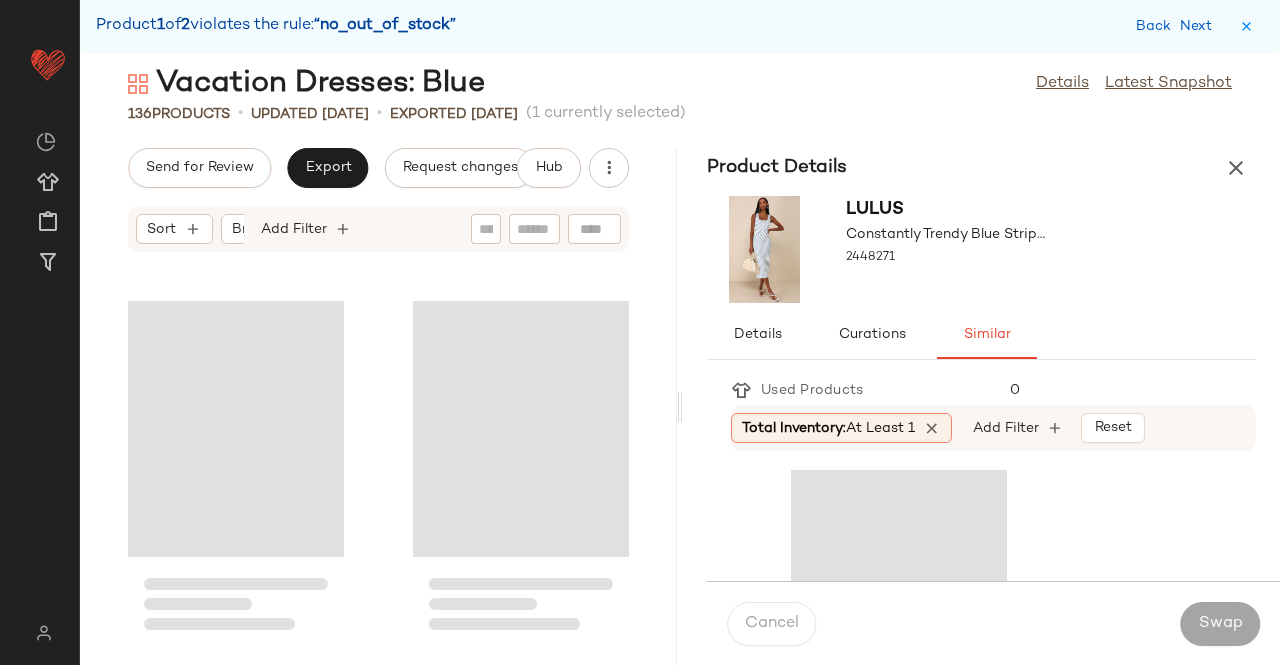 scroll, scrollTop: 15372, scrollLeft: 0, axis: vertical 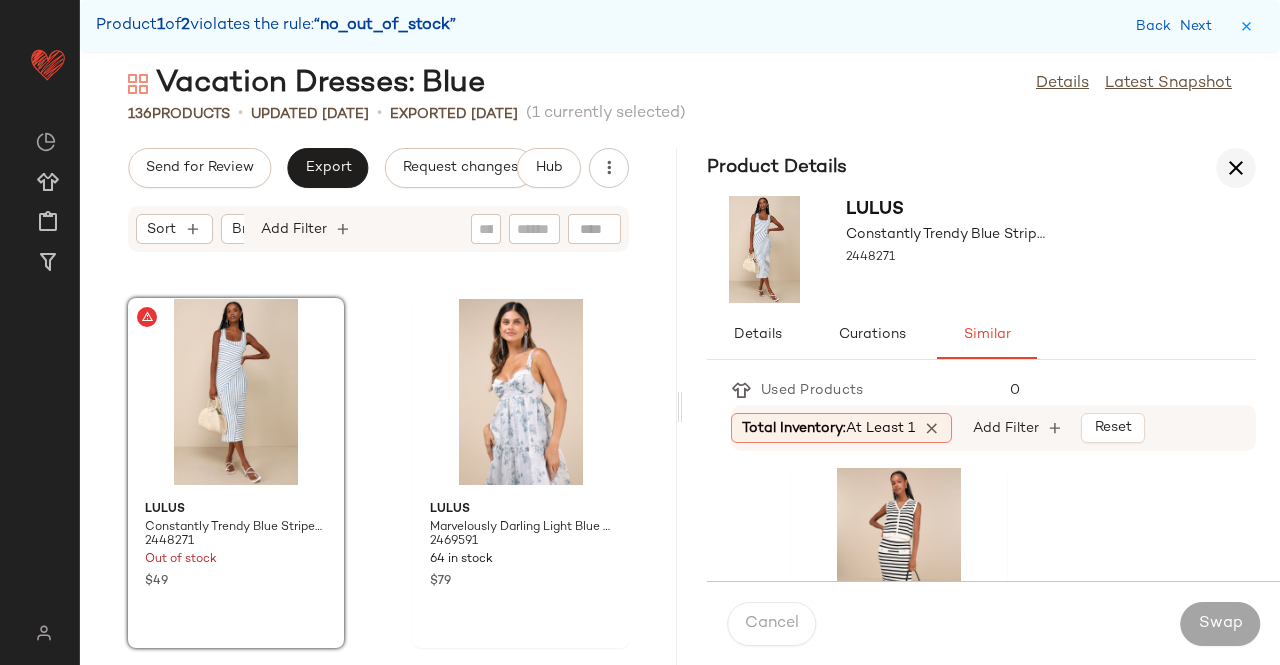 click at bounding box center (1236, 168) 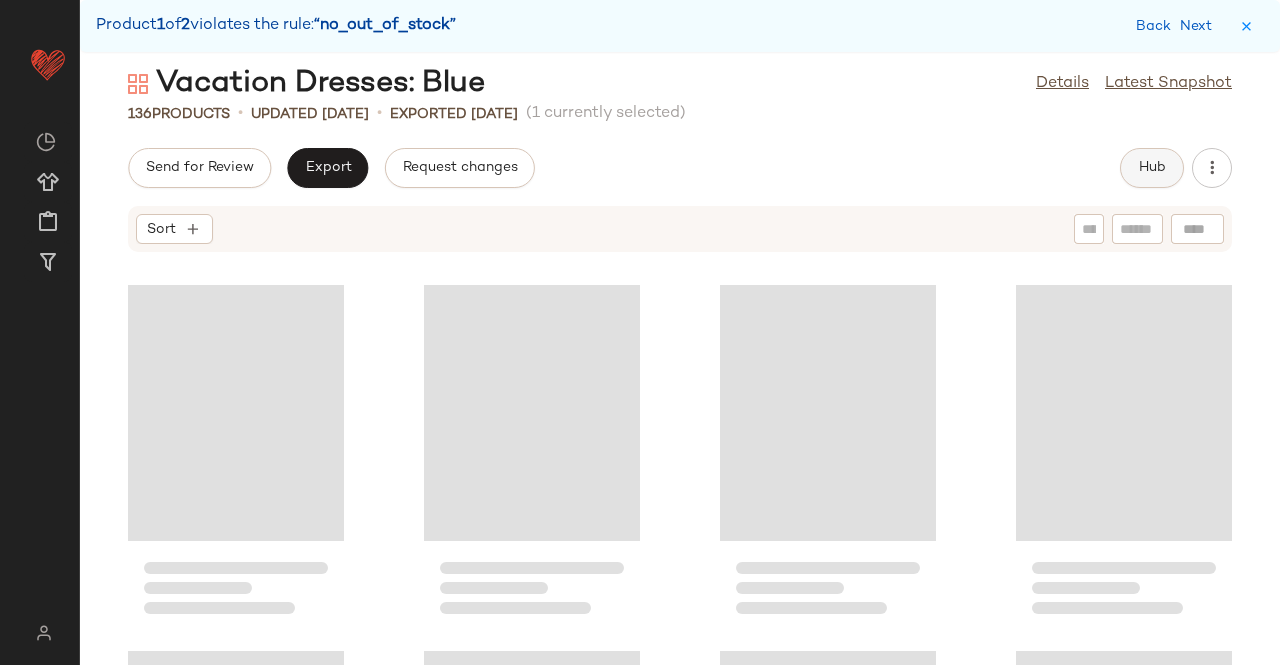 click on "Hub" at bounding box center [1152, 168] 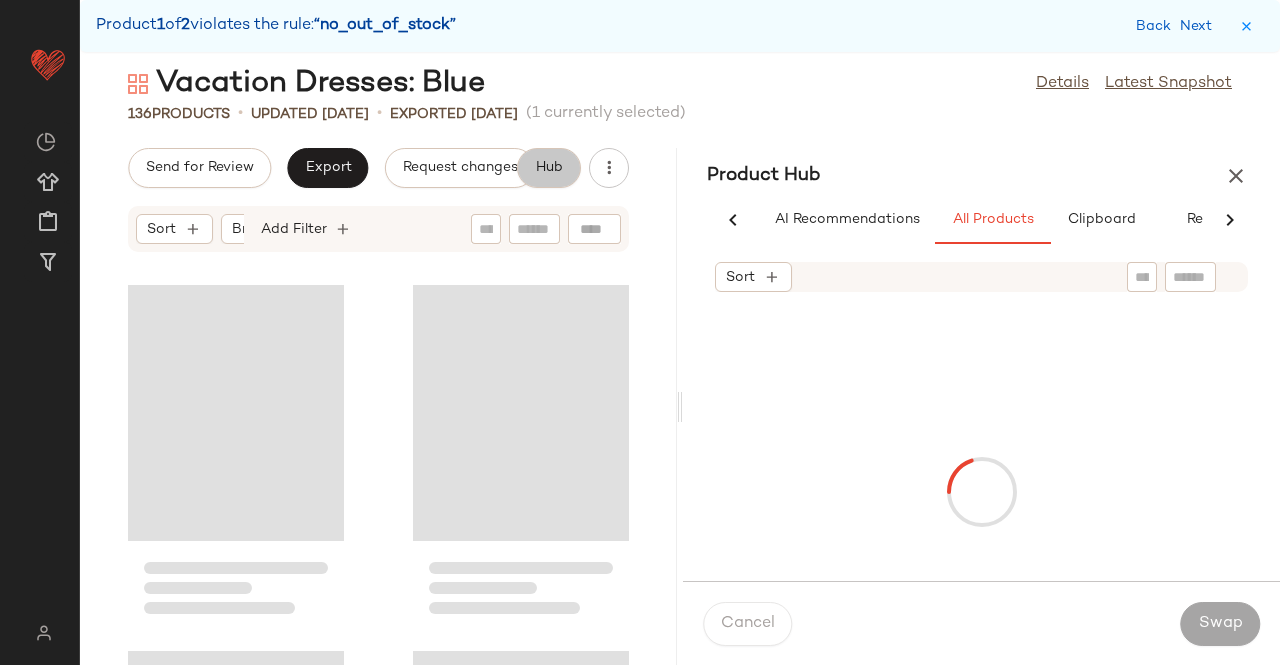 scroll, scrollTop: 0, scrollLeft: 54, axis: horizontal 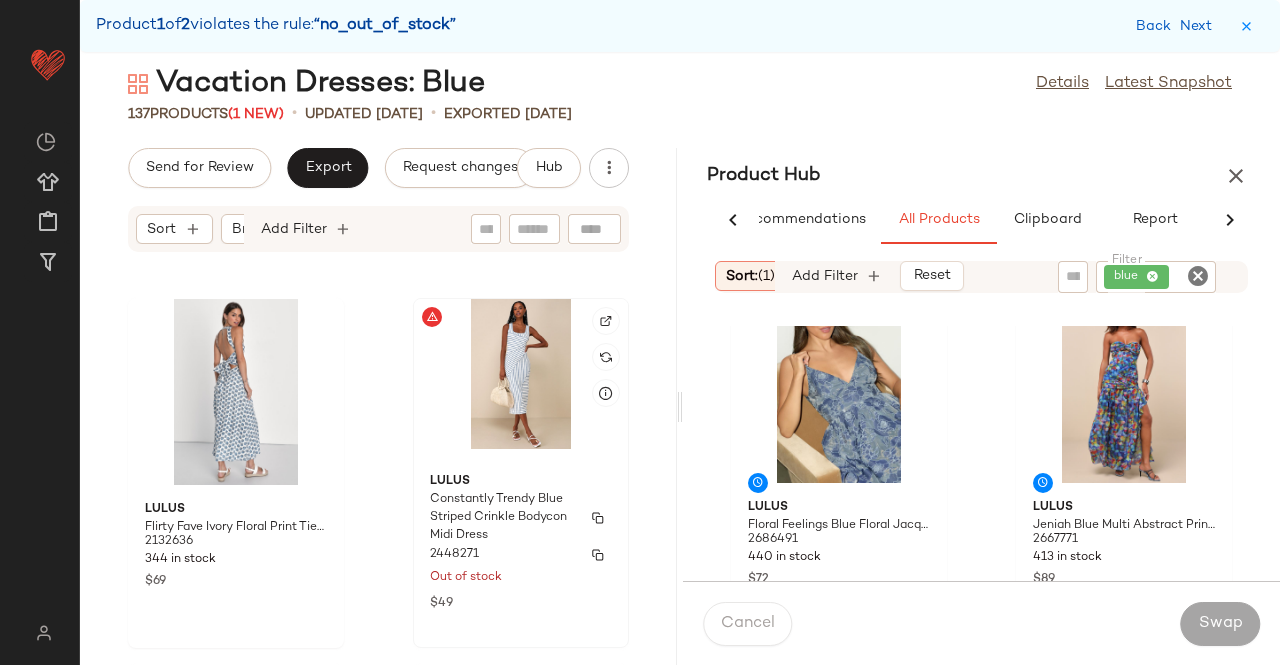 click 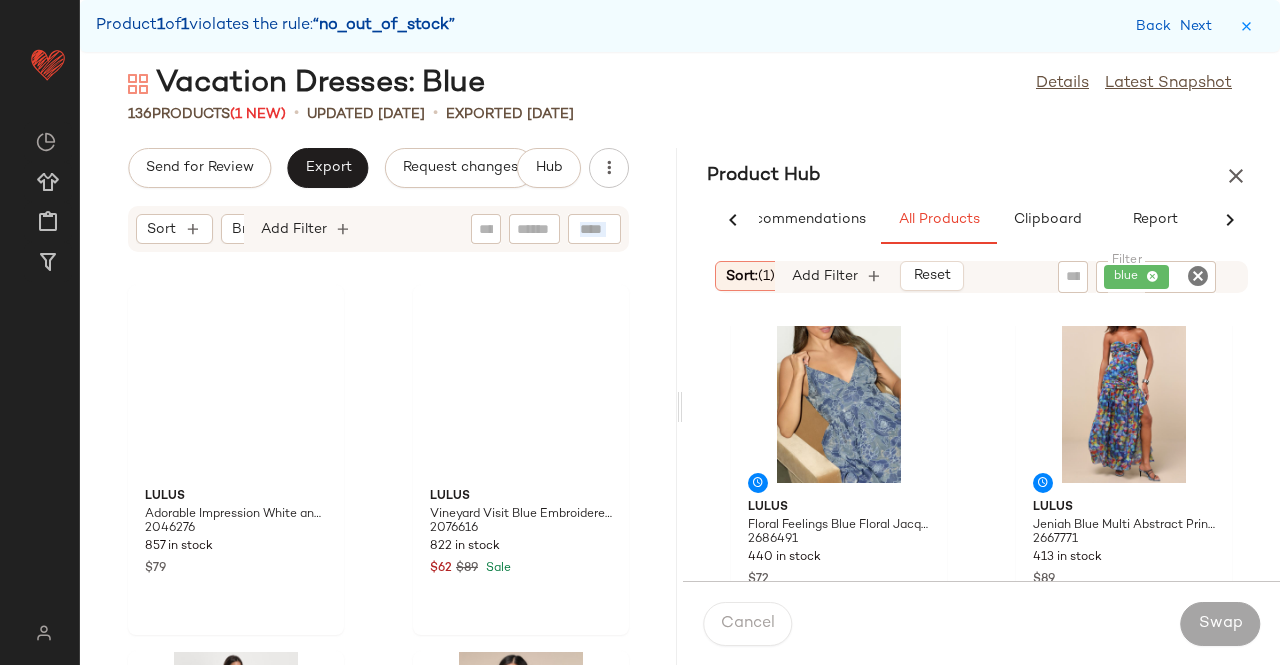 drag, startPoint x: 664, startPoint y: 515, endPoint x: 640, endPoint y: 239, distance: 277.0415 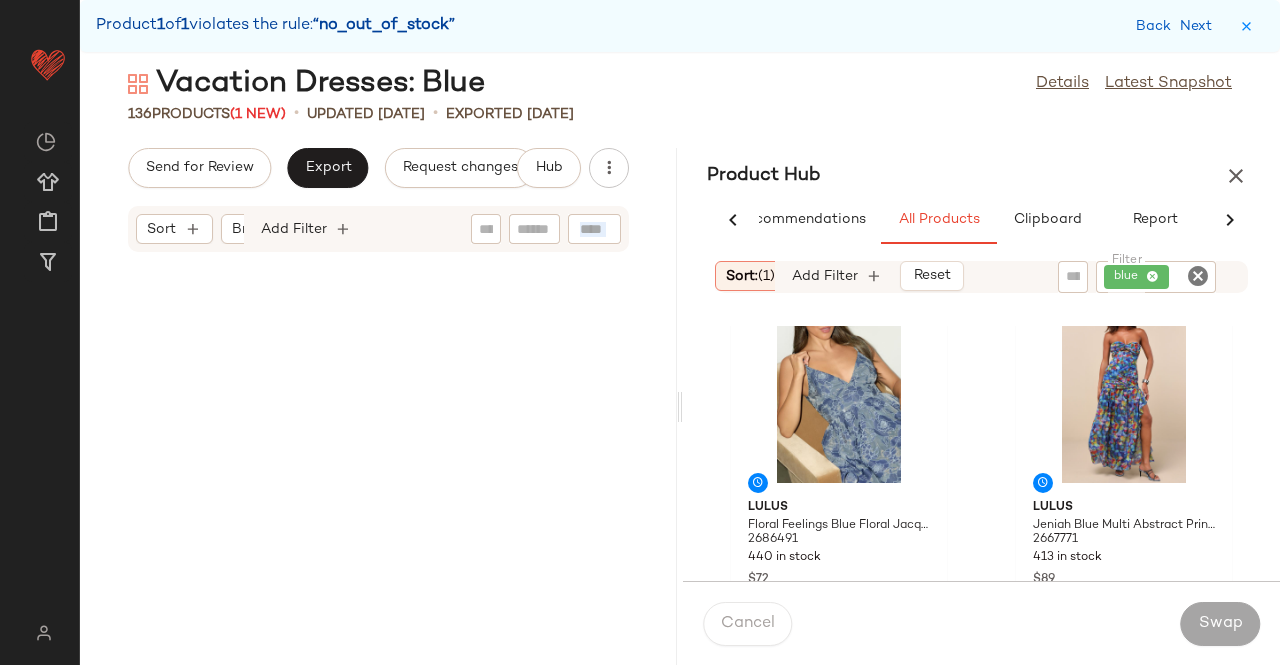 scroll, scrollTop: 0, scrollLeft: 0, axis: both 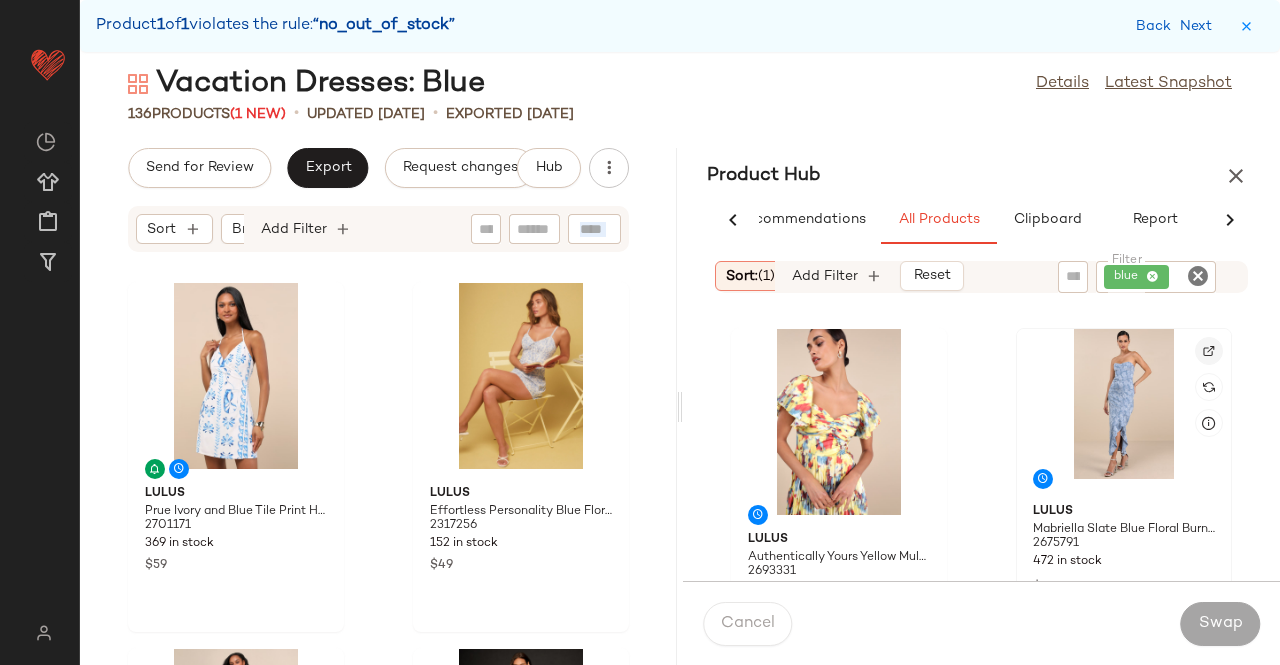 click 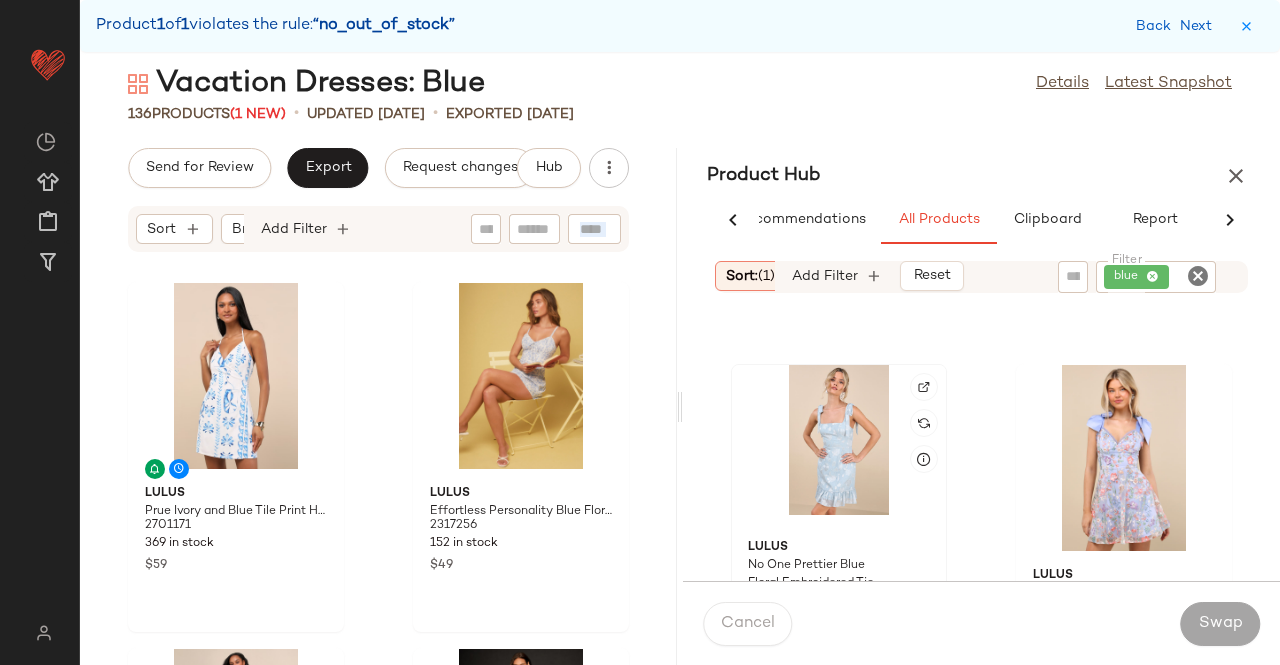 scroll, scrollTop: 5516, scrollLeft: 0, axis: vertical 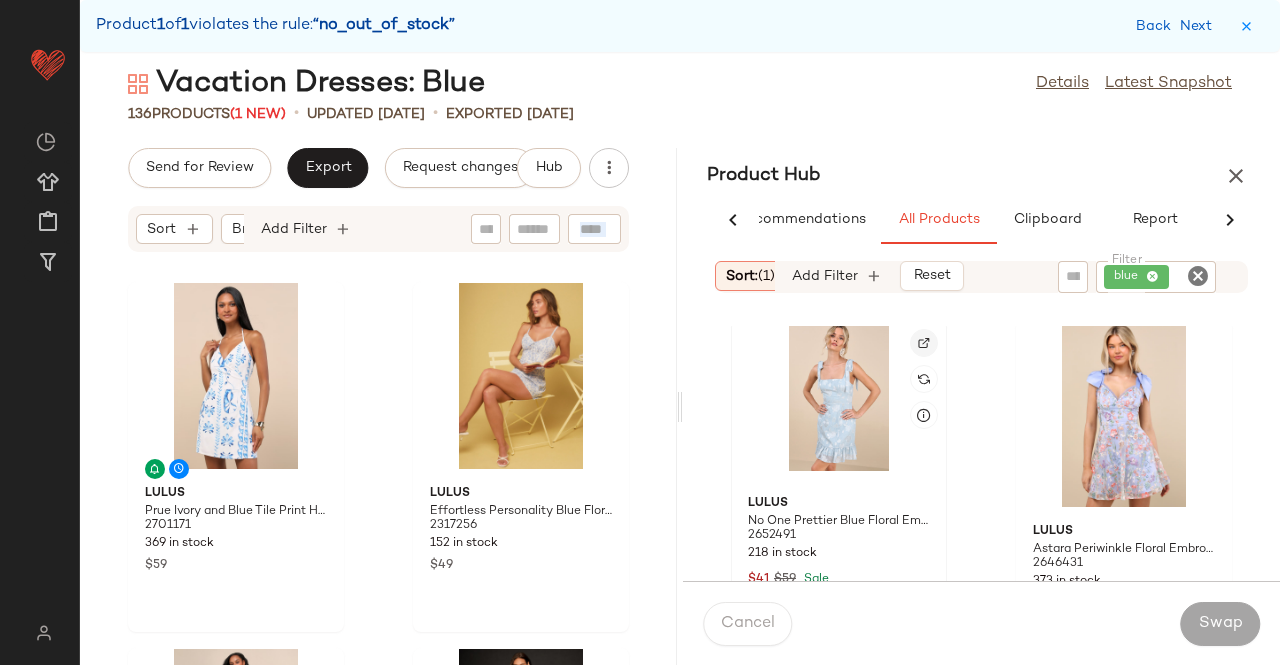 click at bounding box center [924, 343] 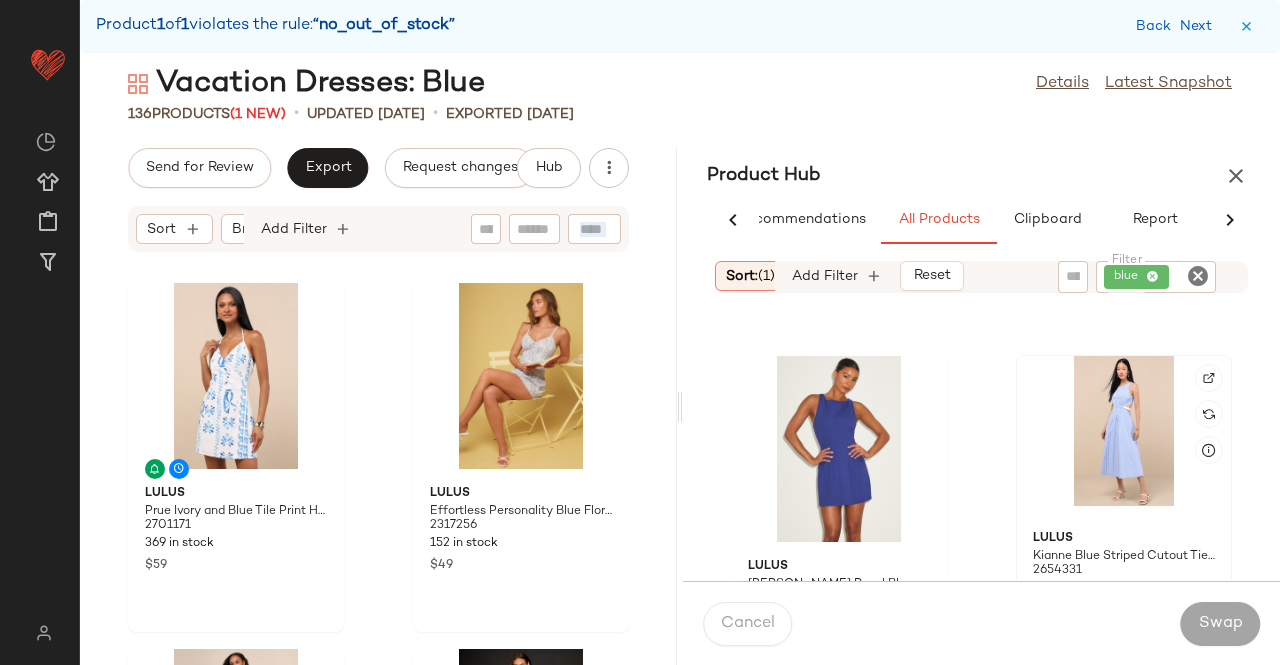 scroll, scrollTop: 5816, scrollLeft: 0, axis: vertical 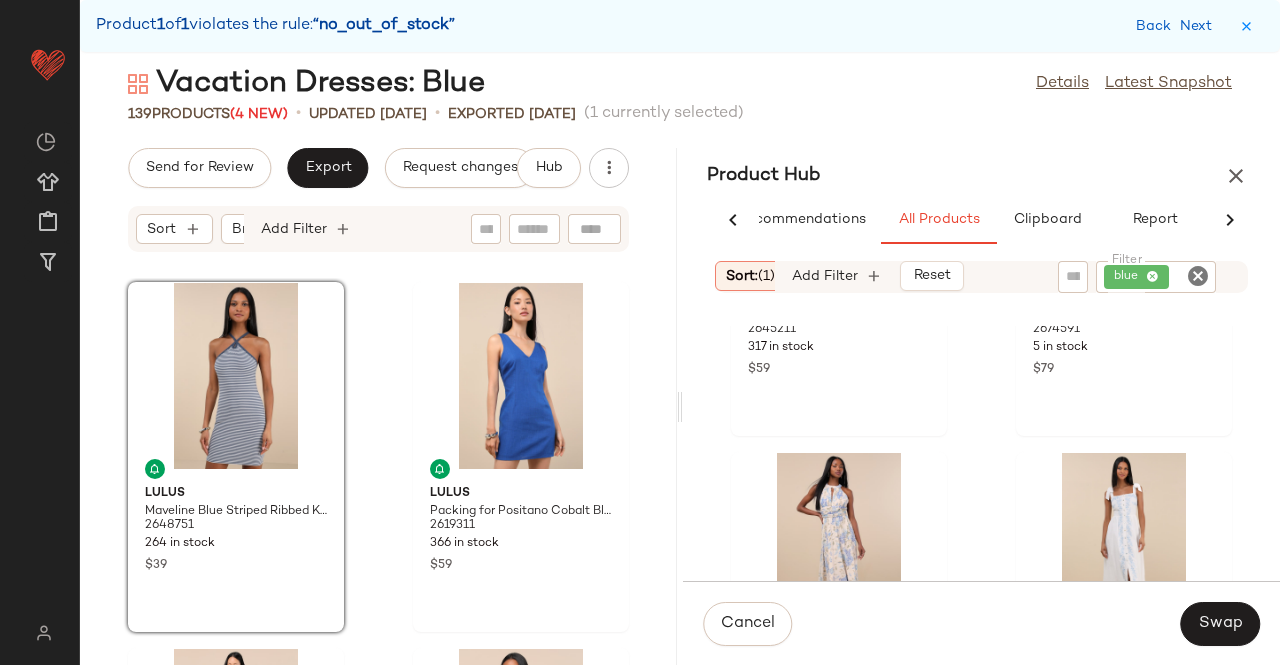 drag, startPoint x: 910, startPoint y: 17, endPoint x: 870, endPoint y: 155, distance: 143.6802 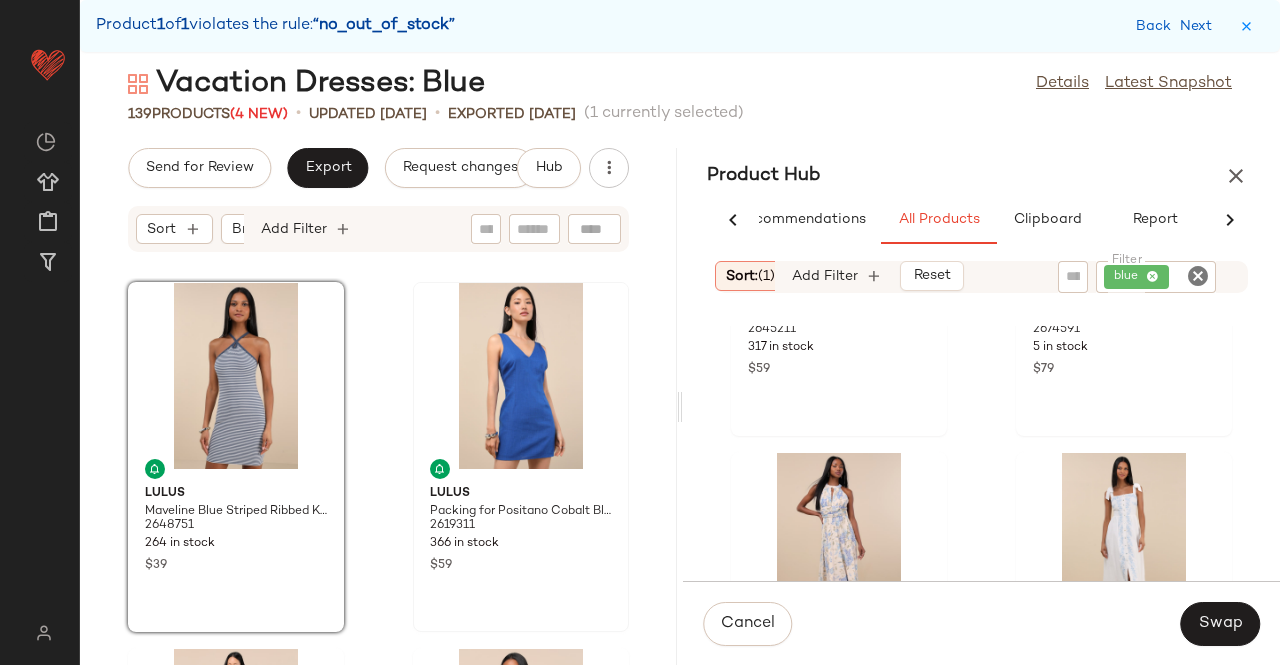 click 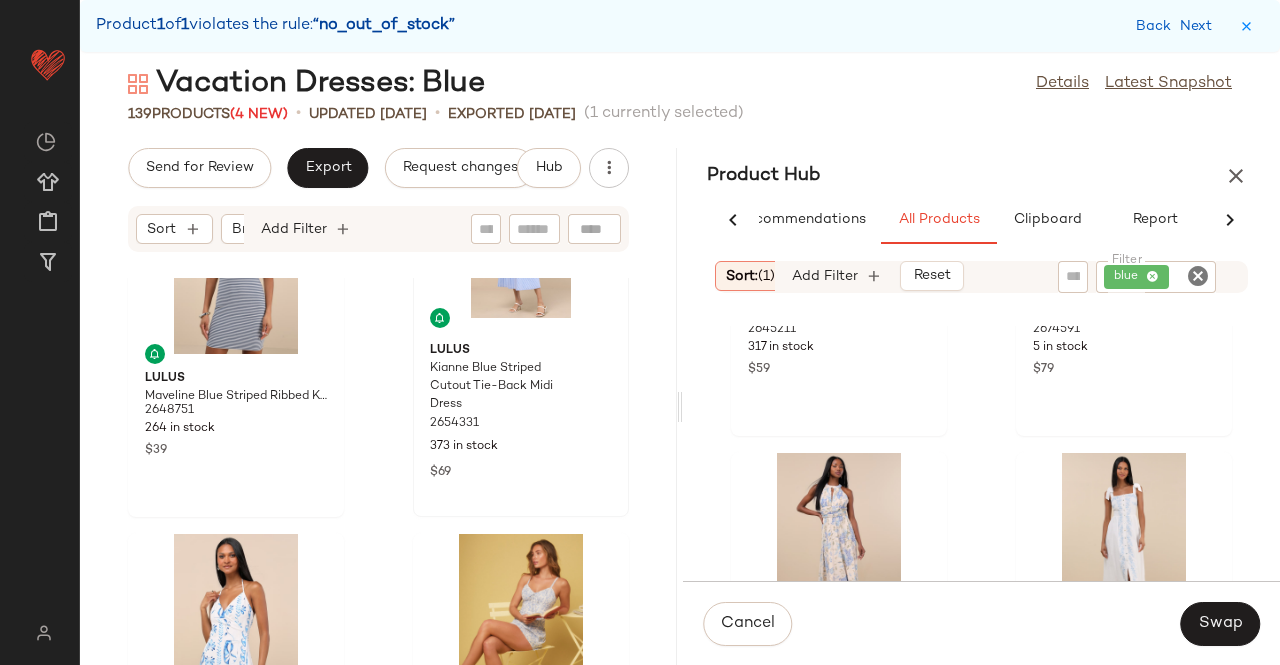 scroll, scrollTop: 0, scrollLeft: 0, axis: both 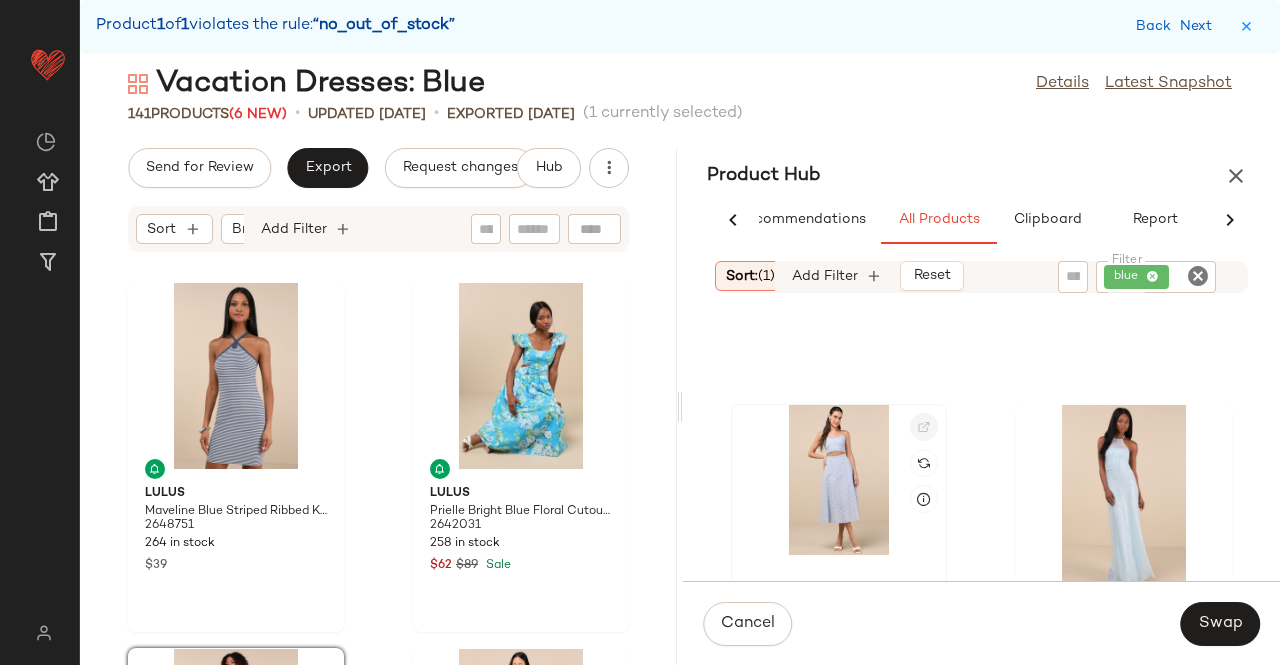 click at bounding box center (924, 427) 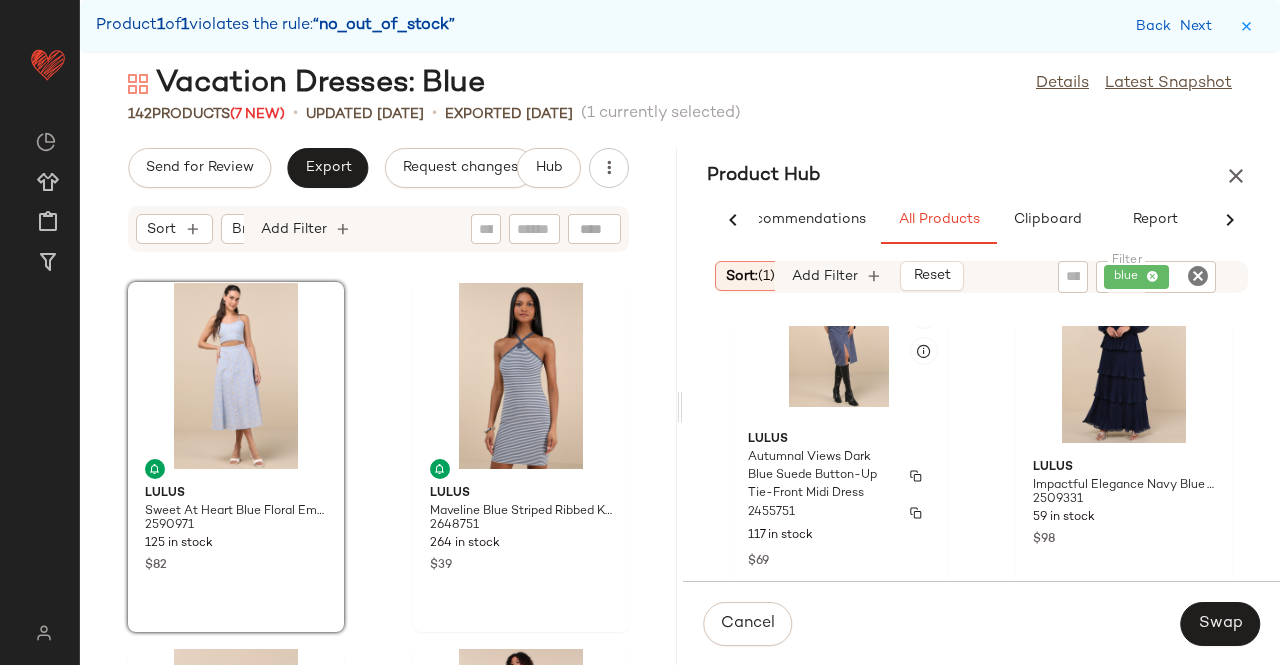 scroll, scrollTop: 41449, scrollLeft: 0, axis: vertical 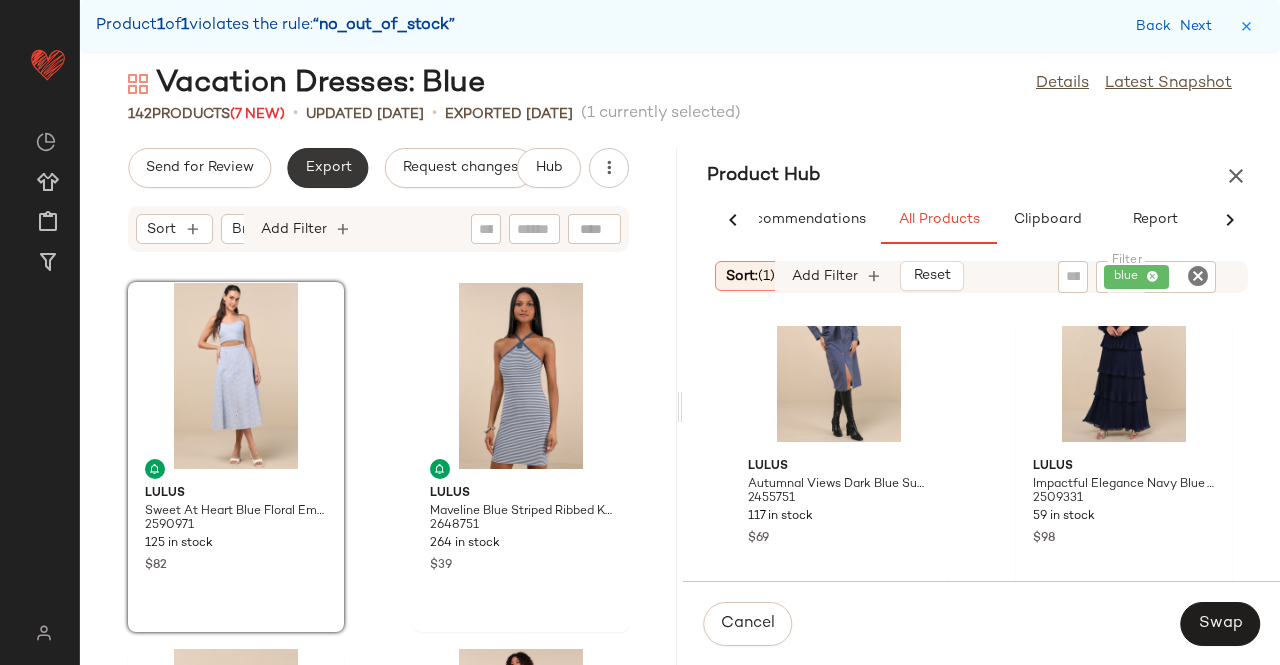 click on "Export" 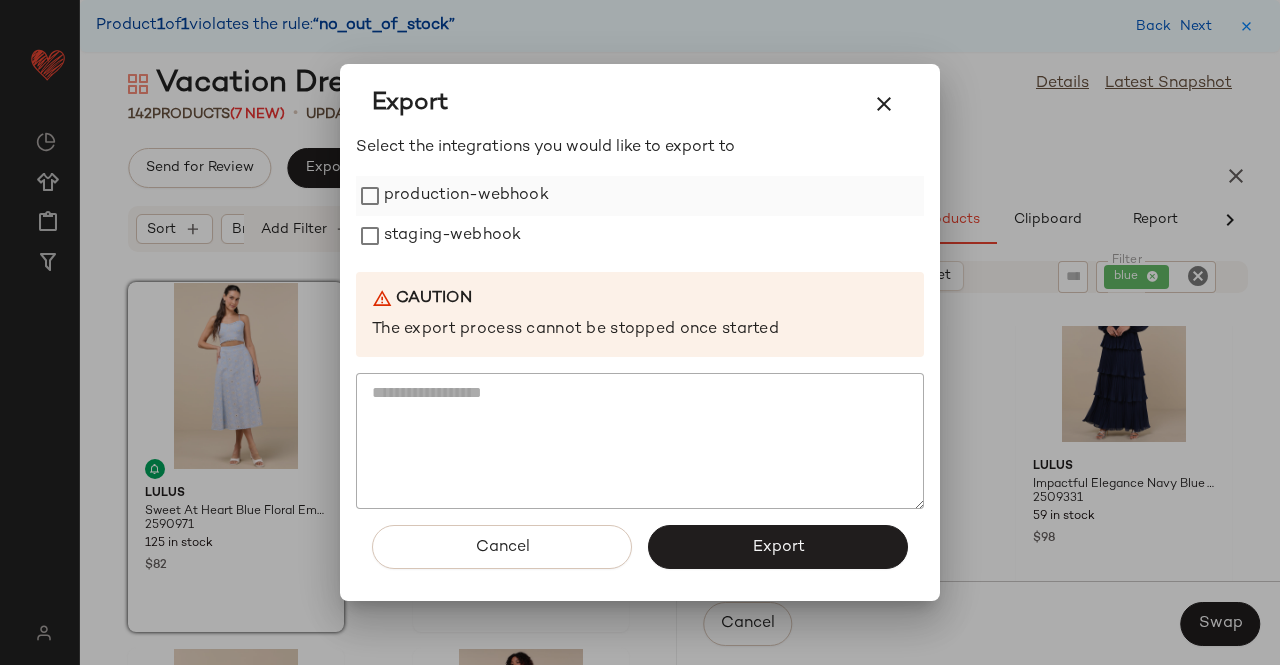 click on "production-webhook" at bounding box center (466, 196) 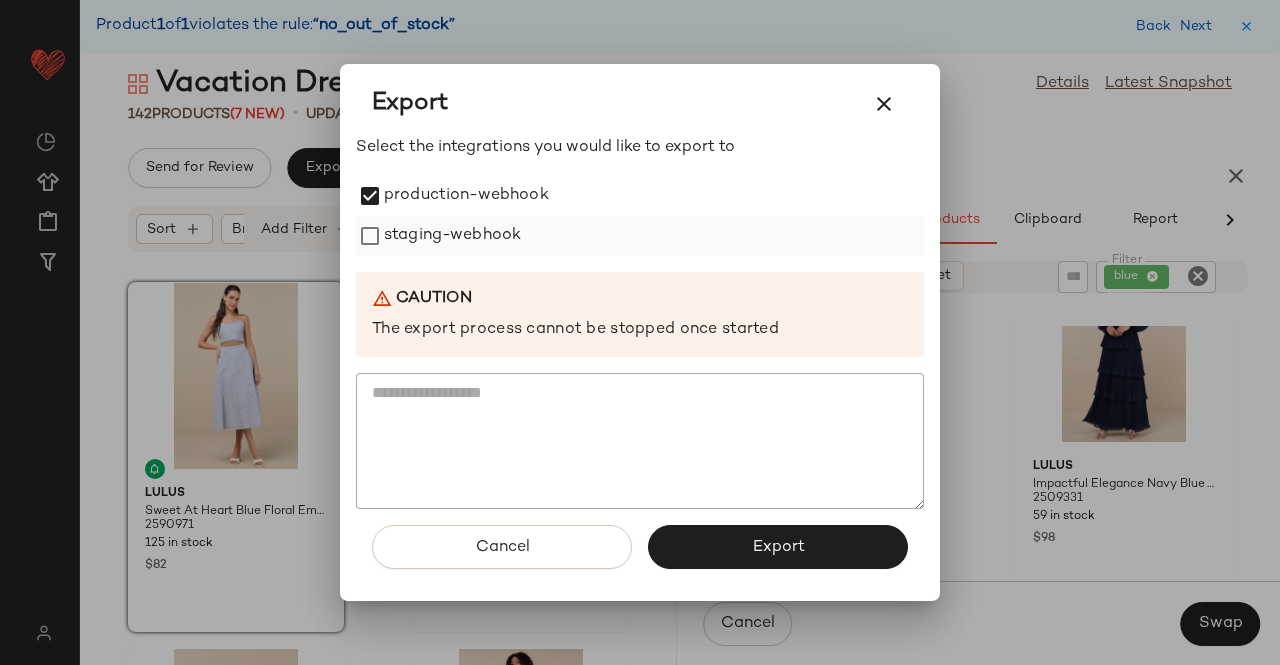 click on "staging-webhook" at bounding box center [452, 236] 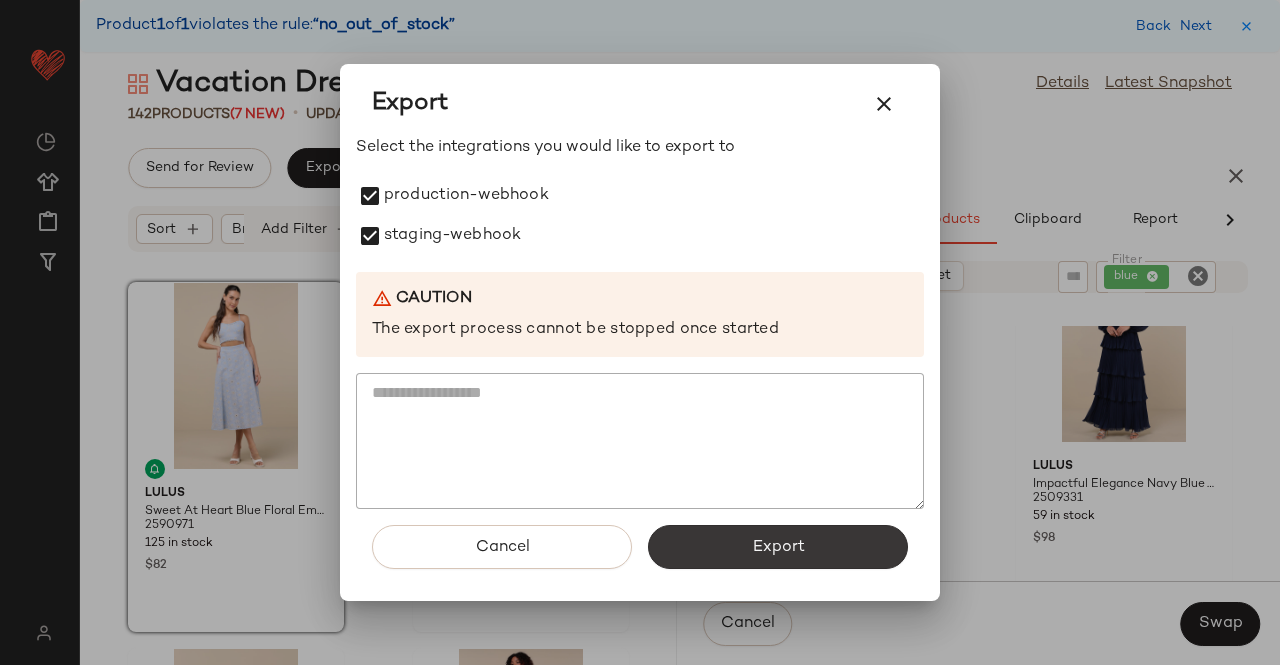 click on "Export" at bounding box center [778, 547] 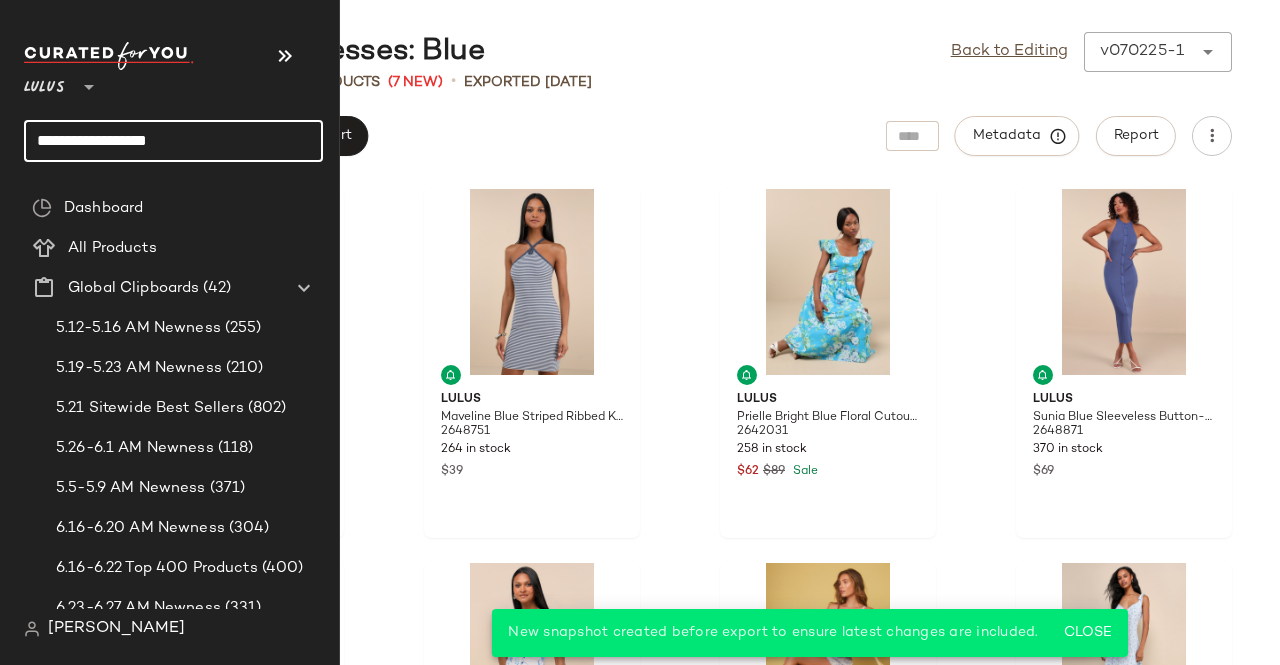 click on "**********" 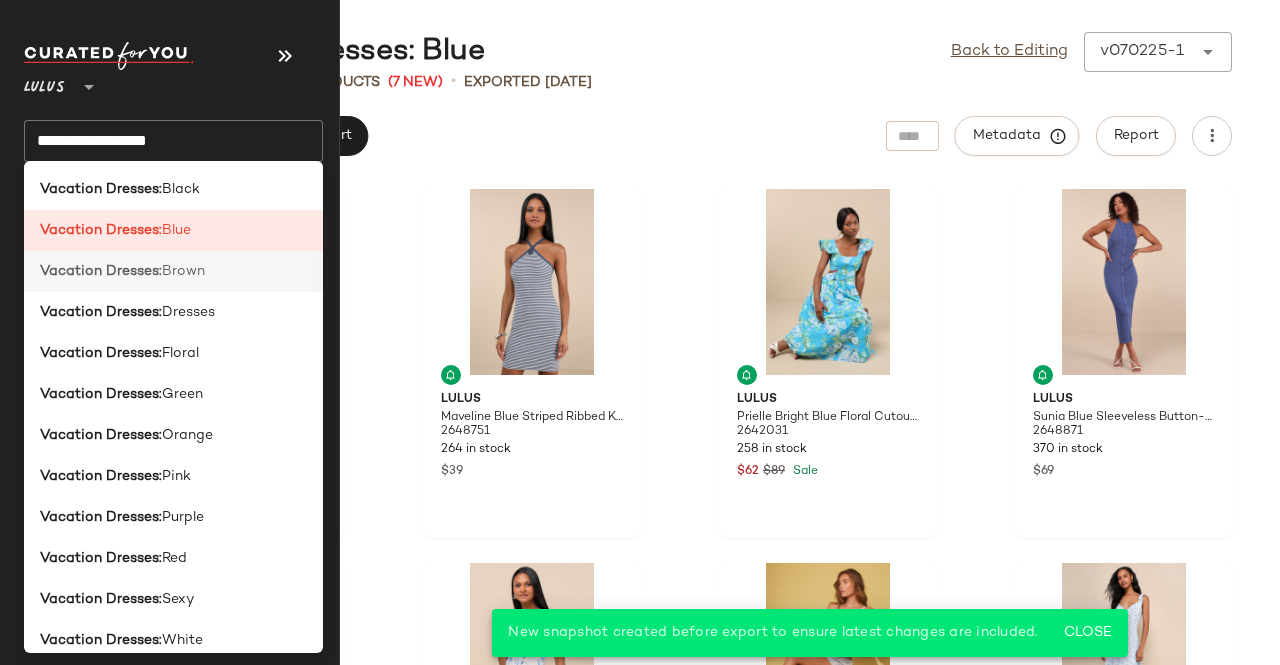 click on "Brown" at bounding box center [183, 271] 